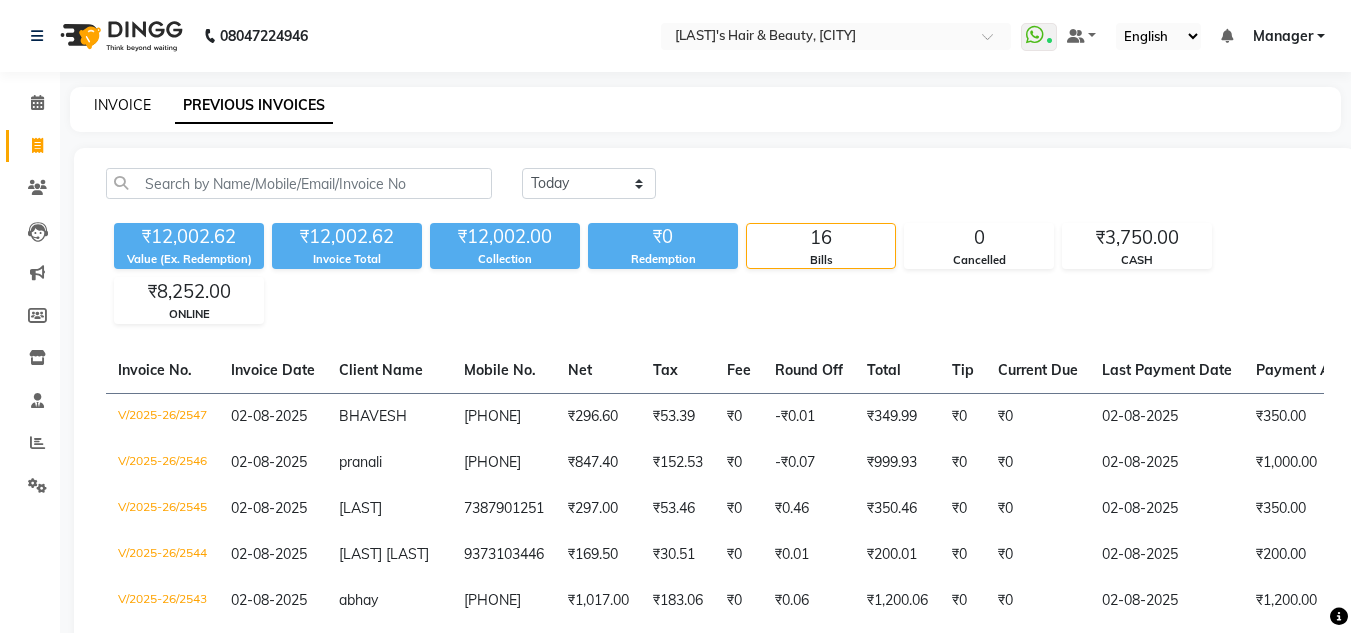 scroll, scrollTop: 0, scrollLeft: 0, axis: both 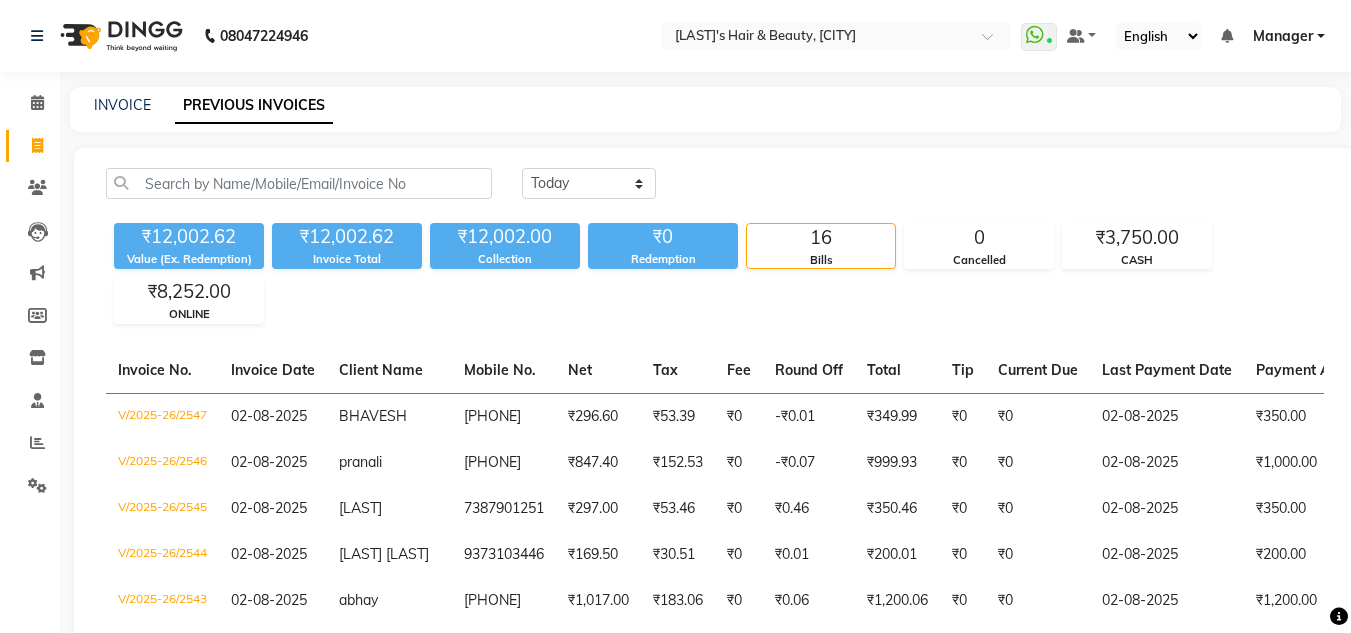 select on "service" 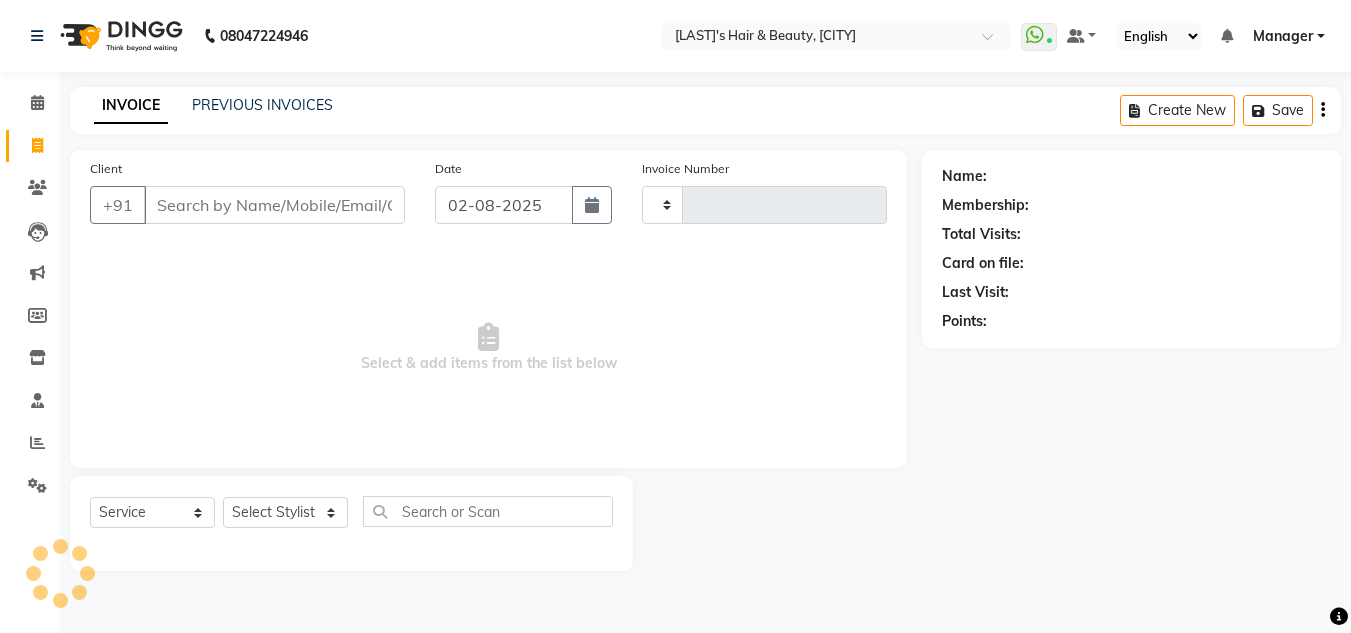 type on "2548" 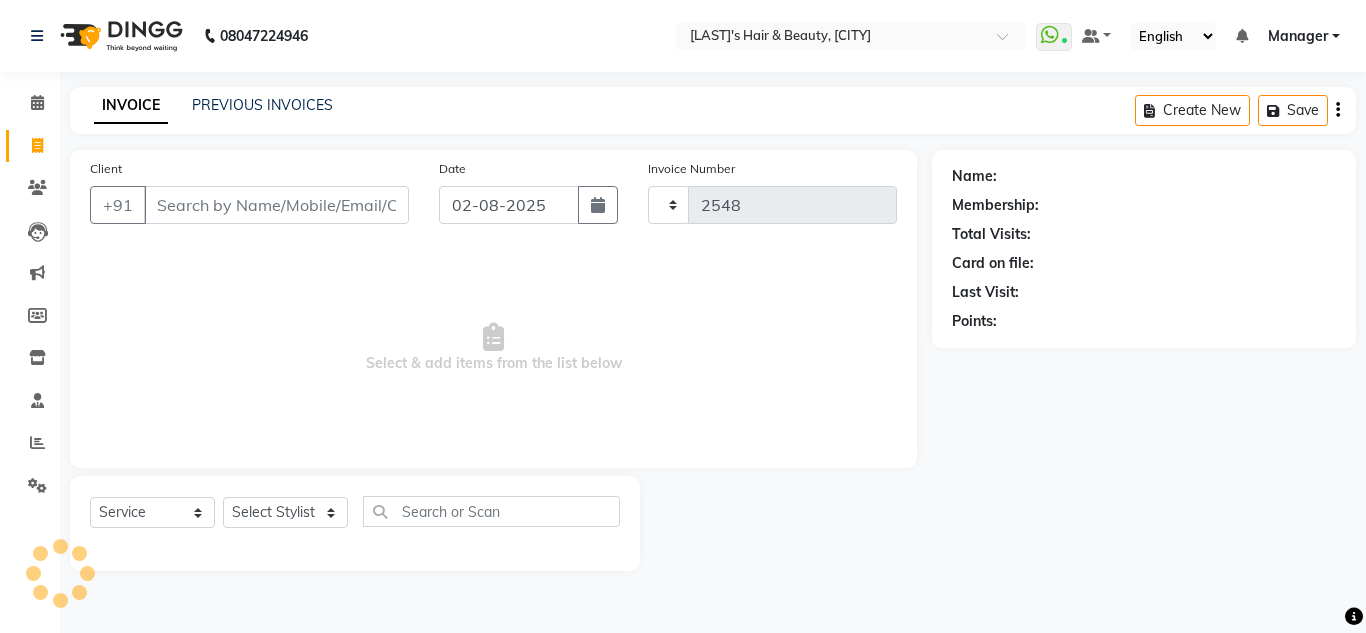 select on "4860" 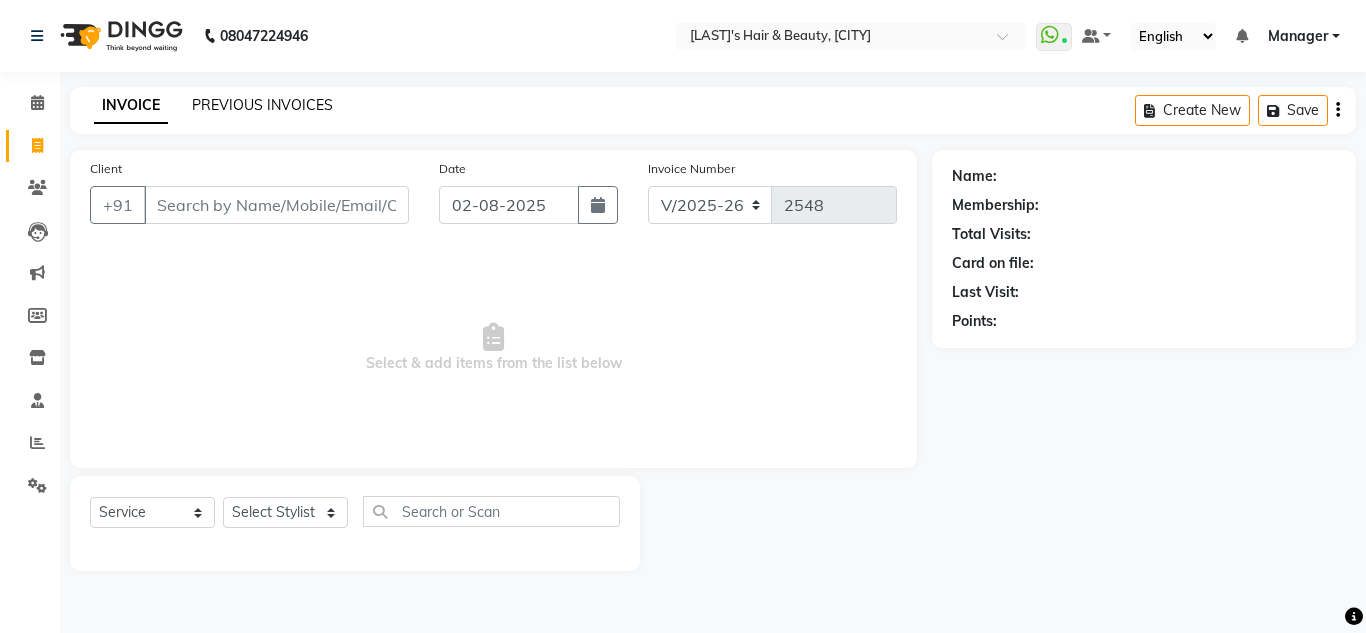 click on "PREVIOUS INVOICES" 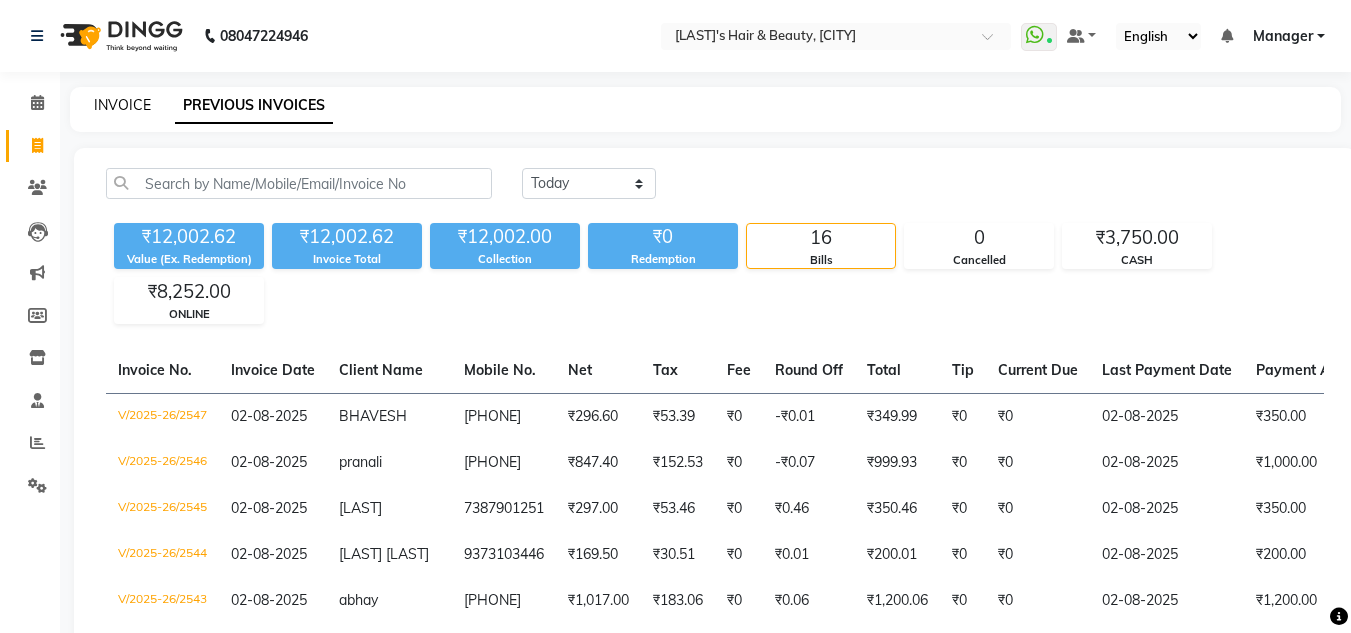 click on "INVOICE" 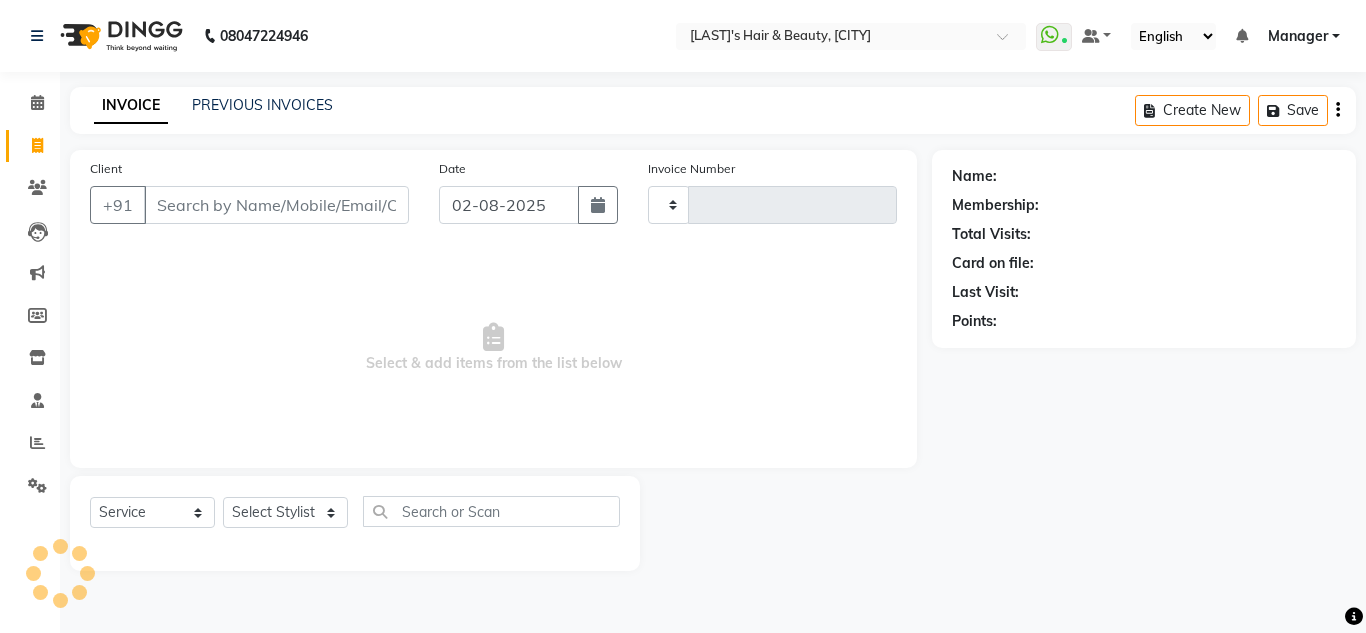 type on "2548" 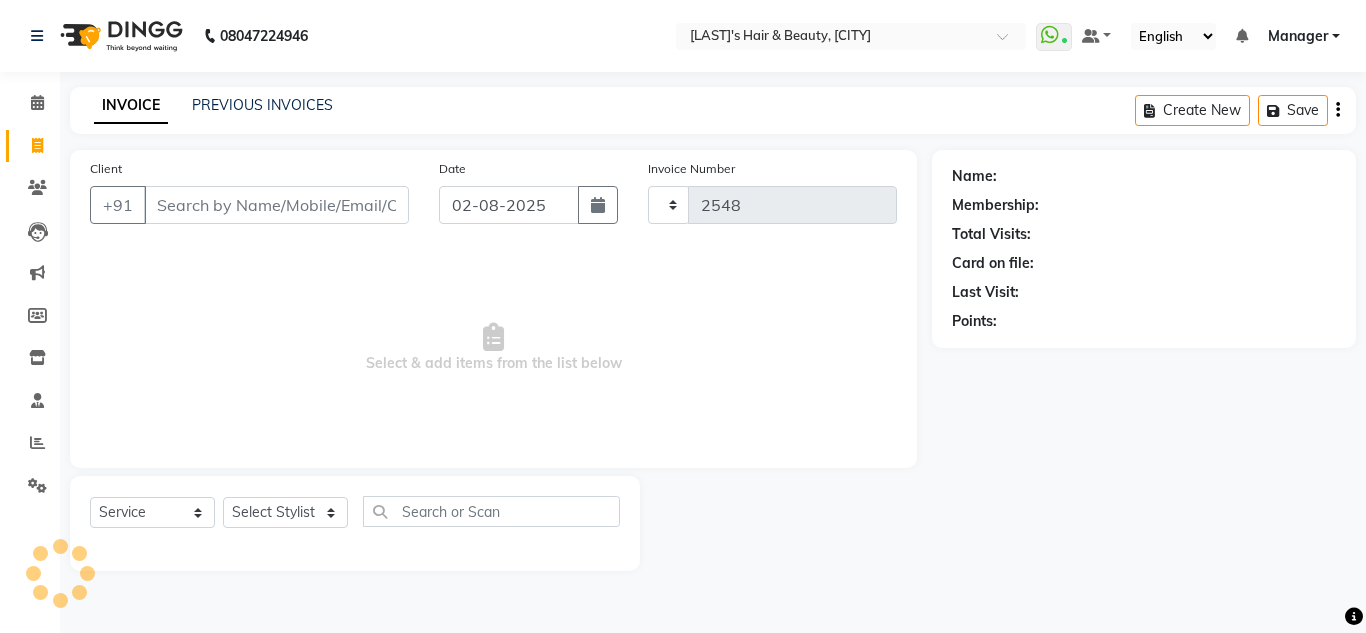 select on "4860" 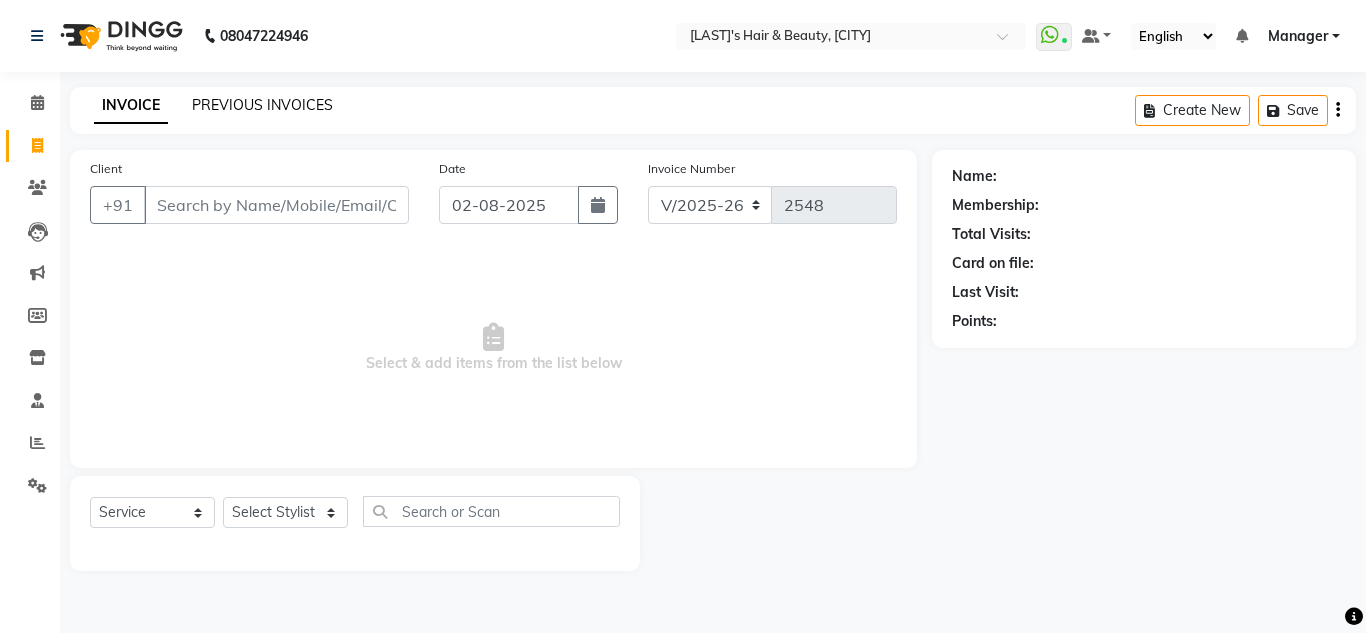 click on "PREVIOUS INVOICES" 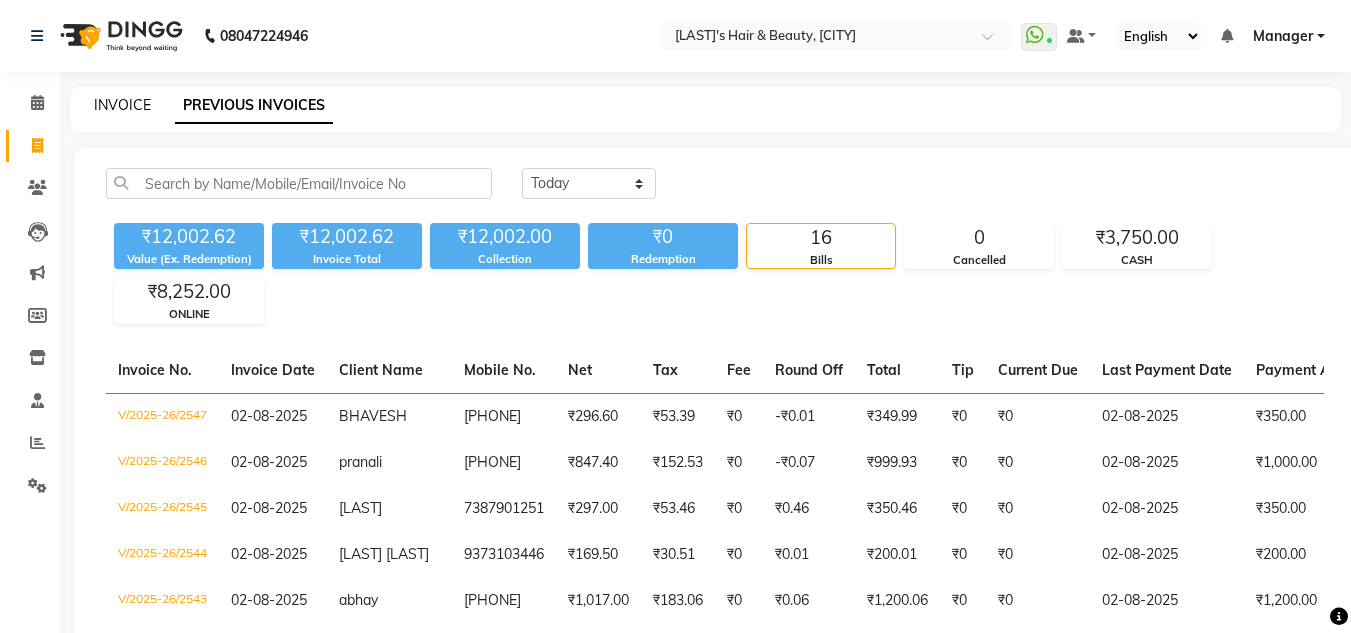 click on "INVOICE" 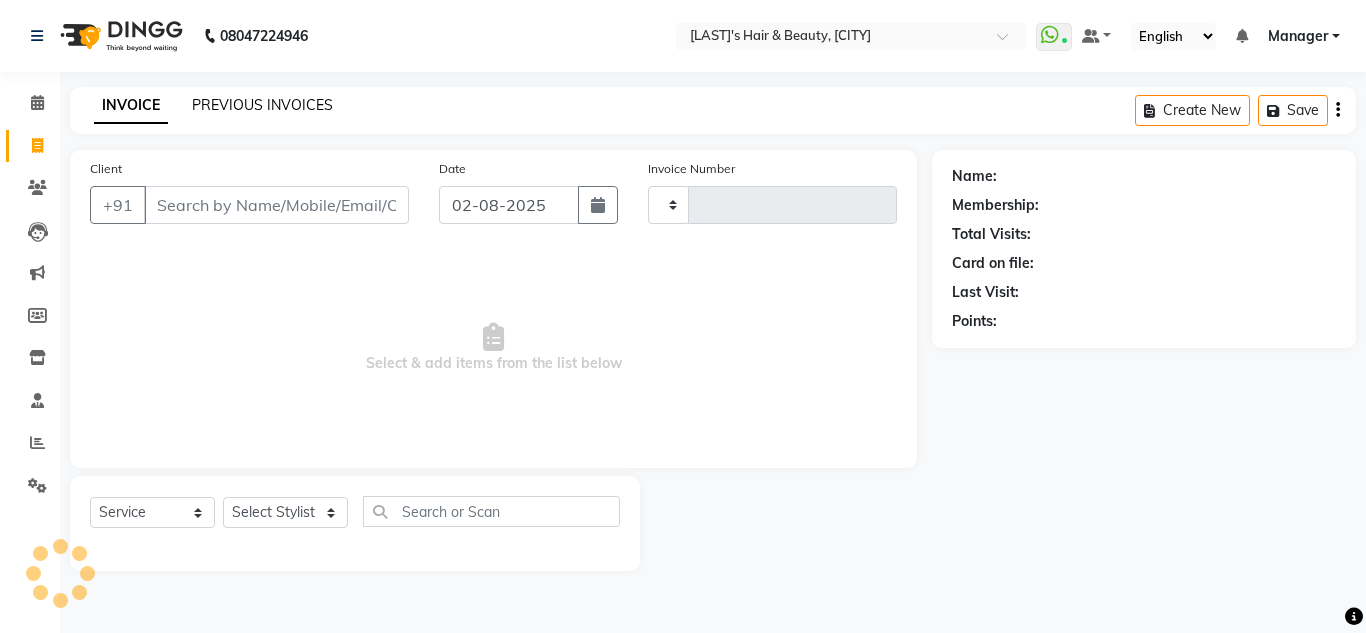click on "PREVIOUS INVOICES" 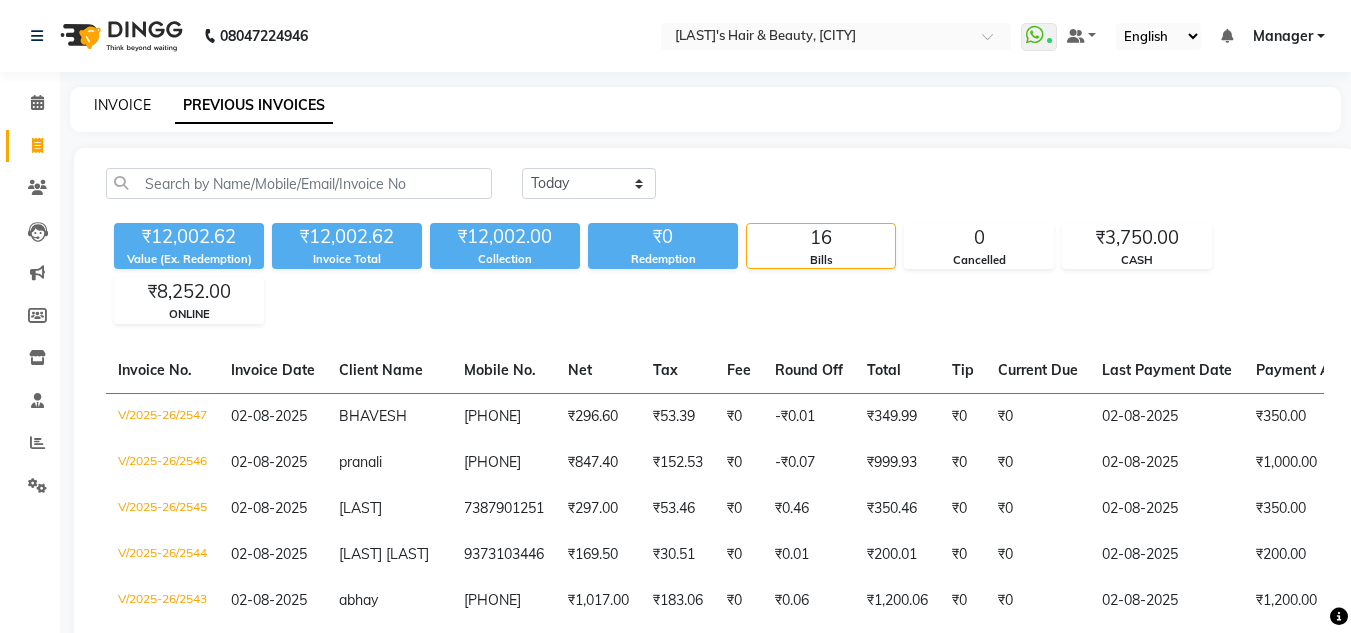 click on "INVOICE" 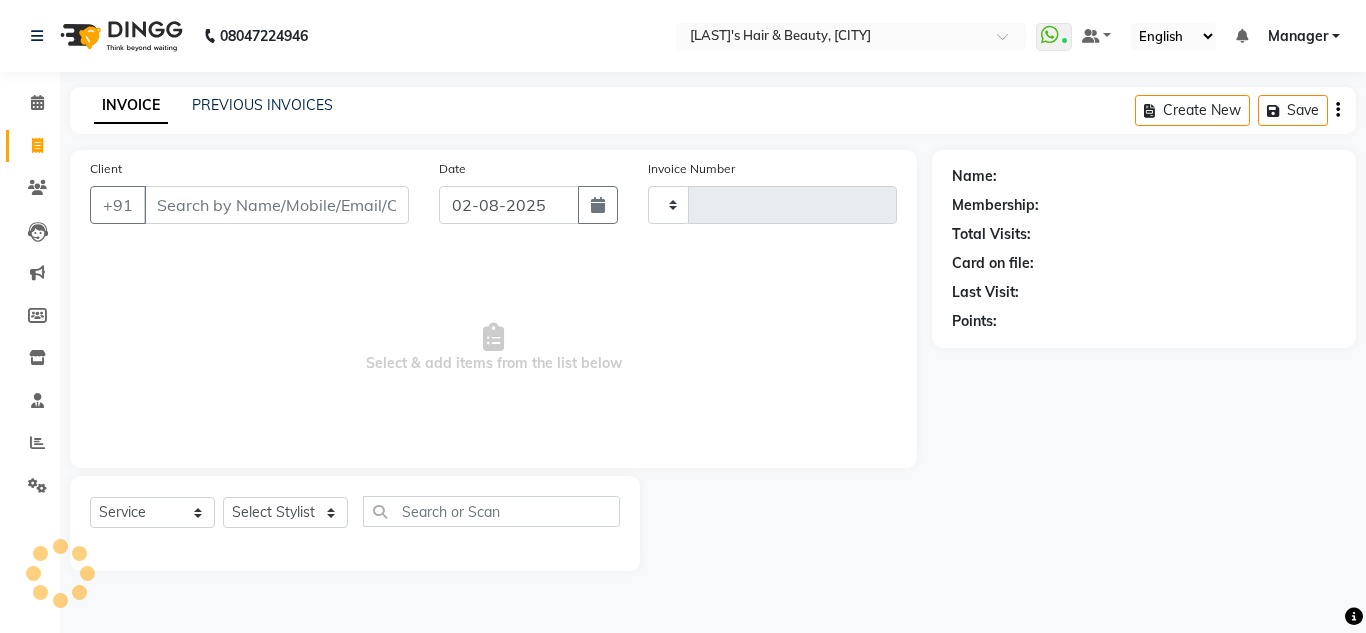 type on "2548" 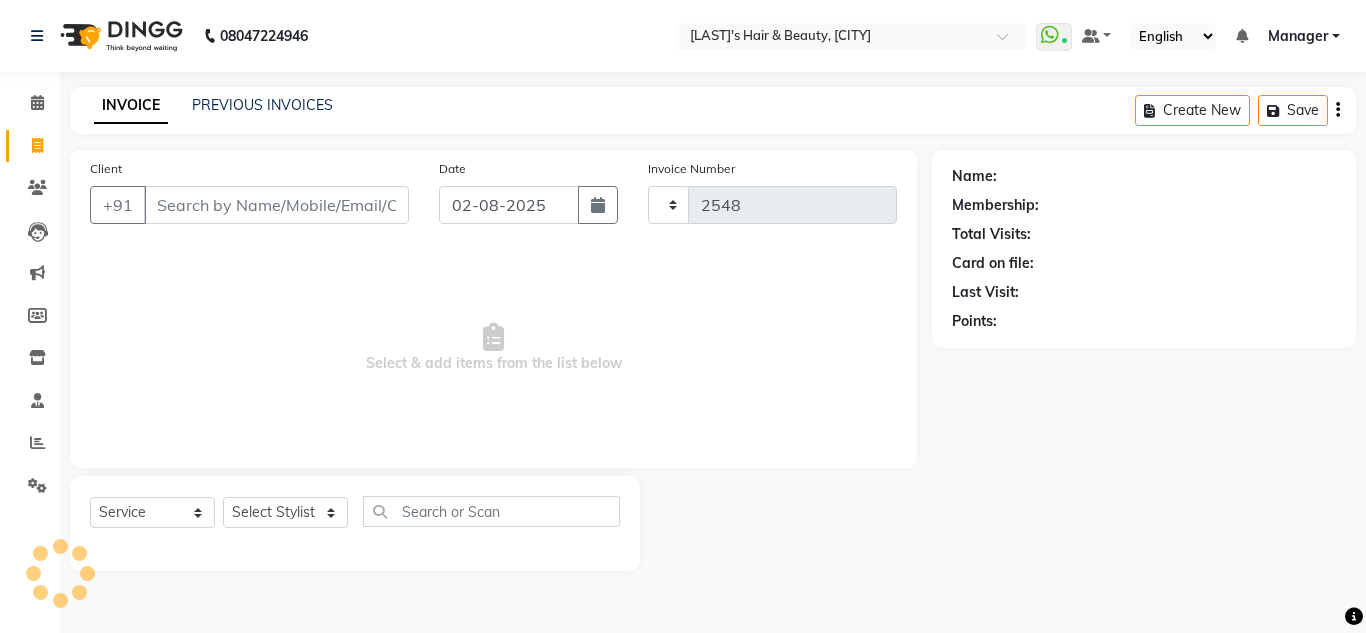 select on "4860" 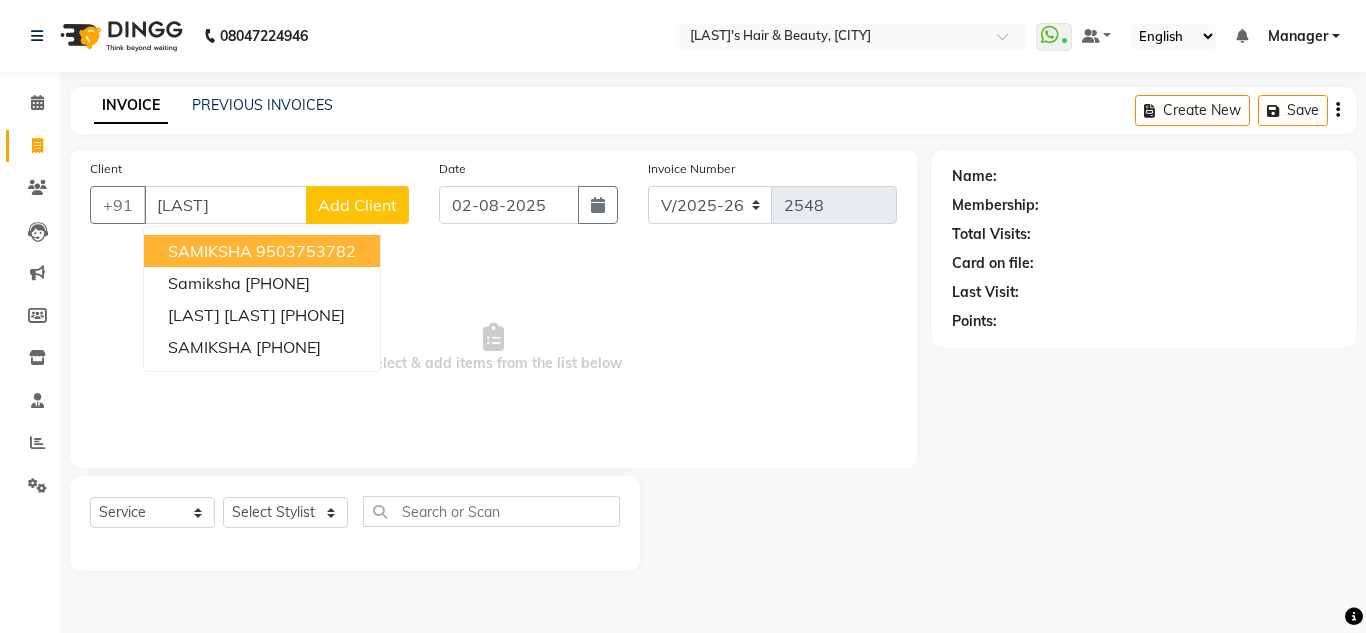 click on "[LAST] [PHONE]" at bounding box center [262, 251] 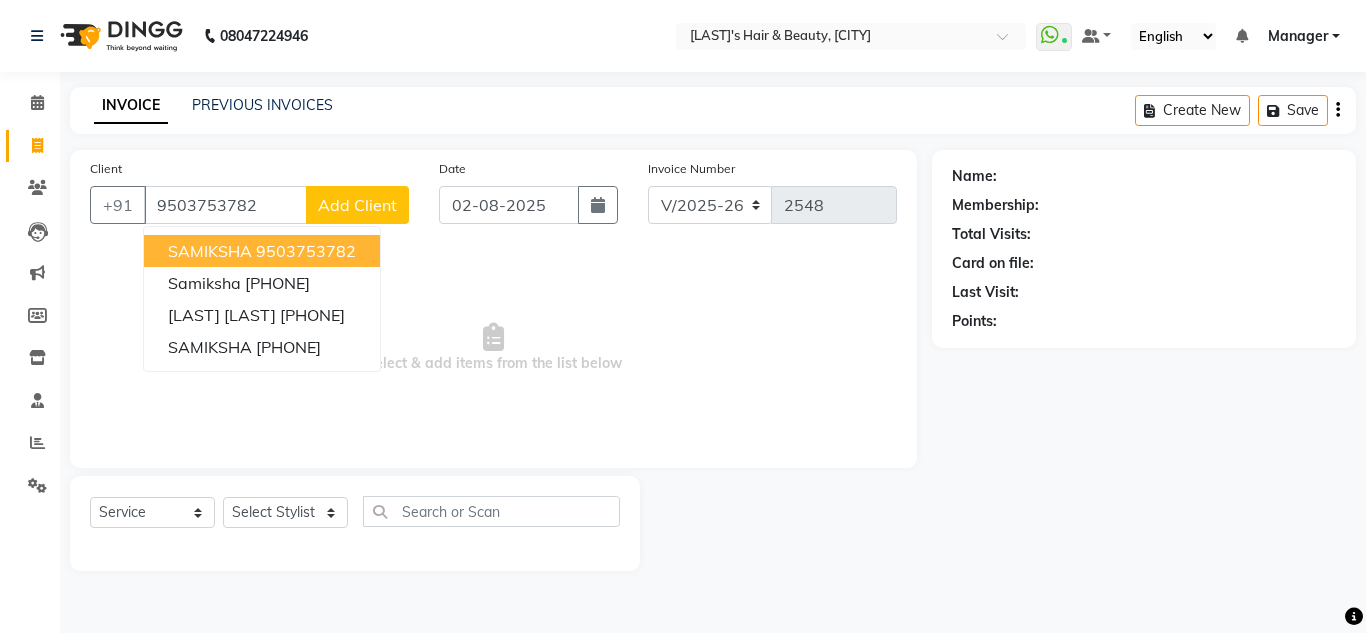 type on "9503753782" 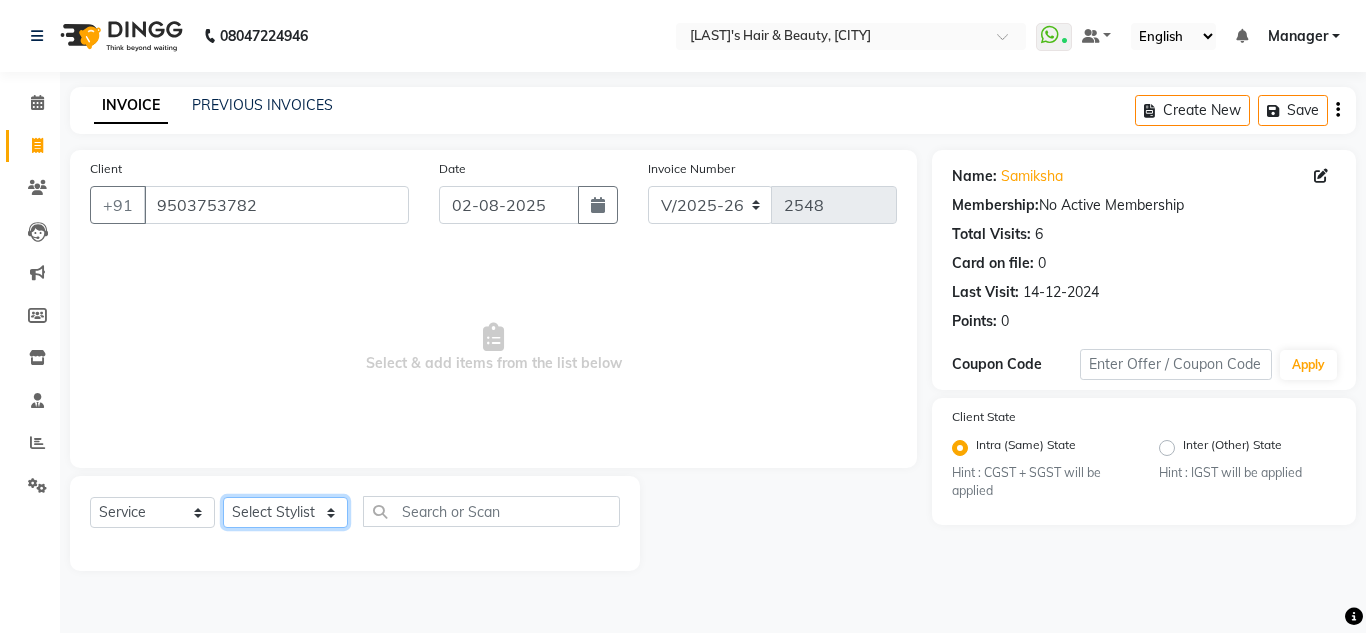 click on "Select Stylist [FIRST] [LAST] [FIRST] [LAST] [FIRST] [LAST] [FIRST] [LAST] [FIRST] [LAST] [FIRST] [LAST] [FIRST] [LAST] [FIRST] [LAST] [FIRST] [LAST]" 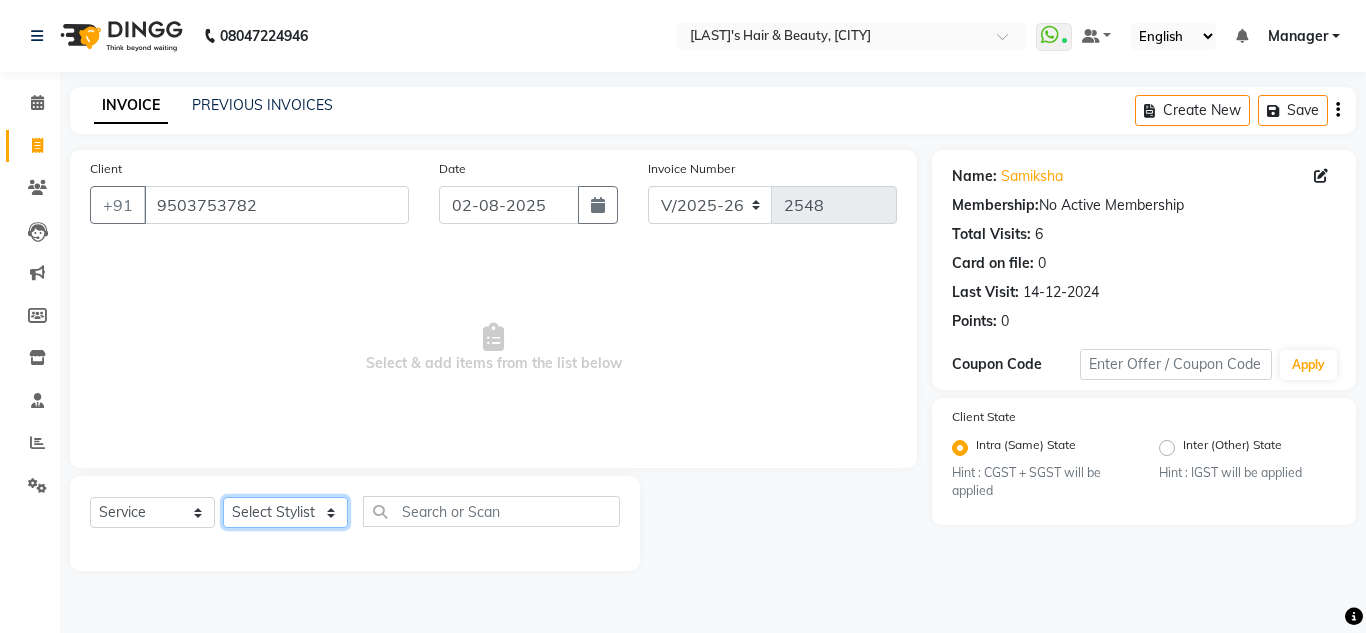 select on "39862" 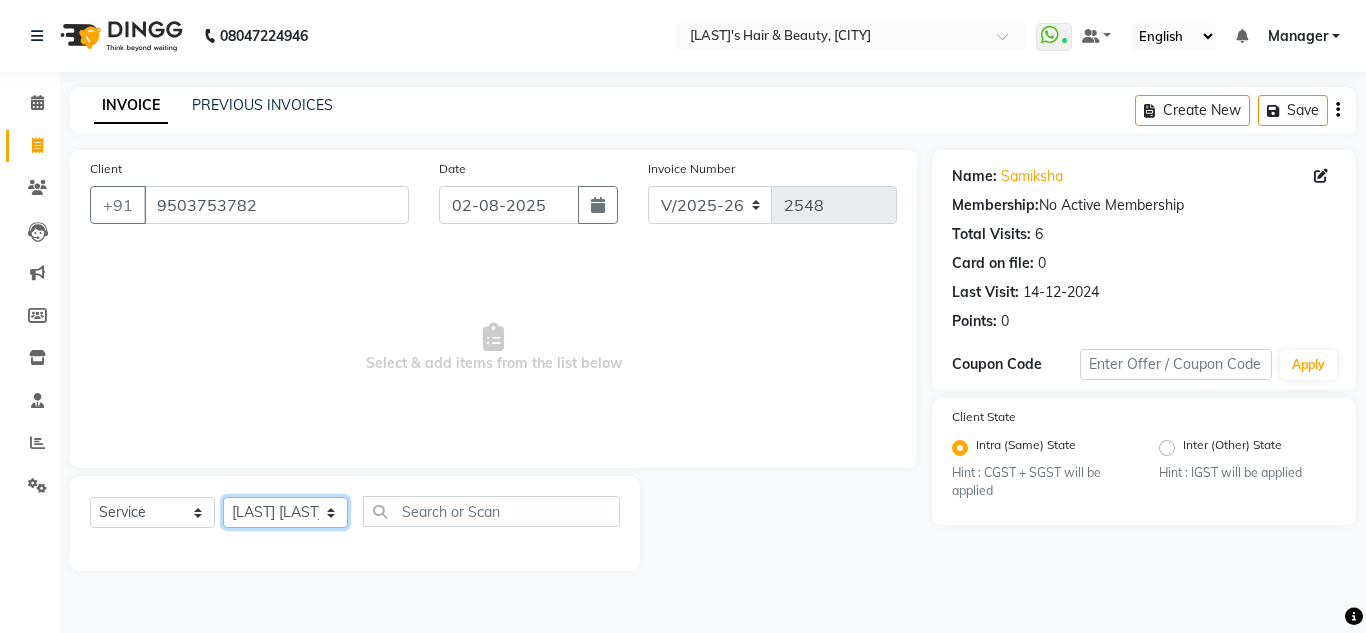 click on "Select Stylist [FIRST] [LAST] [FIRST] [LAST] [FIRST] [LAST] [FIRST] [LAST] [FIRST] [LAST] [FIRST] [LAST] [FIRST] [LAST] [FIRST] [LAST] [FIRST] [LAST]" 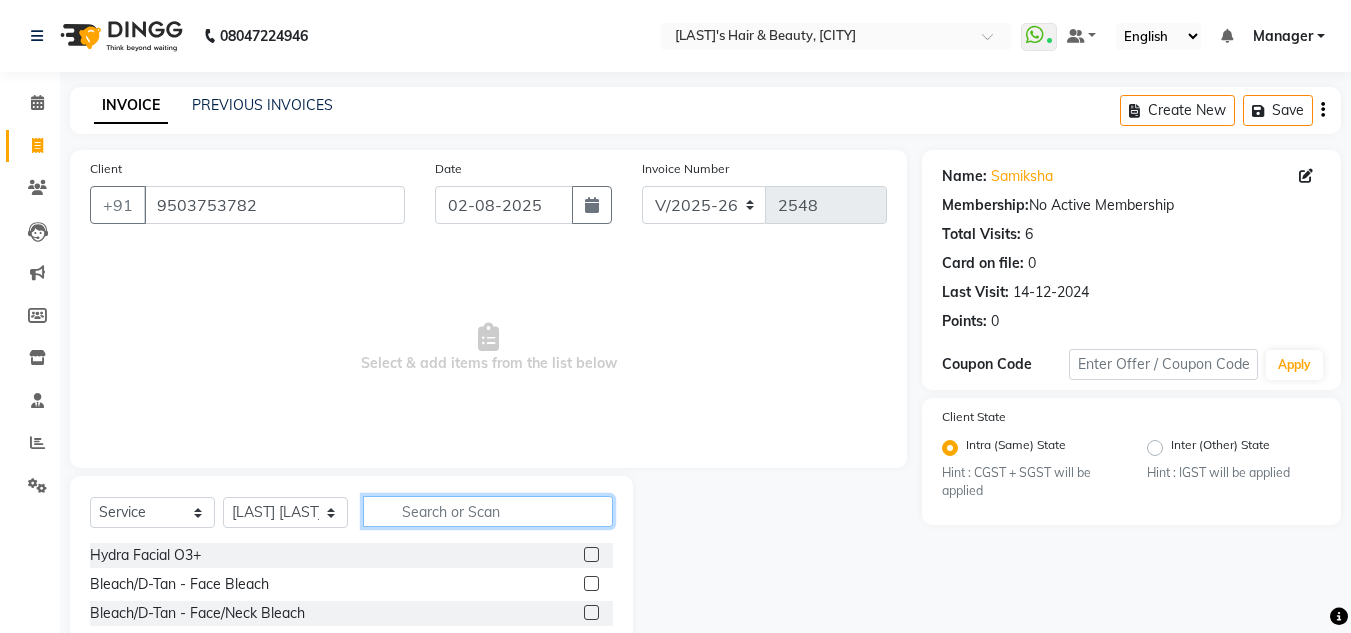 click 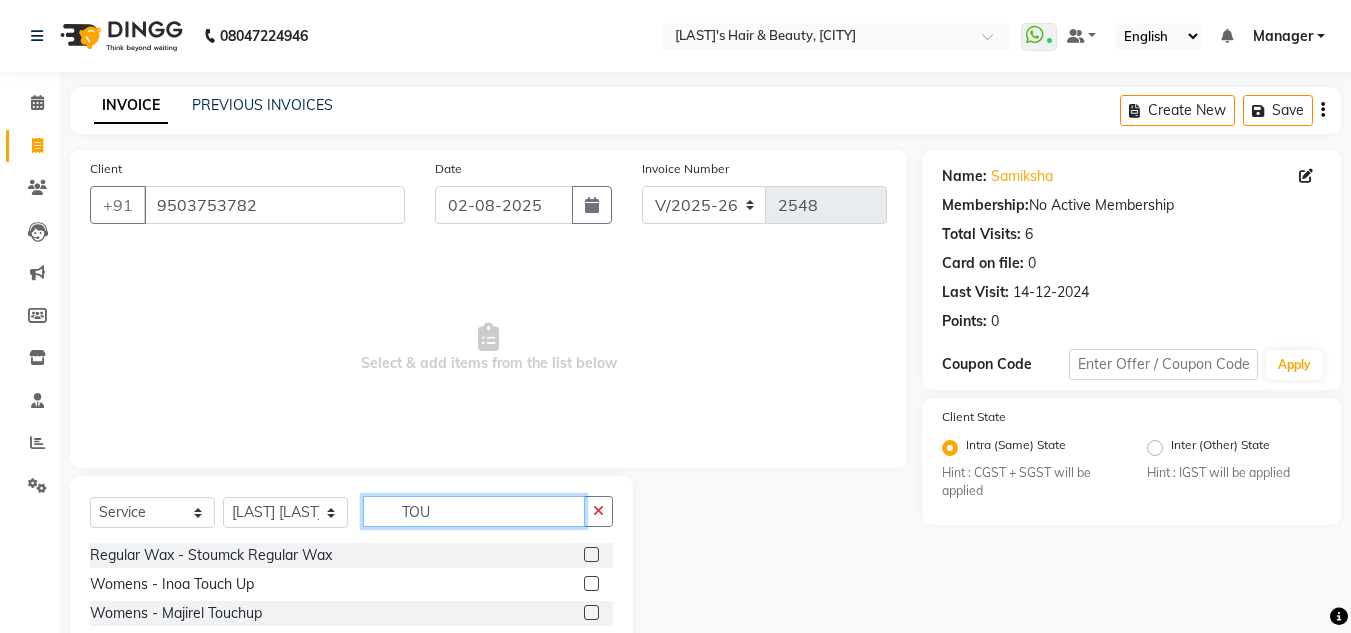 type on "TOU" 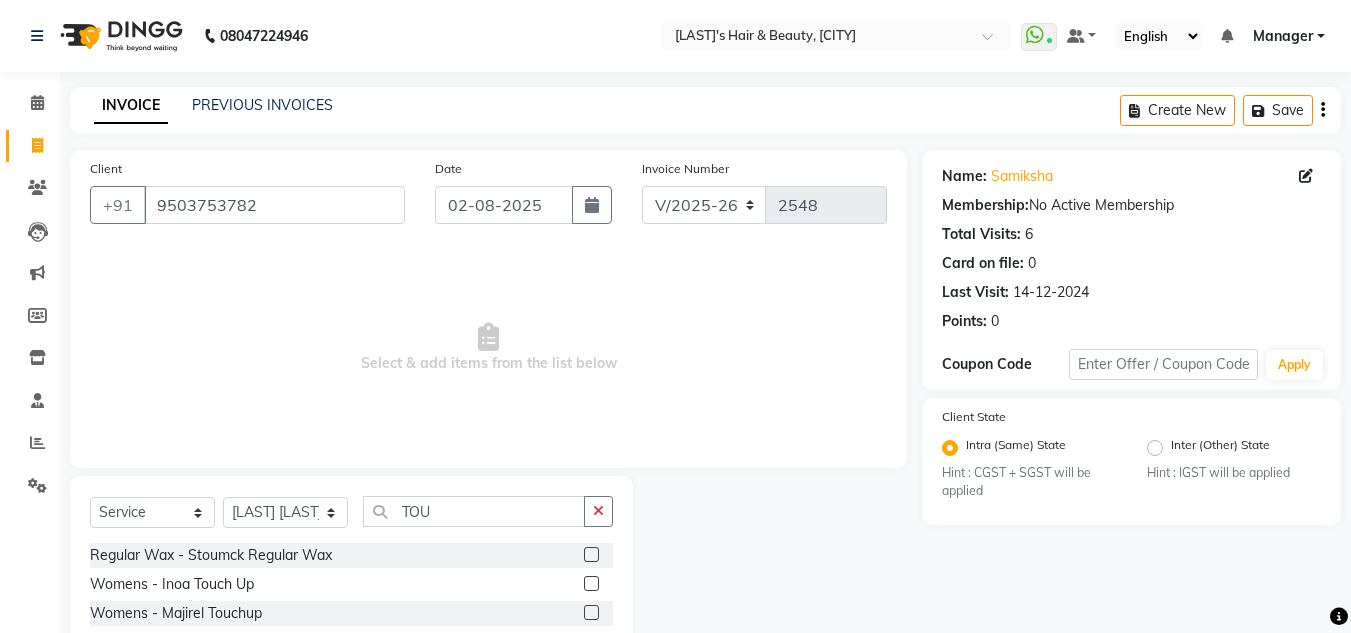 click 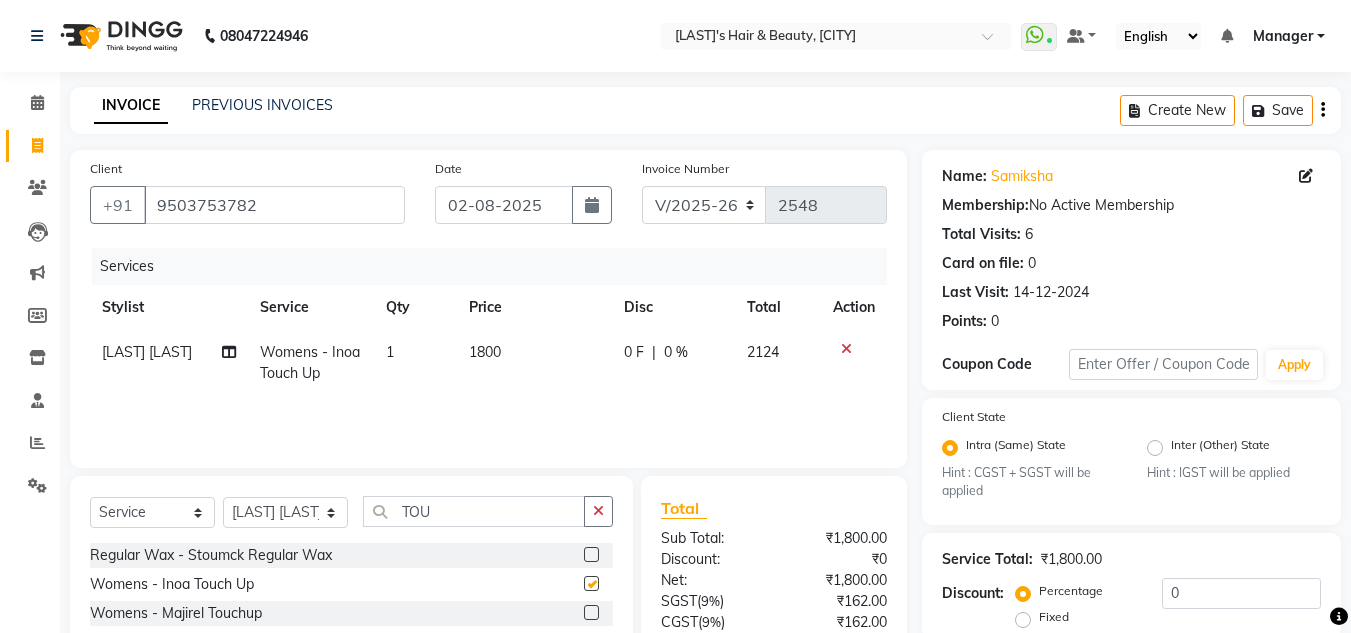 checkbox on "false" 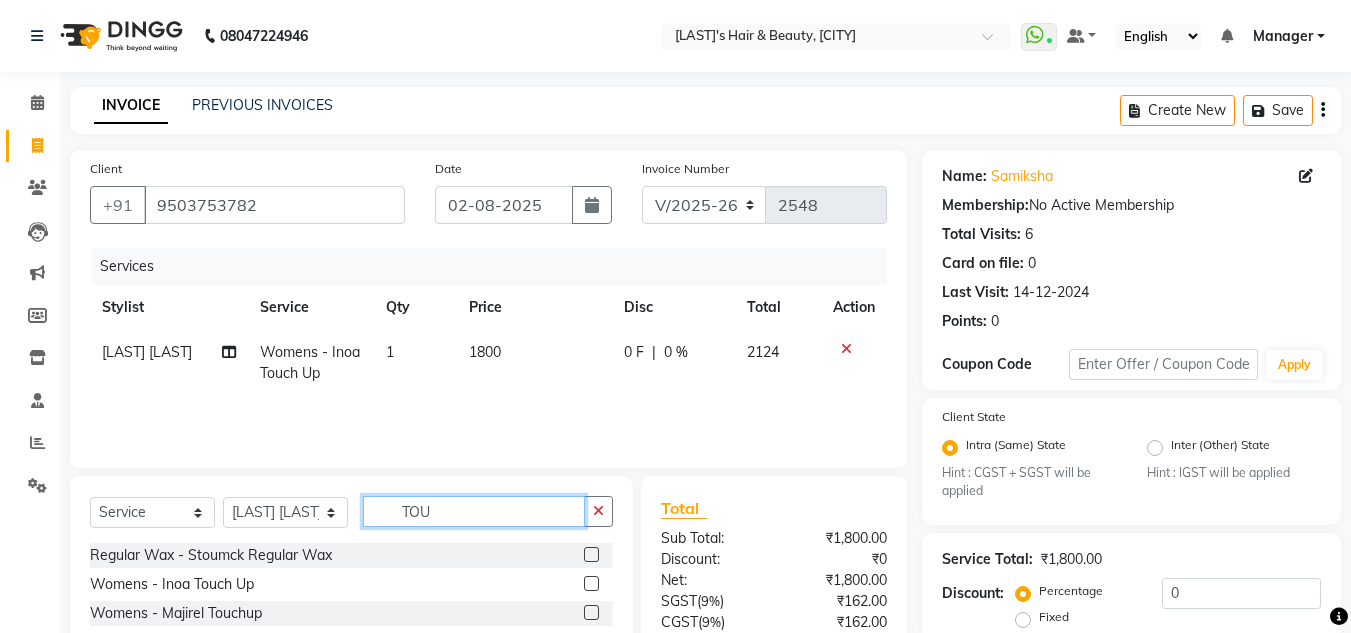 click on "TOU" 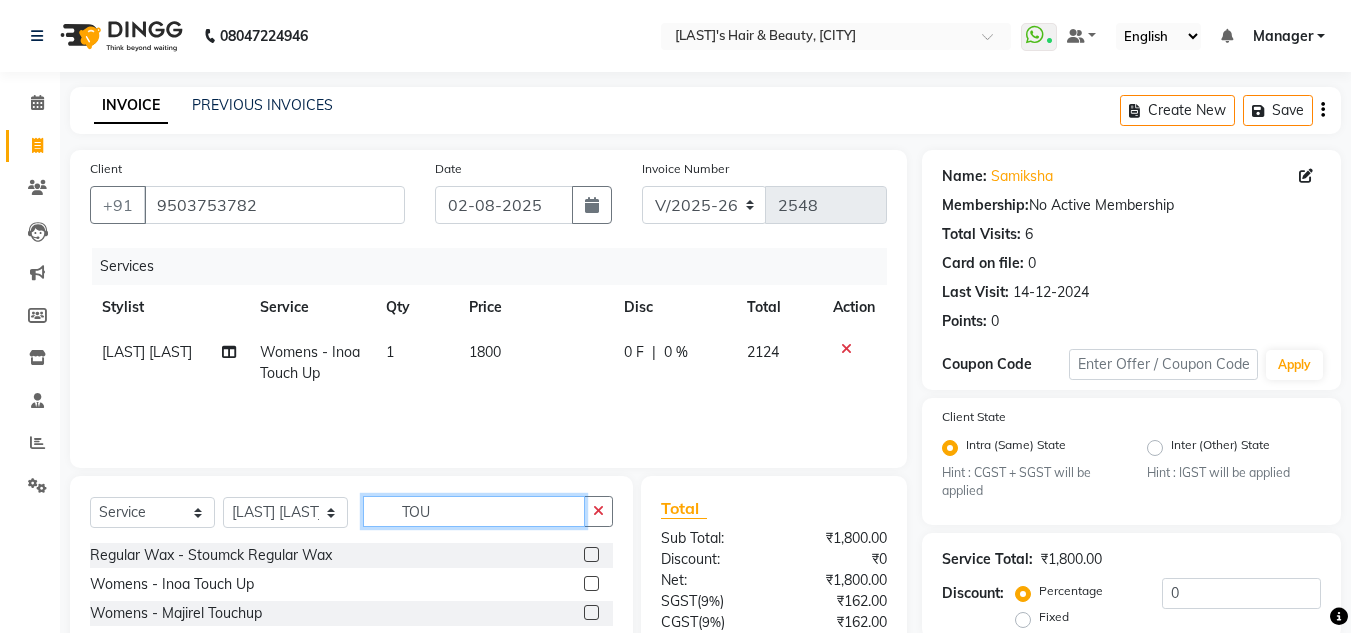 click on "TOU" 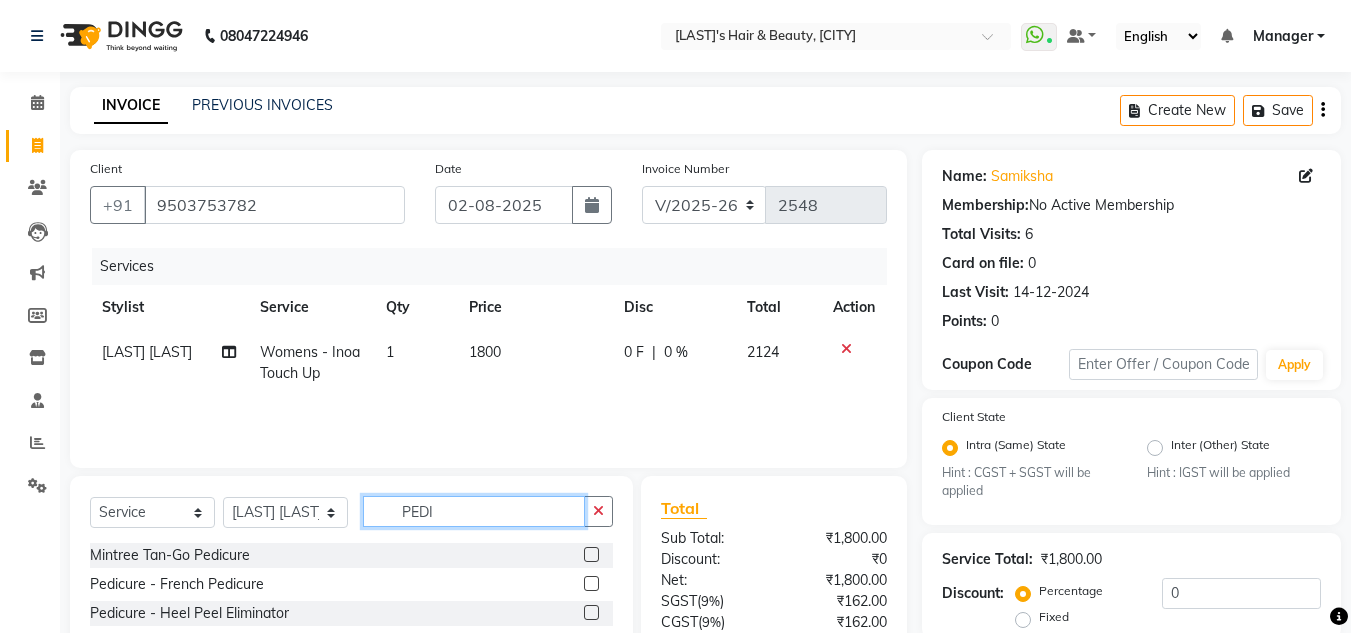 scroll, scrollTop: 177, scrollLeft: 0, axis: vertical 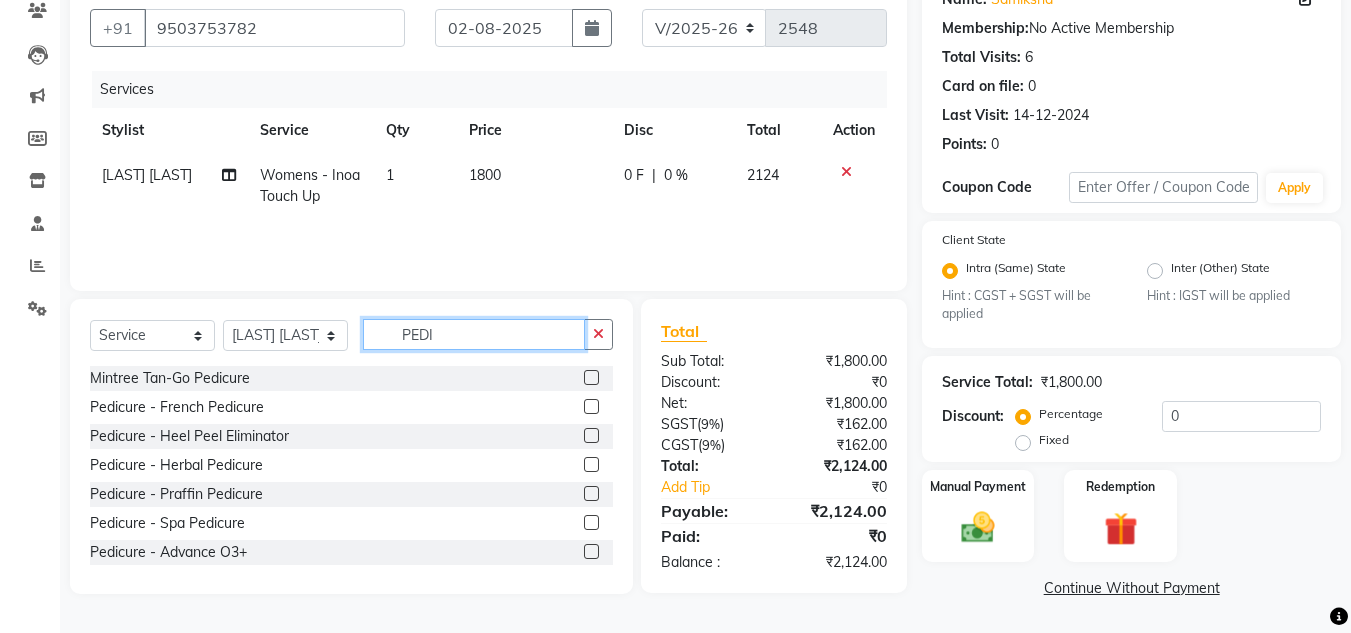 type on "PEDI" 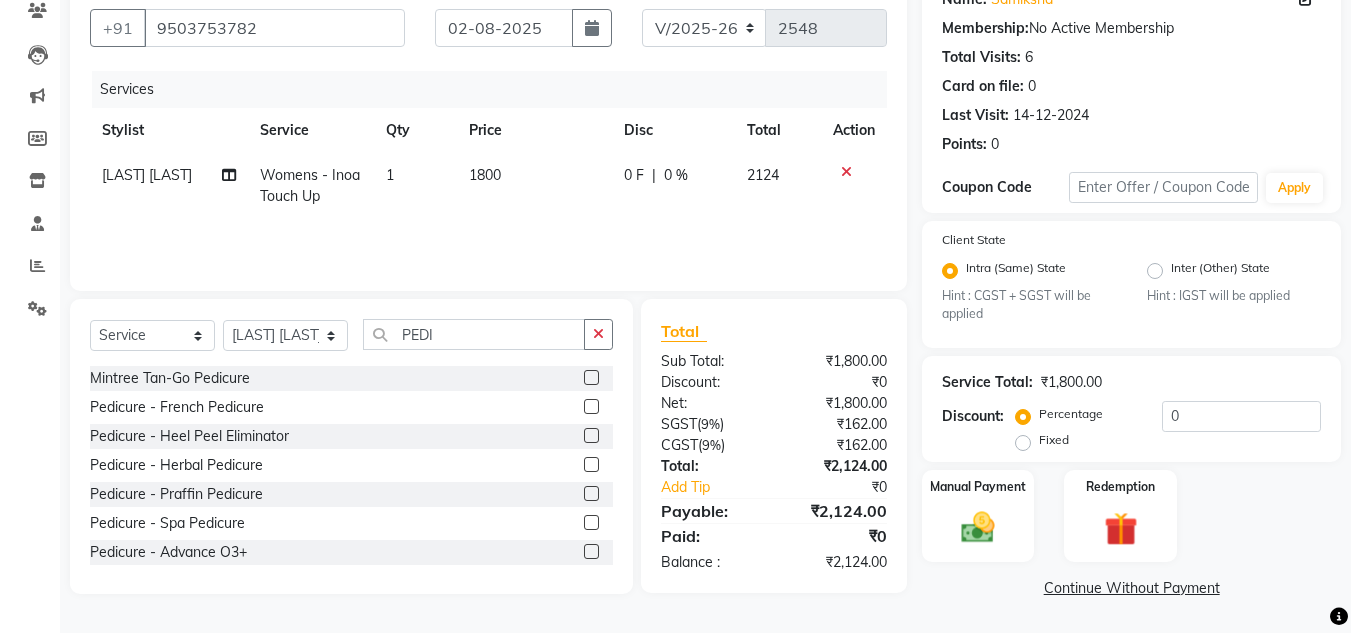 click 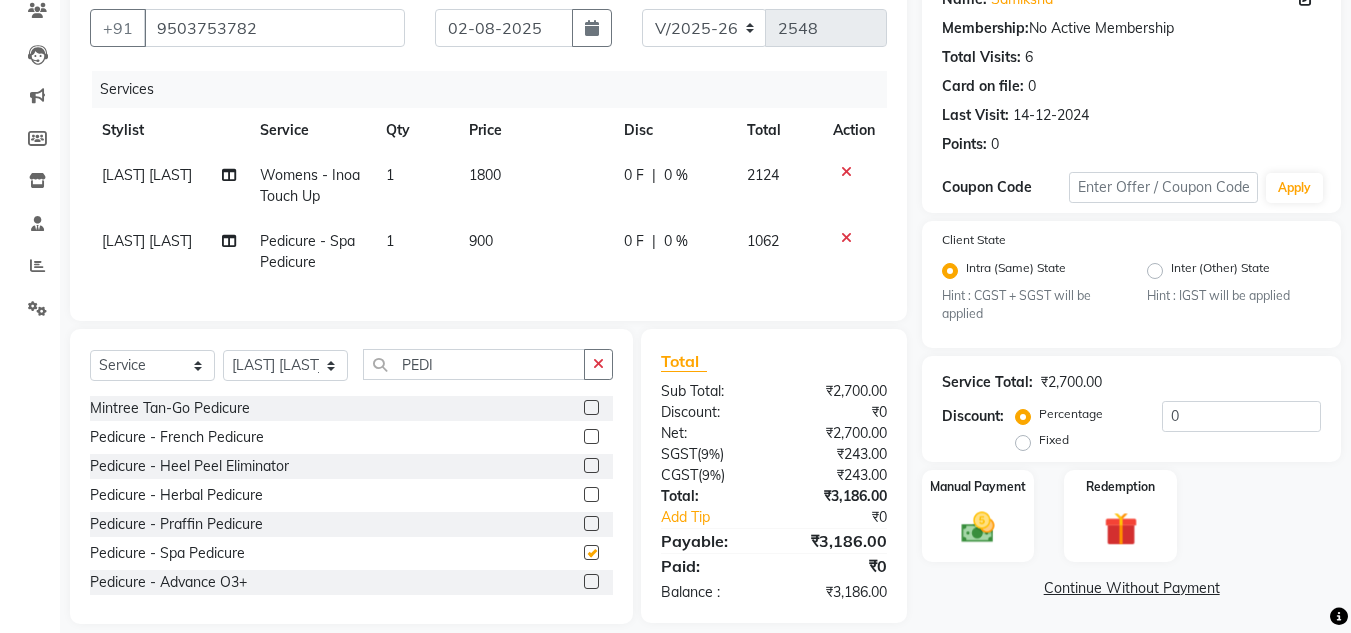 checkbox on "false" 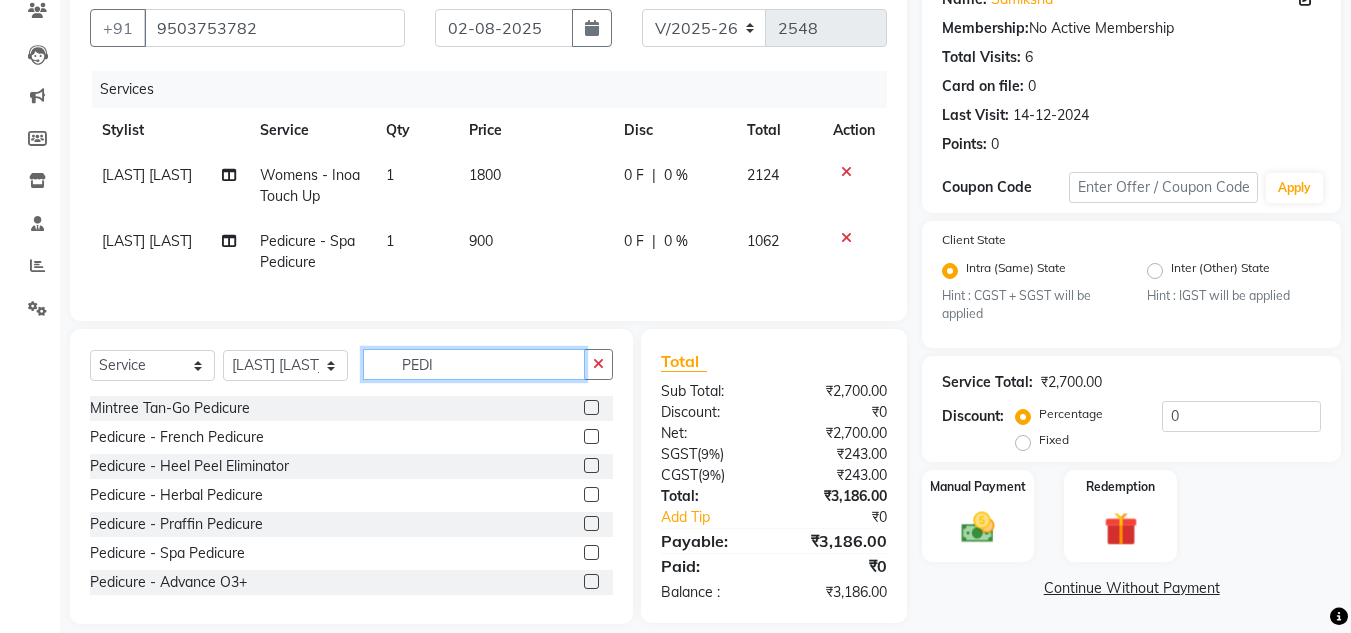 click on "PEDI" 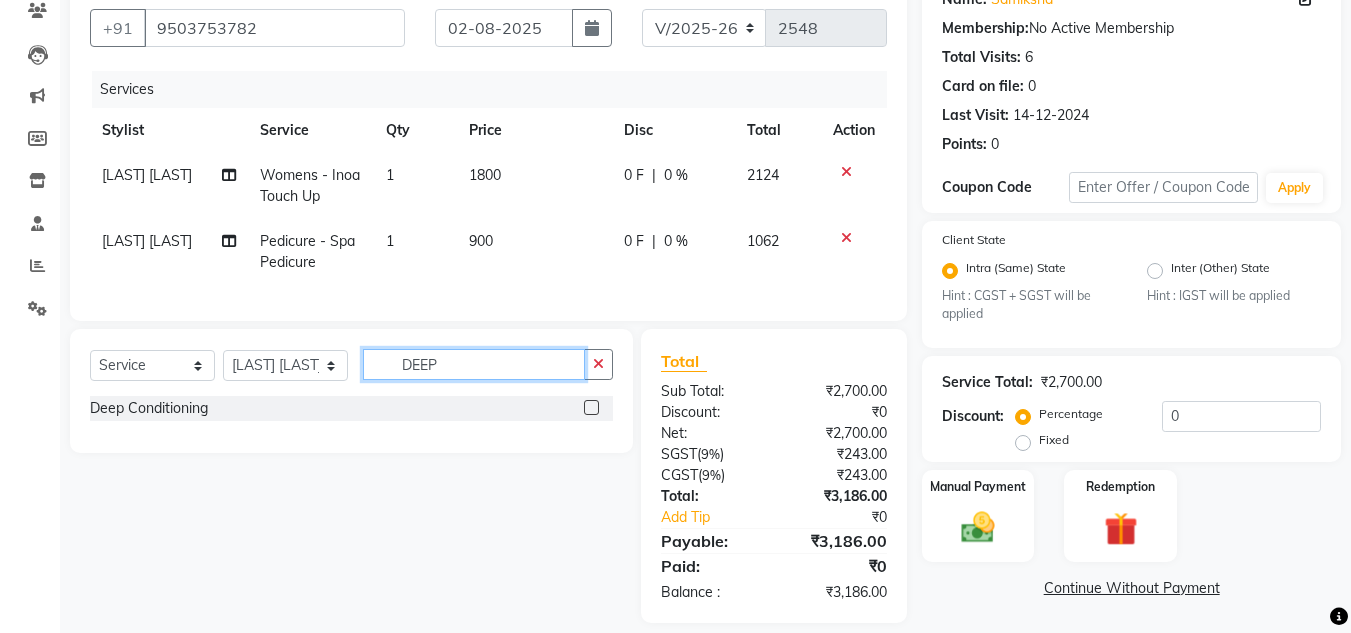 type on "DEEP" 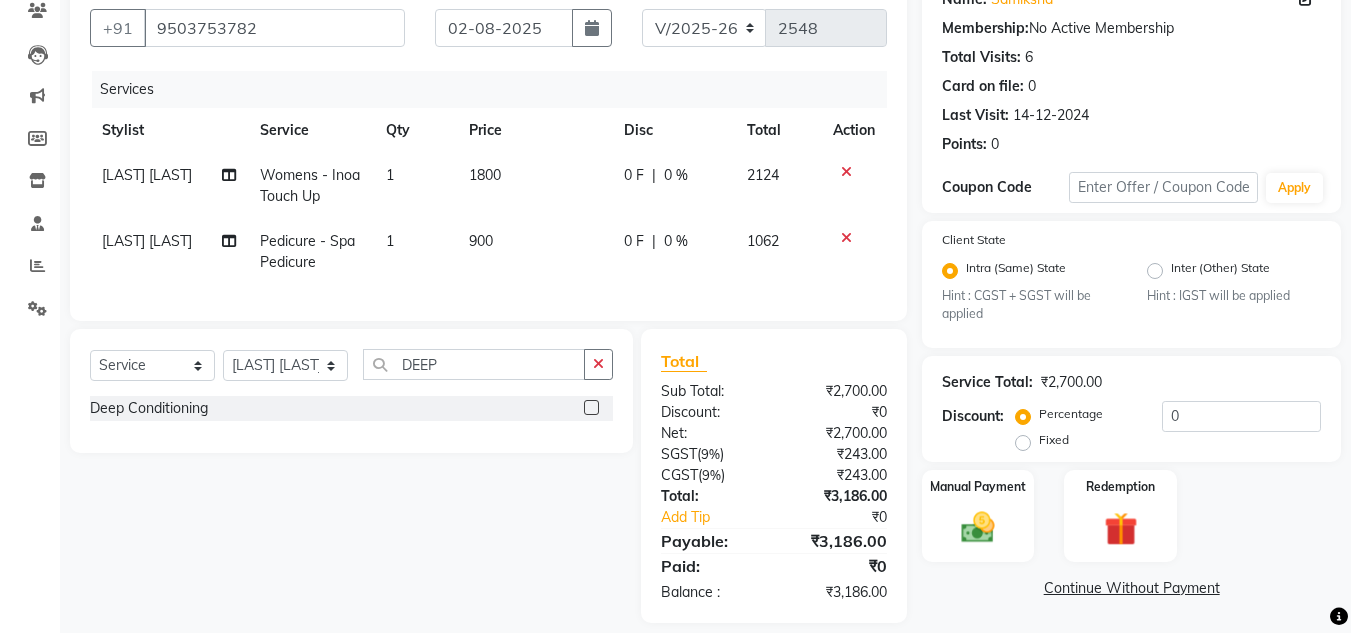 click 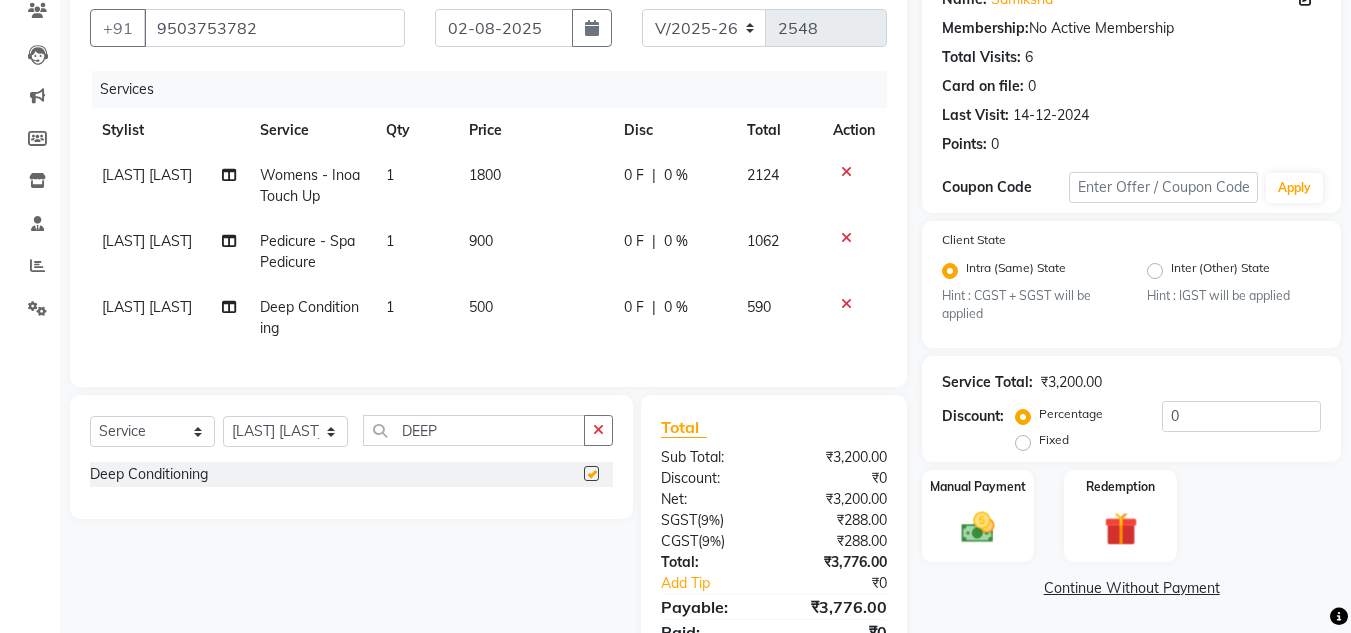 checkbox on "false" 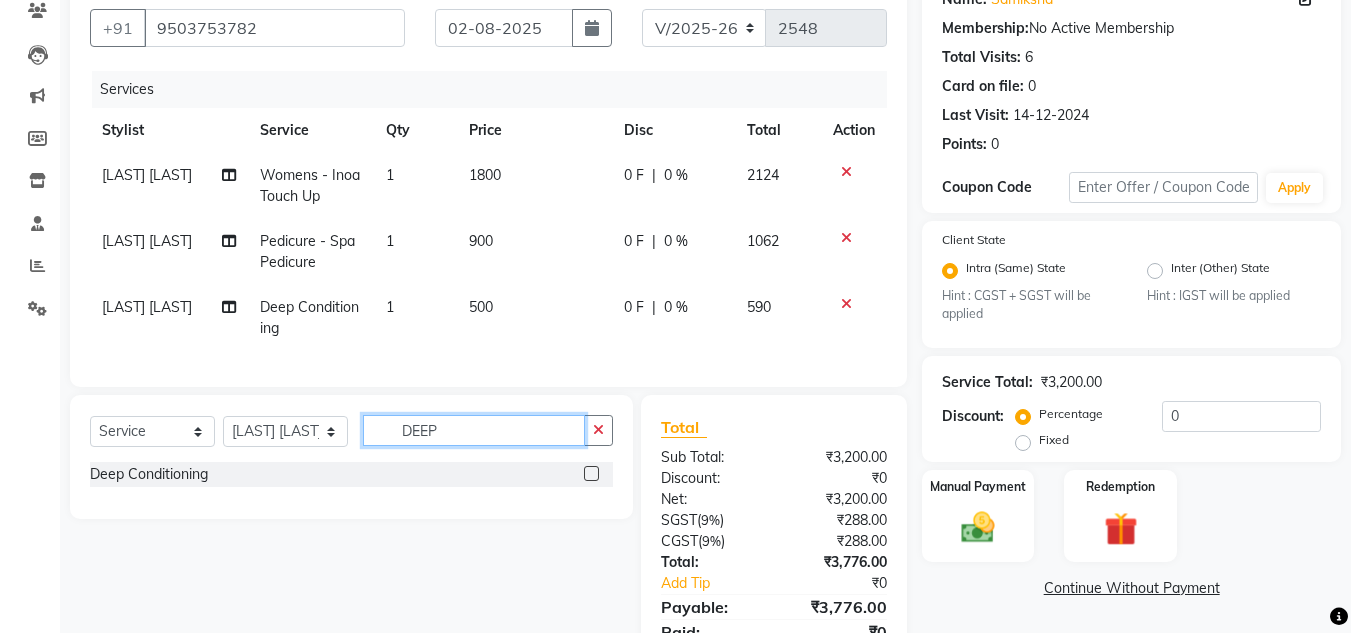 click on "DEEP" 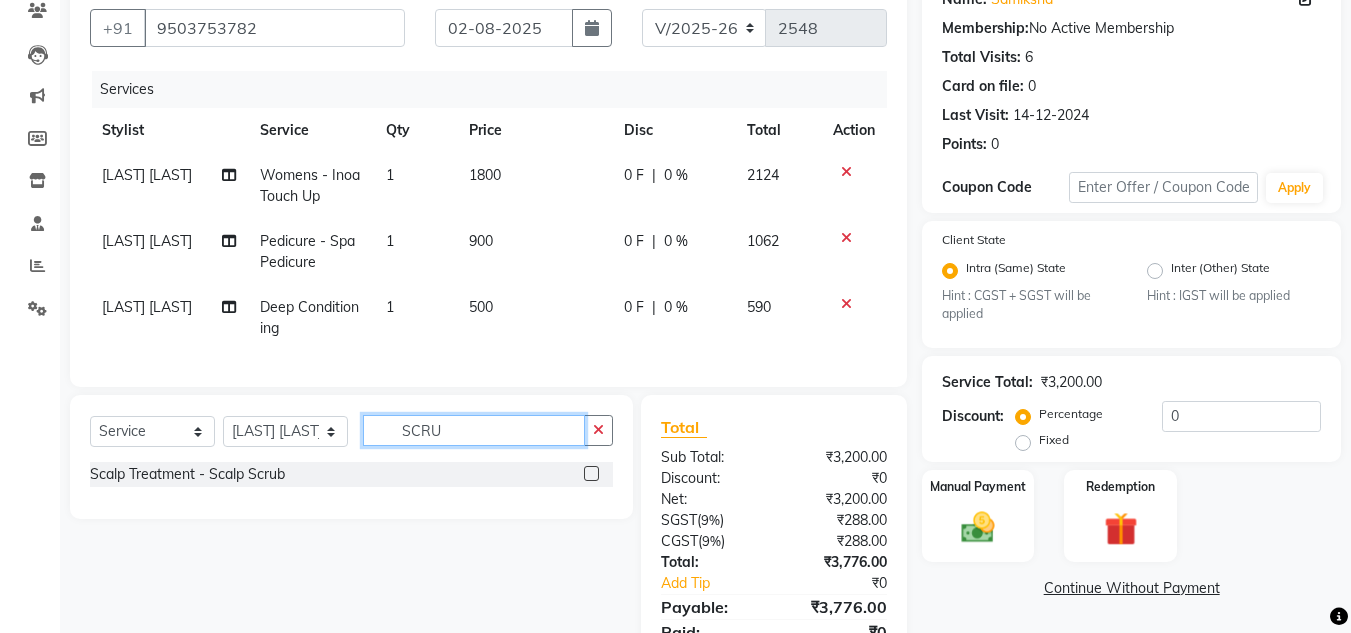 type on "SCRU" 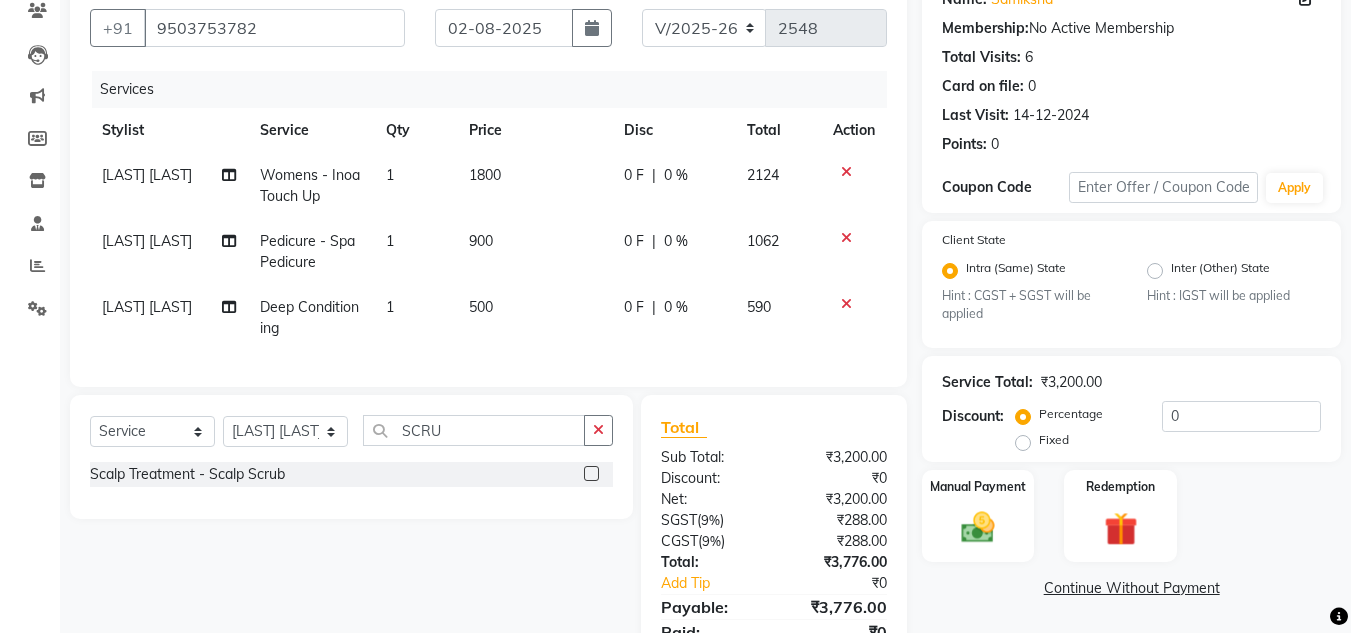 click 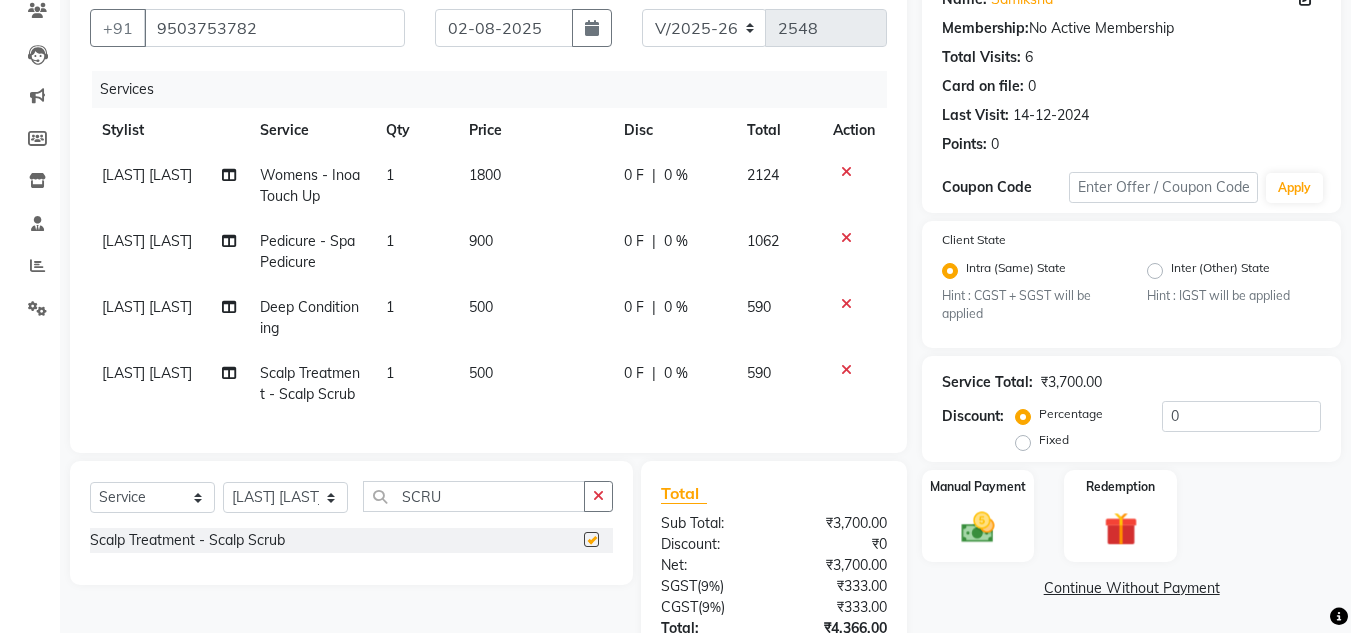 checkbox on "false" 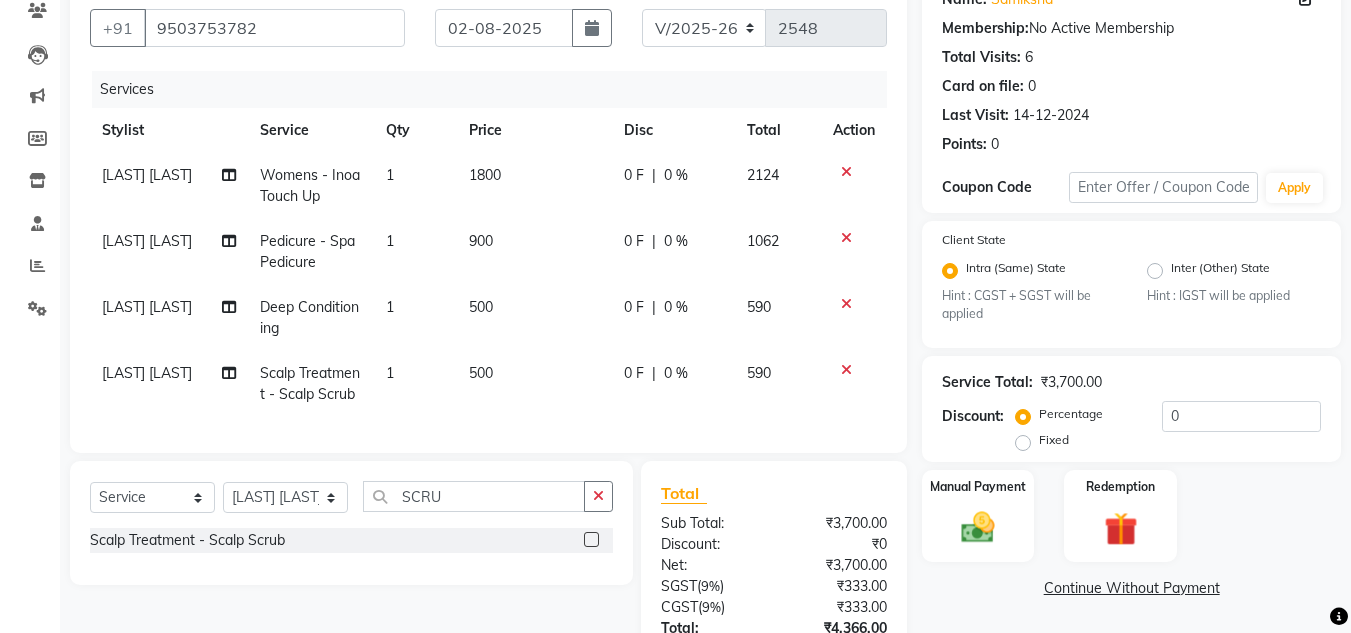 click on "500" 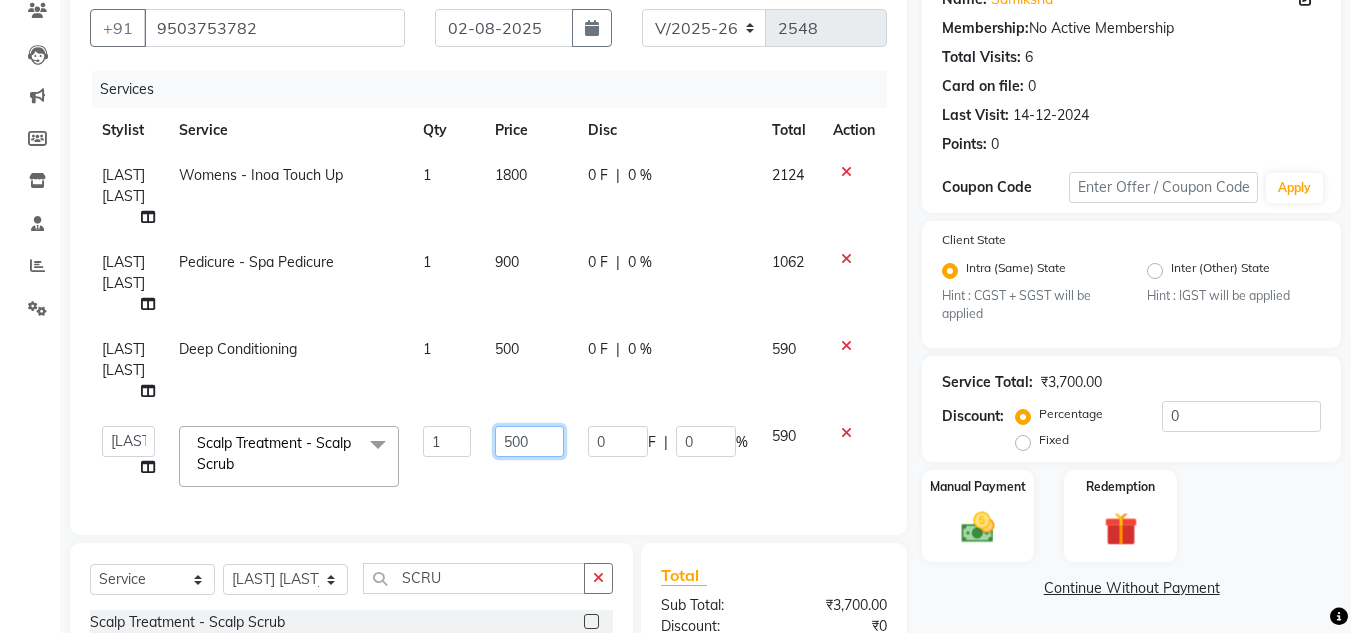 click on "500" 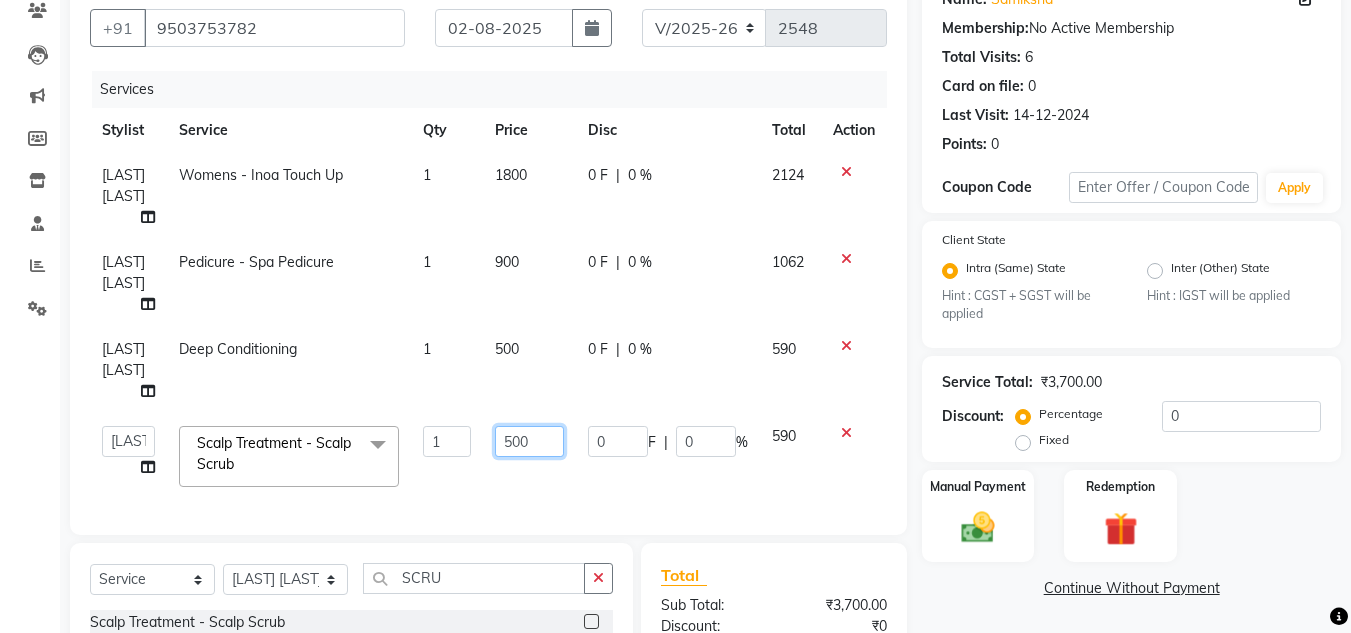 click on "500" 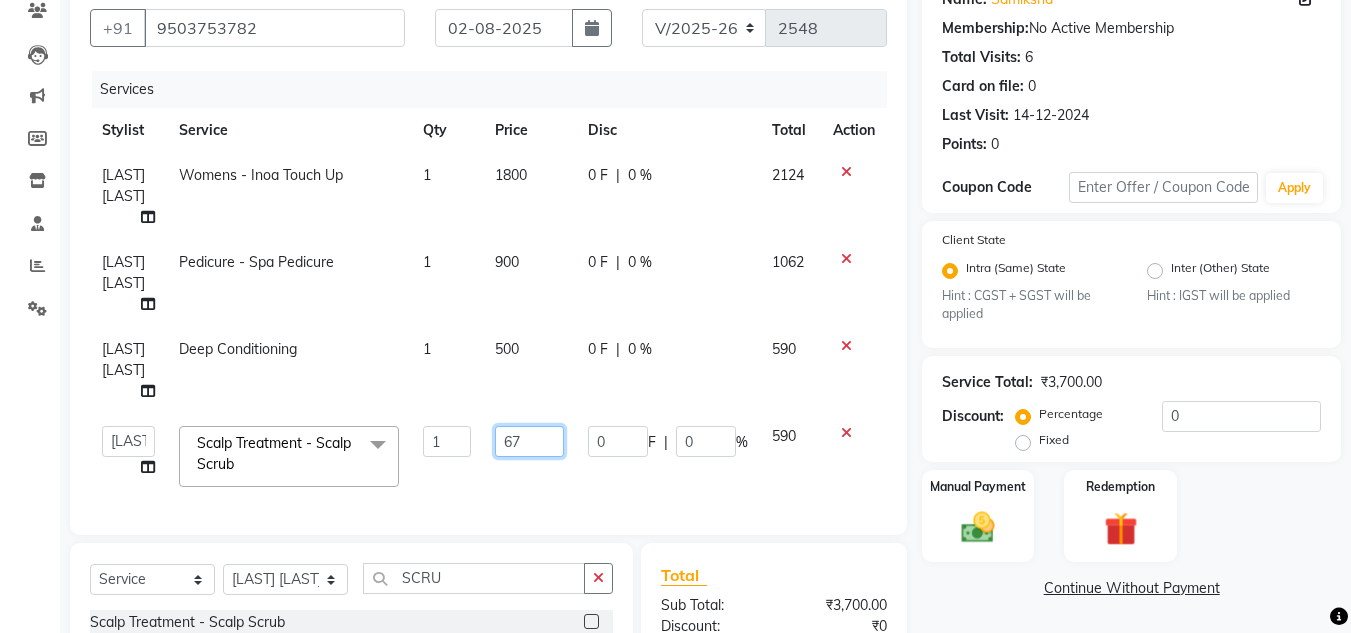 type on "678" 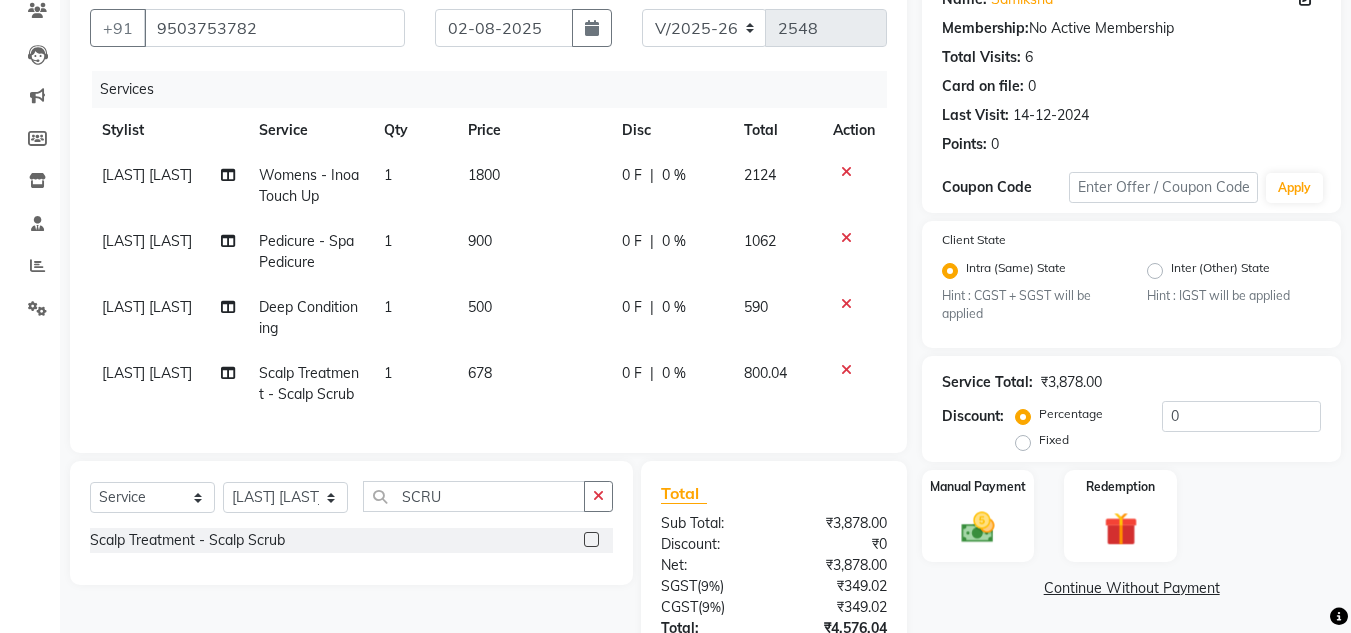 click on "800.04" 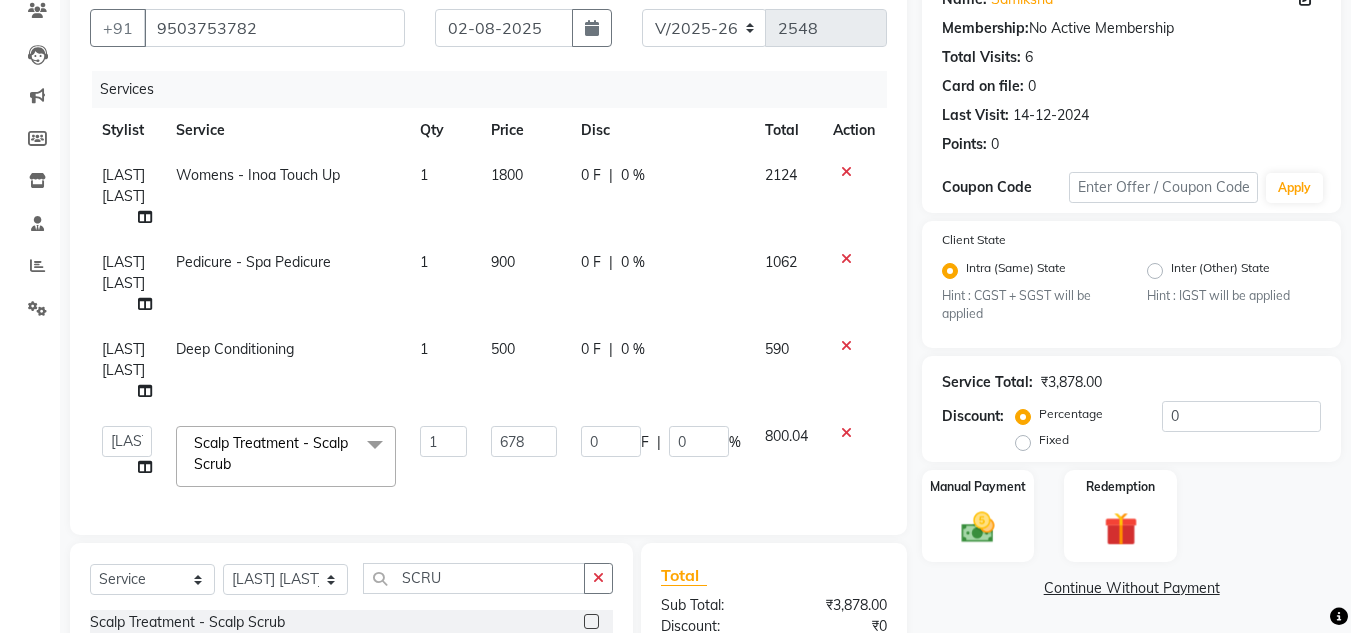 click on "500" 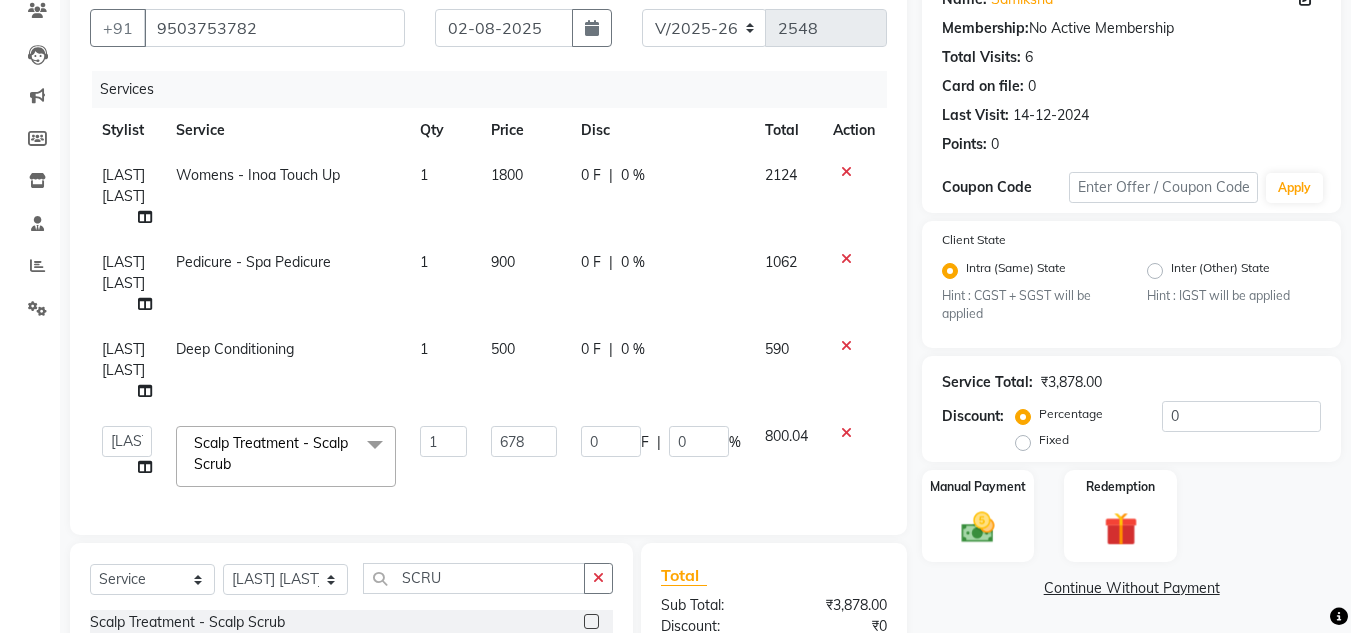 select on "39862" 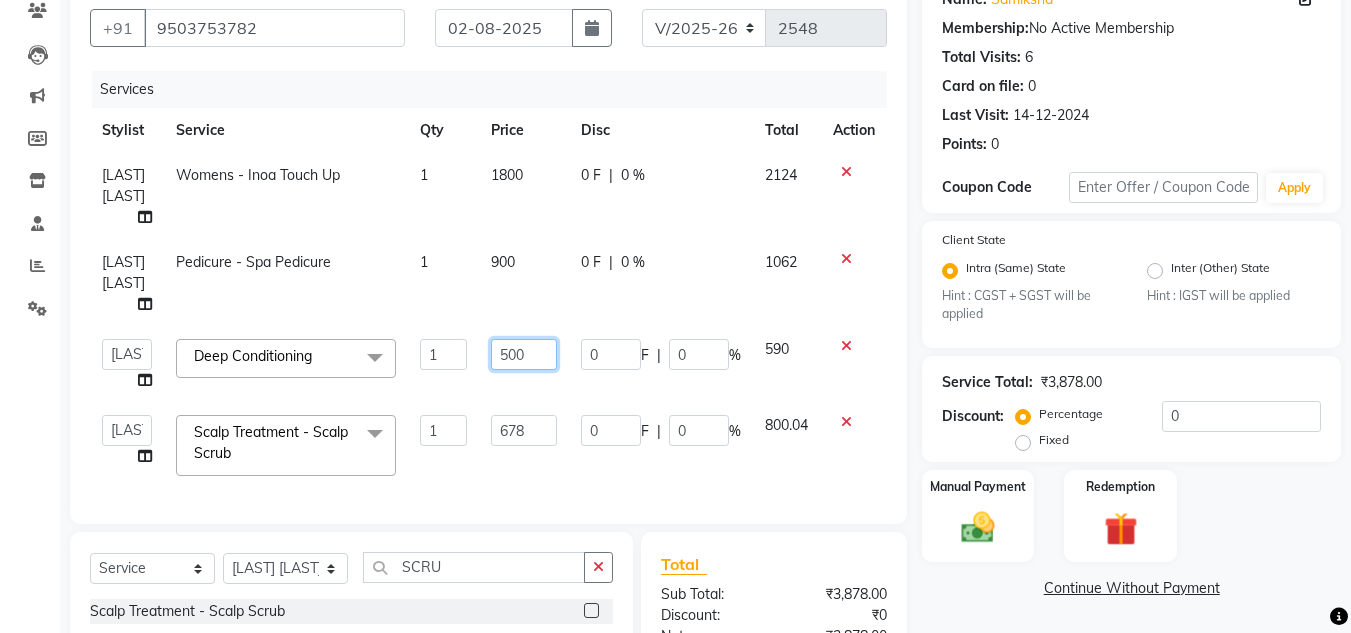 click on "500" 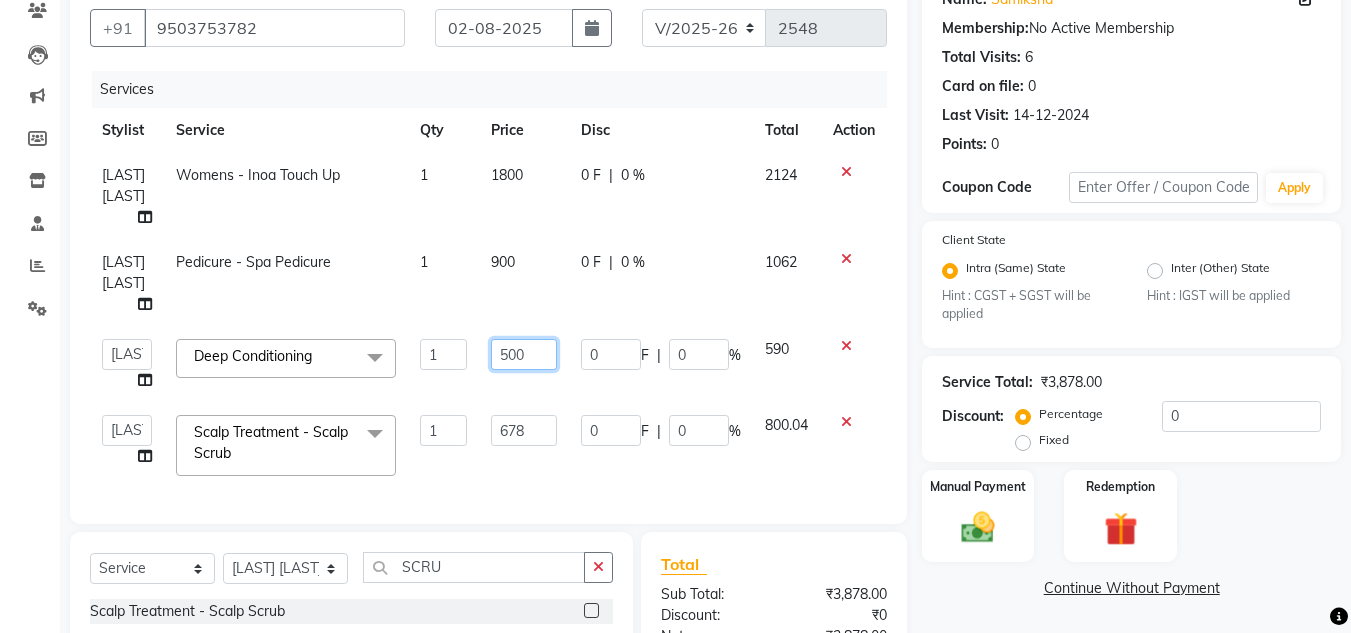 click on "500" 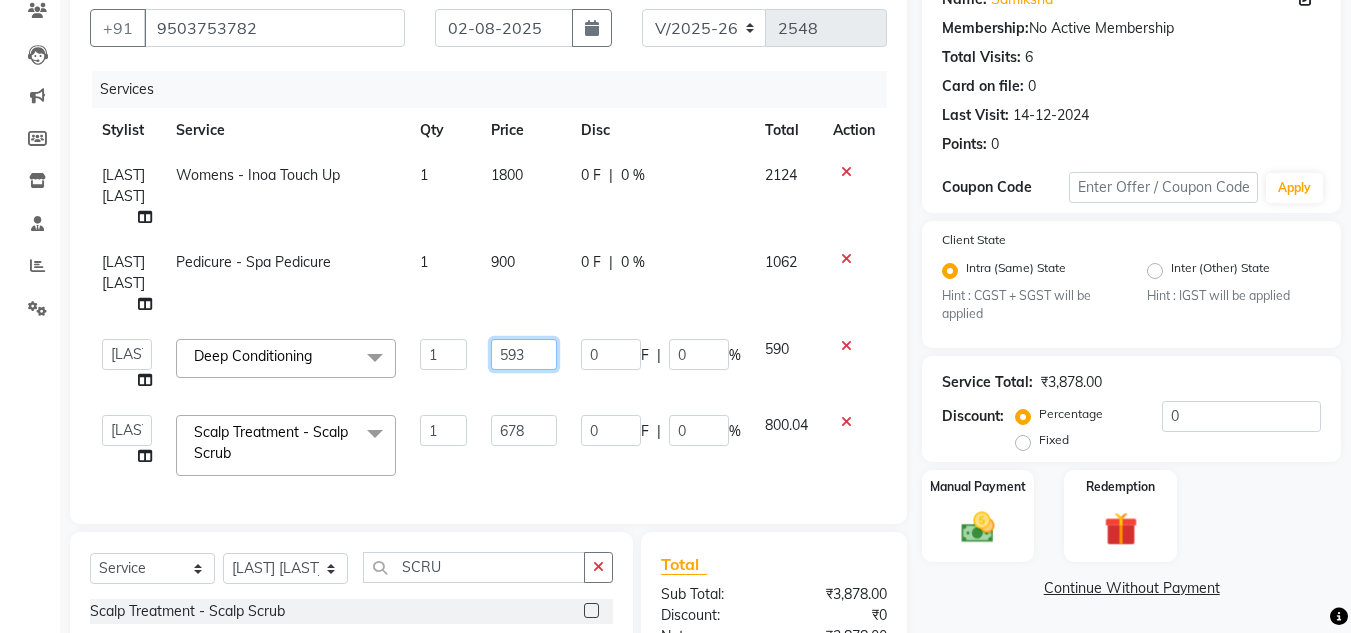 type on "593.6" 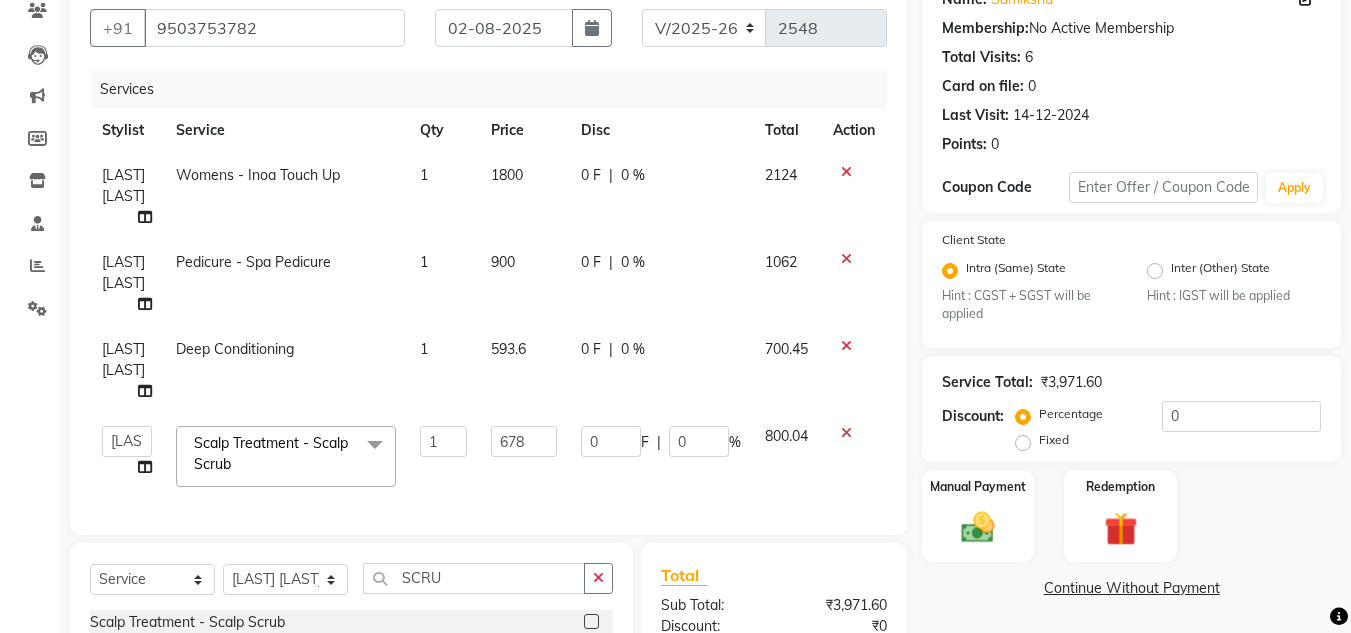 click on "700.45" 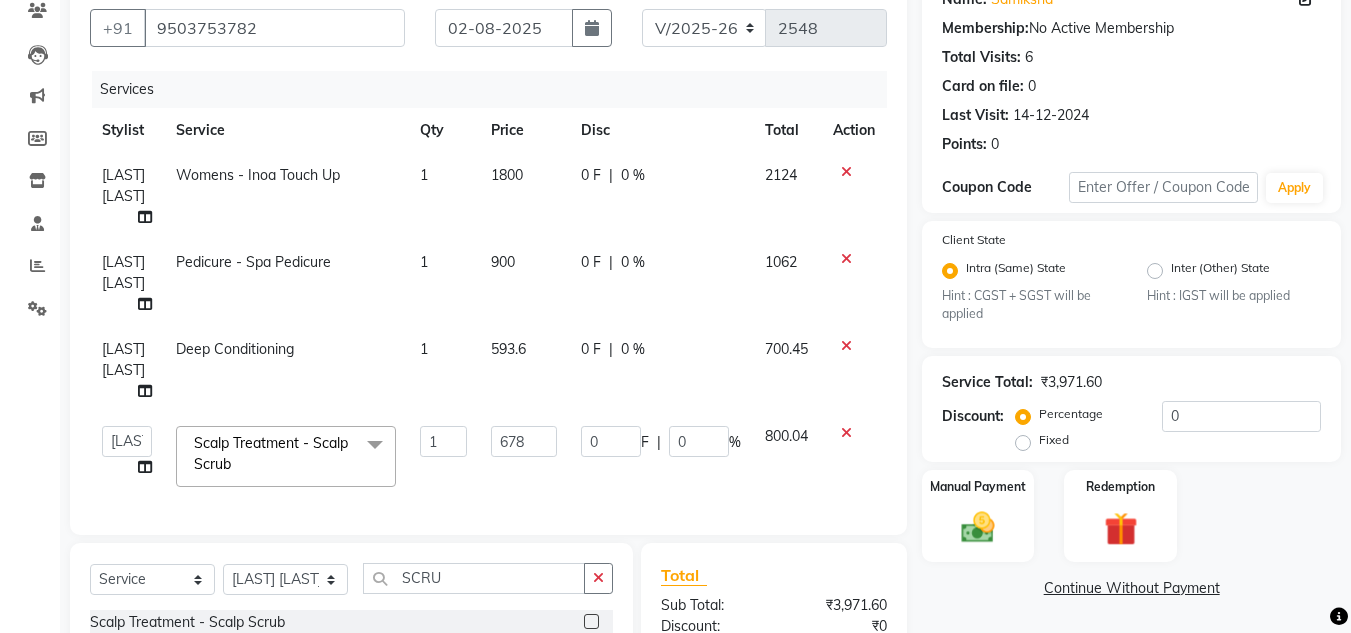 select on "39862" 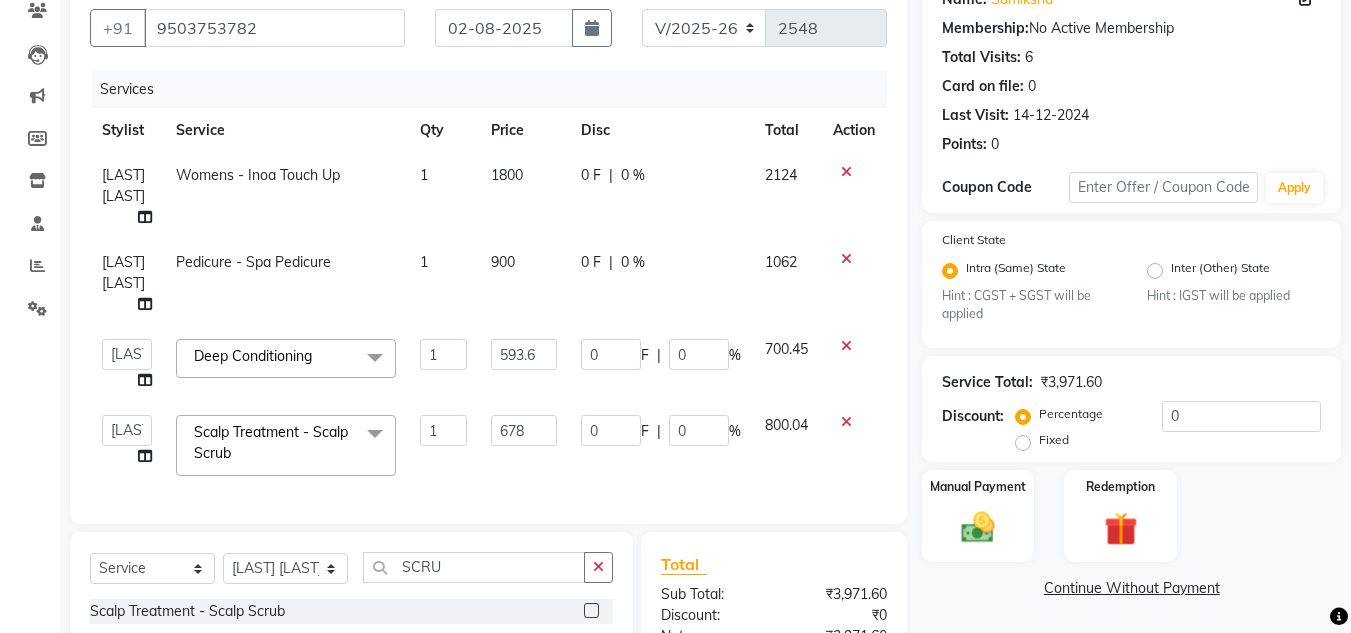 click on "900" 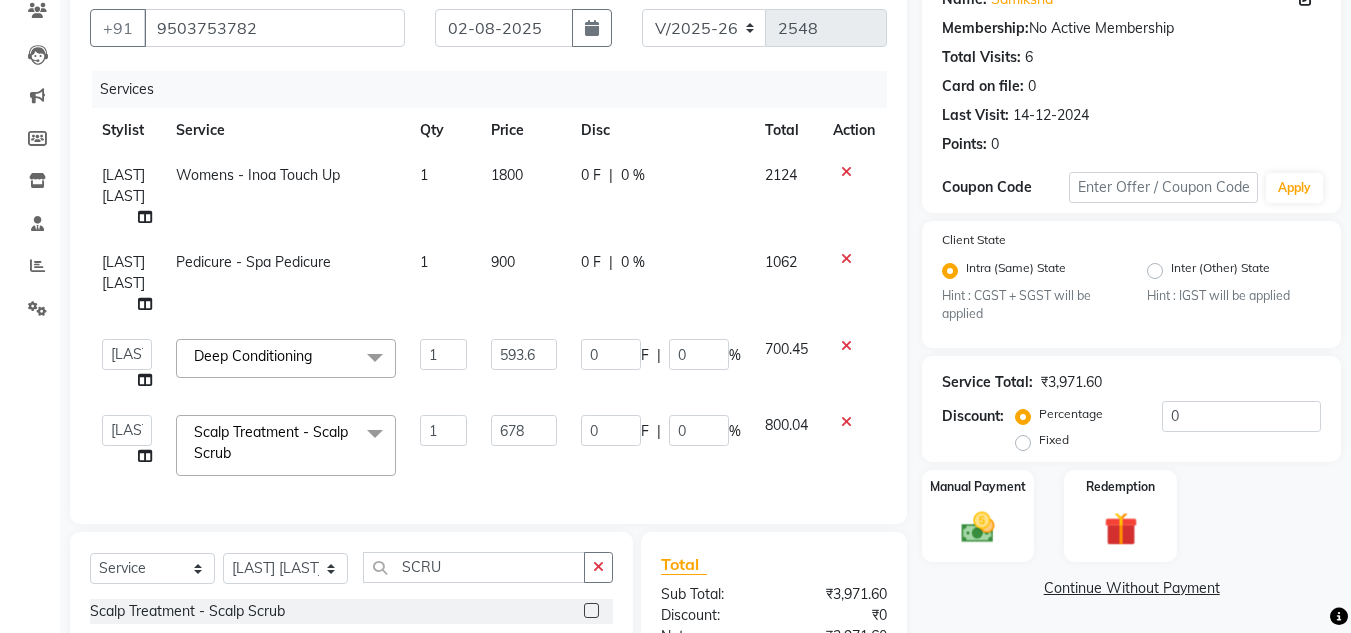 select on "39862" 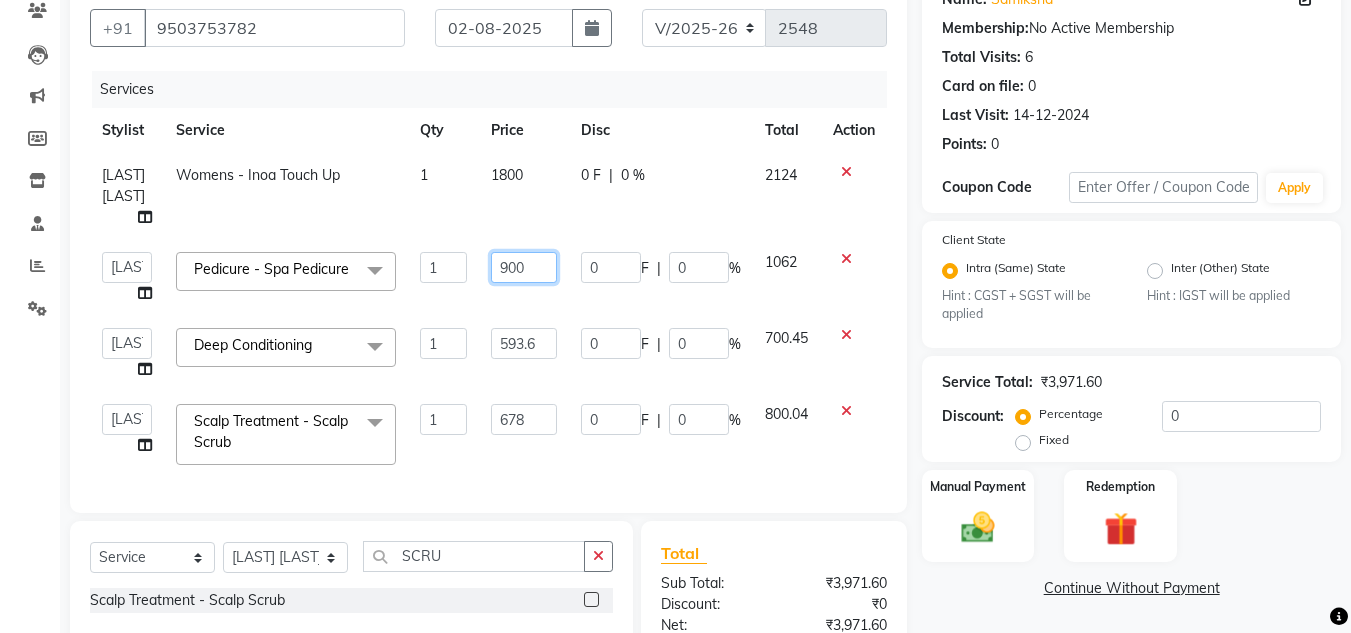 click on "900" 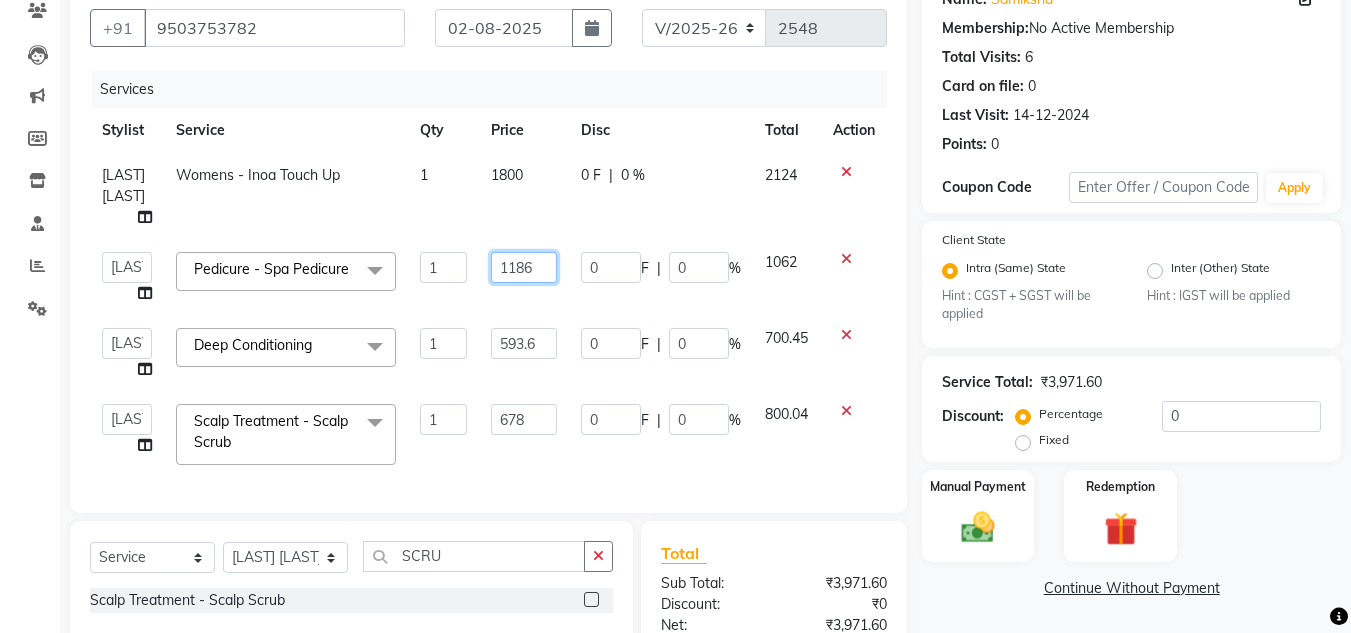 type on "1186.5" 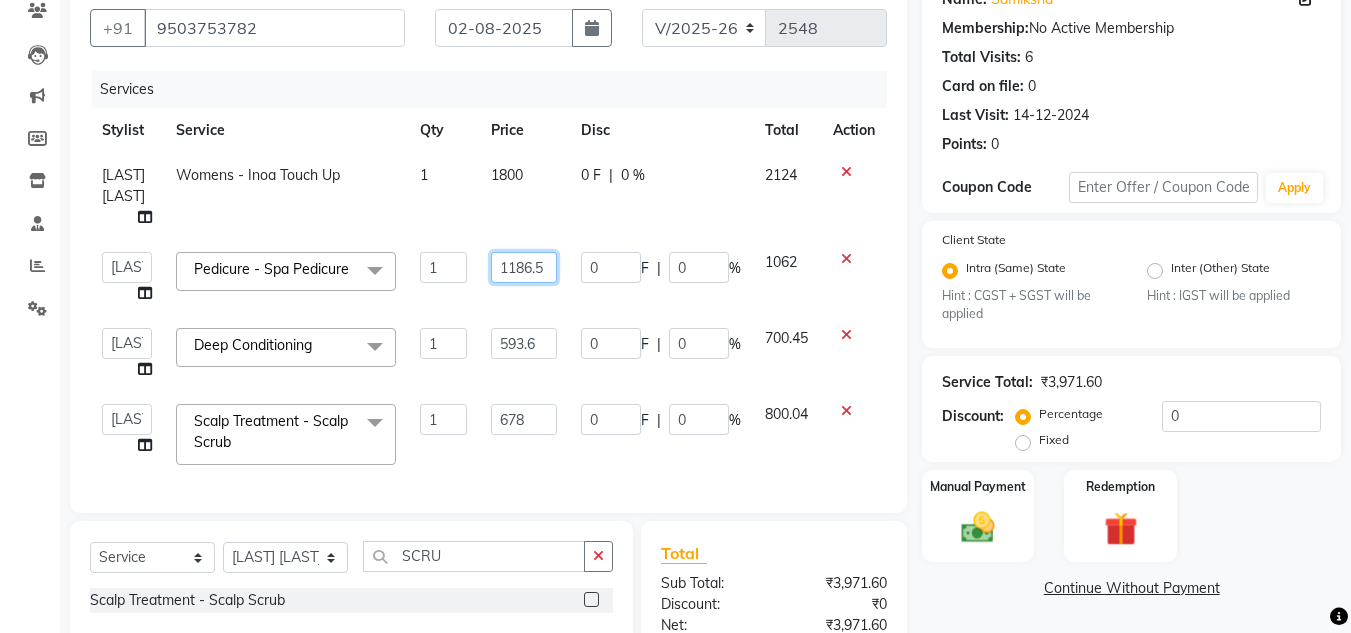 scroll, scrollTop: 0, scrollLeft: 3, axis: horizontal 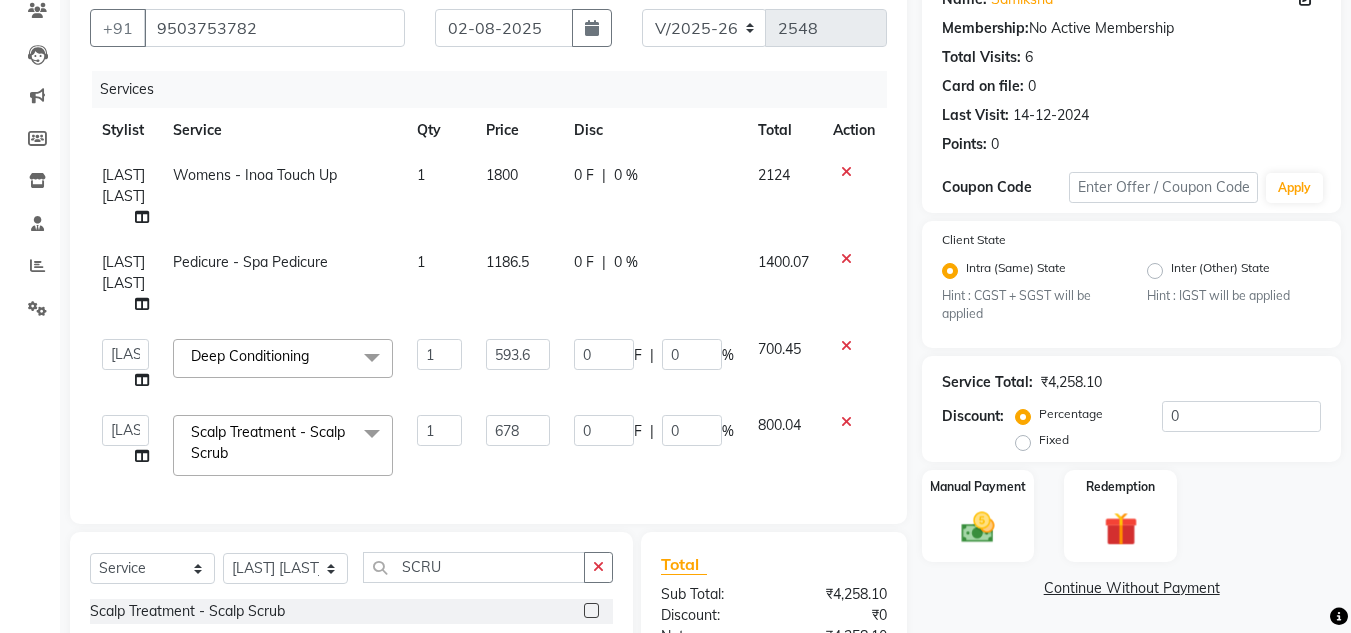 click on "1400.07" 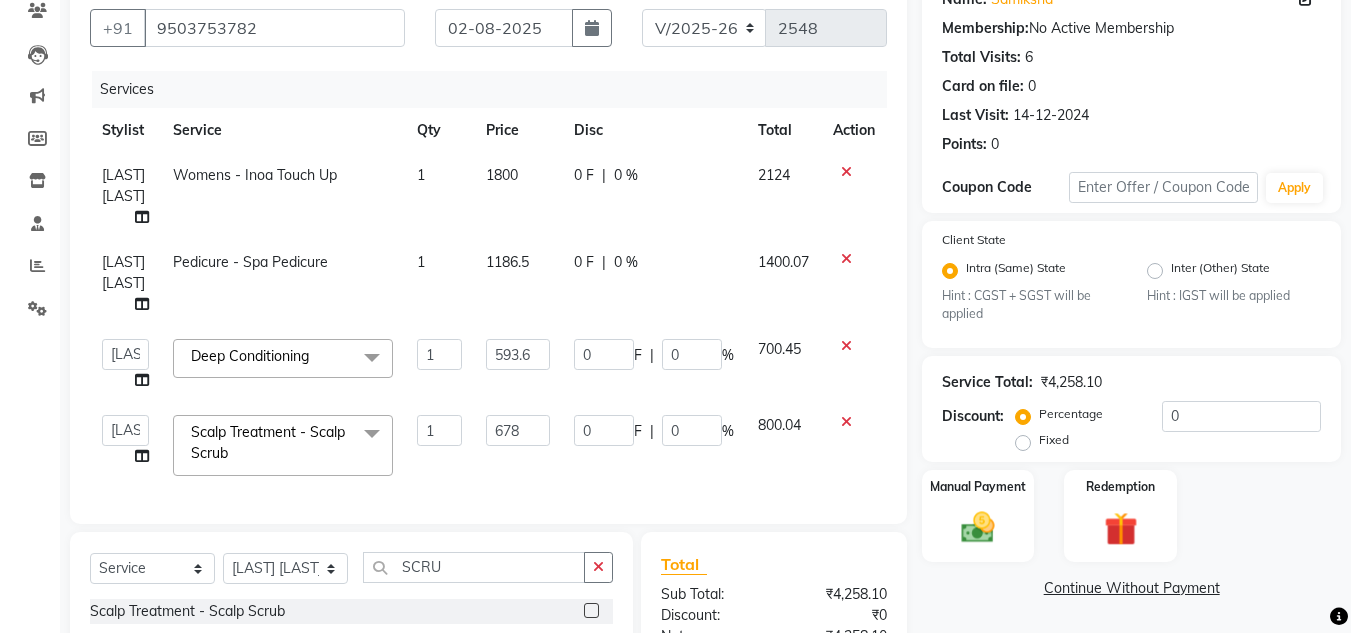 select on "39862" 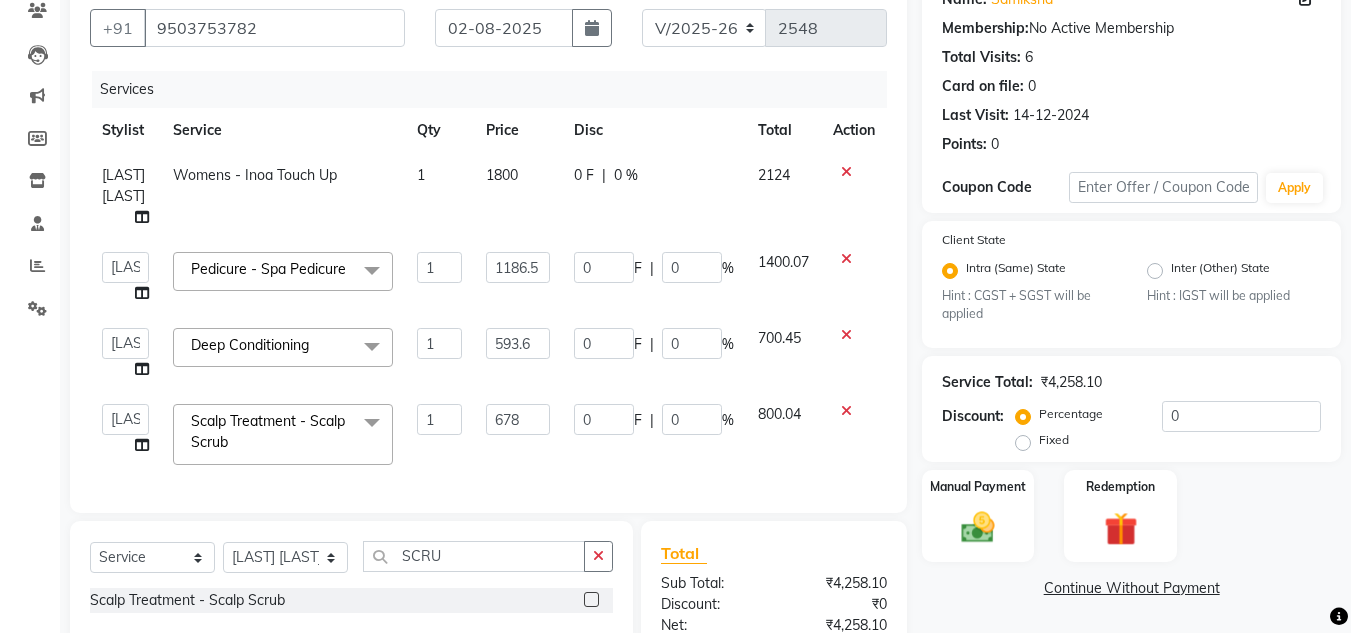 click on "1800" 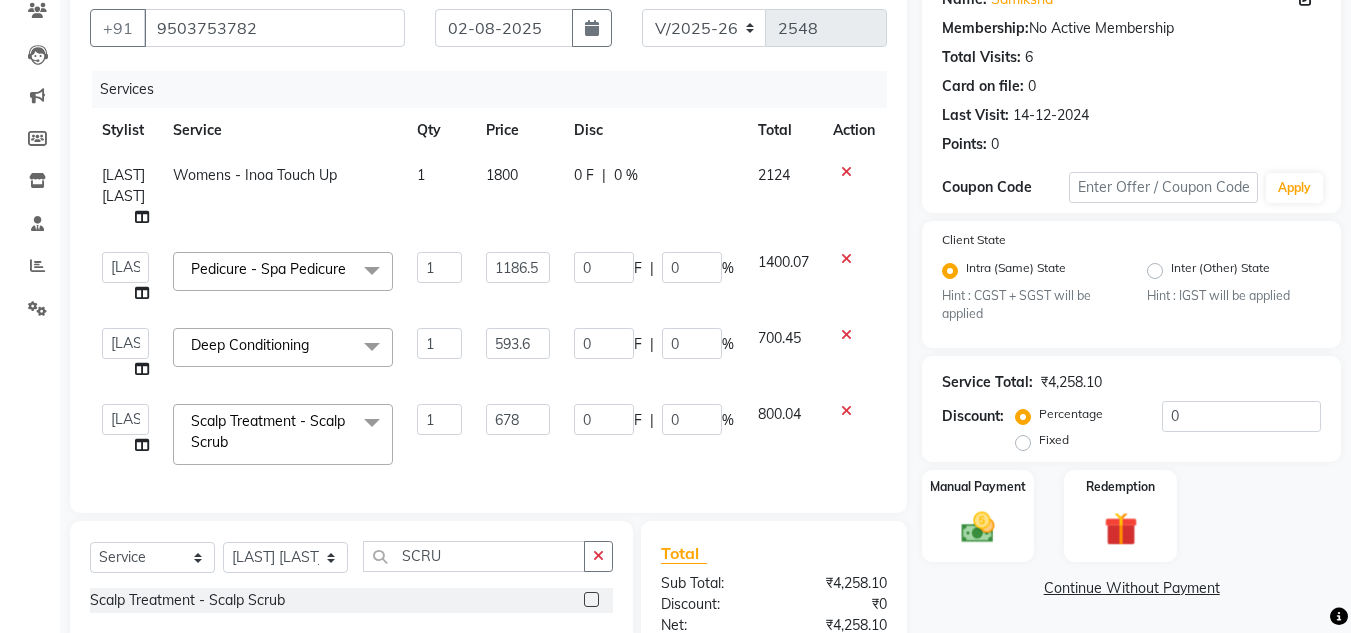 select on "39862" 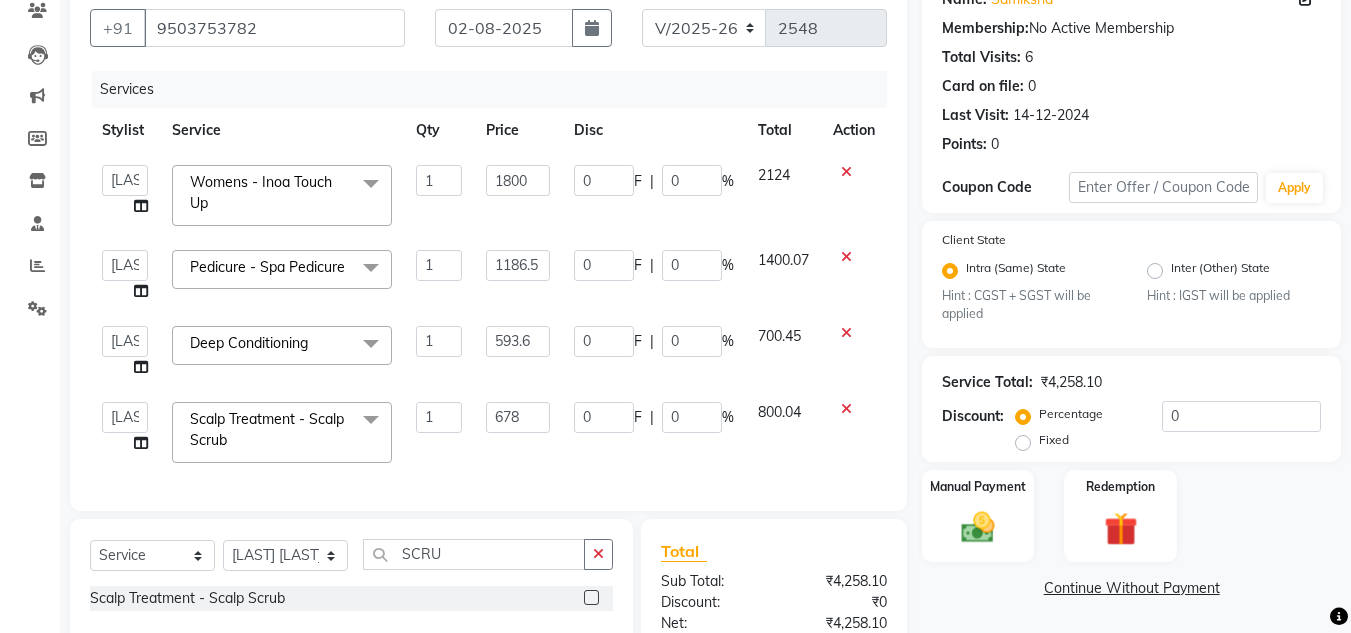 click on "1800" 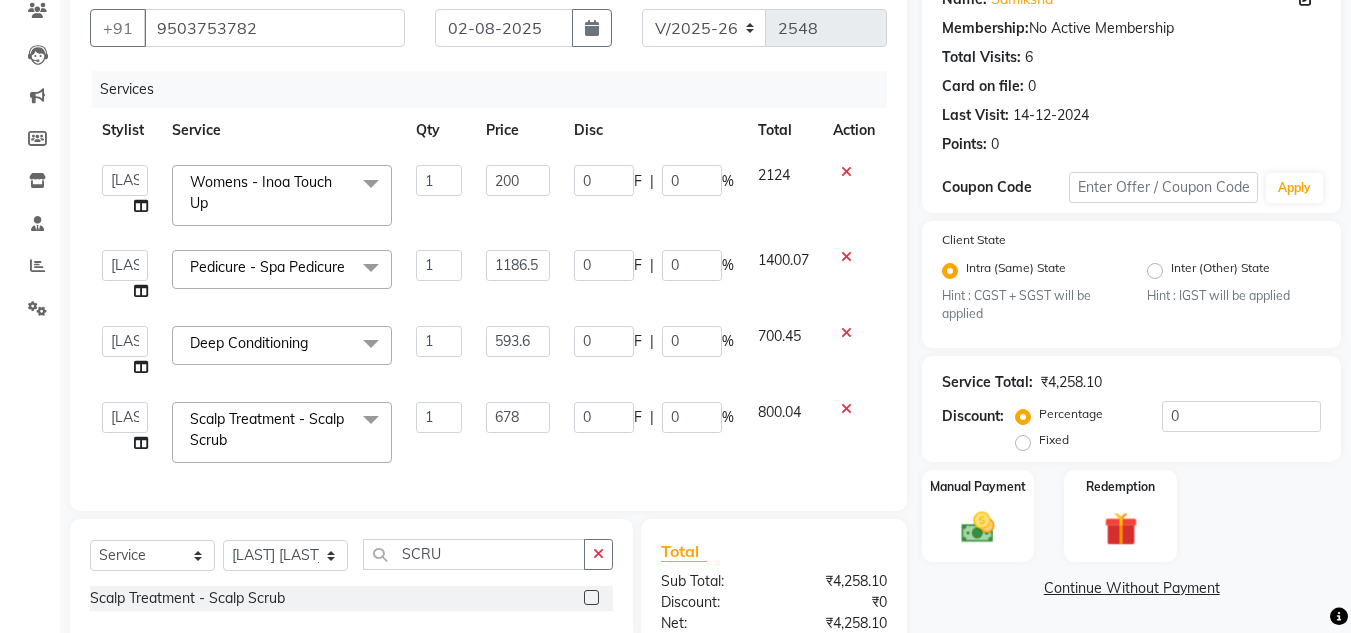 type on "2000" 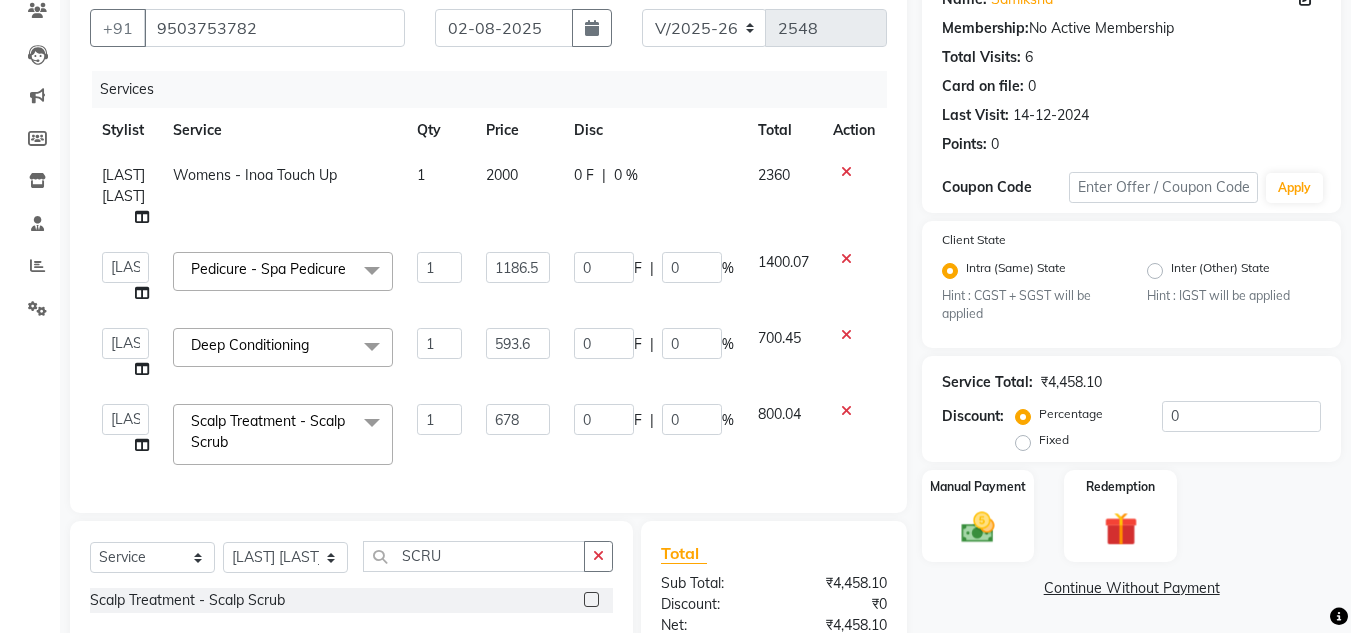 click on "2360" 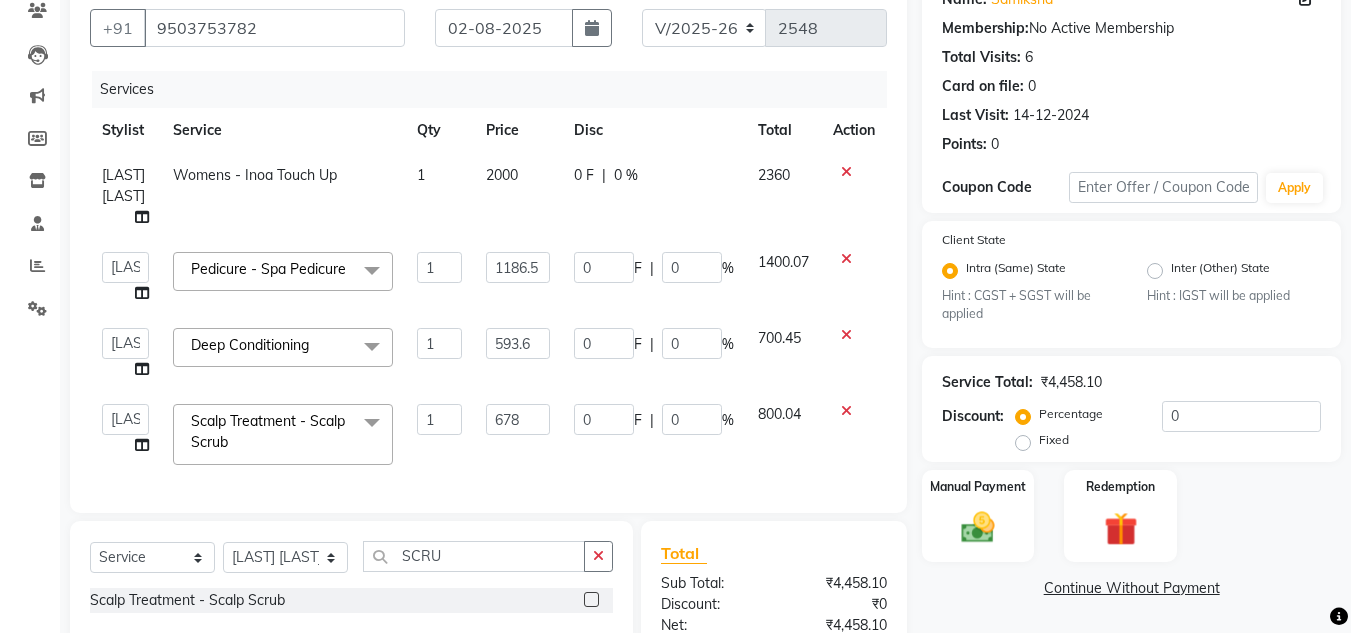 select on "39862" 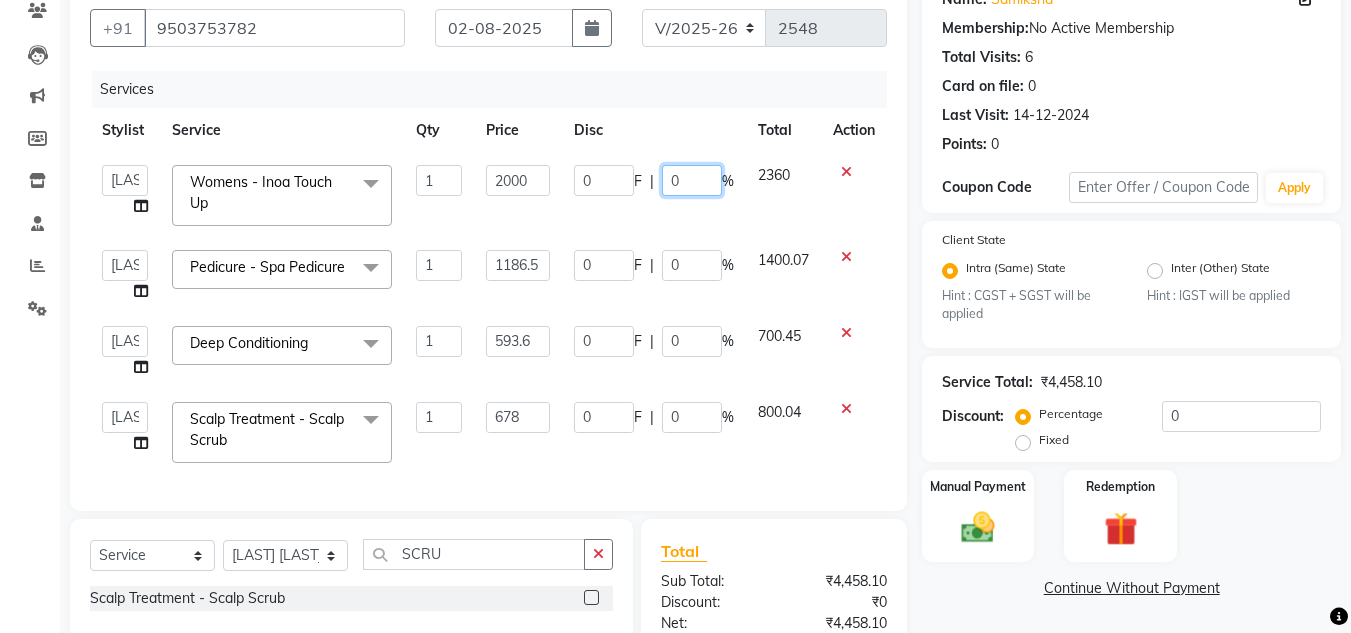click on "0" 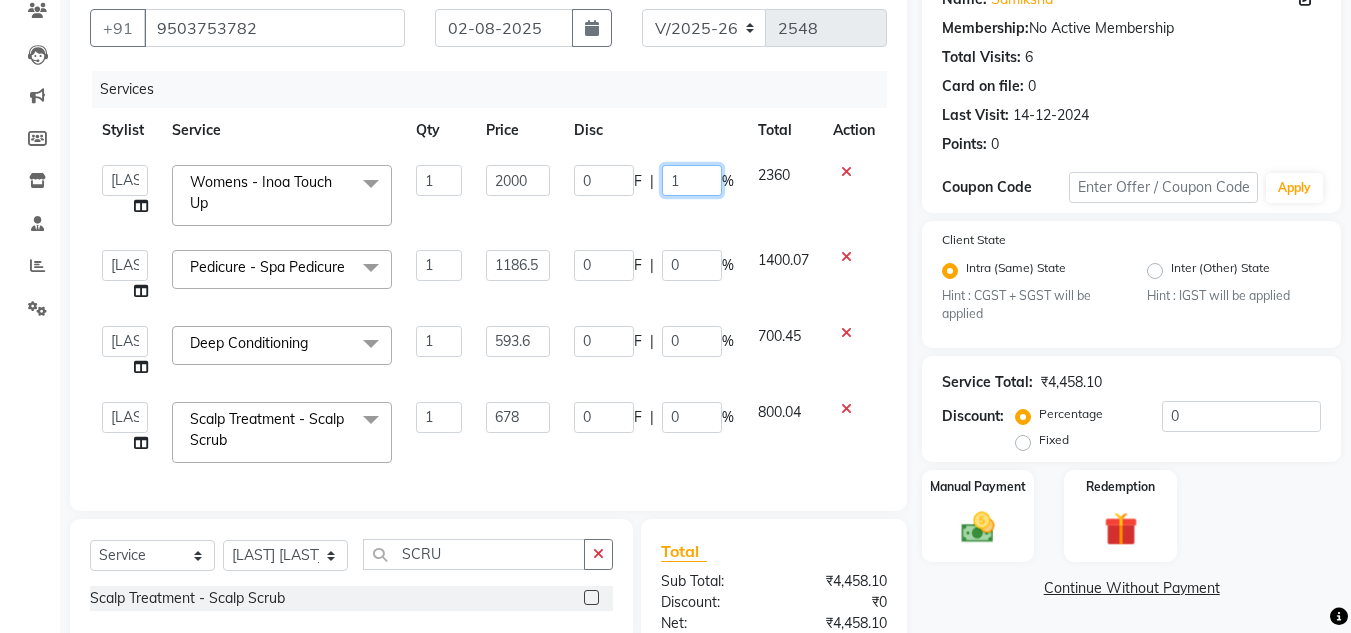 type on "15" 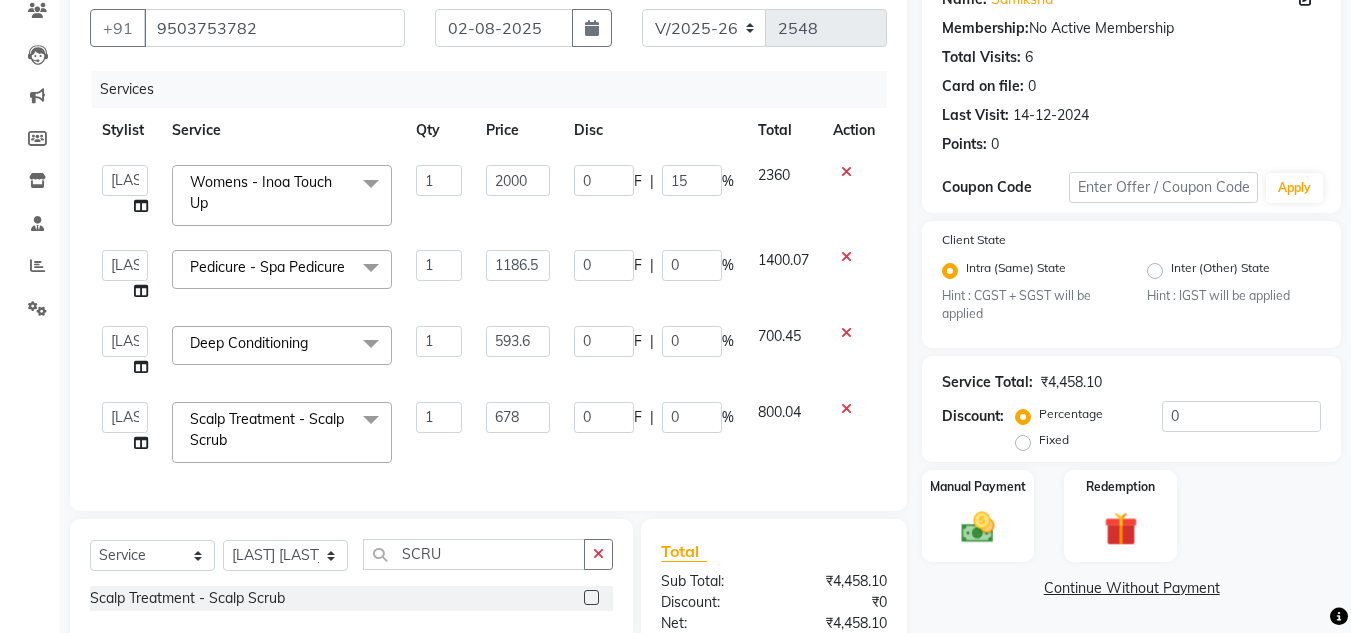 click on "2360" 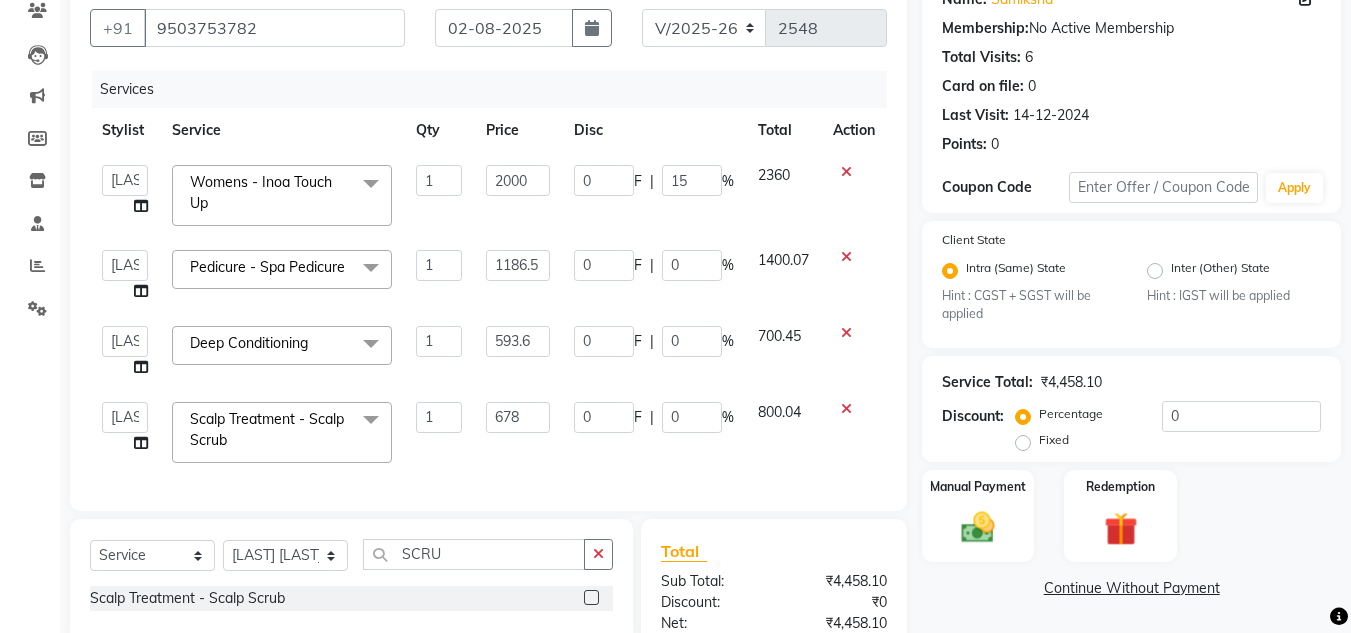 select on "39862" 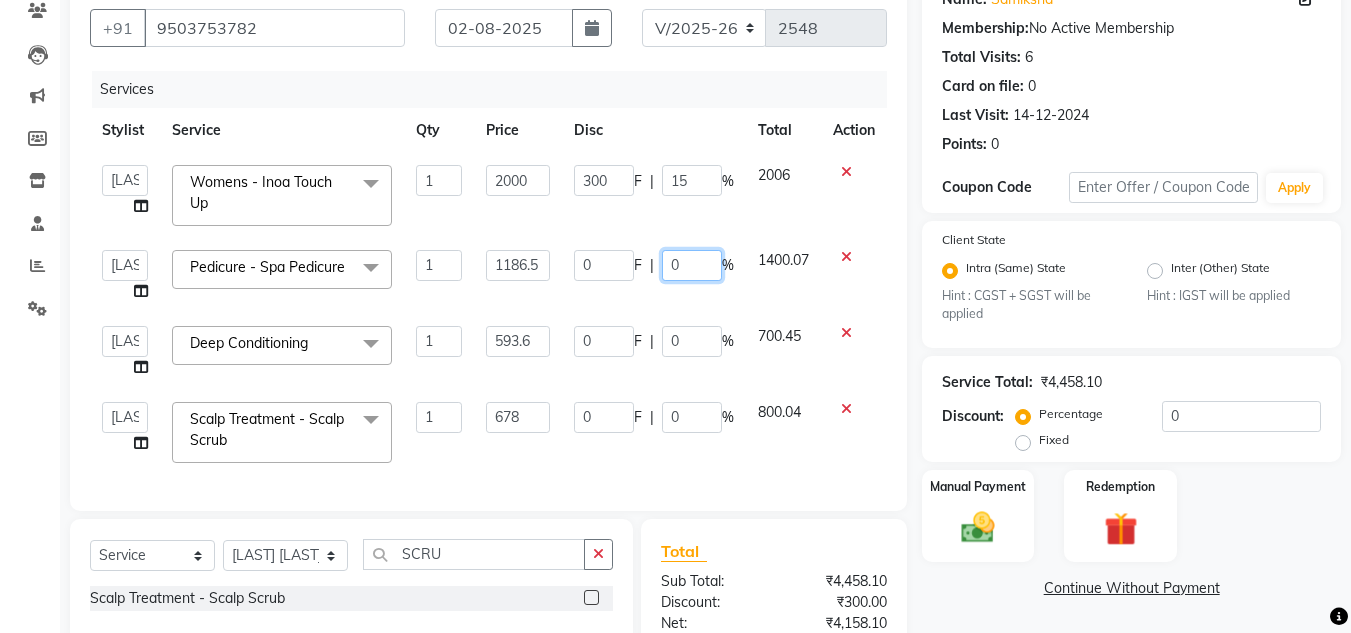 click on "0" 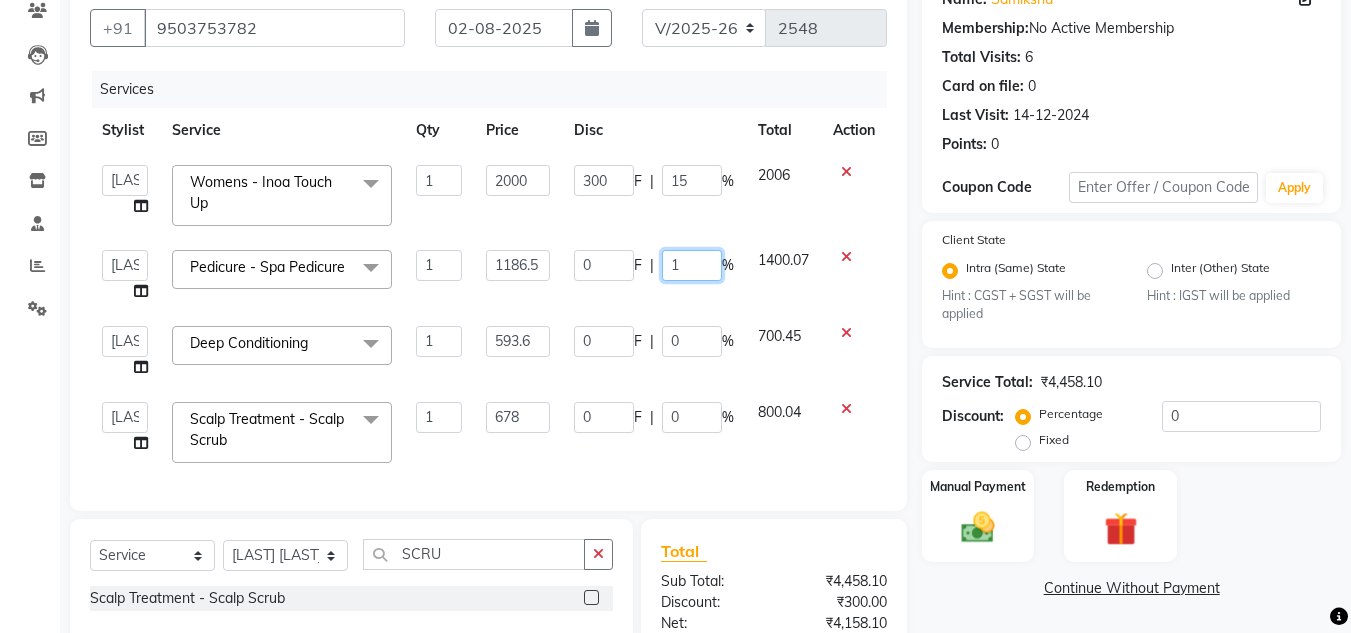 type on "15" 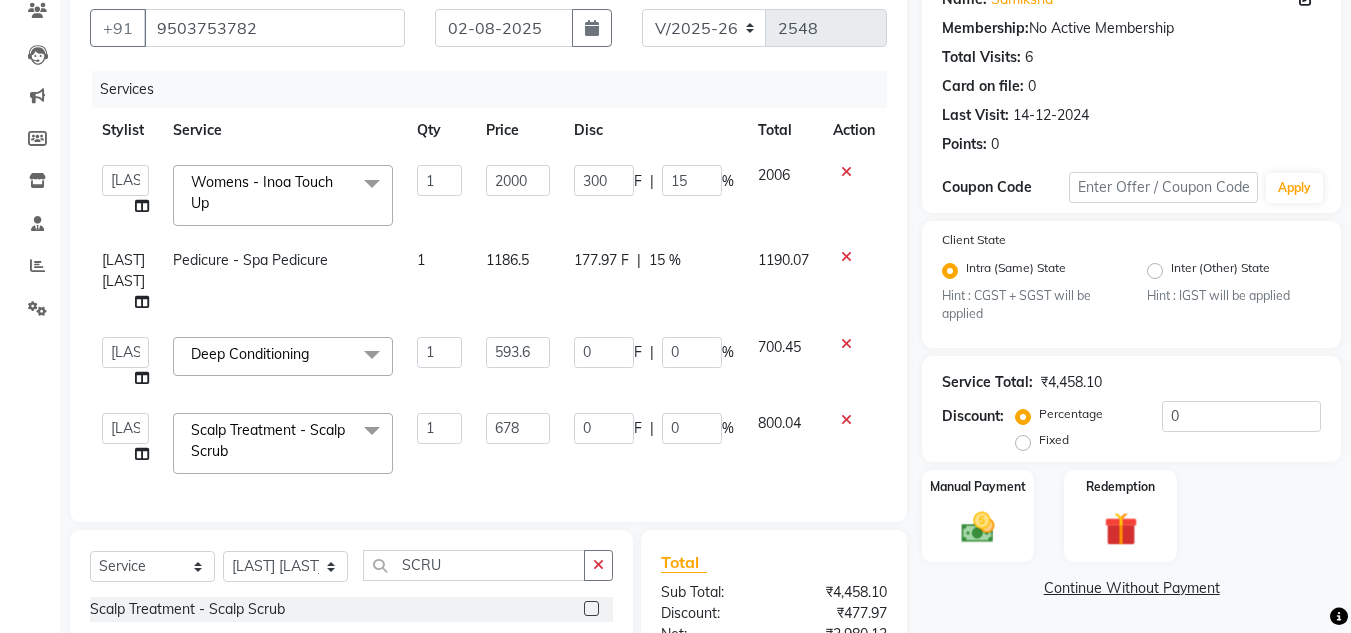 click on "1190.07" 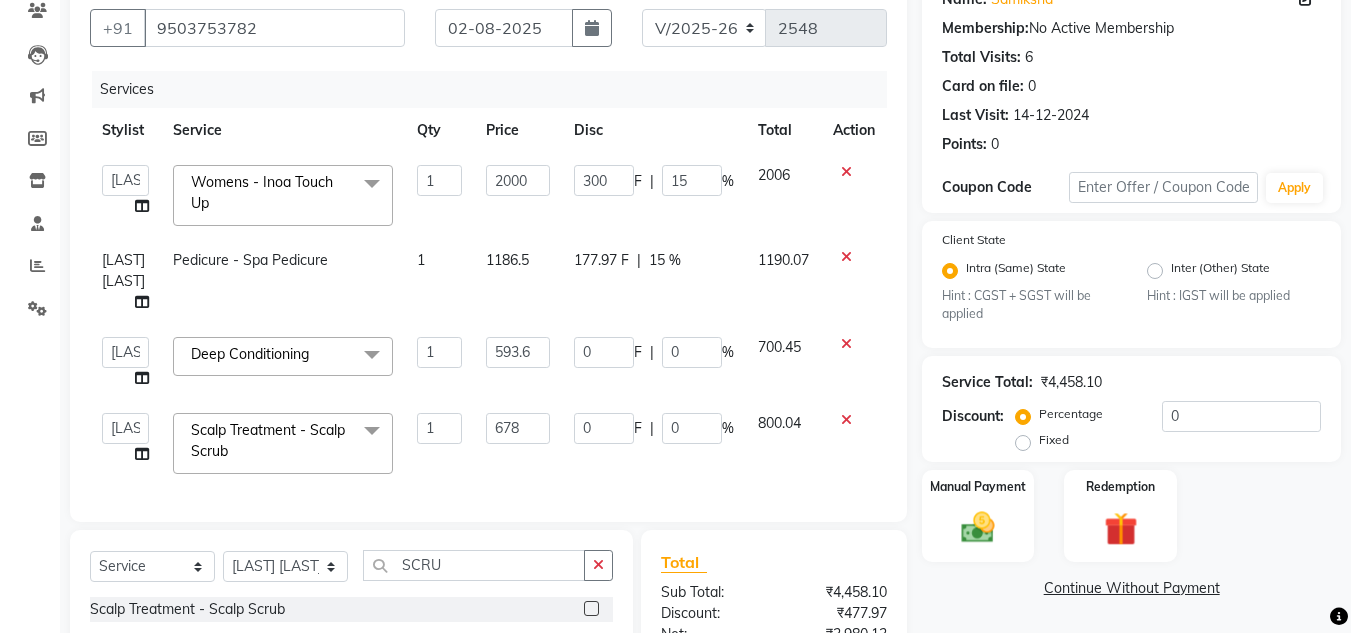 select on "39862" 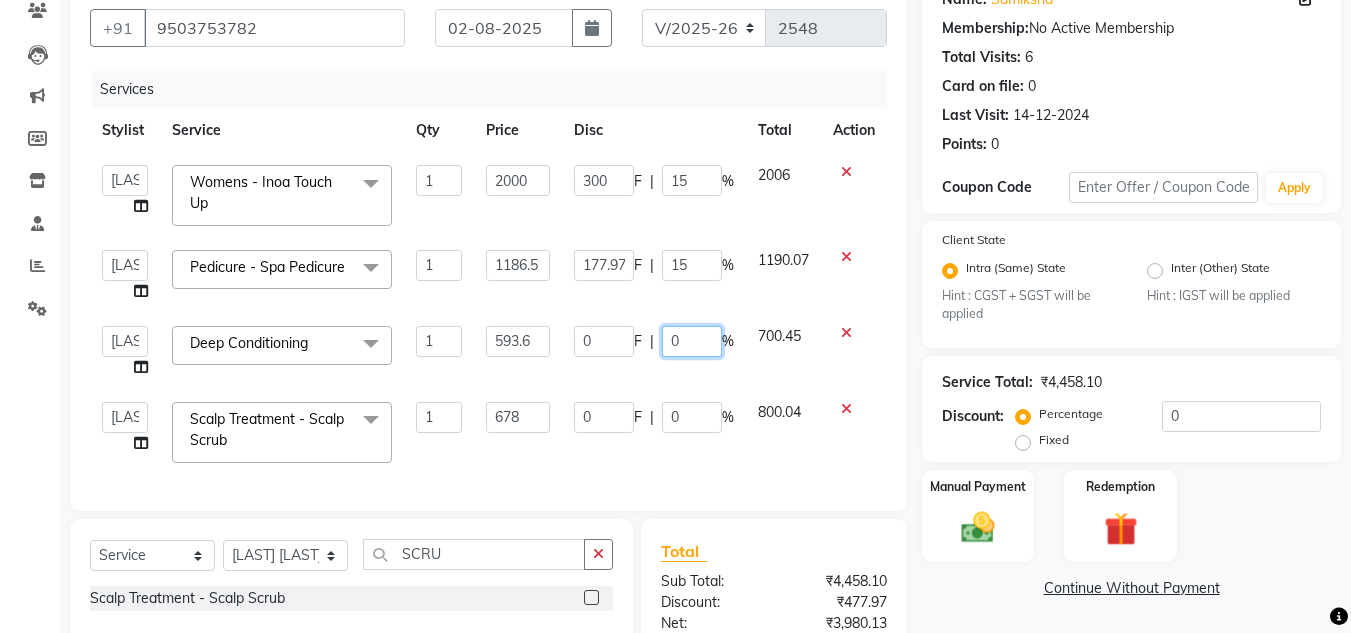 click on "0" 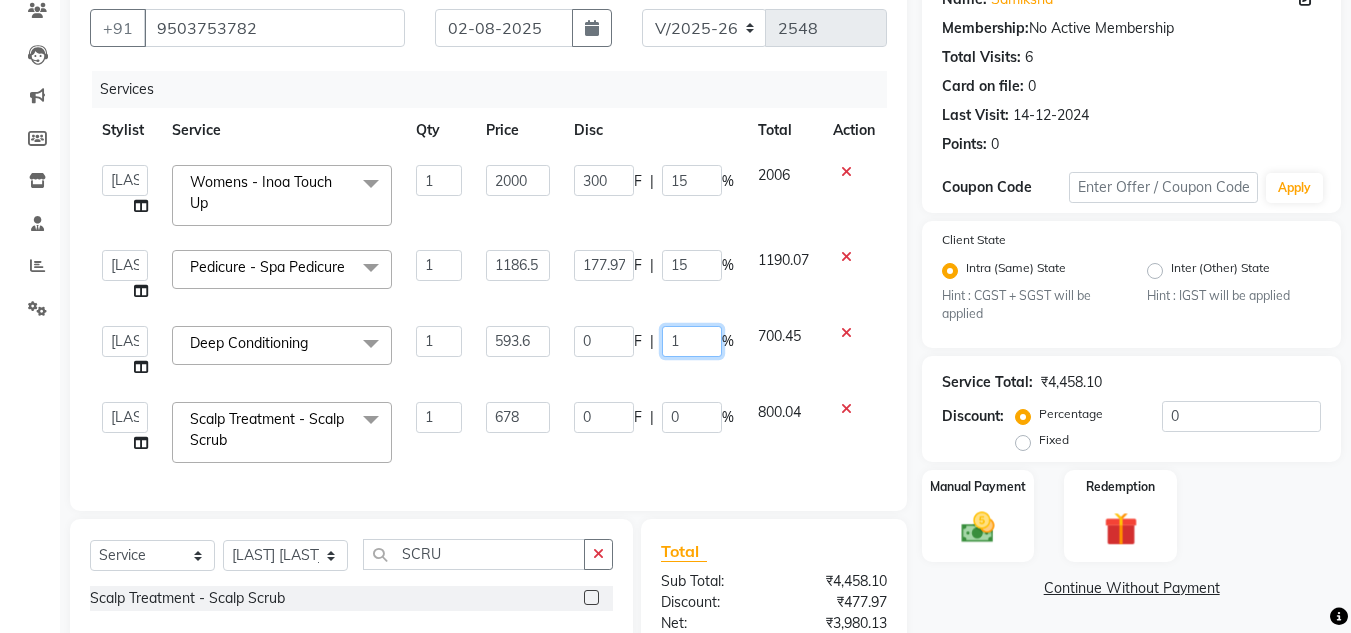 type on "15" 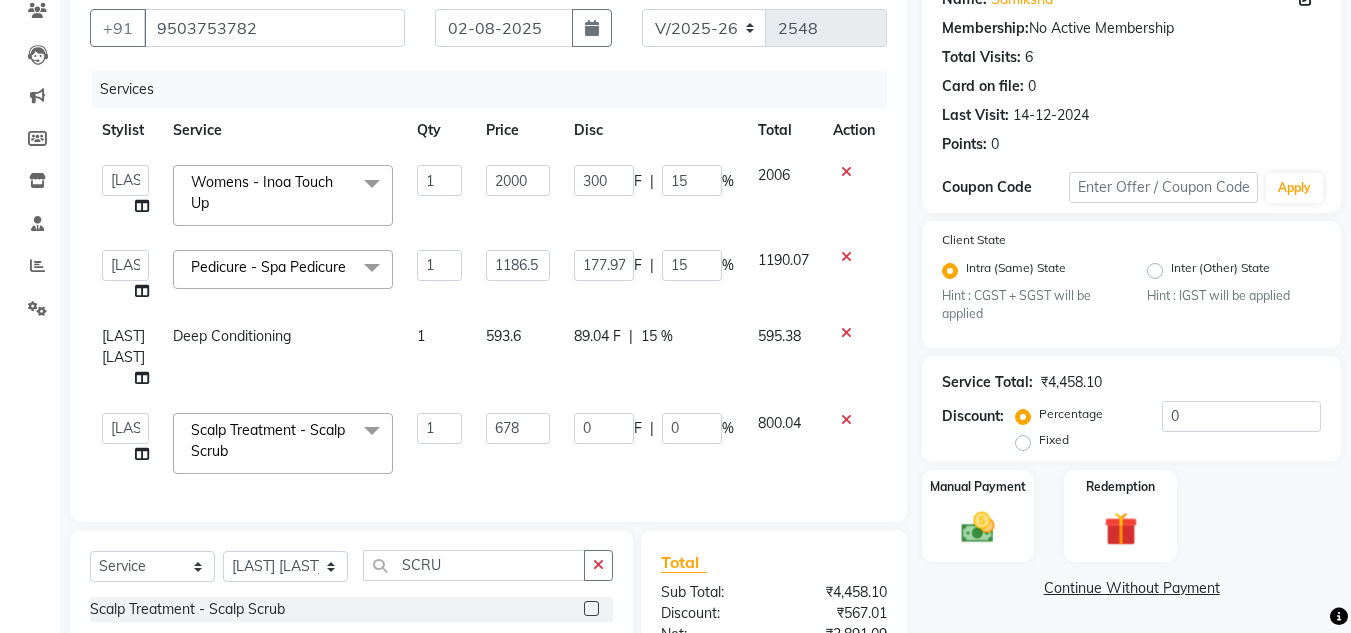 click on "595.38" 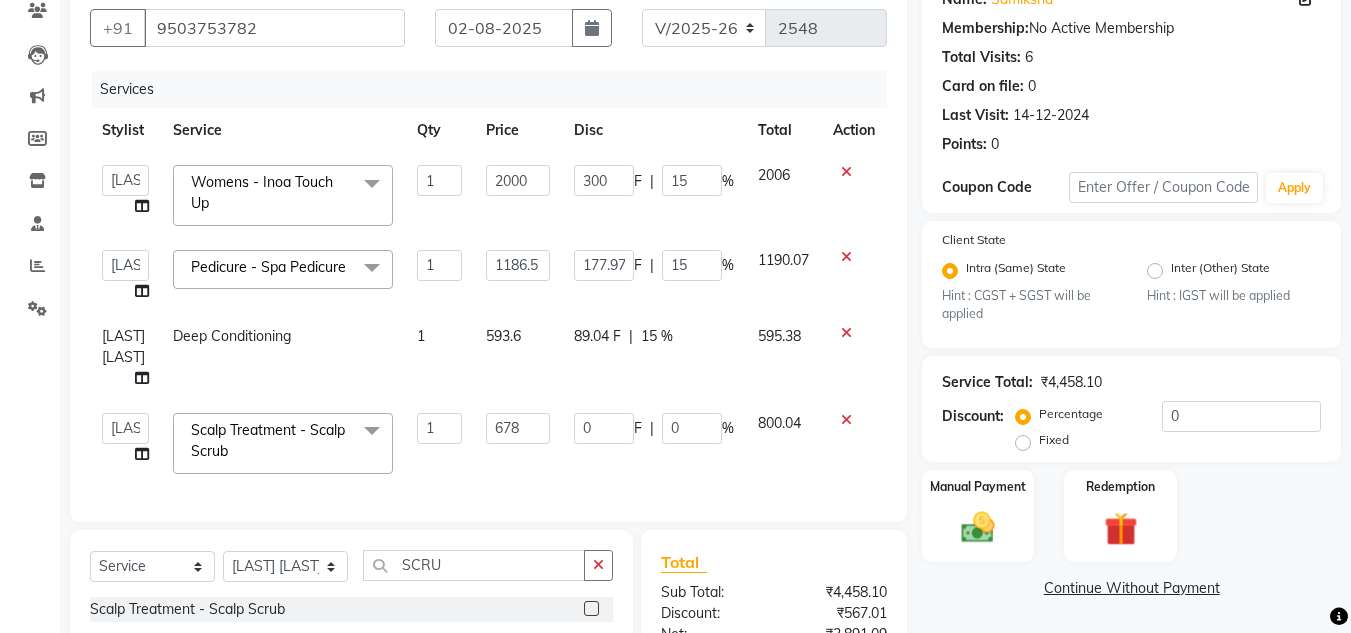 select on "39862" 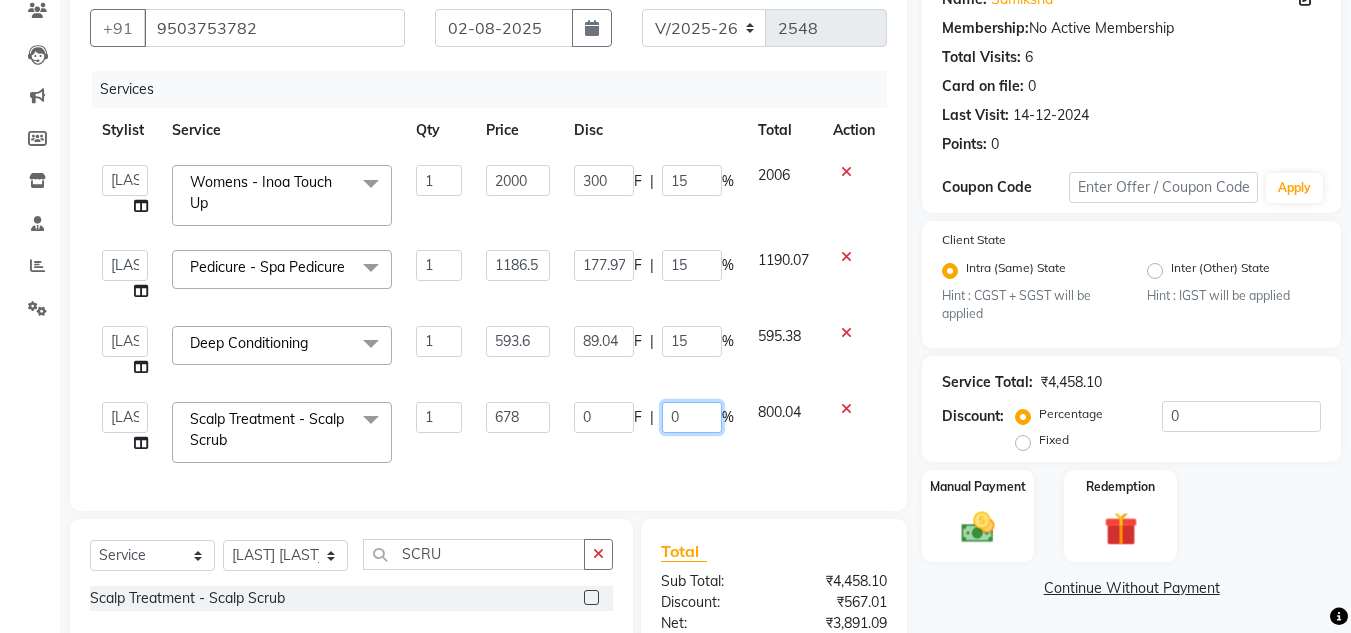click on "0" 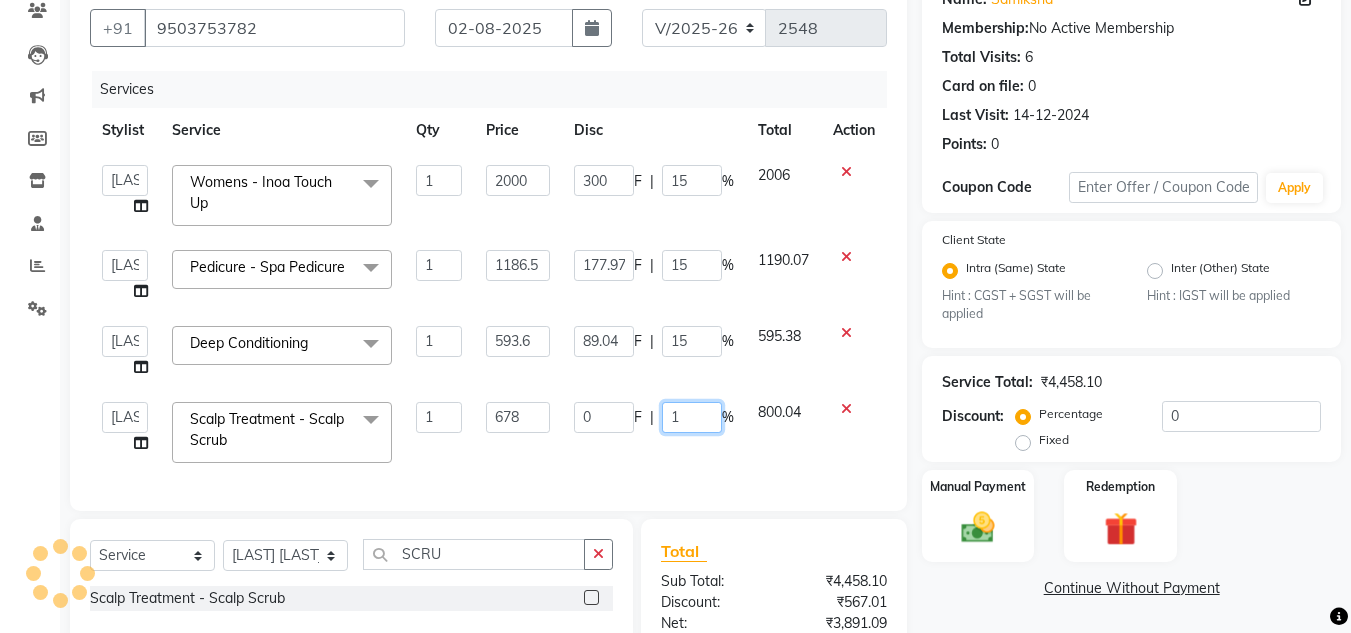 type on "15" 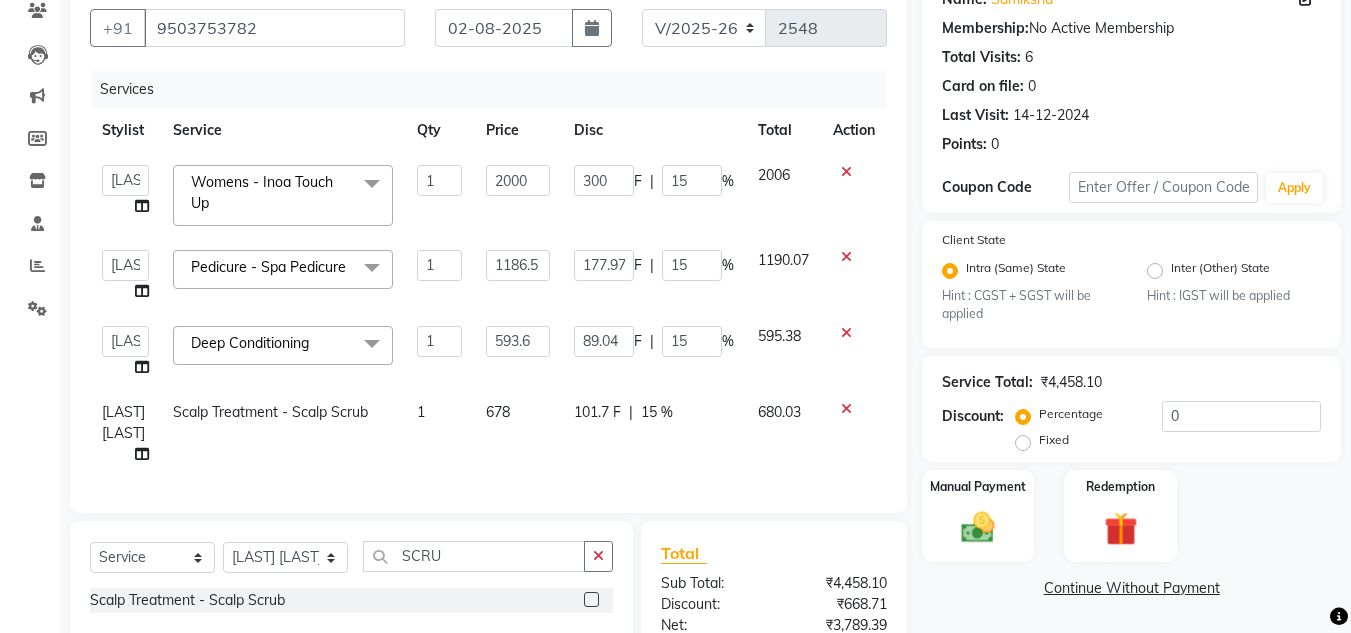 click on "680.03" 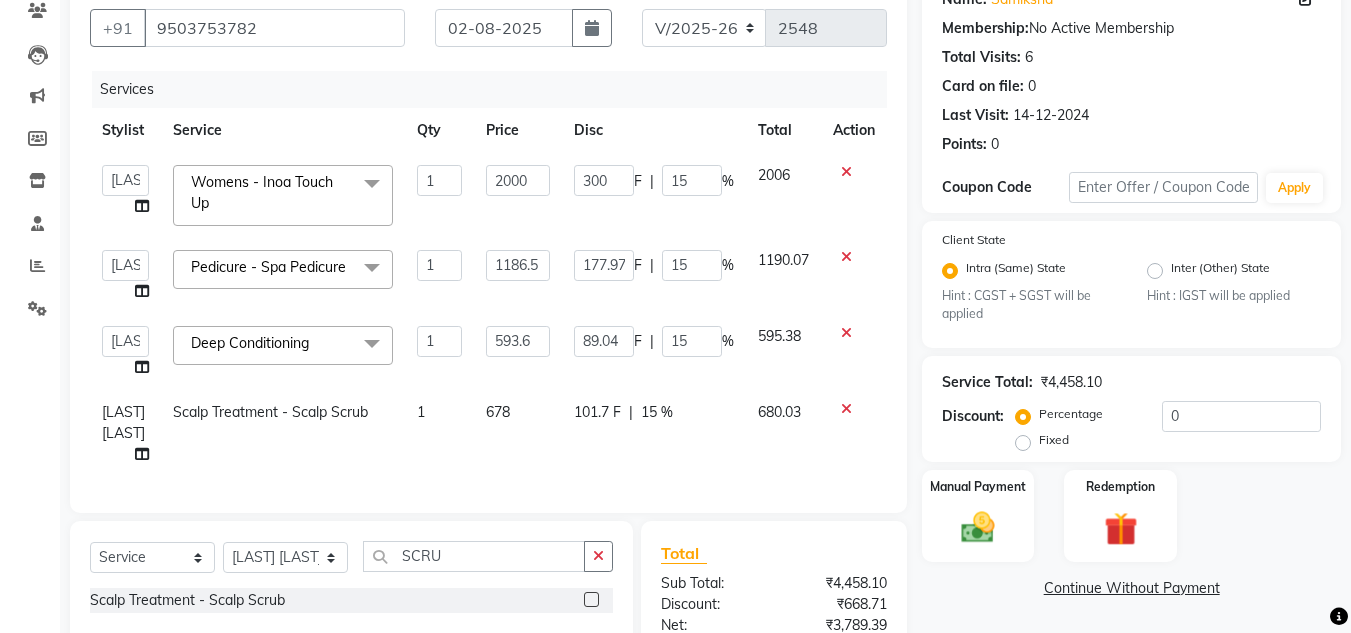 select on "39862" 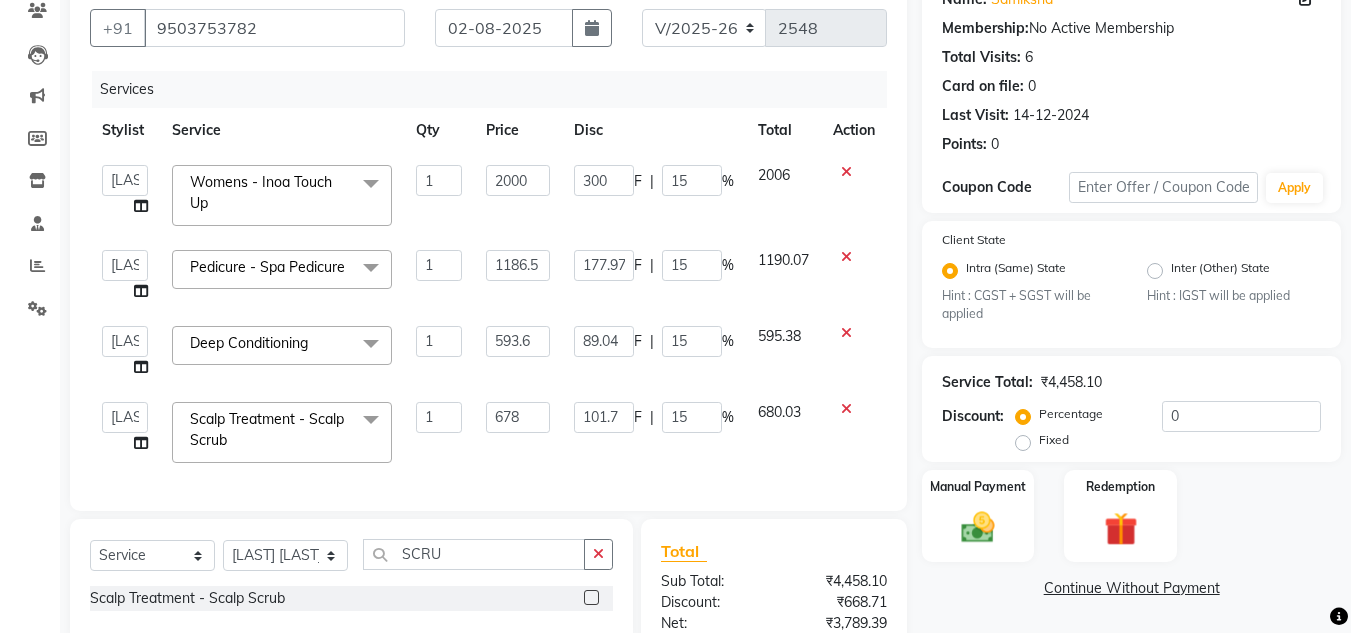 scroll, scrollTop: 431, scrollLeft: 0, axis: vertical 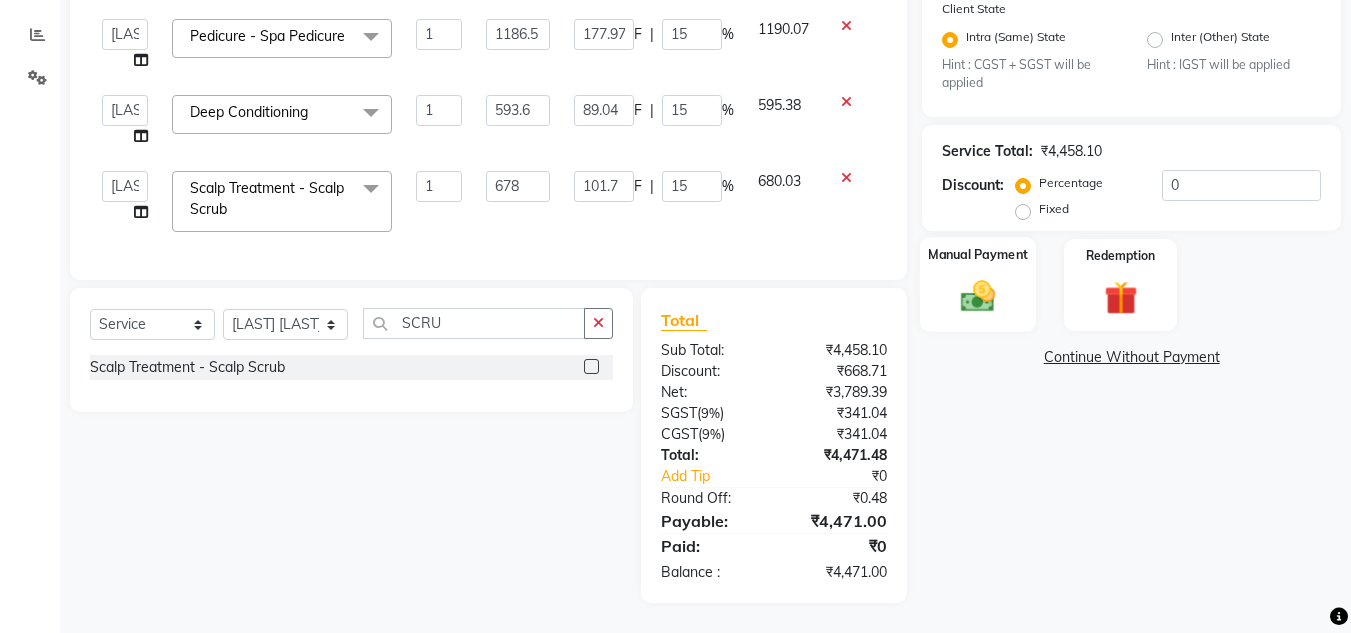 click 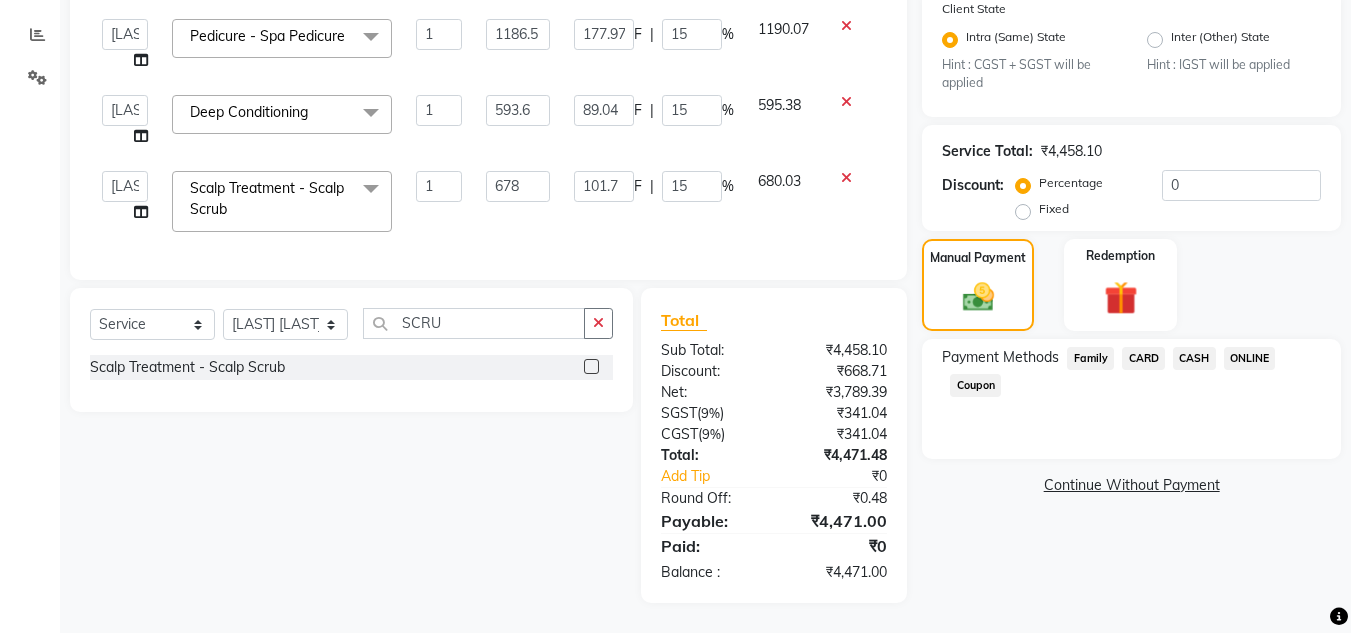 click on "ONLINE" 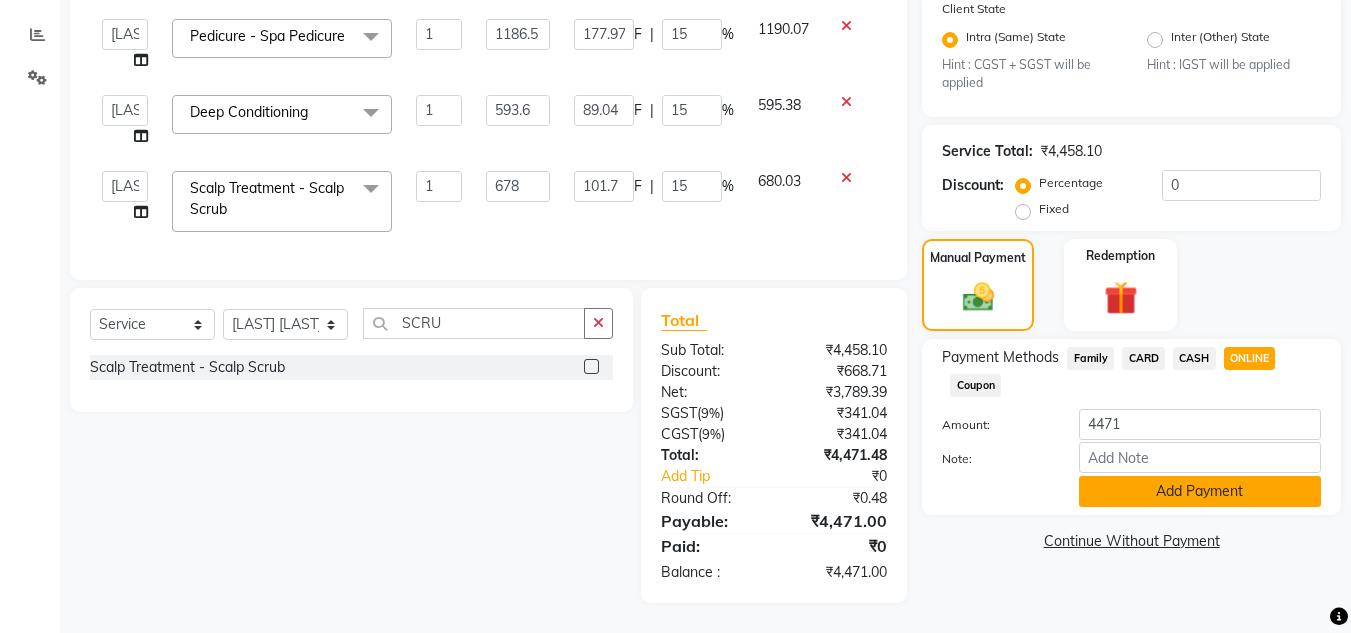 click on "Add Payment" 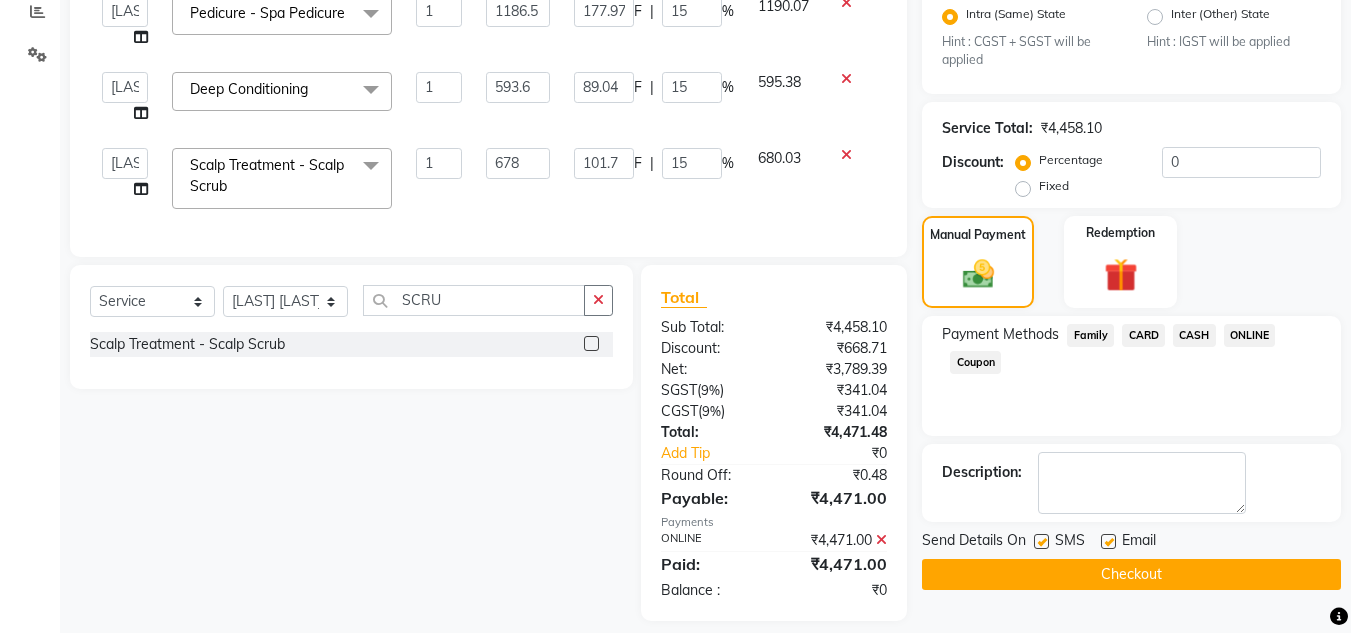 click on "Checkout" 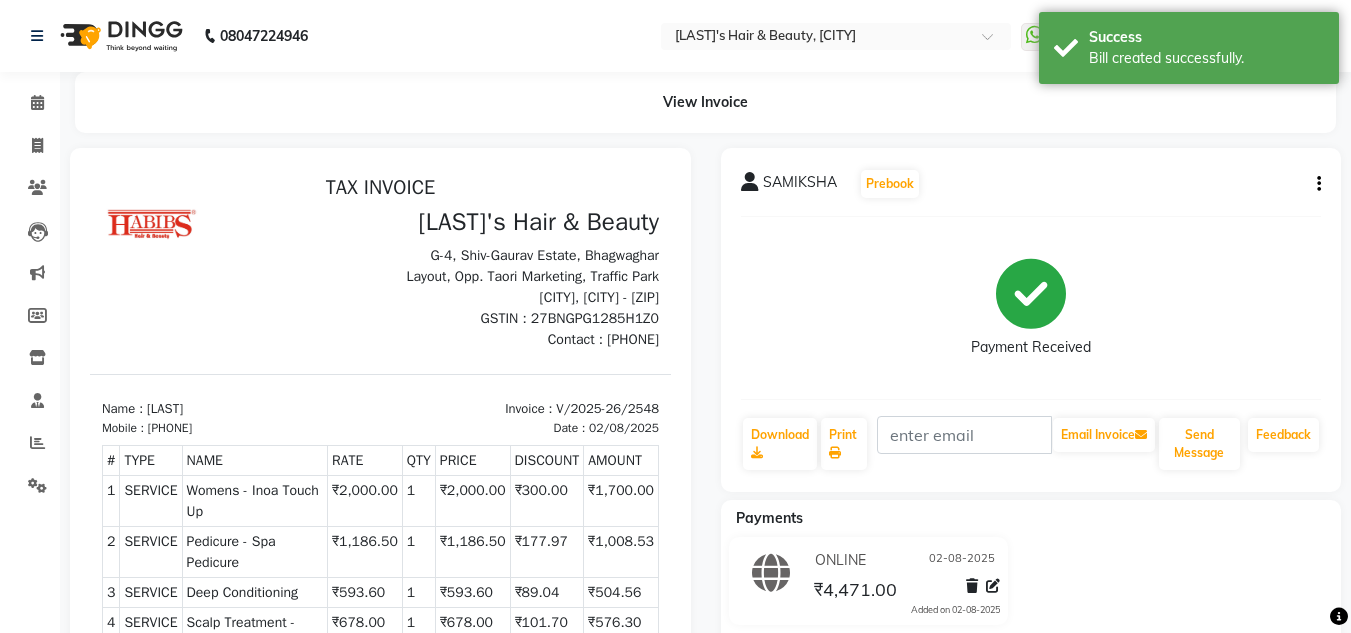 scroll, scrollTop: 0, scrollLeft: 0, axis: both 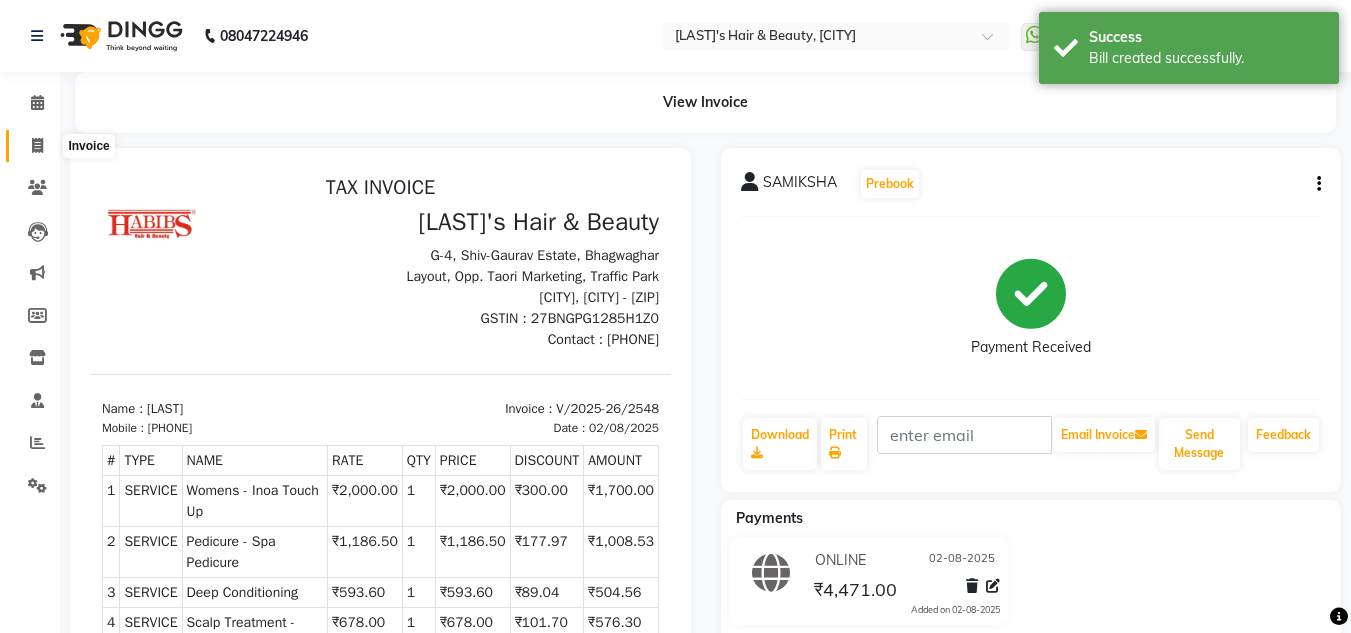 click 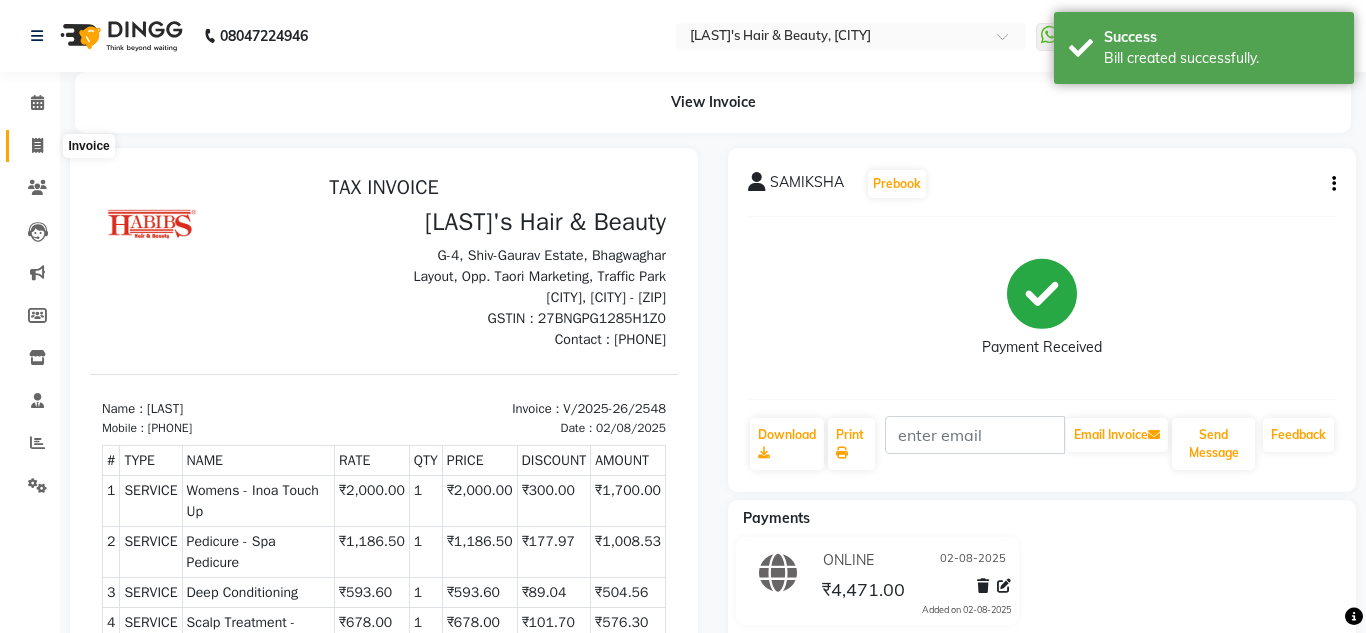 select on "4860" 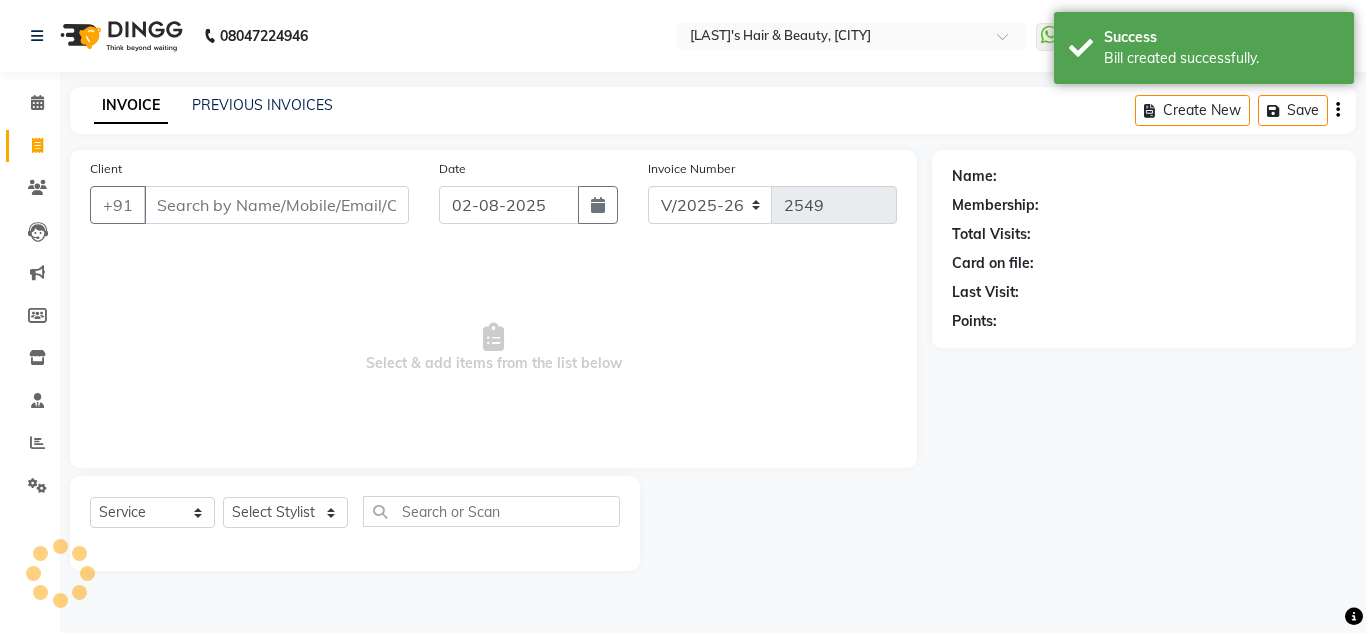 click on "Client" at bounding box center [276, 205] 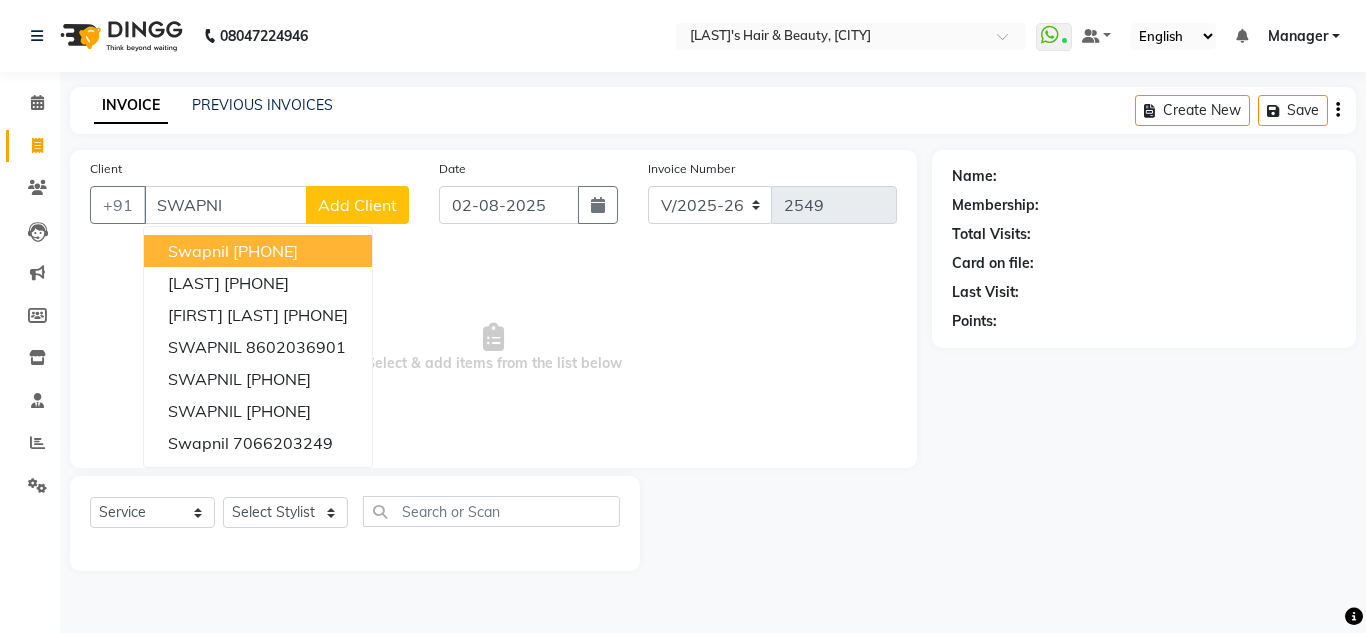 click on "[PHONE]" at bounding box center (265, 251) 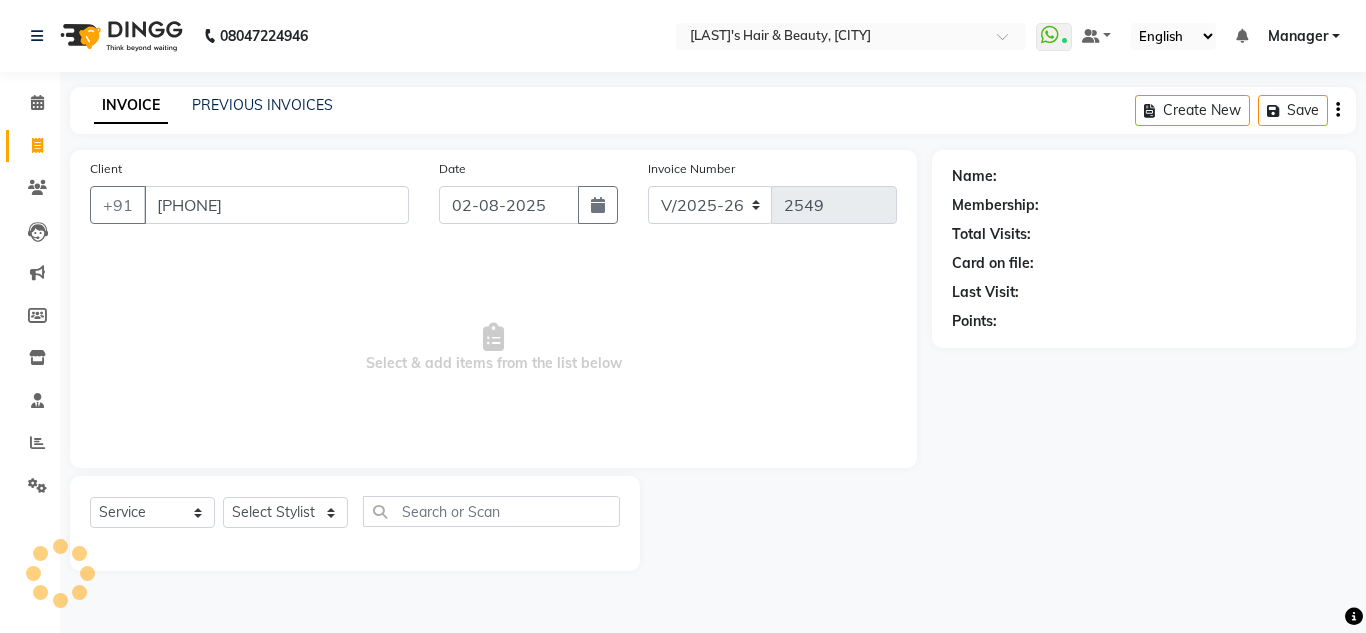 type on "[PHONE]" 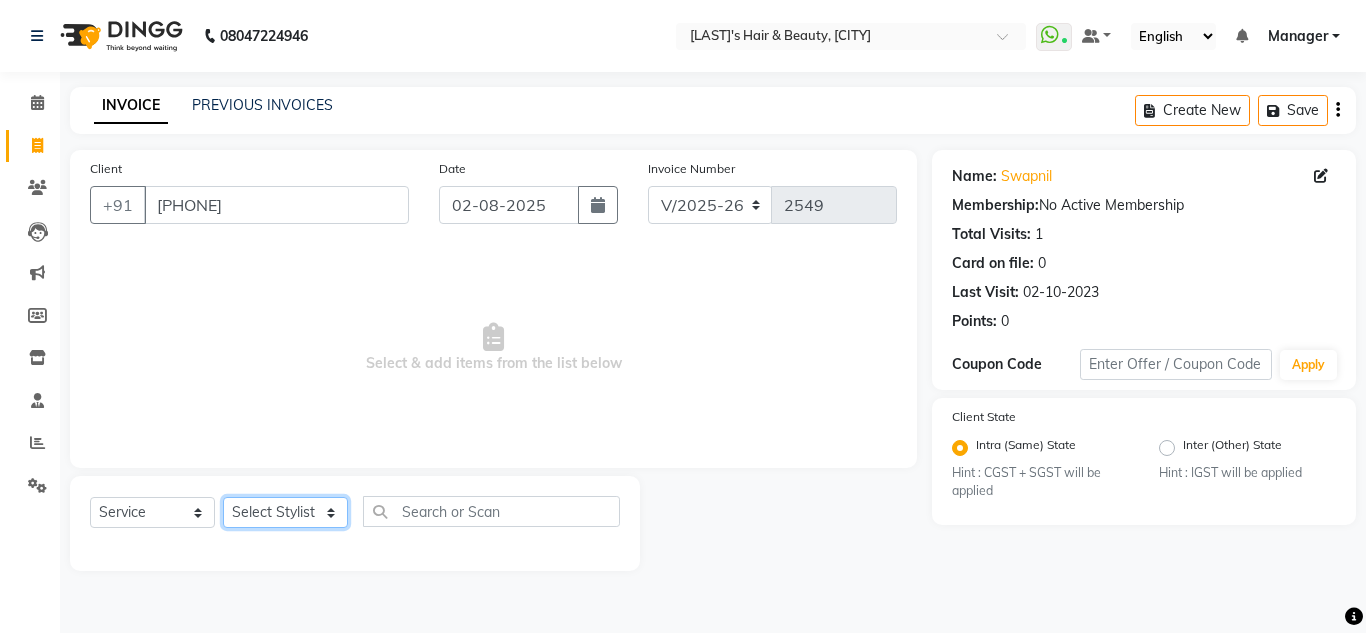 click on "Select Stylist [FIRST] [LAST] [FIRST] [LAST] [FIRST] [LAST] [FIRST] [LAST] [FIRST] [LAST] [FIRST] [LAST] [FIRST] [LAST] [FIRST] [LAST] [FIRST] [LAST]" 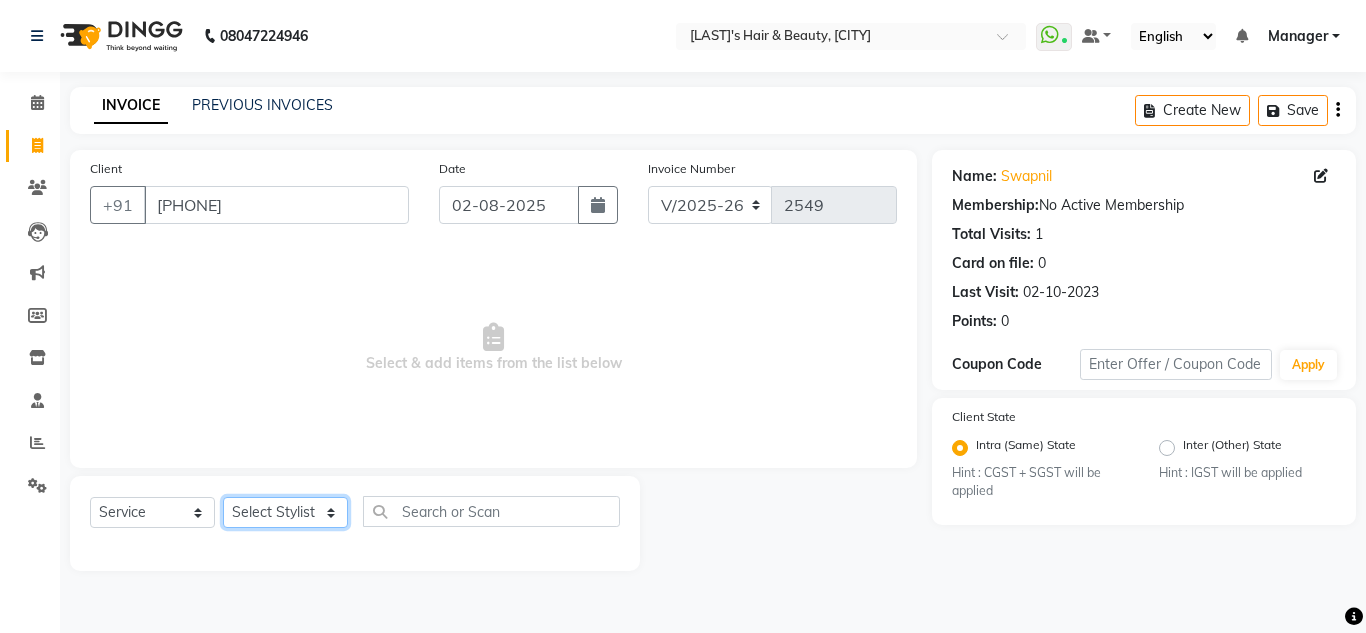 select on "37168" 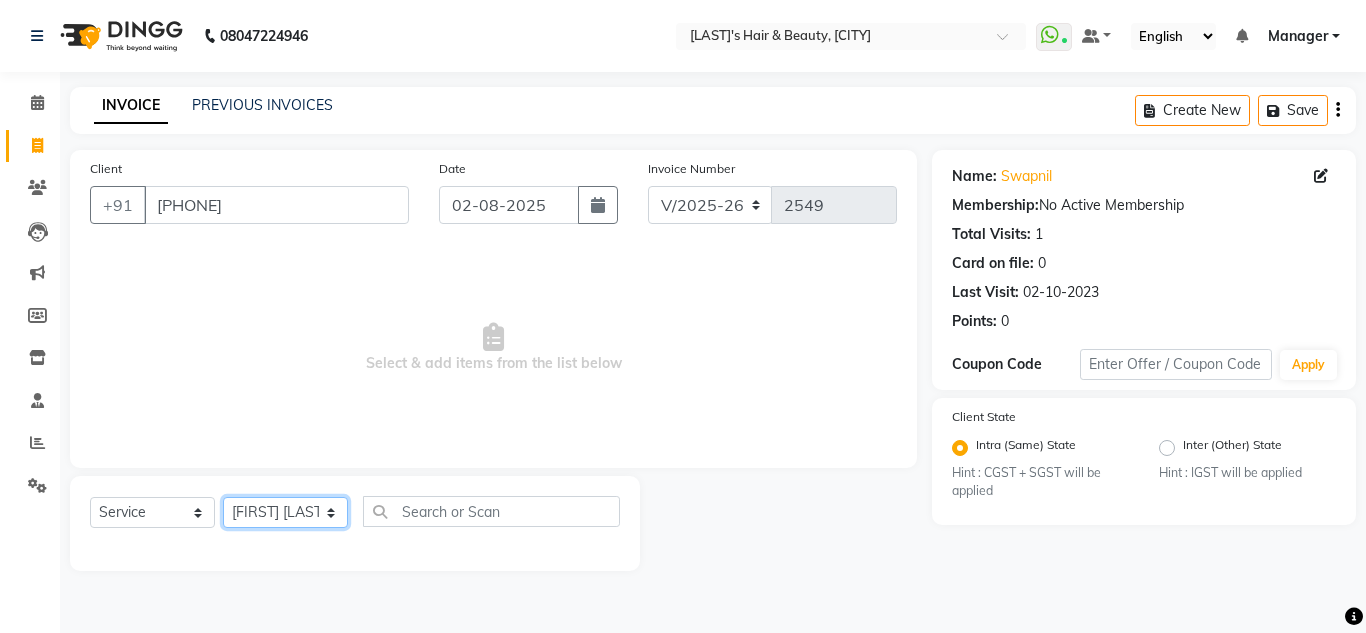 click on "Select Stylist [FIRST] [LAST] [FIRST] [LAST] [FIRST] [LAST] [FIRST] [LAST] [FIRST] [LAST] [FIRST] [LAST] [FIRST] [LAST] [FIRST] [LAST] [FIRST] [LAST]" 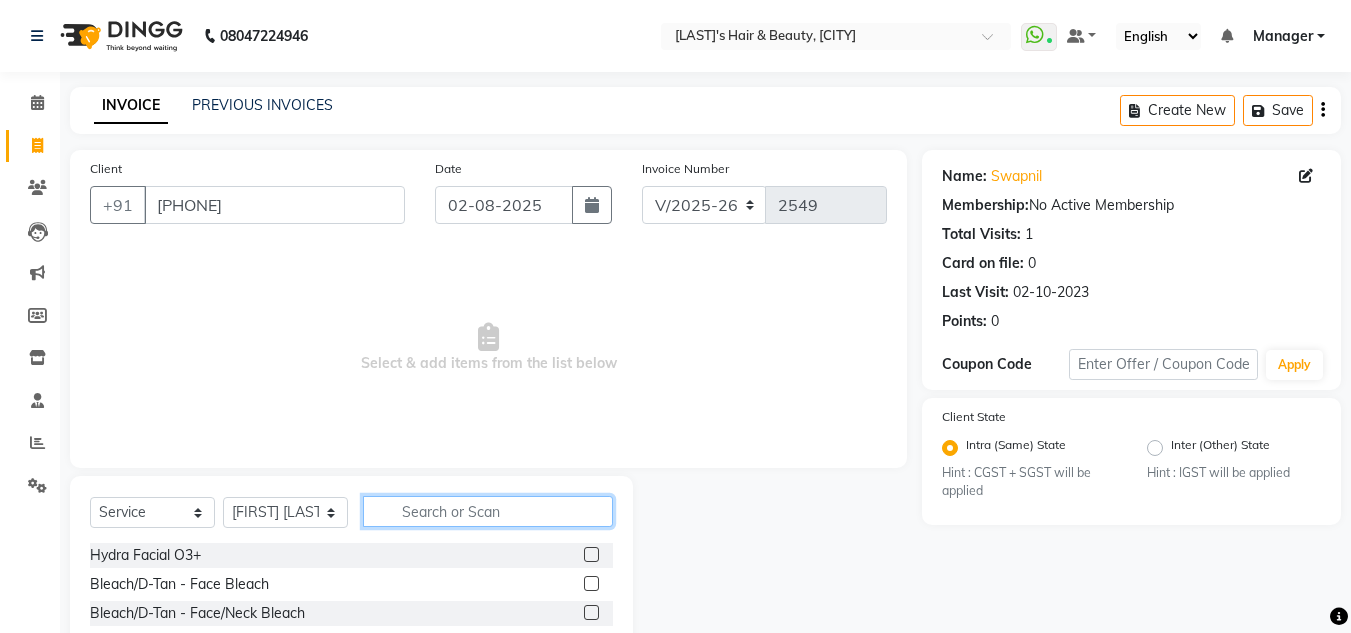 click 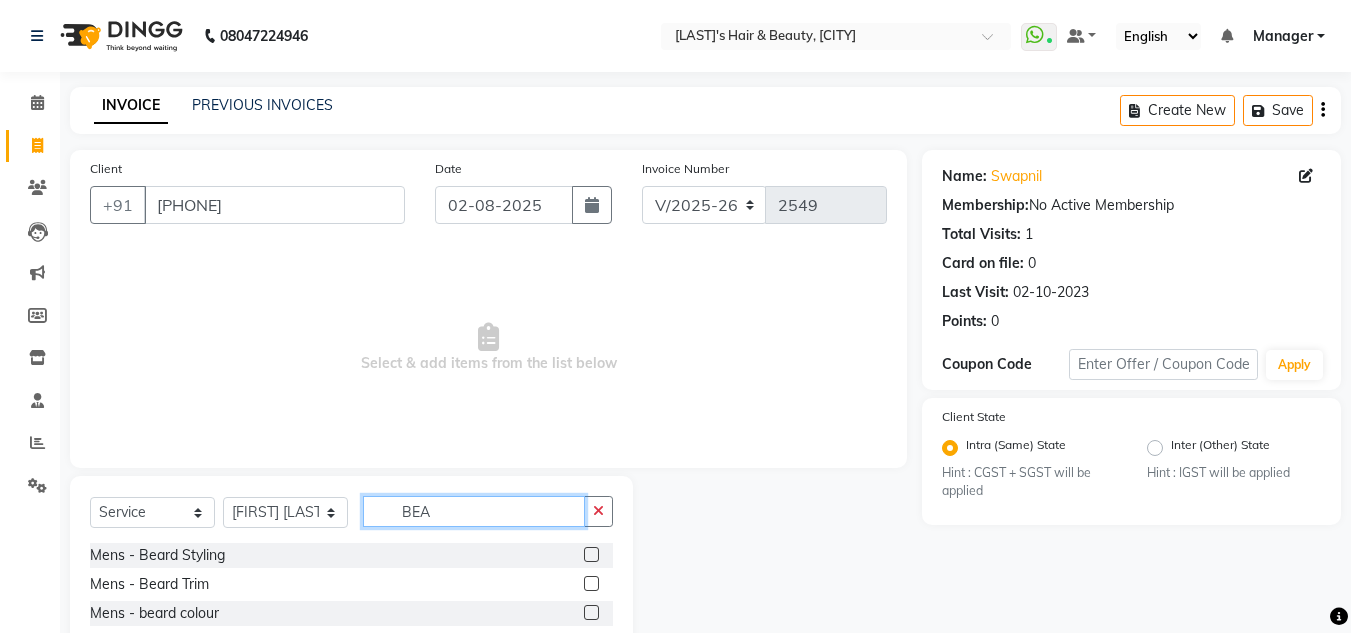 type on "BEA" 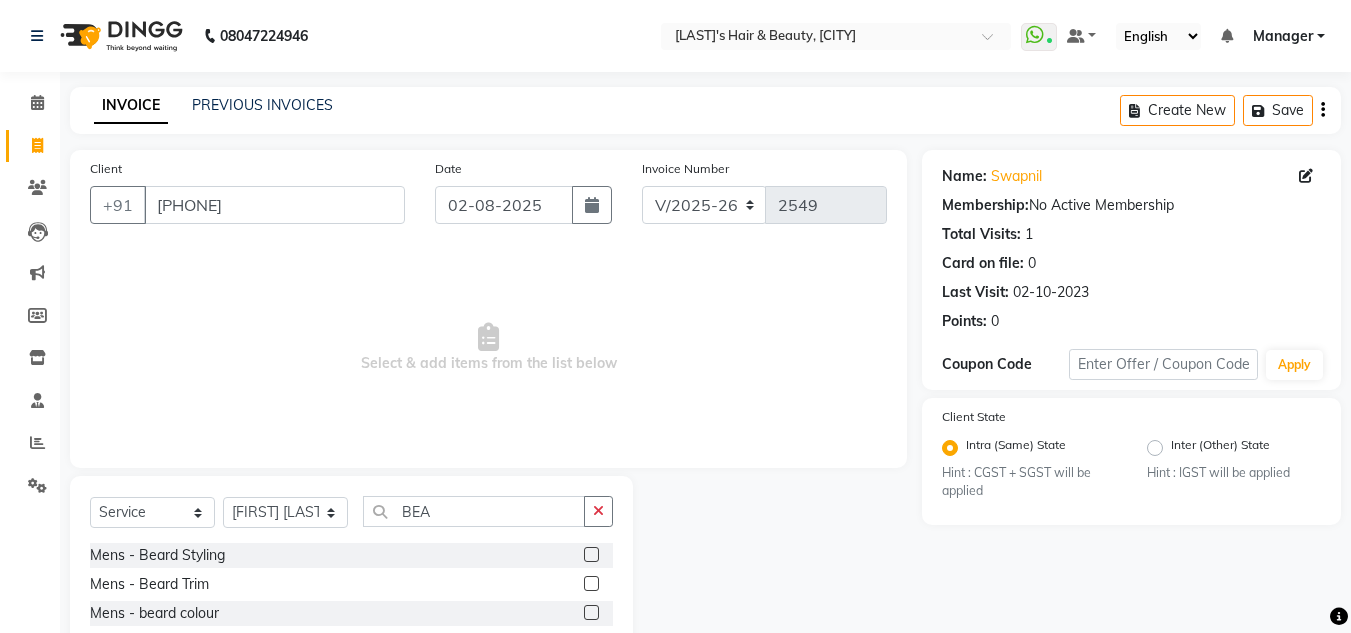 click 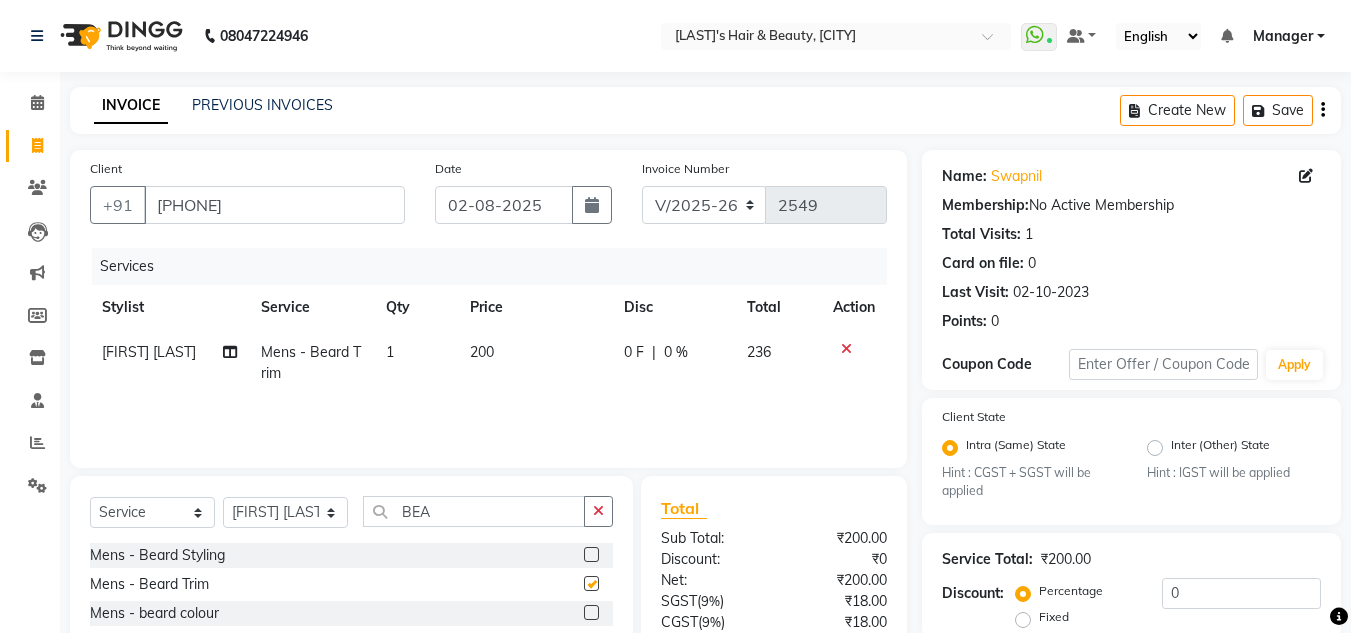 checkbox on "false" 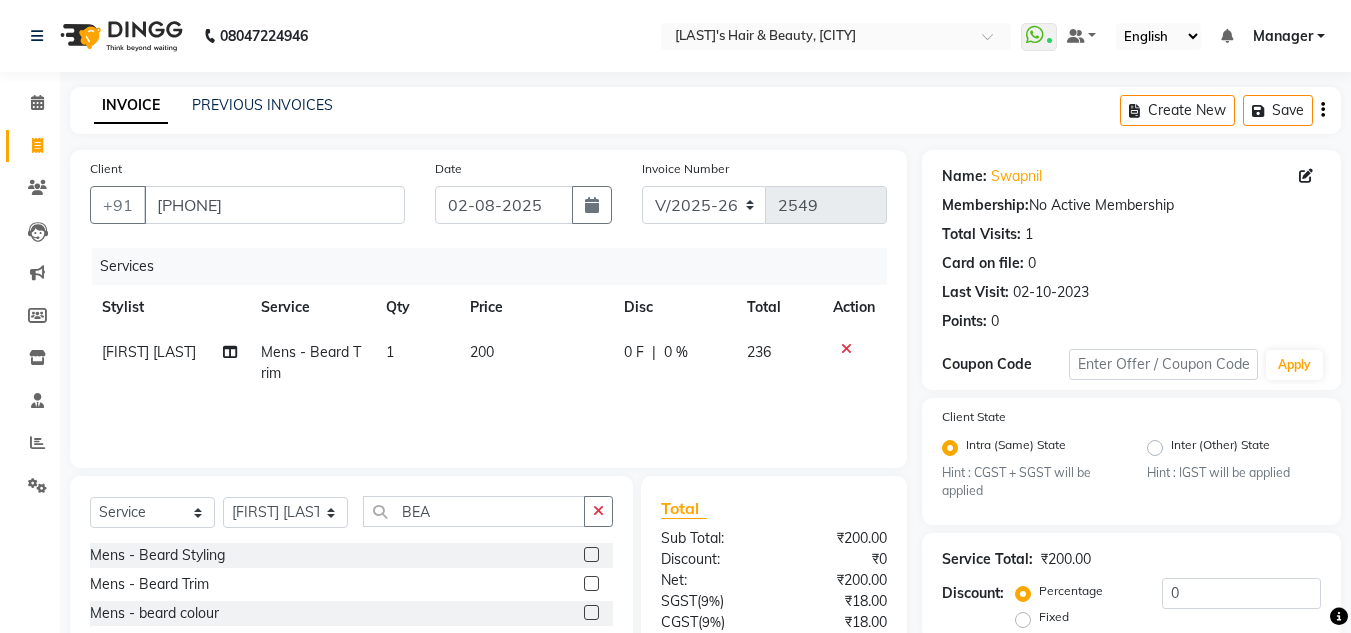 click on "200" 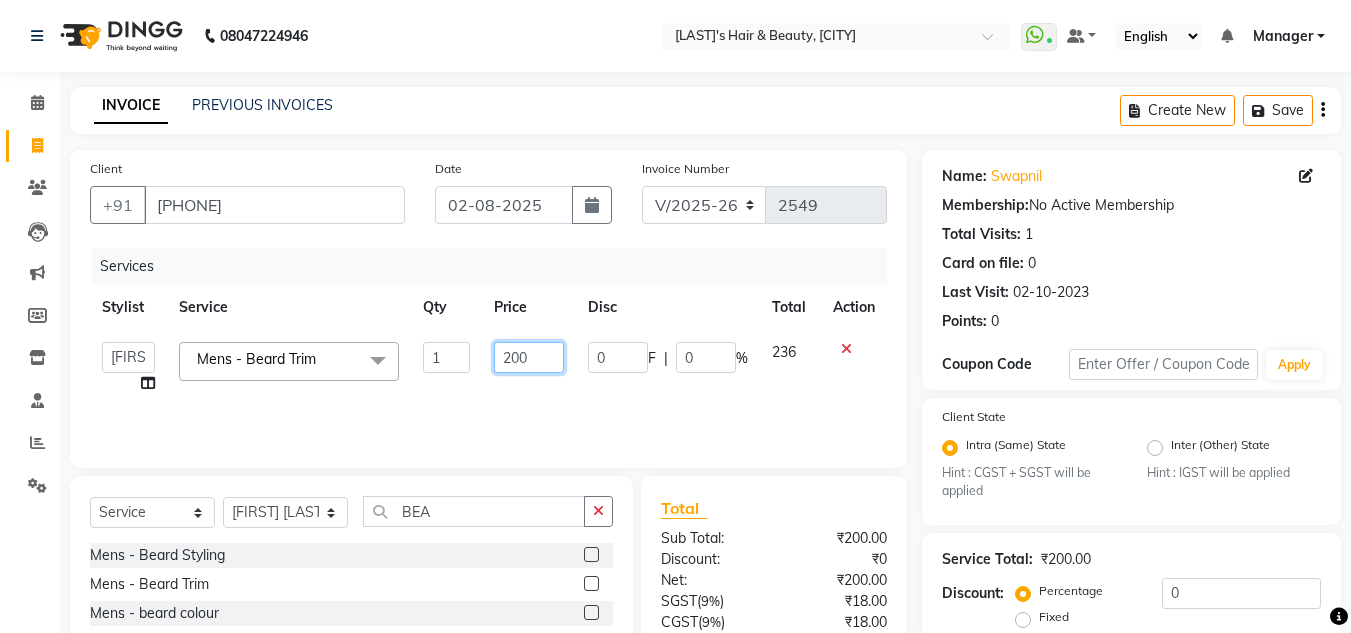 click on "200" 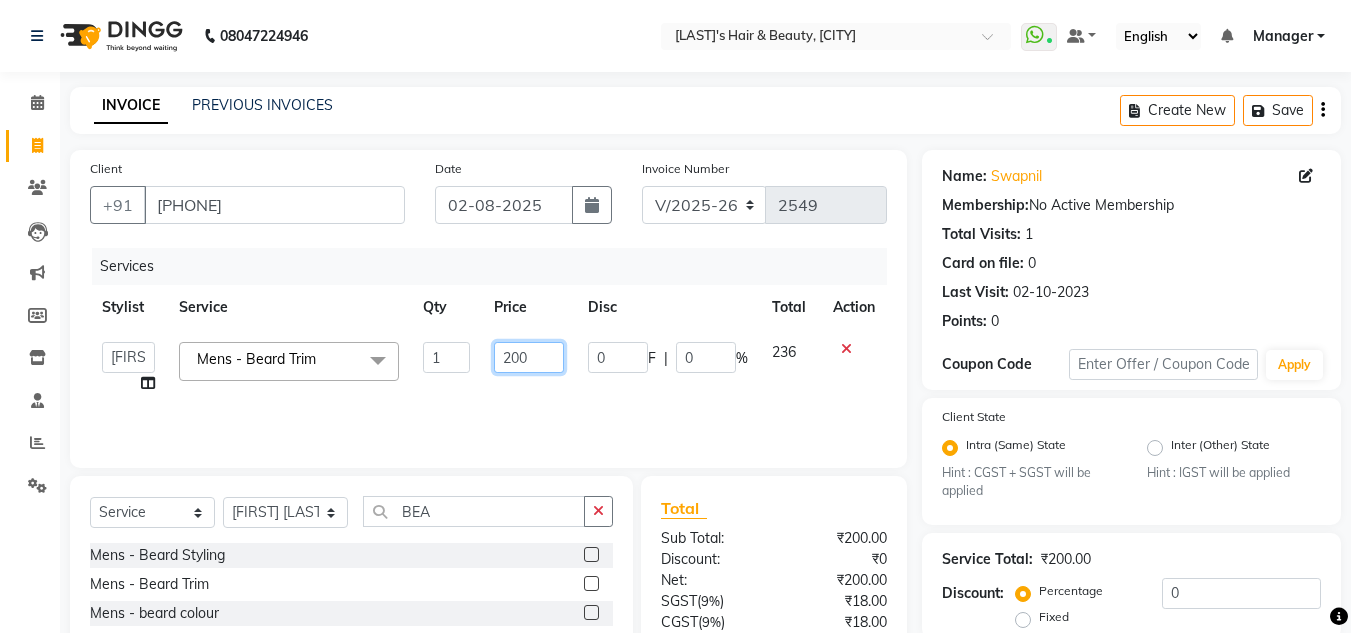 click on "200" 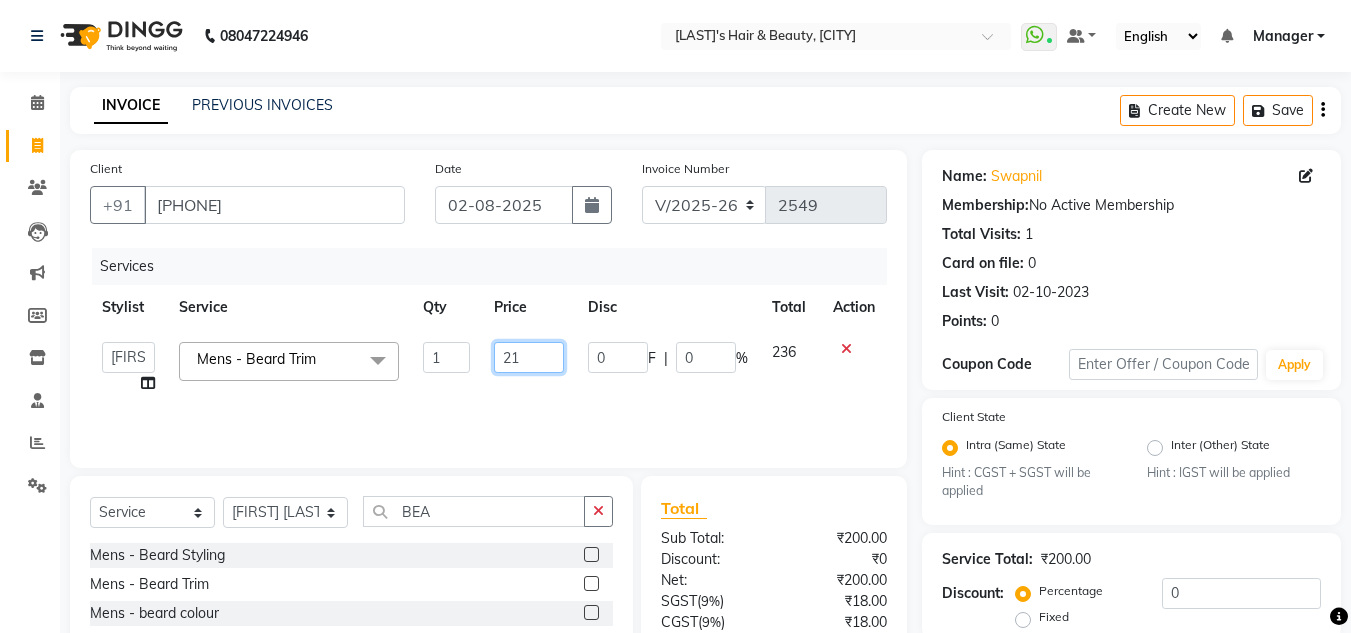 type on "212" 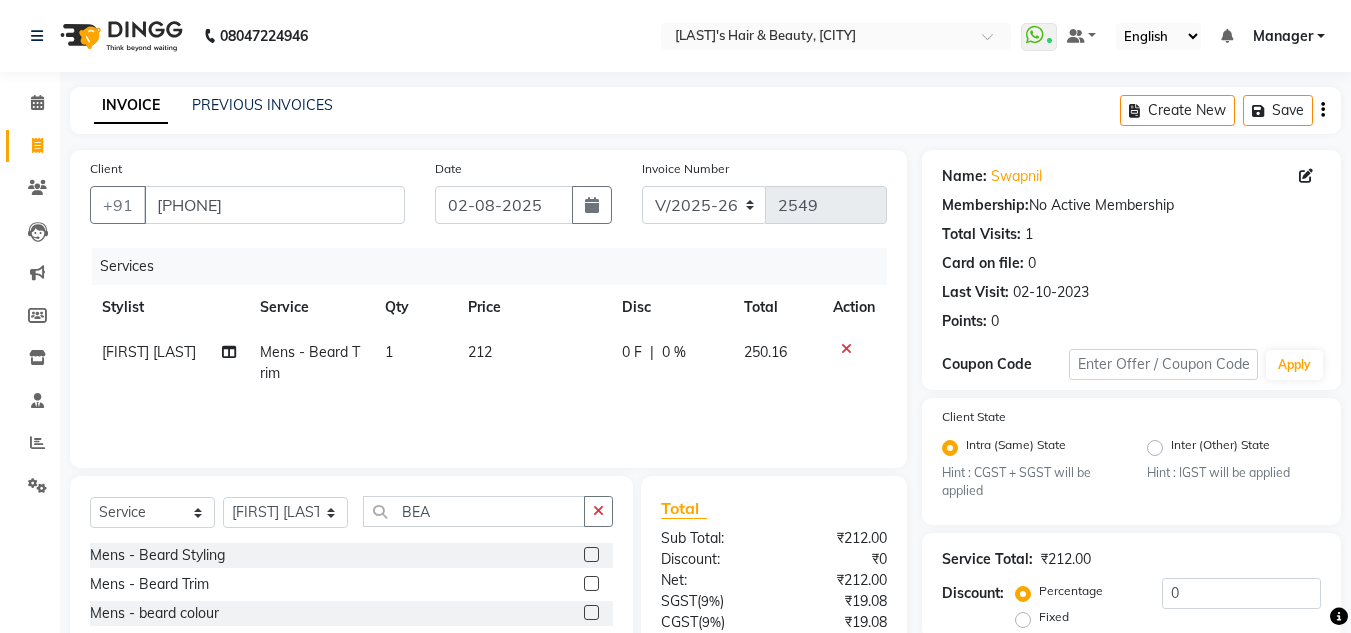 click on "250.16" 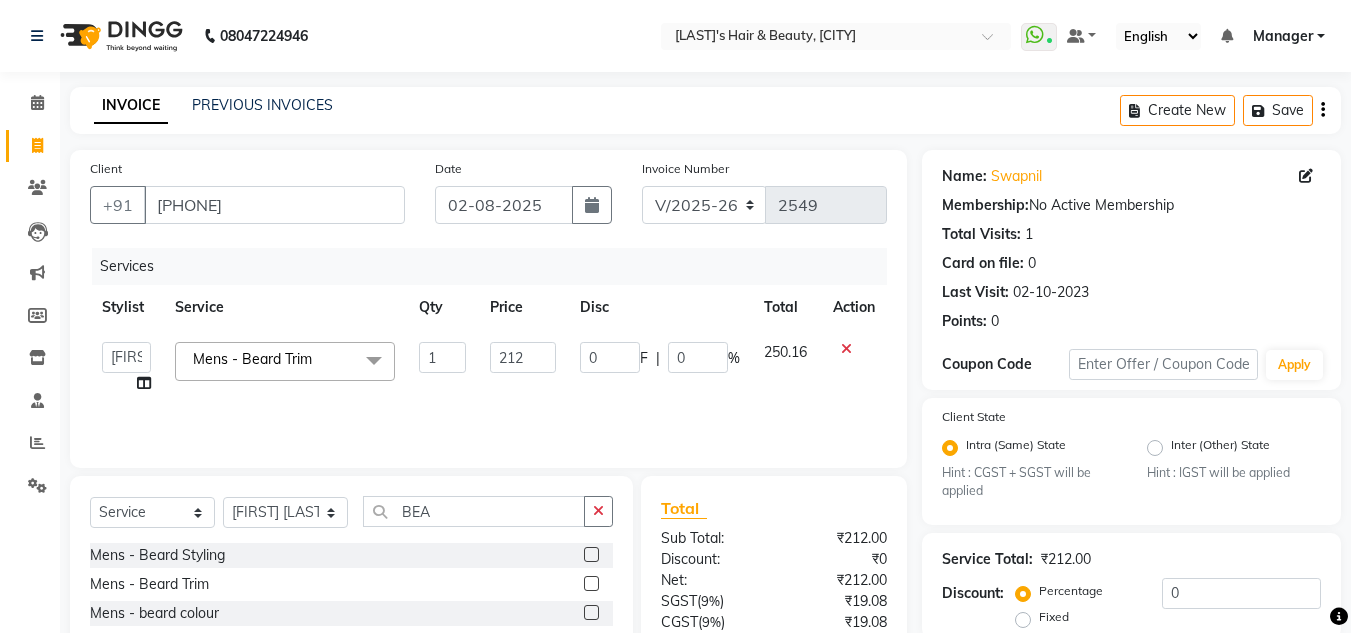 scroll, scrollTop: 188, scrollLeft: 0, axis: vertical 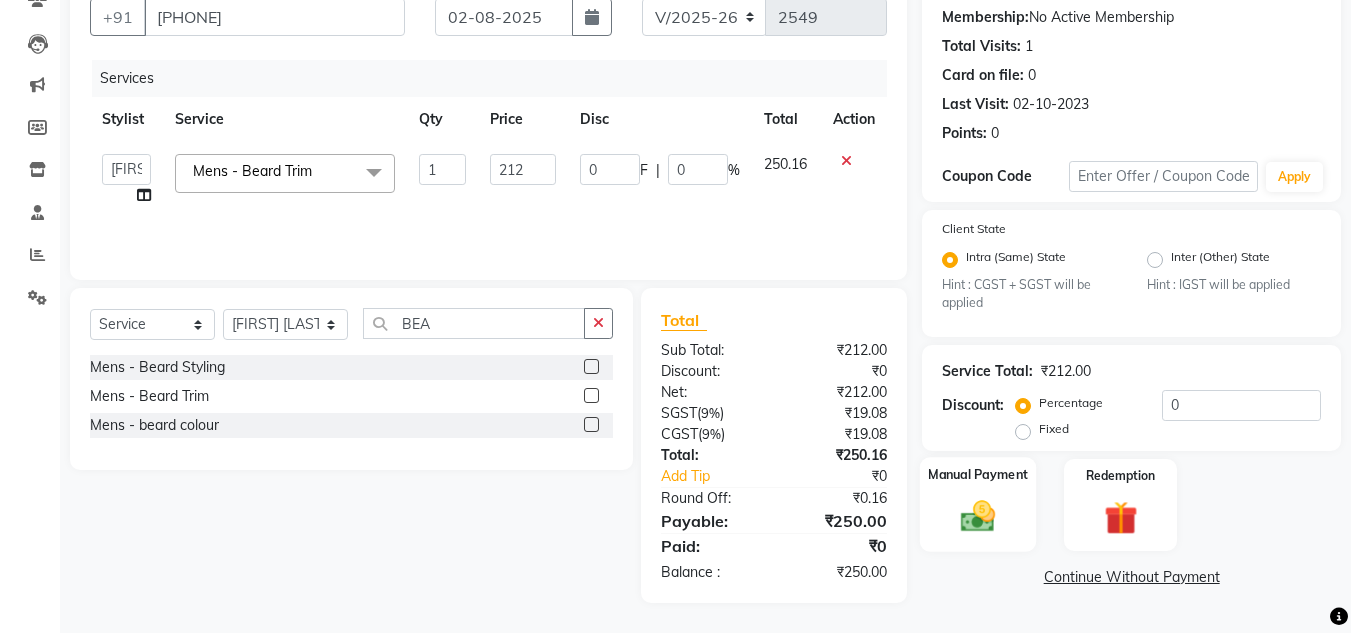 click 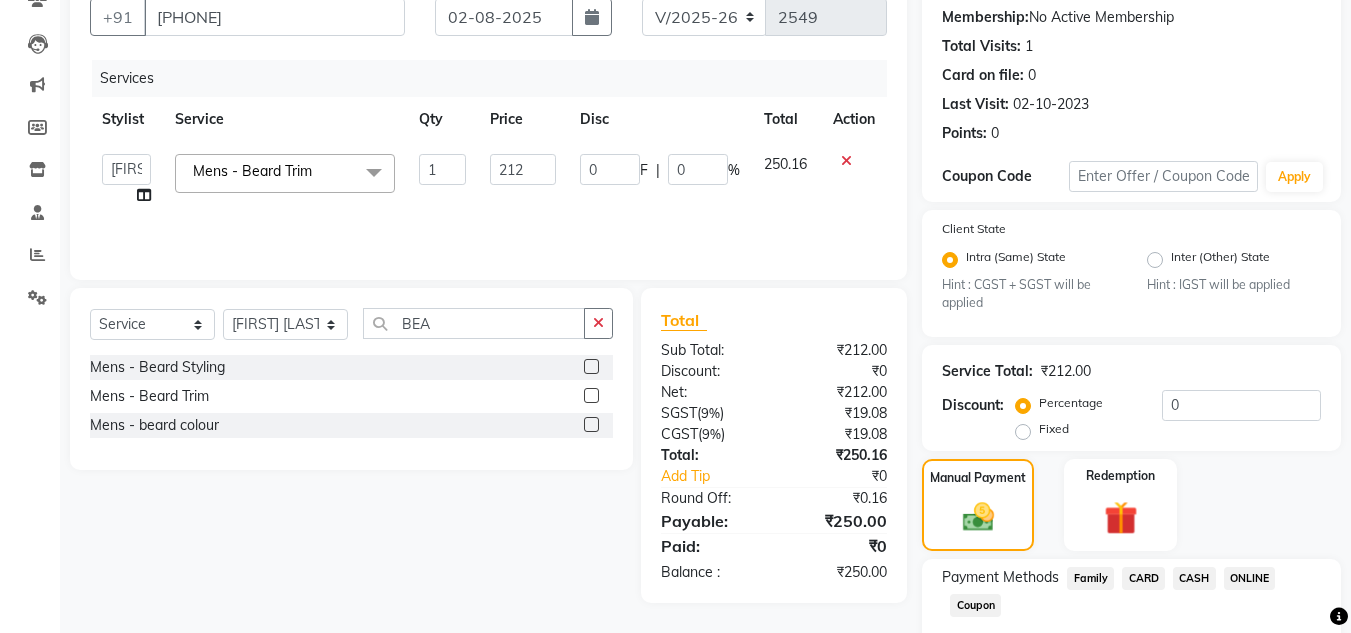 scroll, scrollTop: 305, scrollLeft: 0, axis: vertical 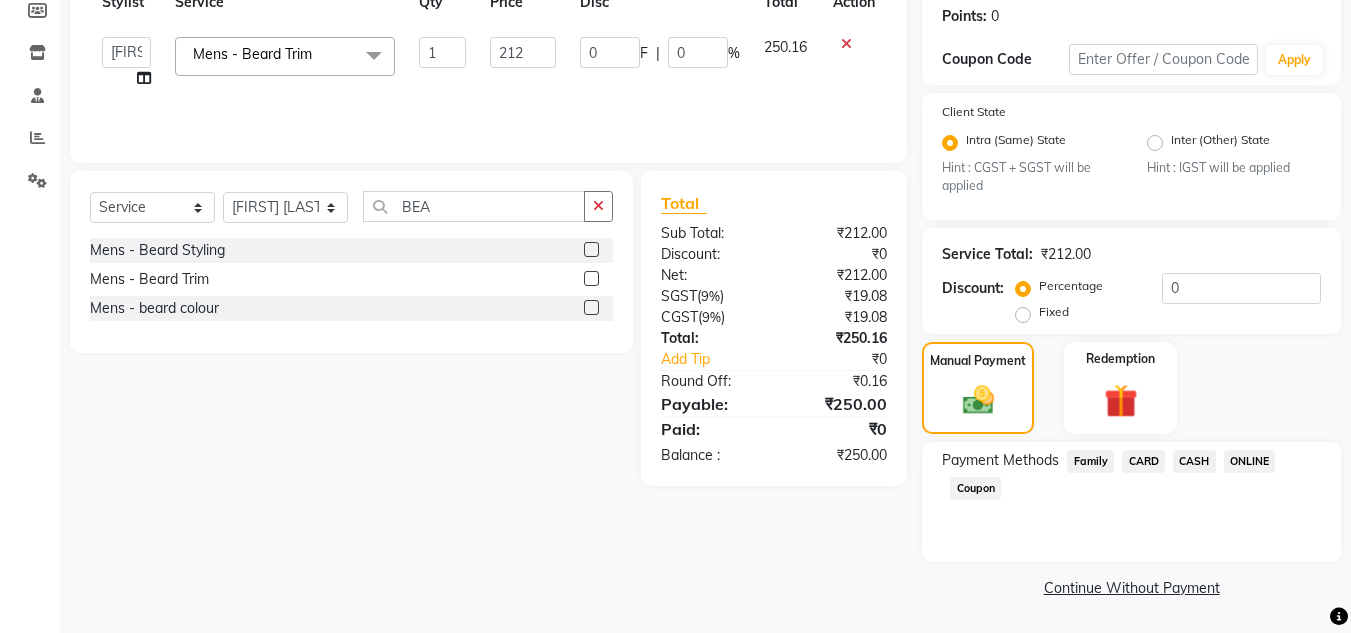 click on "ONLINE" 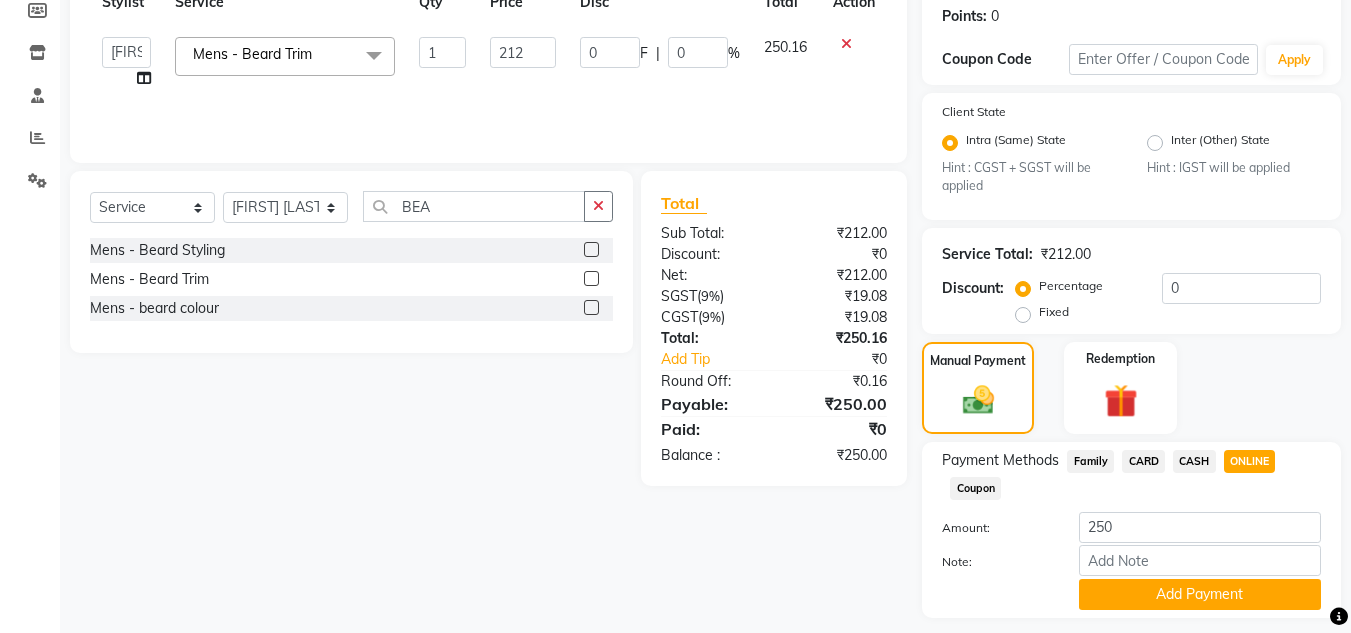 scroll, scrollTop: 361, scrollLeft: 0, axis: vertical 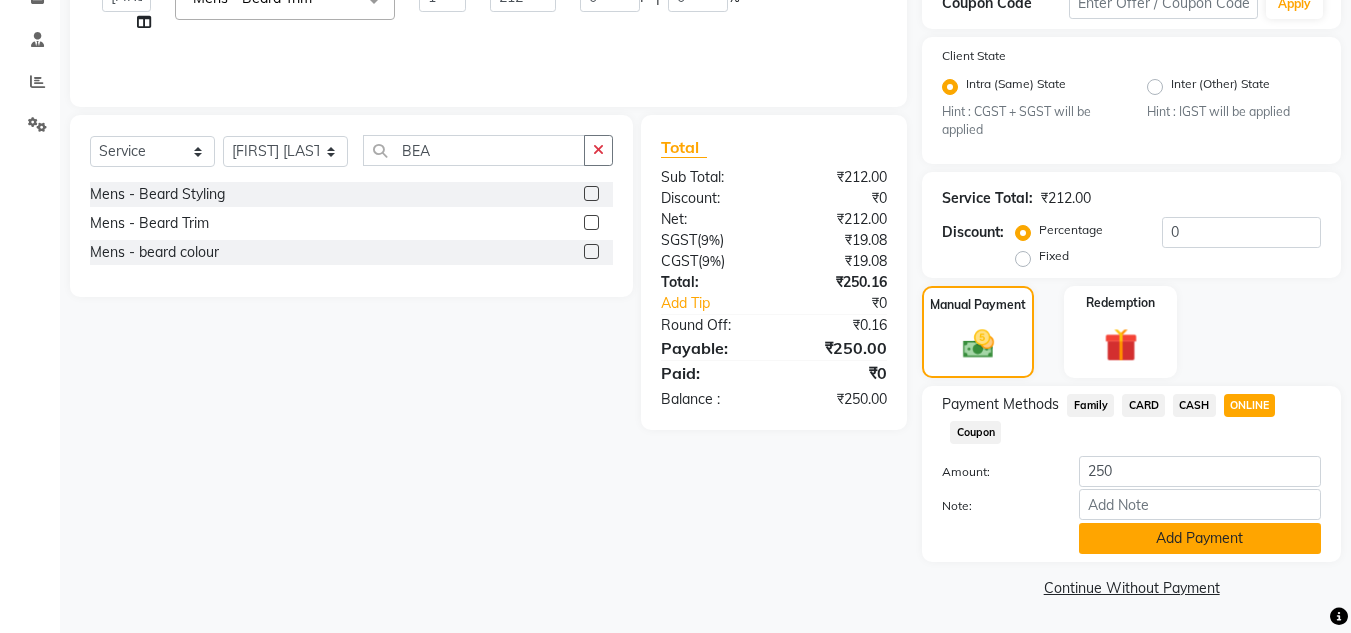 click on "Add Payment" 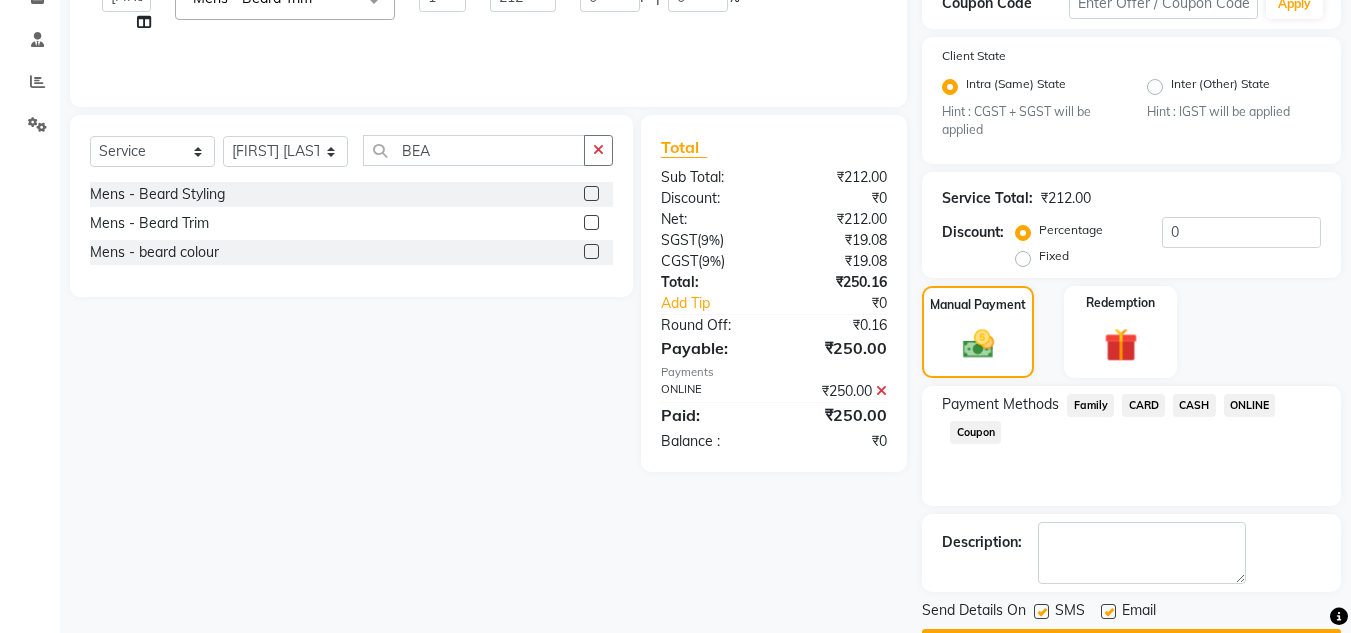 scroll, scrollTop: 418, scrollLeft: 0, axis: vertical 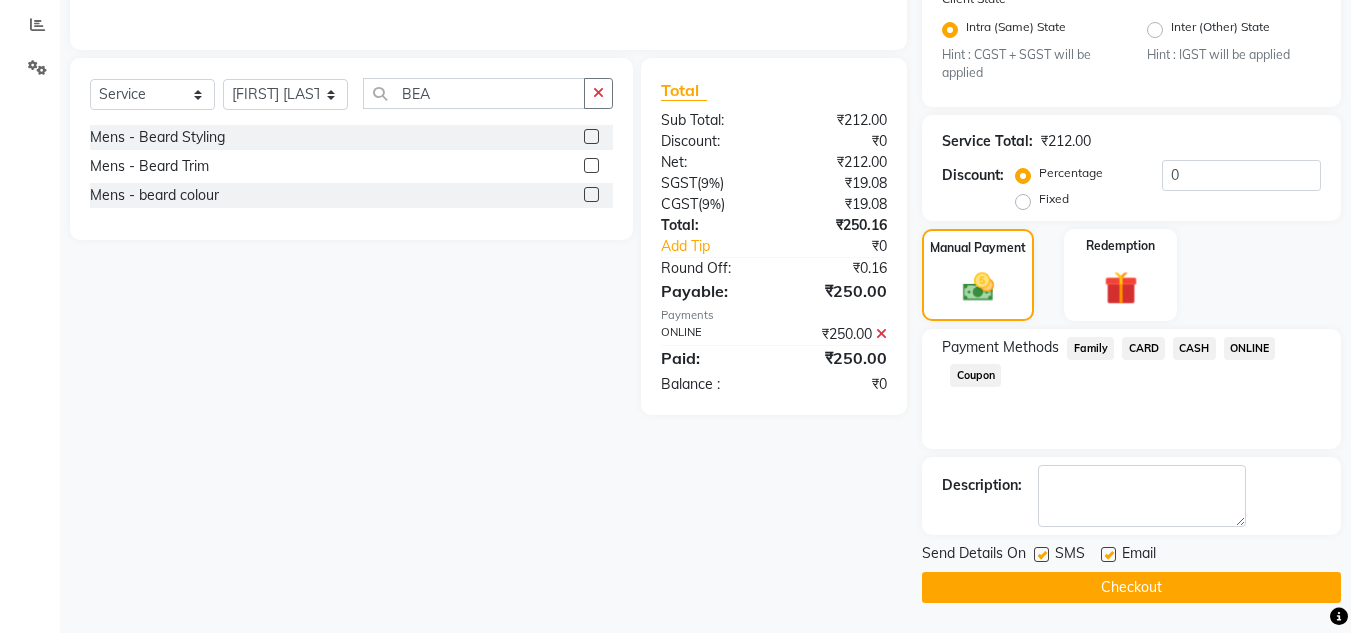 click on "Checkout" 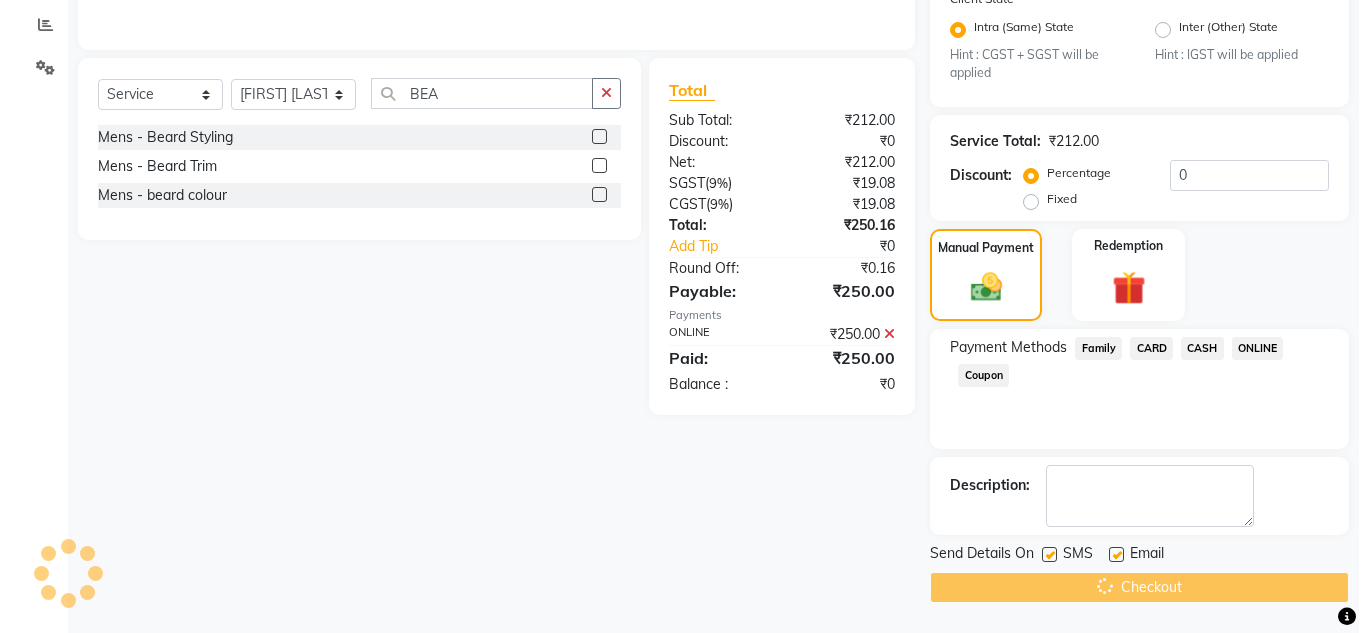 scroll, scrollTop: 0, scrollLeft: 0, axis: both 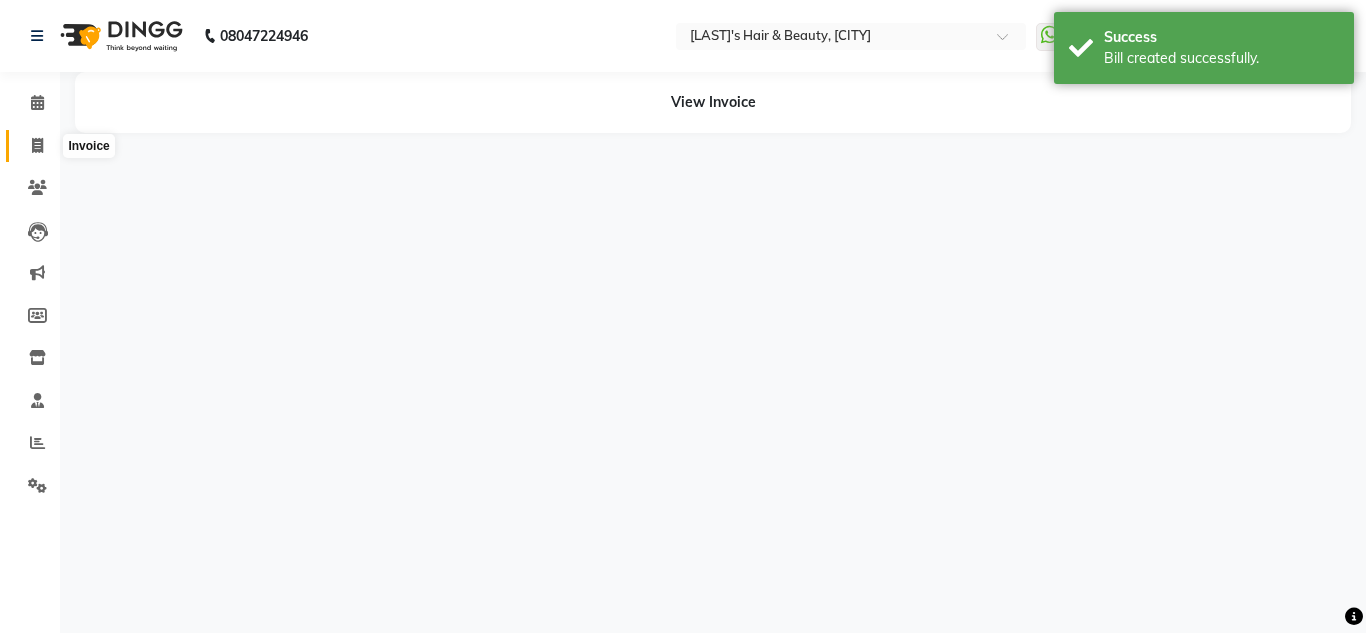 click 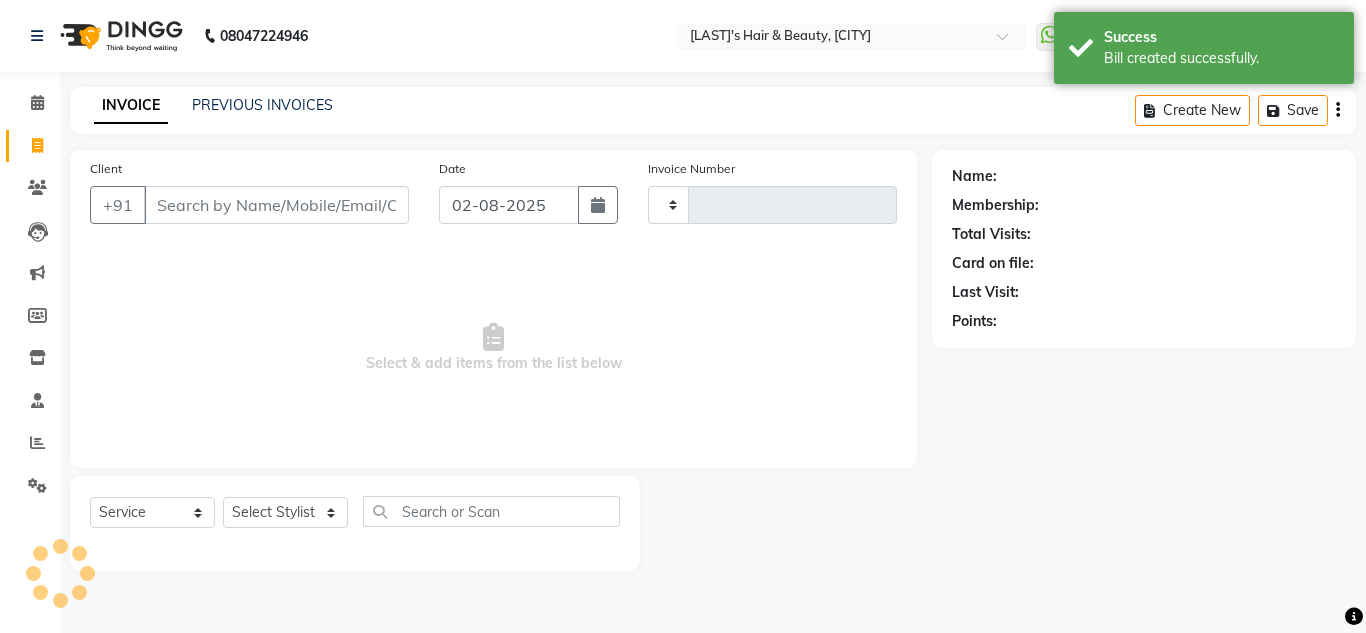 type on "2550" 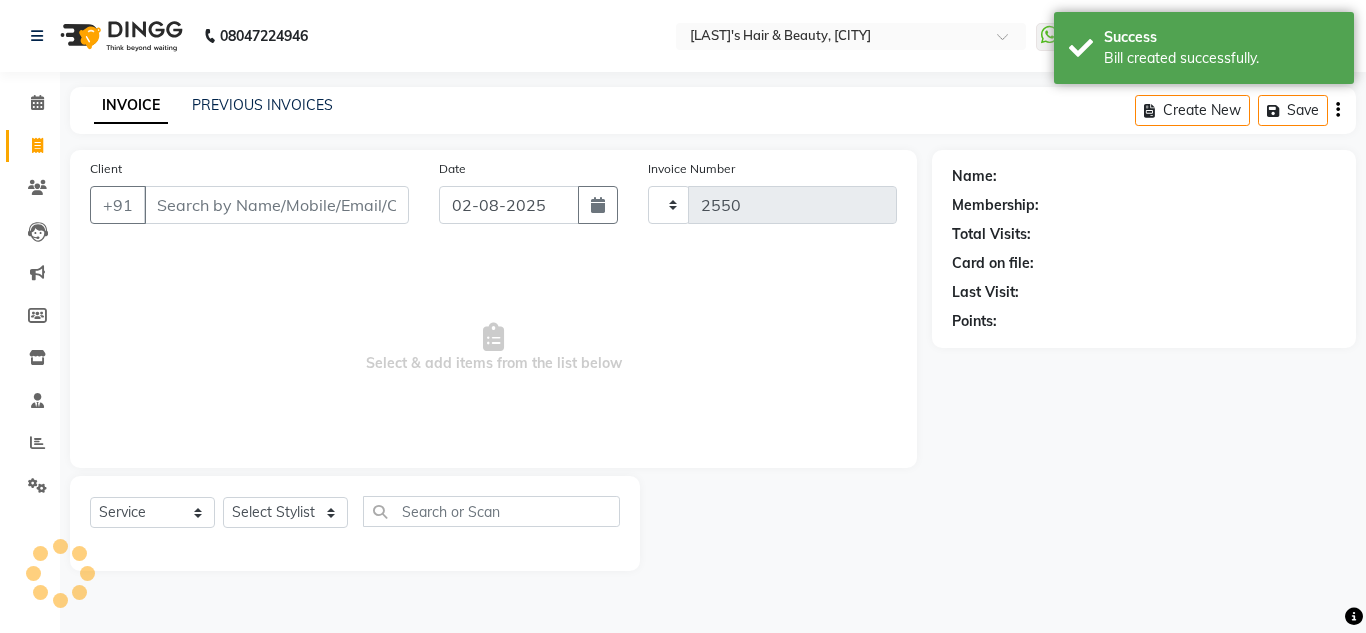 select on "4860" 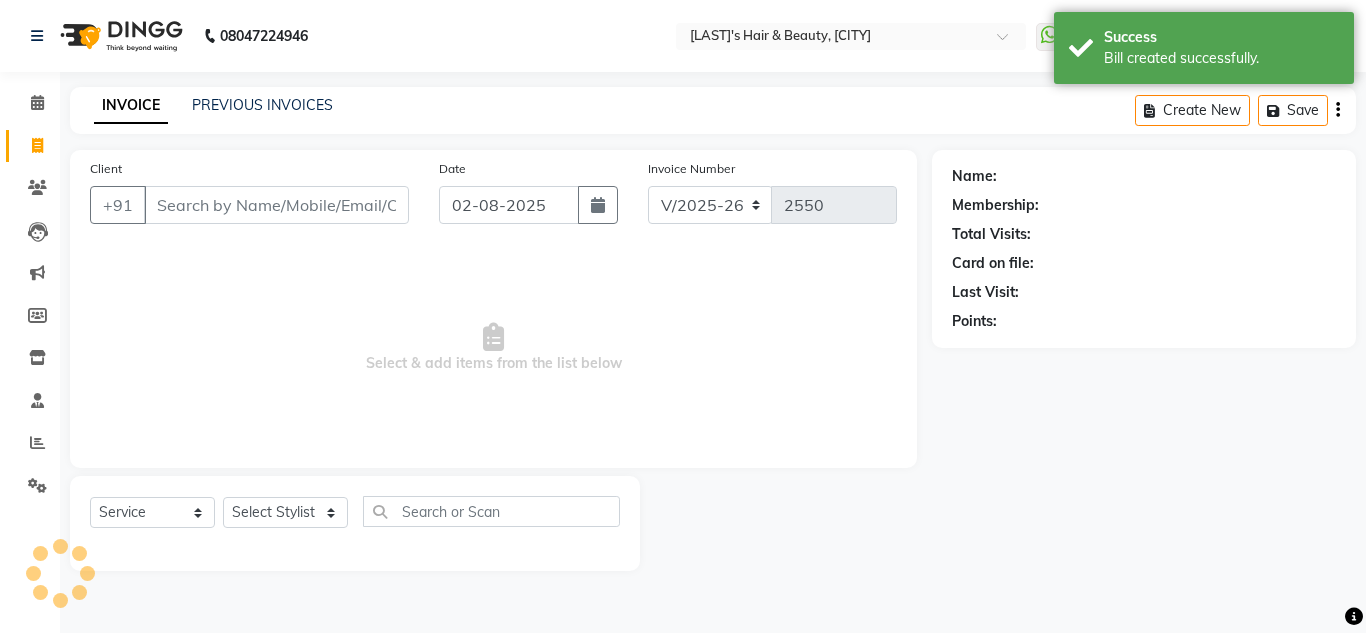 click on "Client" at bounding box center (276, 205) 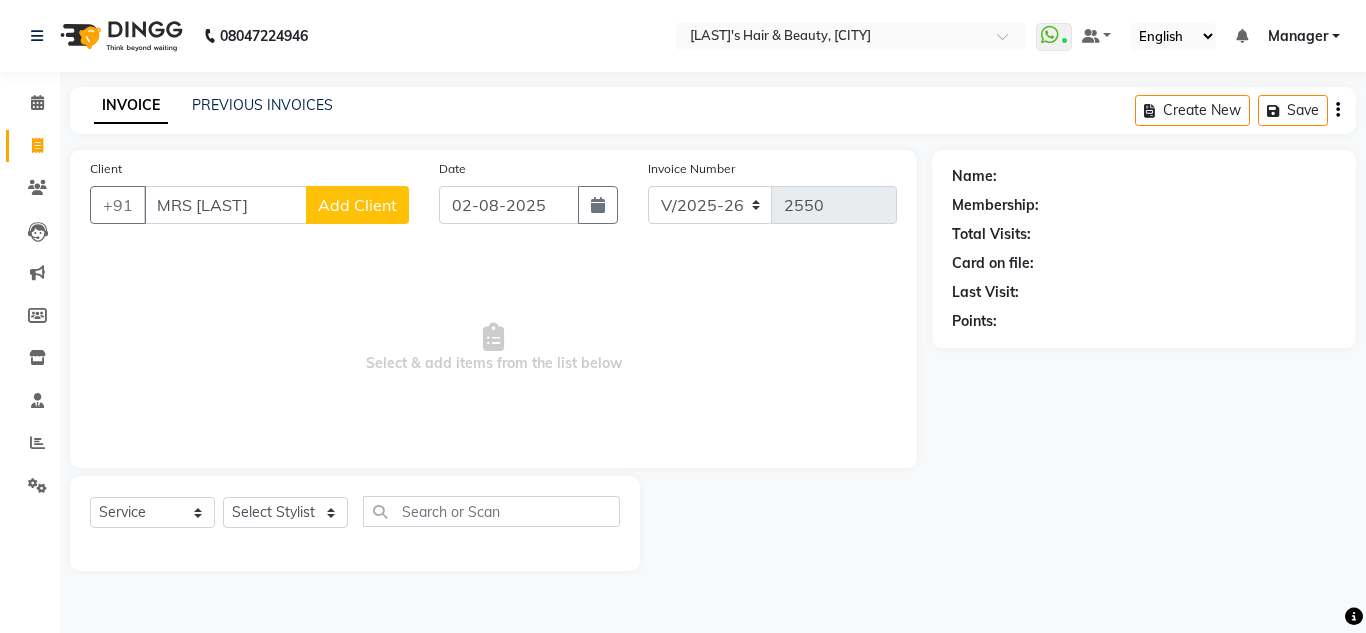 type on "MRS [LAST]" 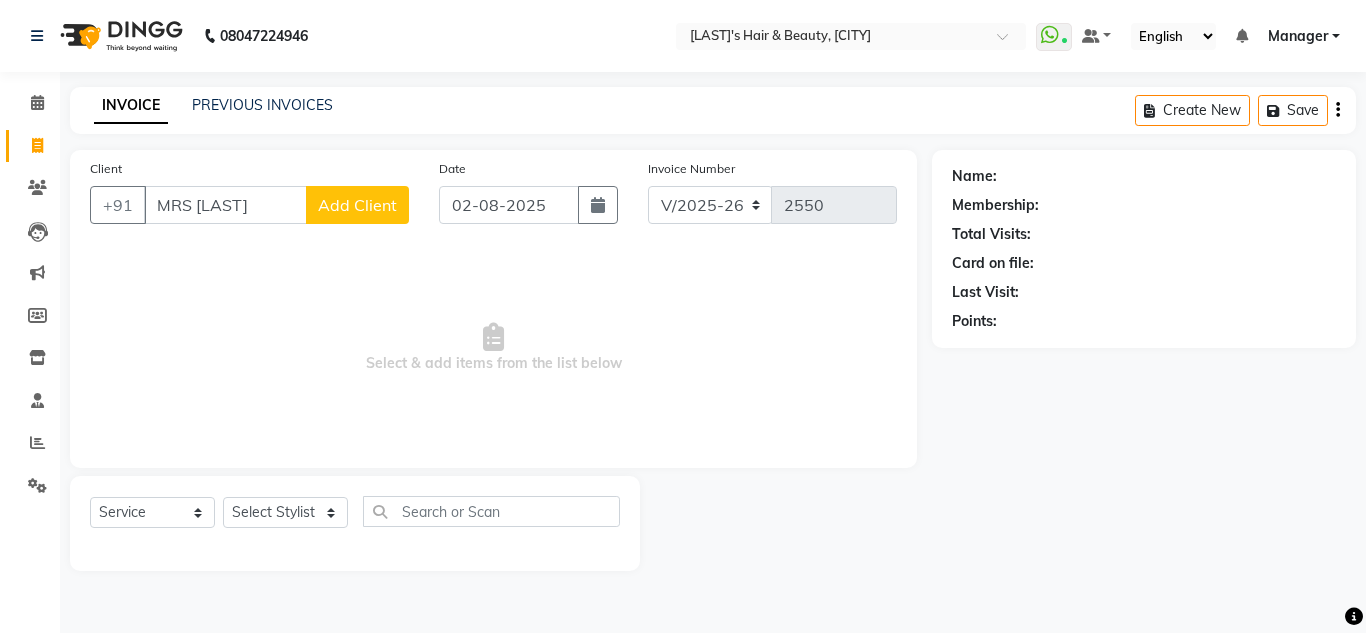 select on "22" 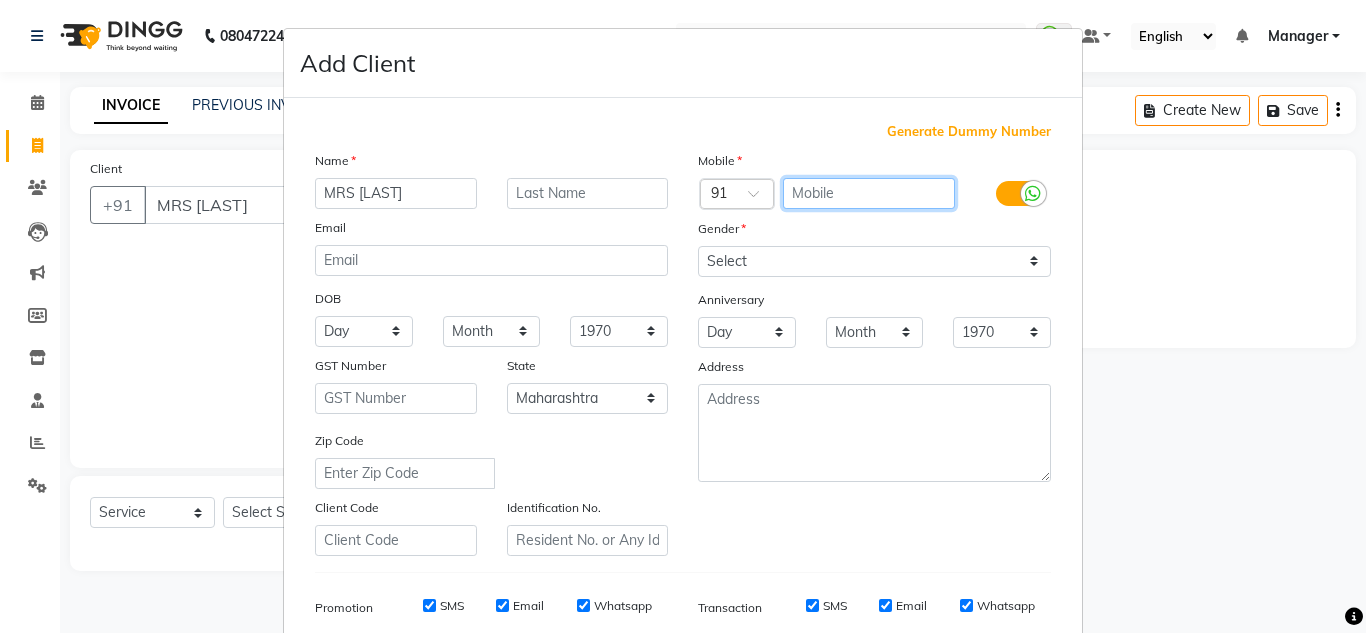 click at bounding box center [869, 193] 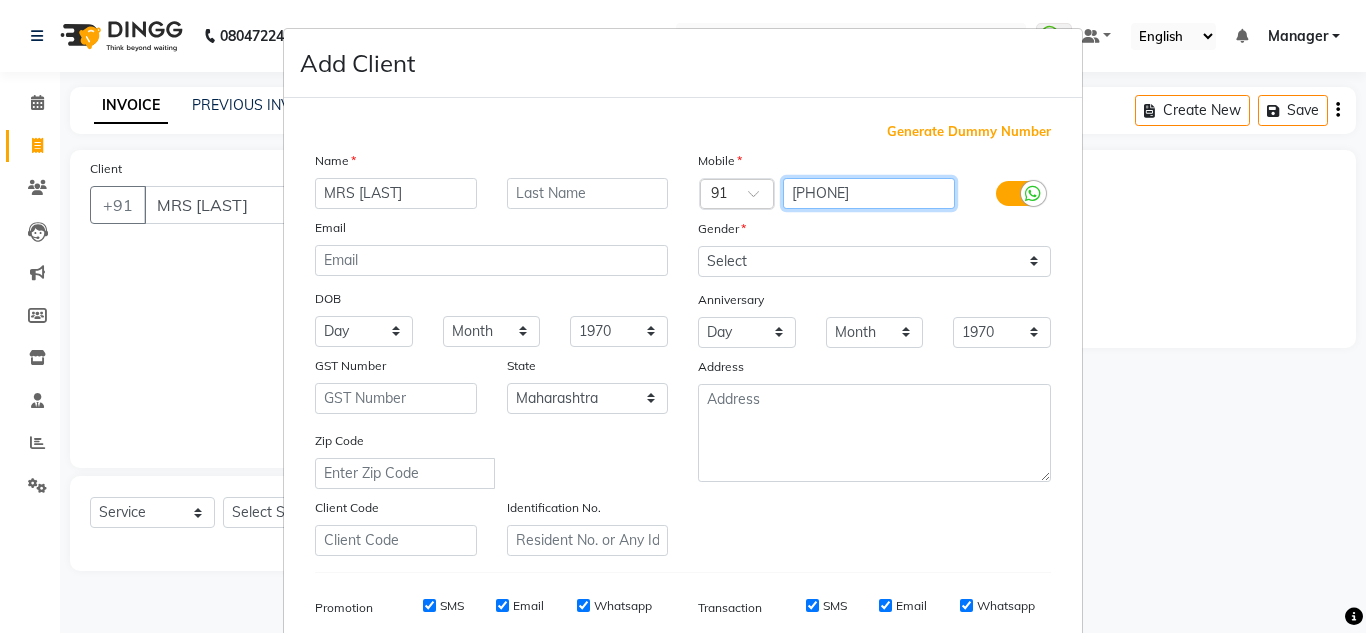 type on "[PHONE]" 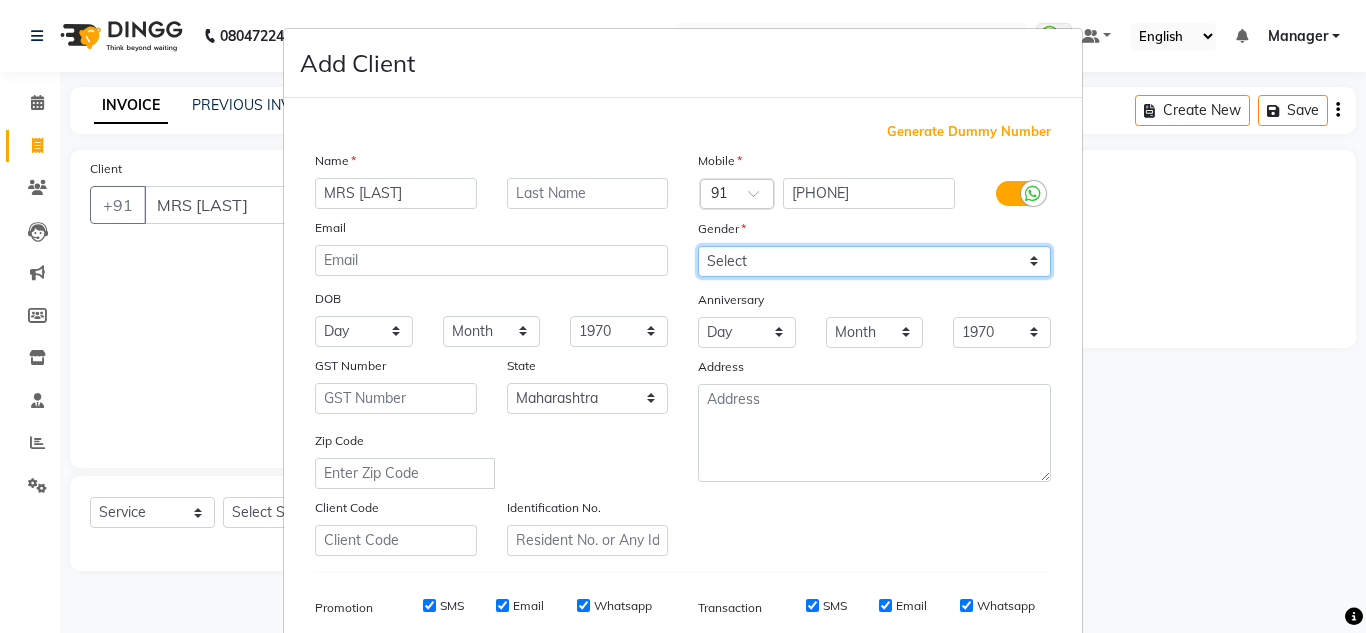 drag, startPoint x: 737, startPoint y: 256, endPoint x: 729, endPoint y: 343, distance: 87.36704 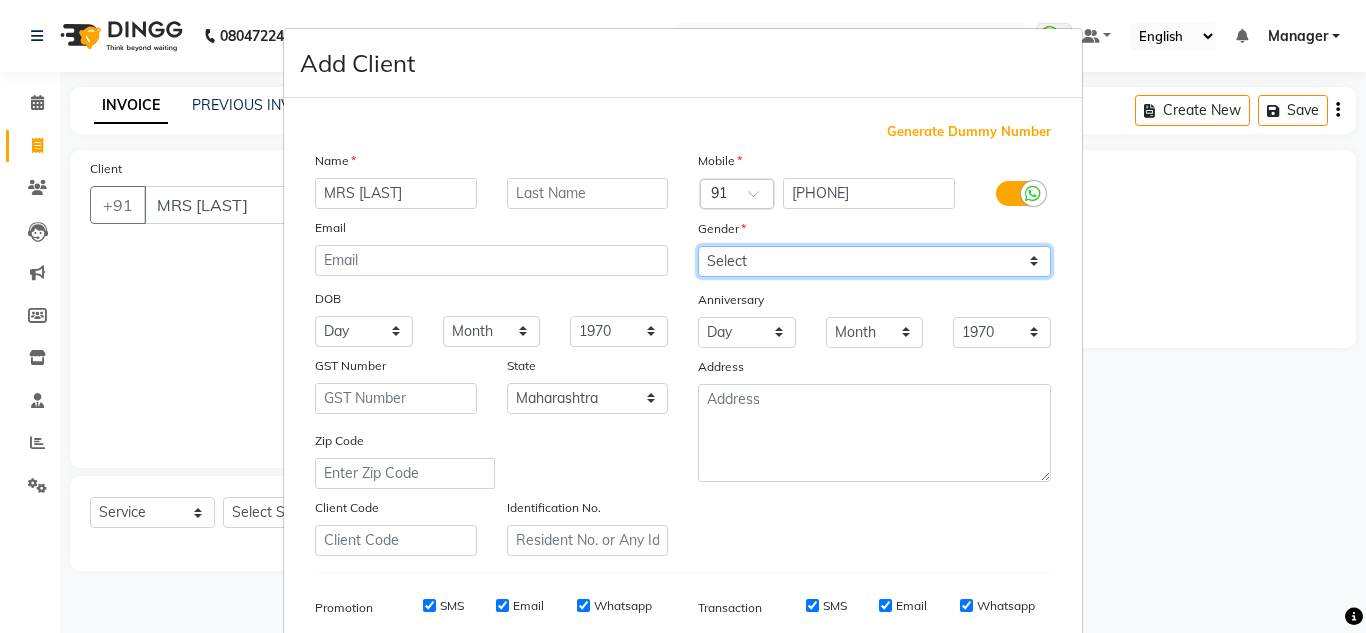 click on "Mobile Country Code × 91 [PHONE] Gender Select Male Female Other Prefer Not To Say Anniversary Day 01 02 03 04 05 06 07 08 09 10 11 12 13 14 15 16 17 18 19 20 21 22 23 24 25 26 27 28 29 30 31 Month January February March April May June July August September October November December 1970 1971 1972 1973 1974 1975 1976 1977 1978 1979 1980 1981 1982 1983 1984 1985 1986 1987 1988 1989 1990 1991 1992 1993 1994 1995 1996 1997 1998 1999 2000 2001 2002 2003 2004 2005 2006 2007 2008 2009 2010 2011 2012 2013 2014 2015 2016 2017 2018 2019 2020 2021 2022 2023 2024 2025 Address" at bounding box center (874, 353) 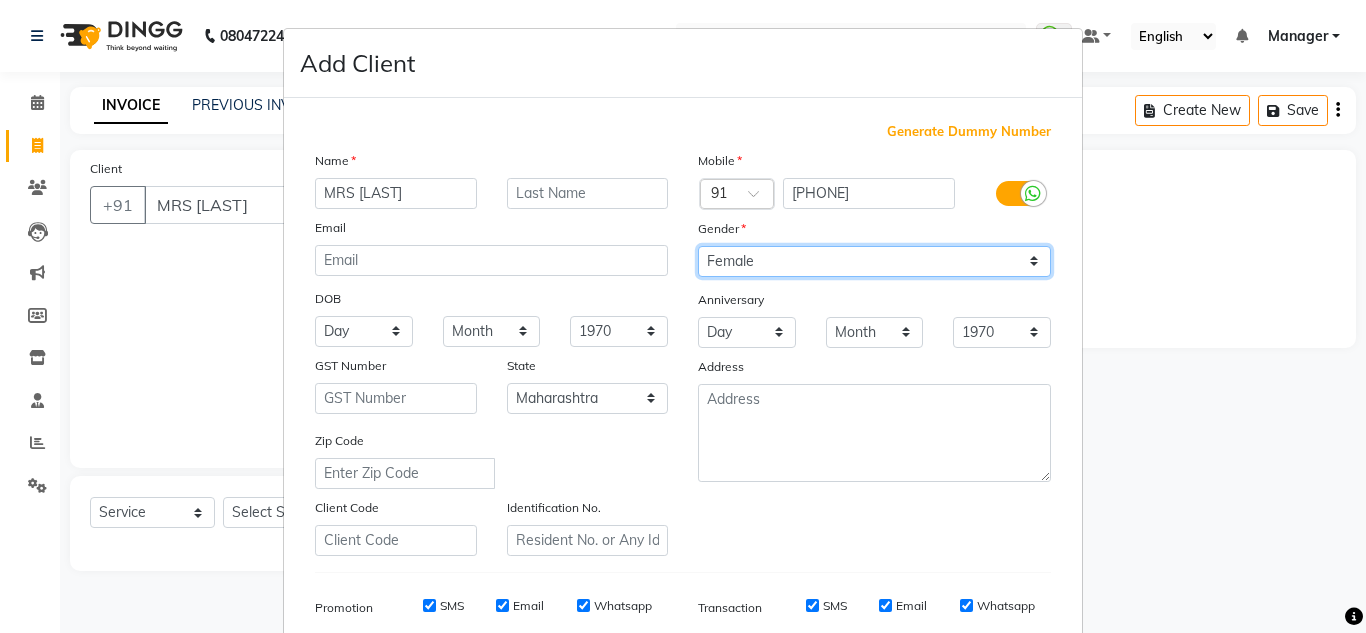 click on "Select Male Female Other Prefer Not To Say" at bounding box center (874, 261) 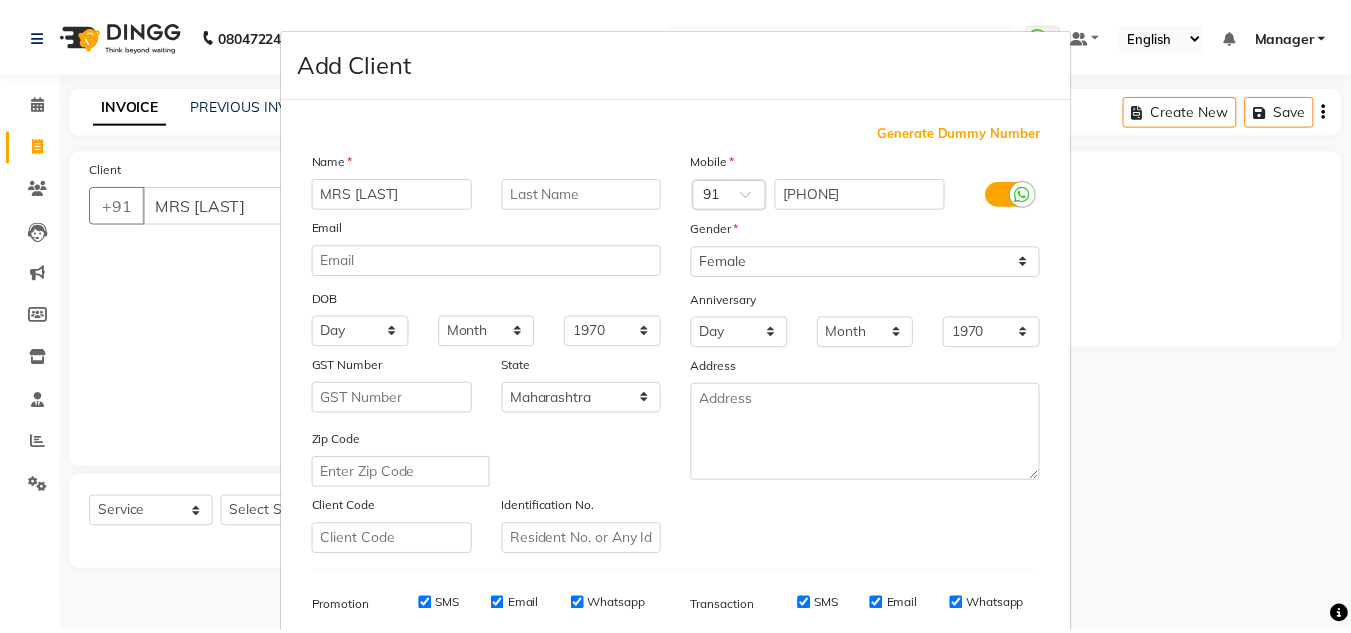 scroll, scrollTop: 290, scrollLeft: 0, axis: vertical 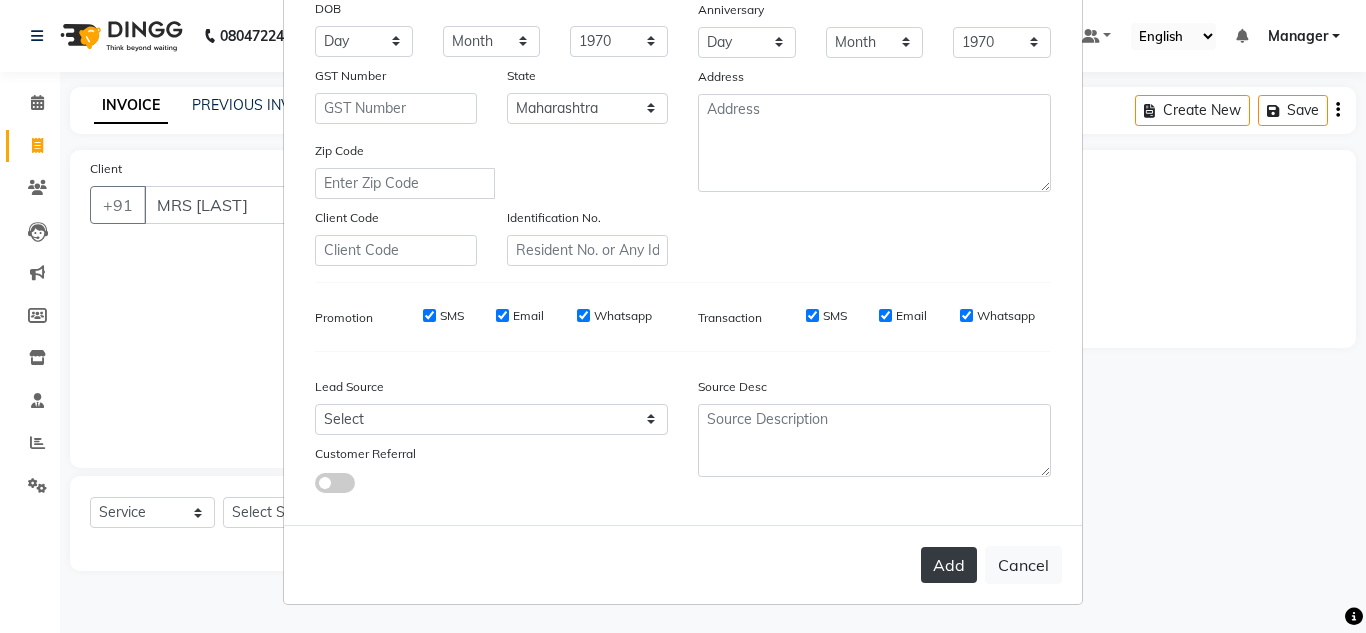 click on "Add" at bounding box center [949, 565] 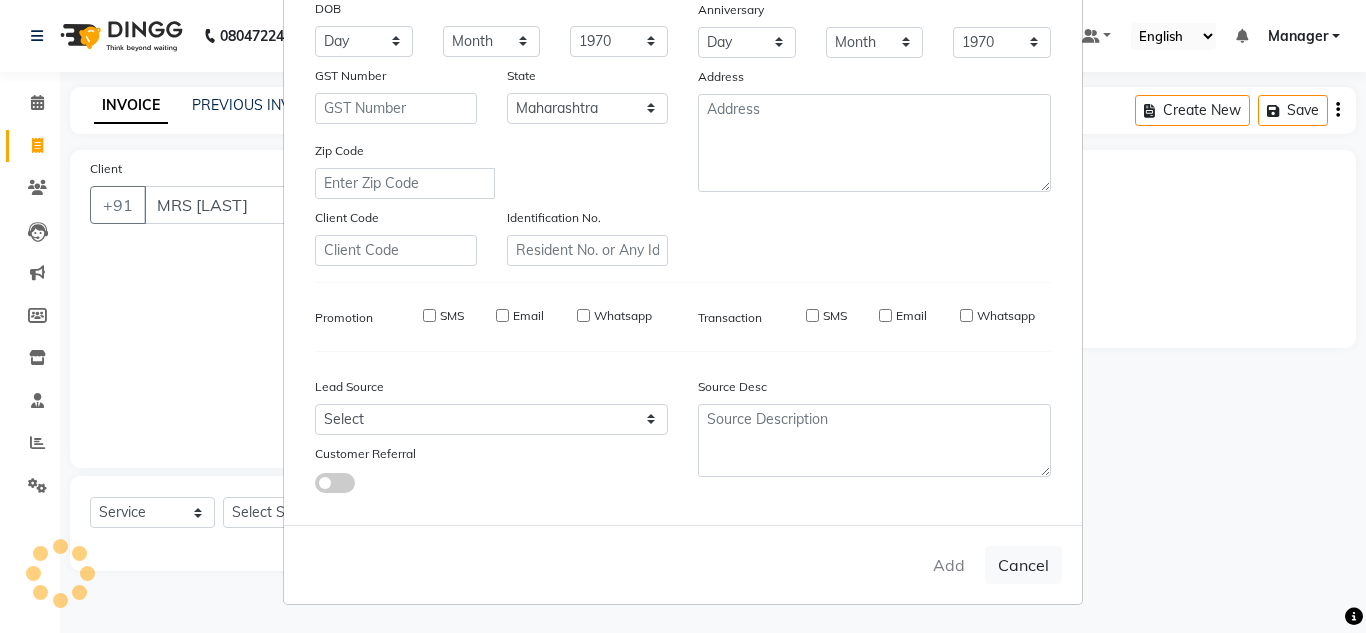 type on "[PHONE]" 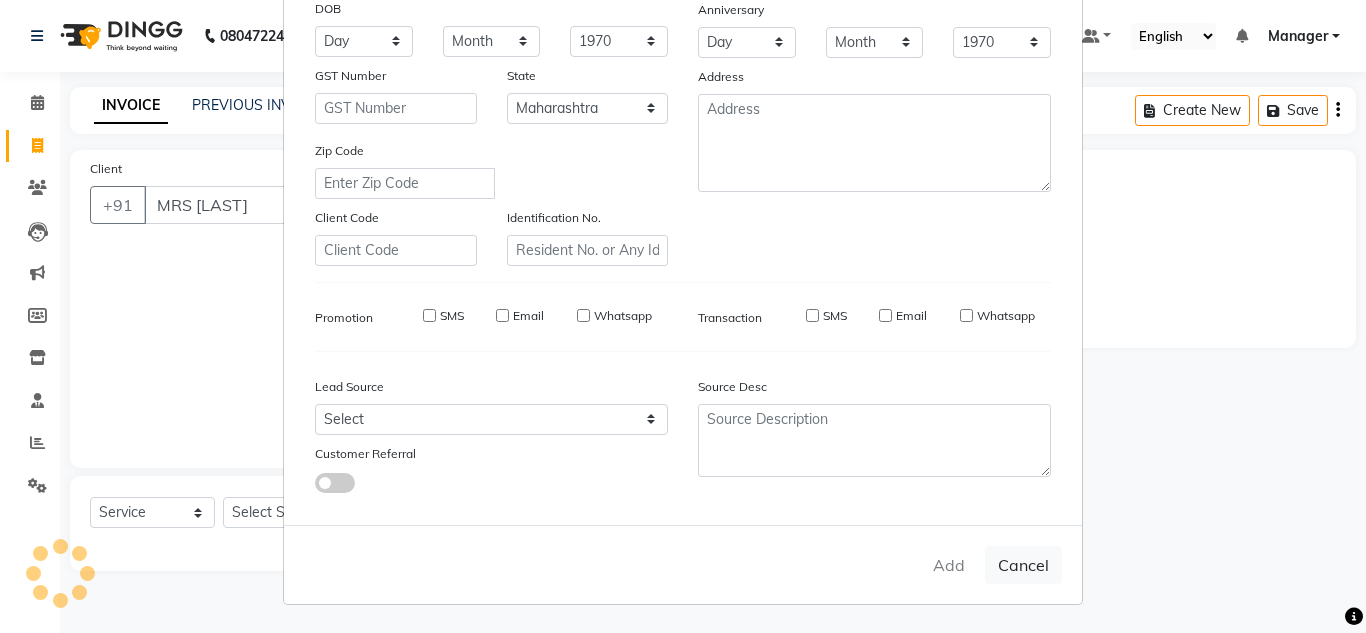 type 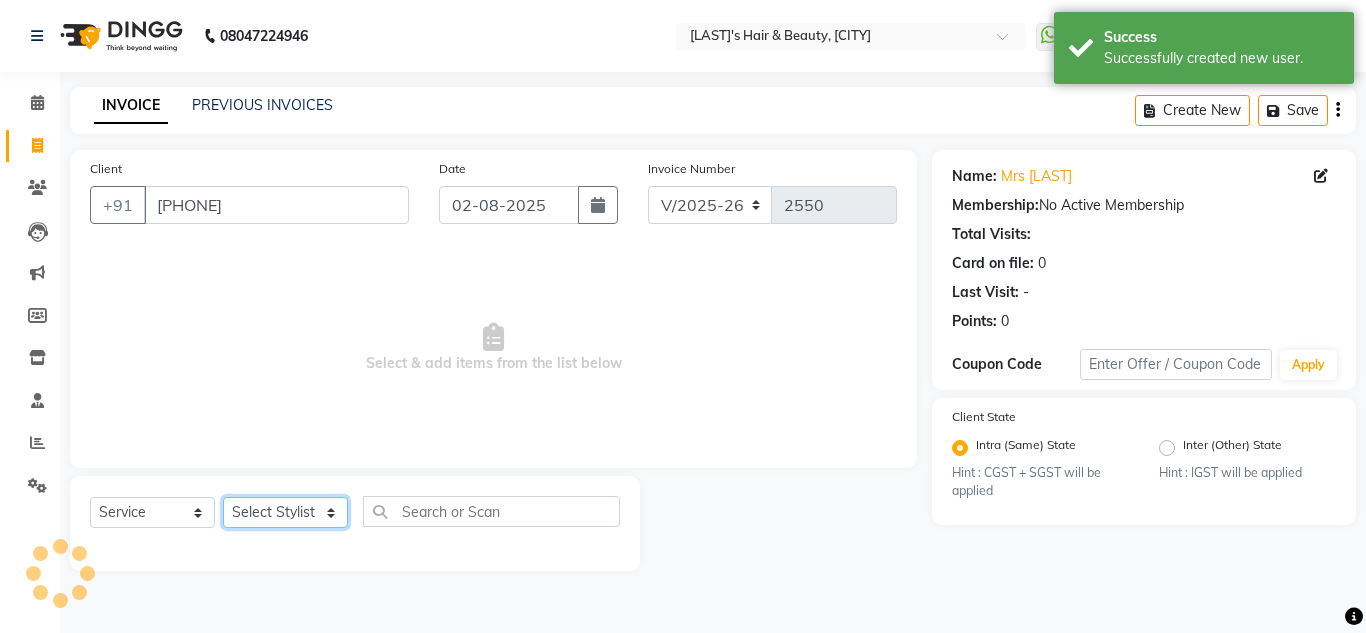 click on "Select Stylist [FIRST] [LAST] [FIRST] [LAST] [FIRST] [LAST] [FIRST] [LAST] [FIRST] [LAST] [FIRST] [LAST] [FIRST] [LAST] [FIRST] [LAST] [FIRST] [LAST]" 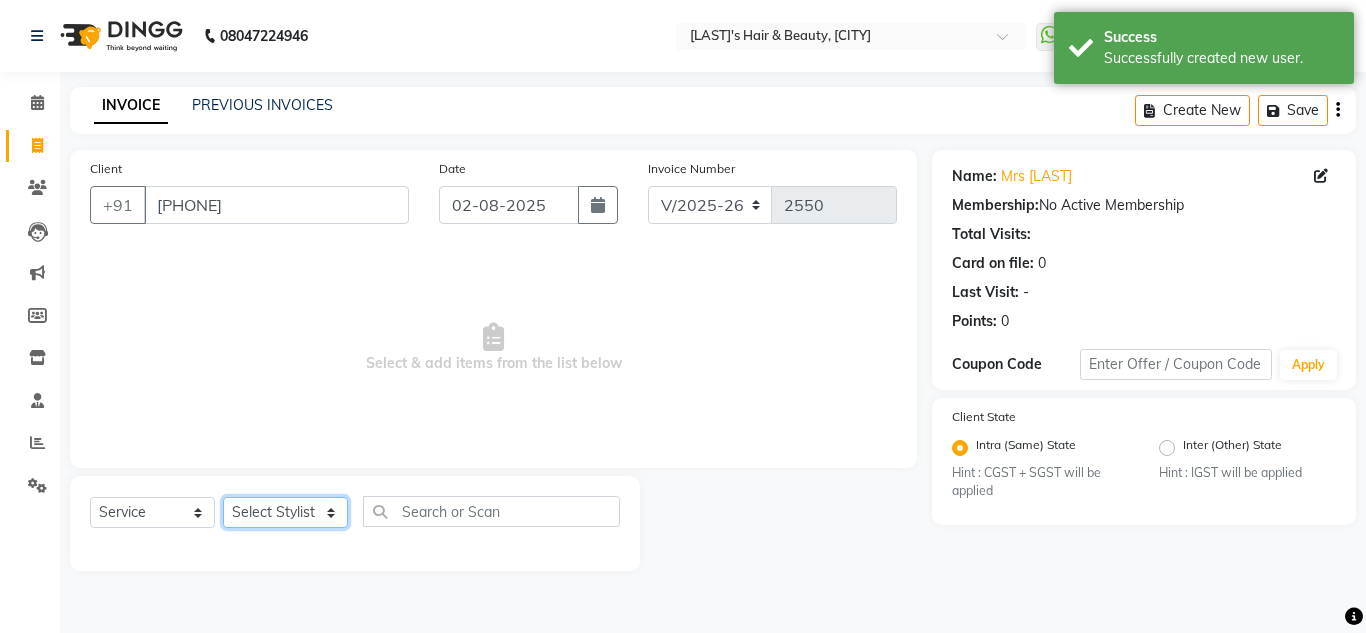select on "63038" 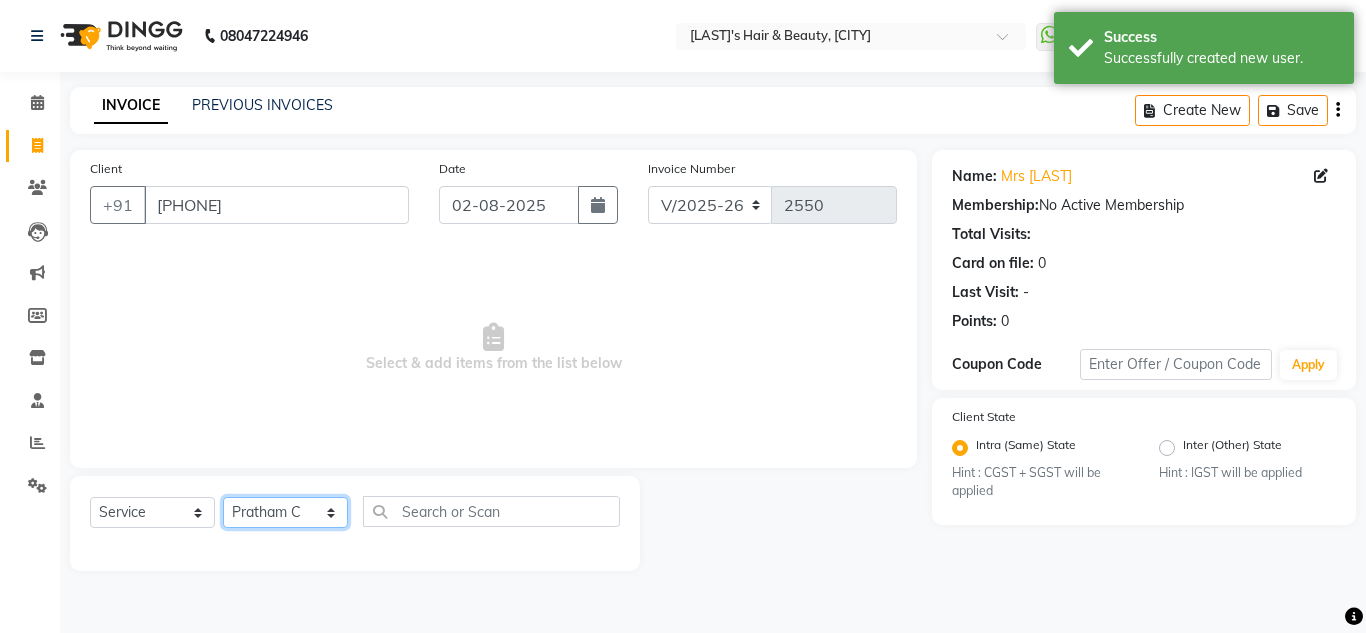 click on "Select Stylist [FIRST] [LAST] [FIRST] [LAST] [FIRST] [LAST] [FIRST] [LAST] [FIRST] [LAST] [FIRST] [LAST] [FIRST] [LAST] [FIRST] [LAST] [FIRST] [LAST]" 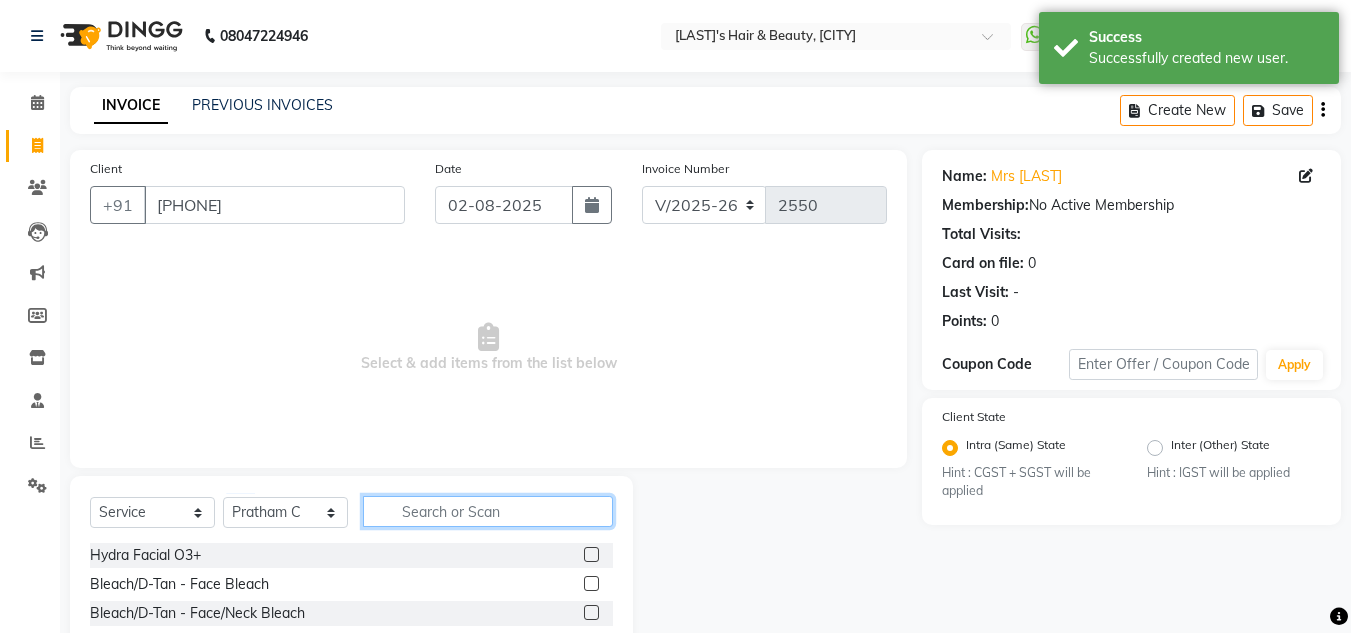 click 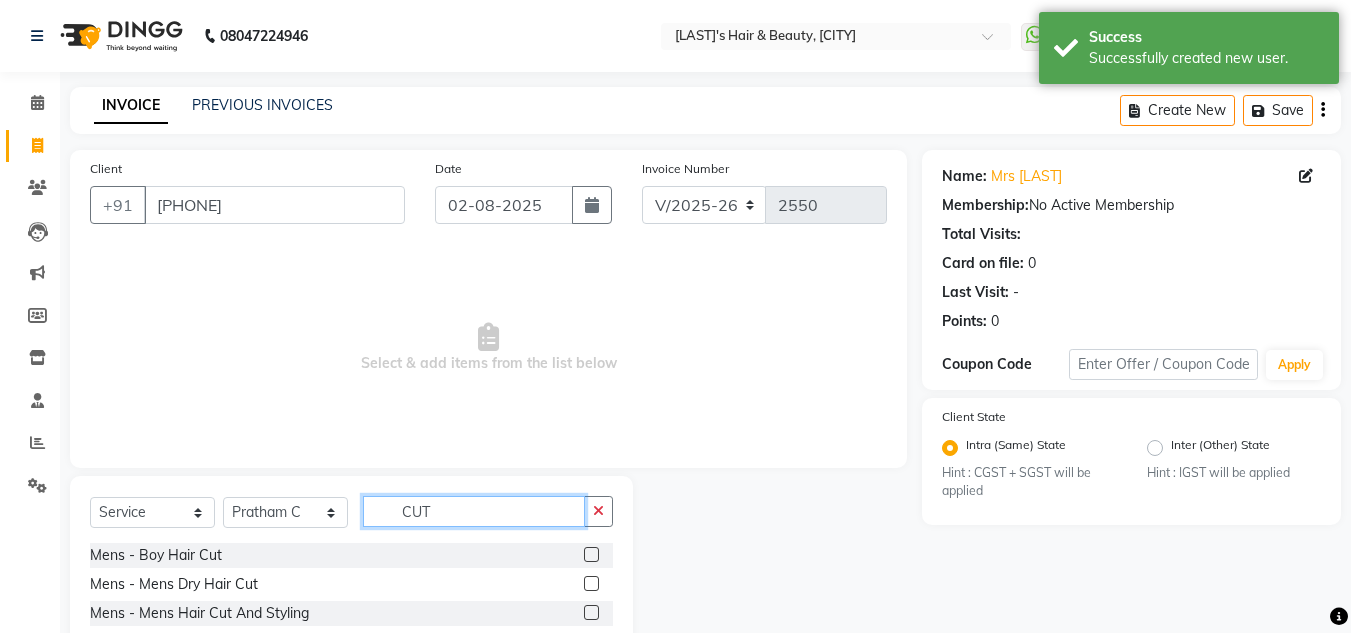 scroll, scrollTop: 168, scrollLeft: 0, axis: vertical 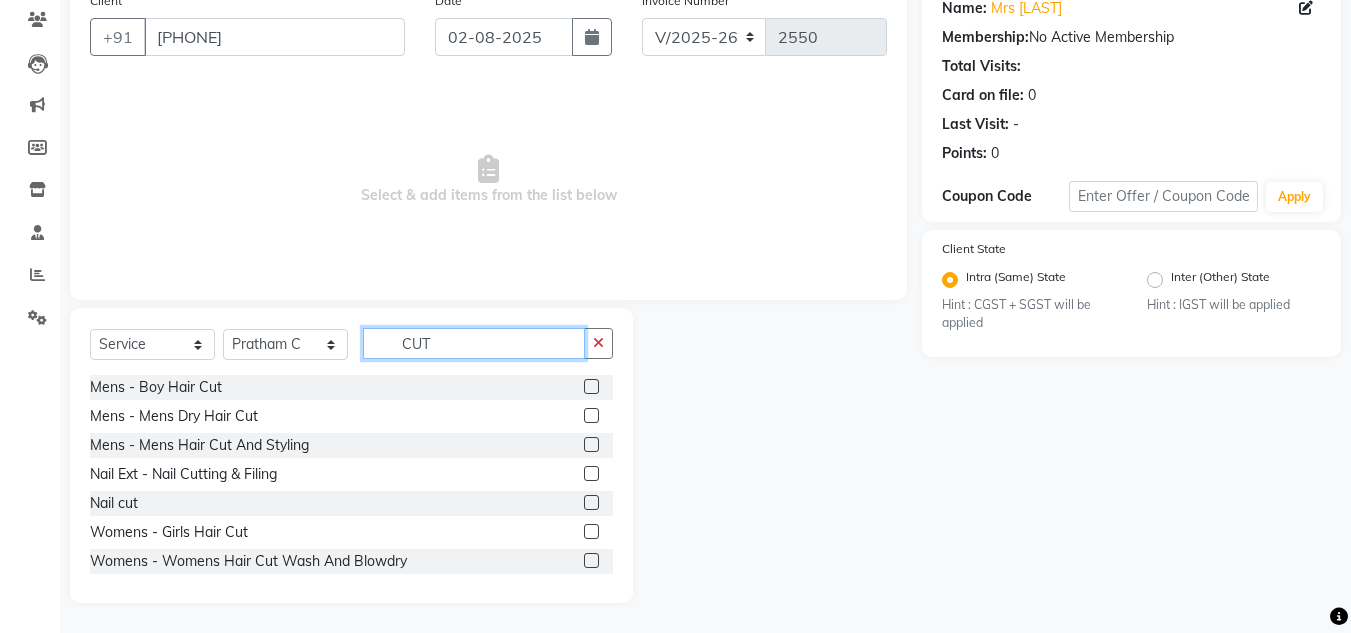 type on "CUT" 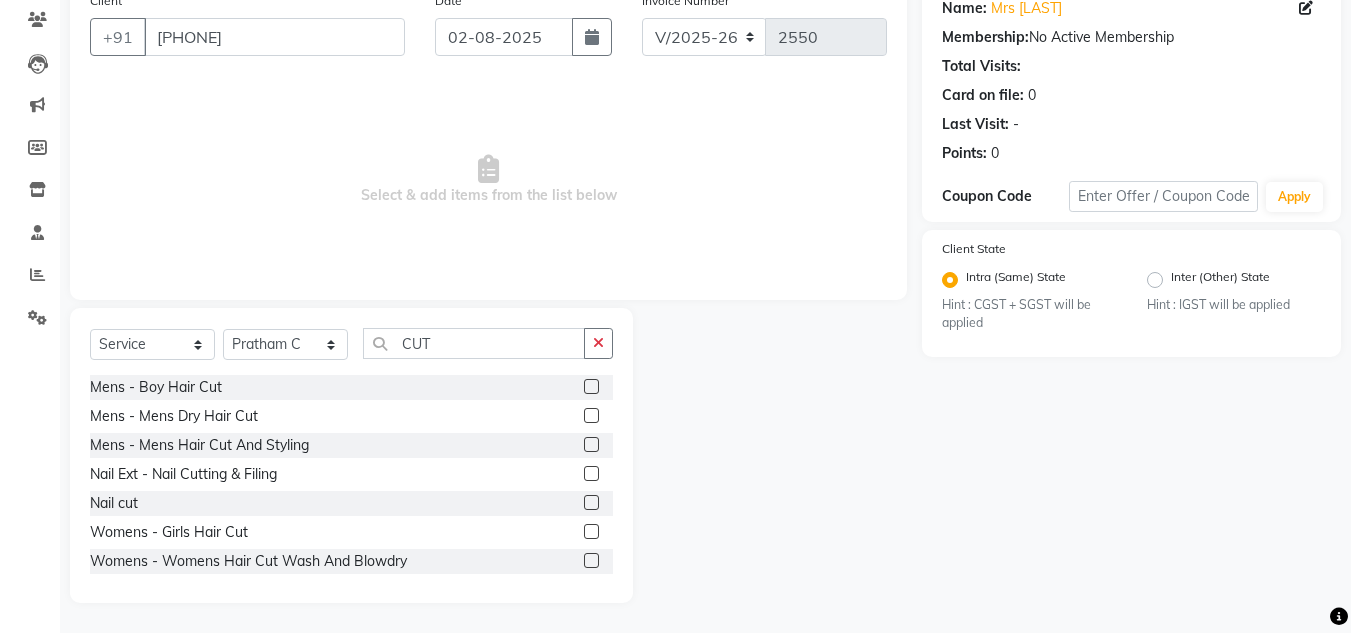 click 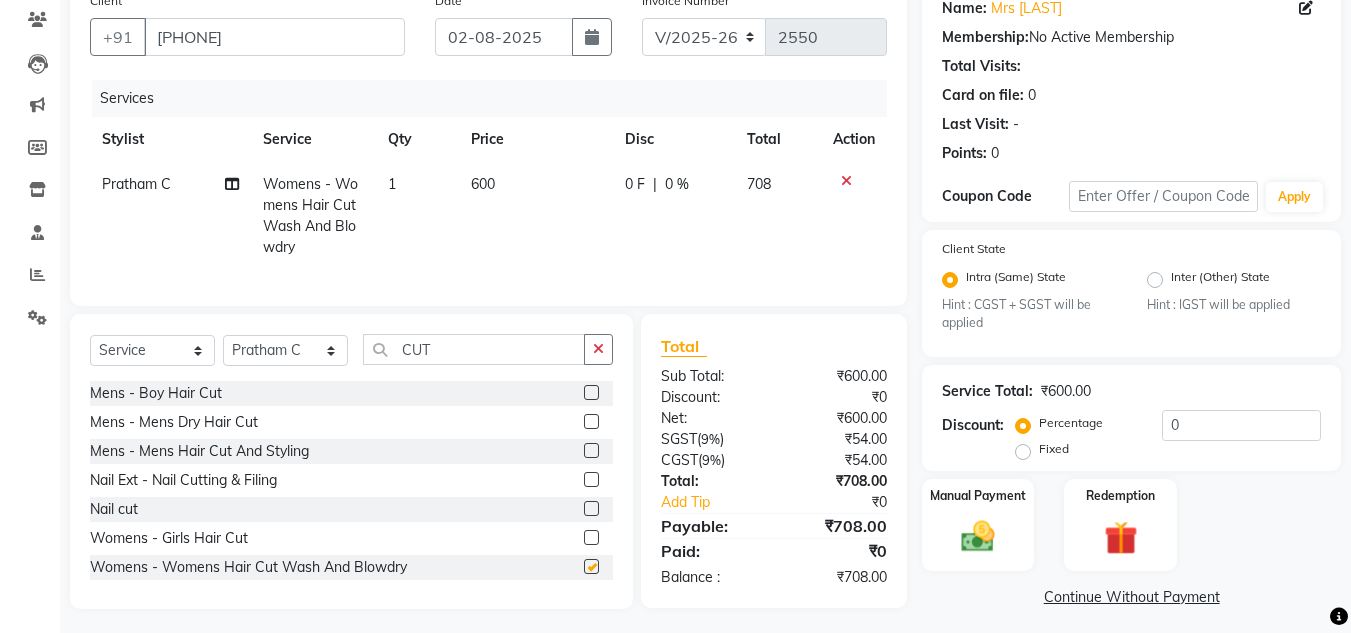 checkbox on "false" 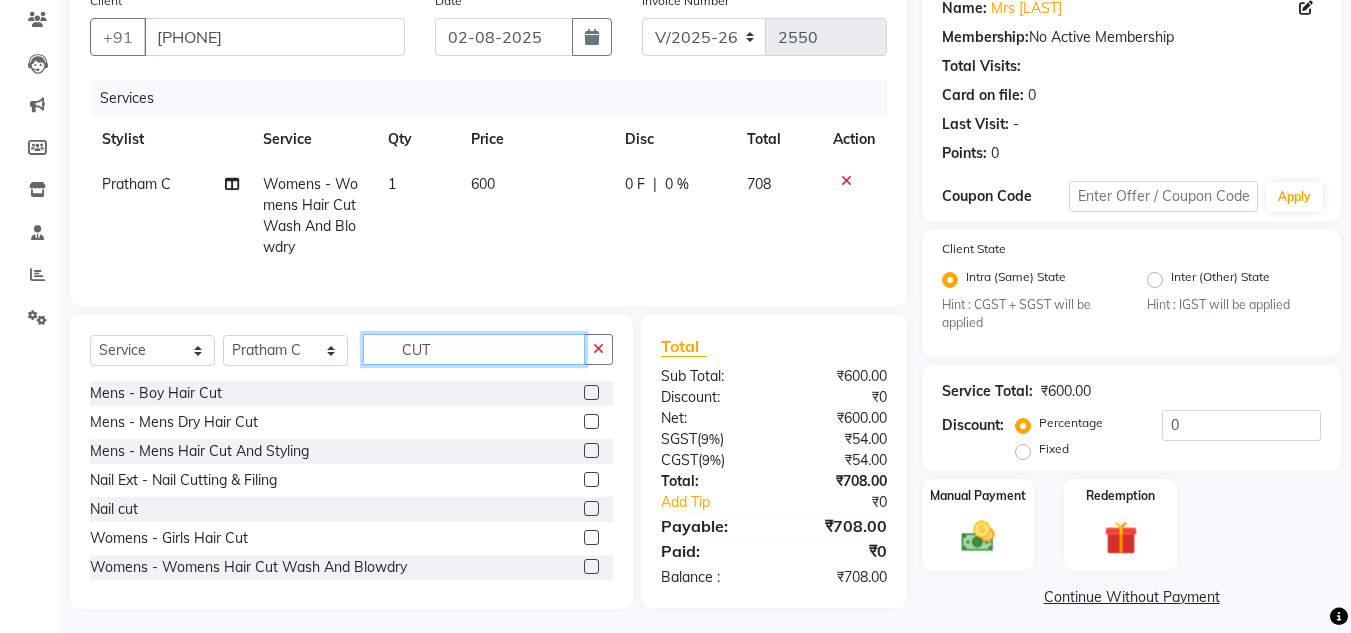 click on "CUT" 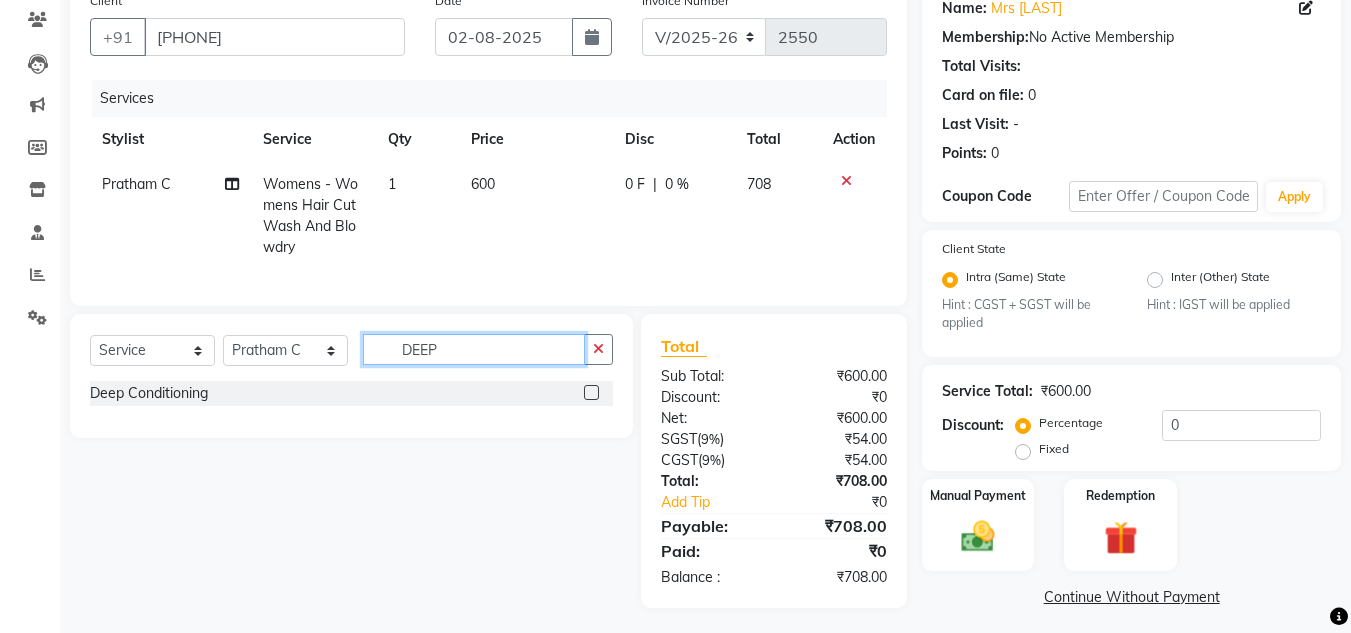 type on "DEEP" 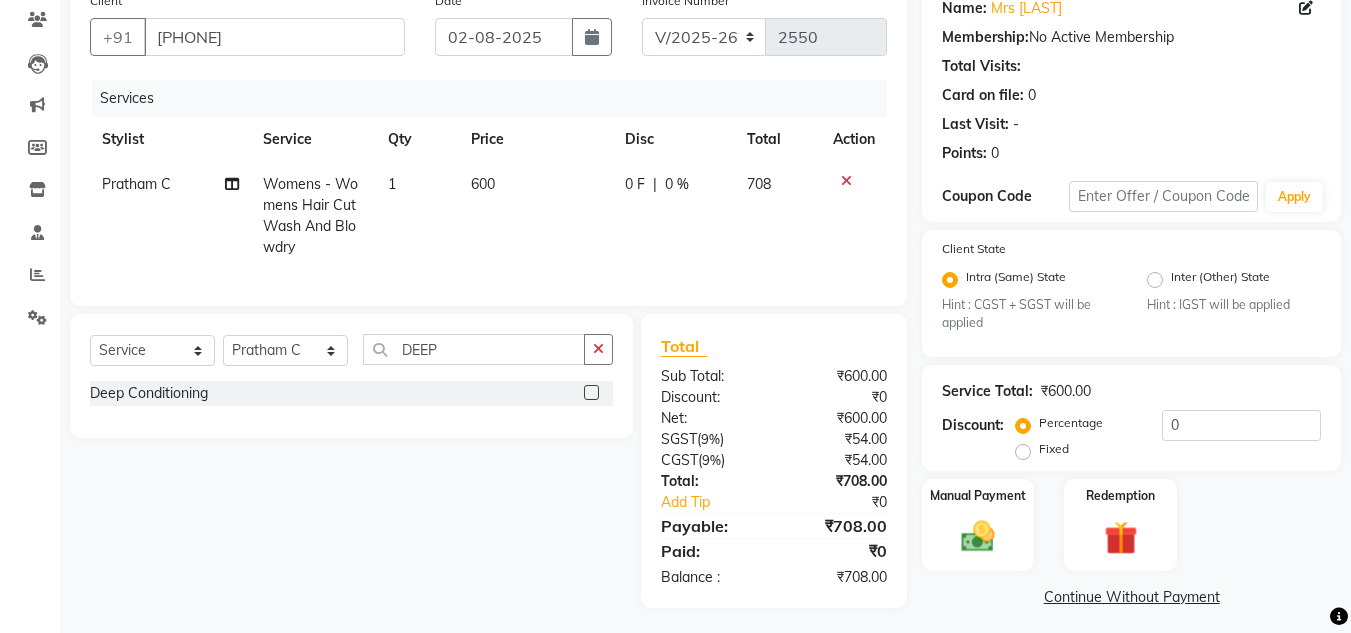click 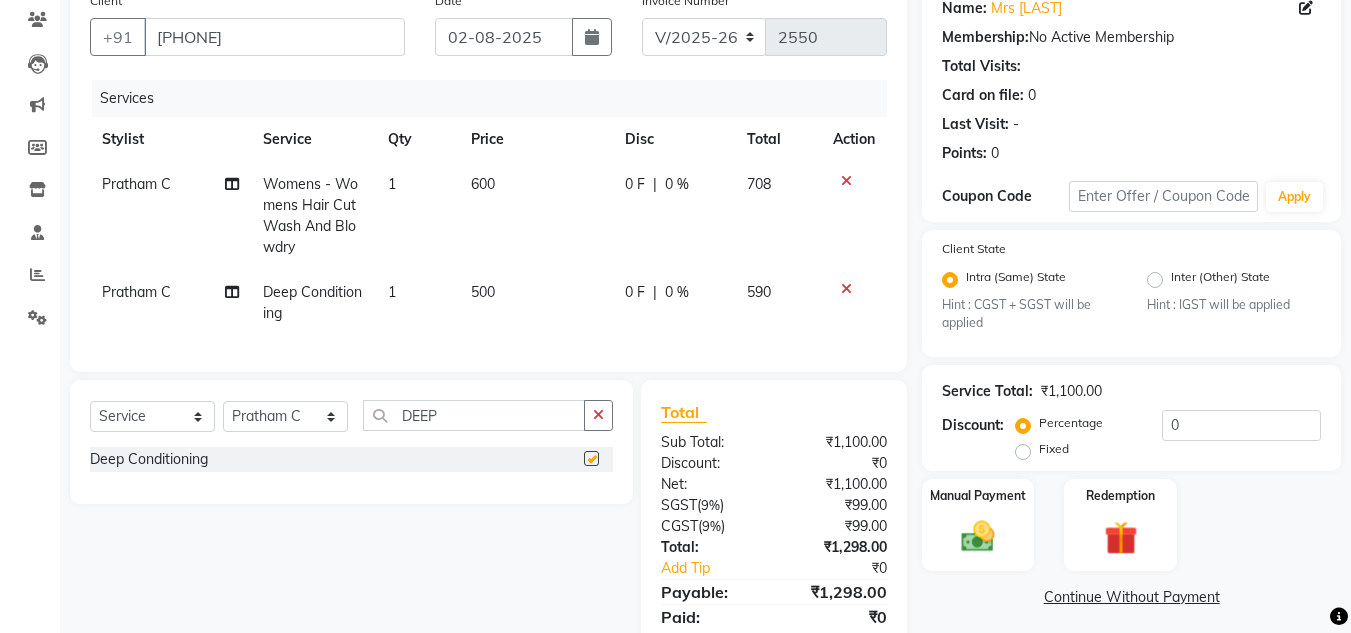 checkbox on "false" 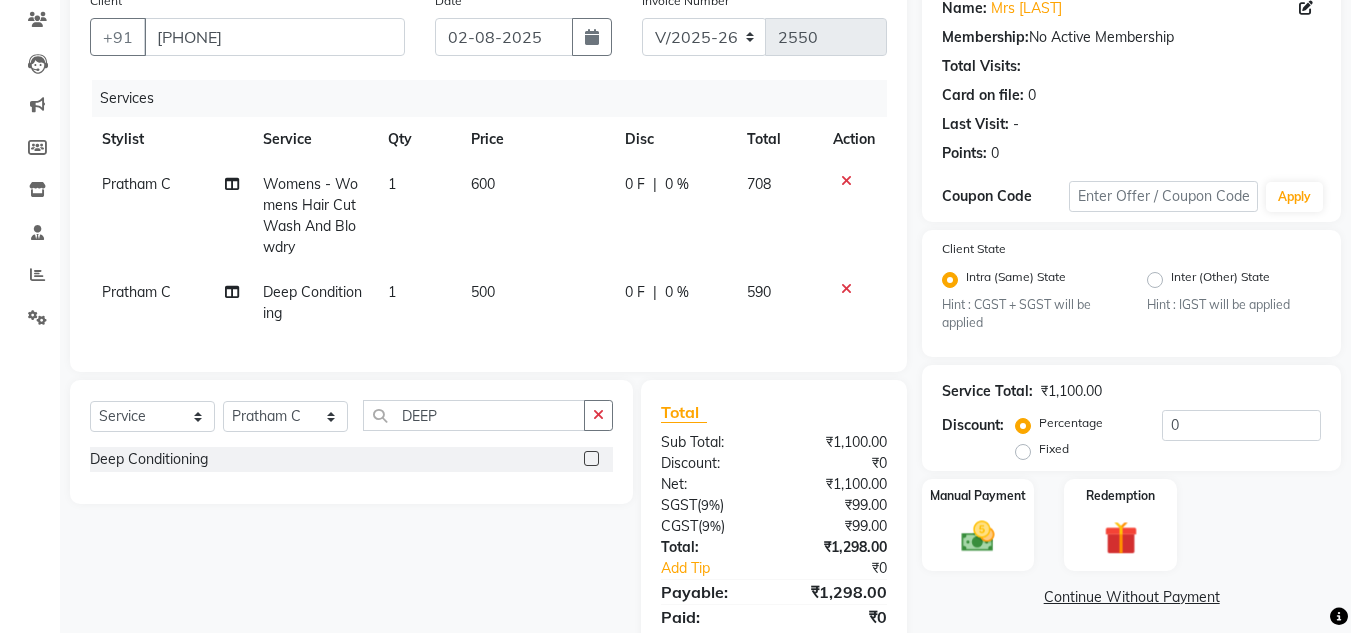 click on "600" 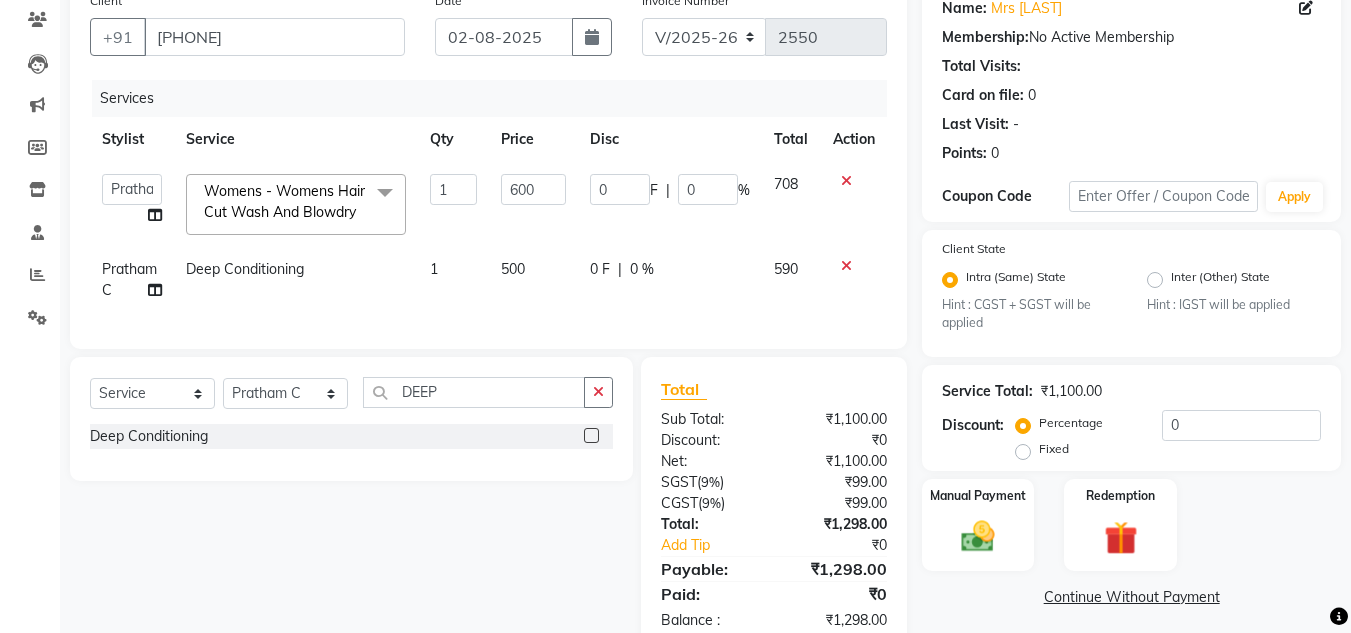 click on "500" 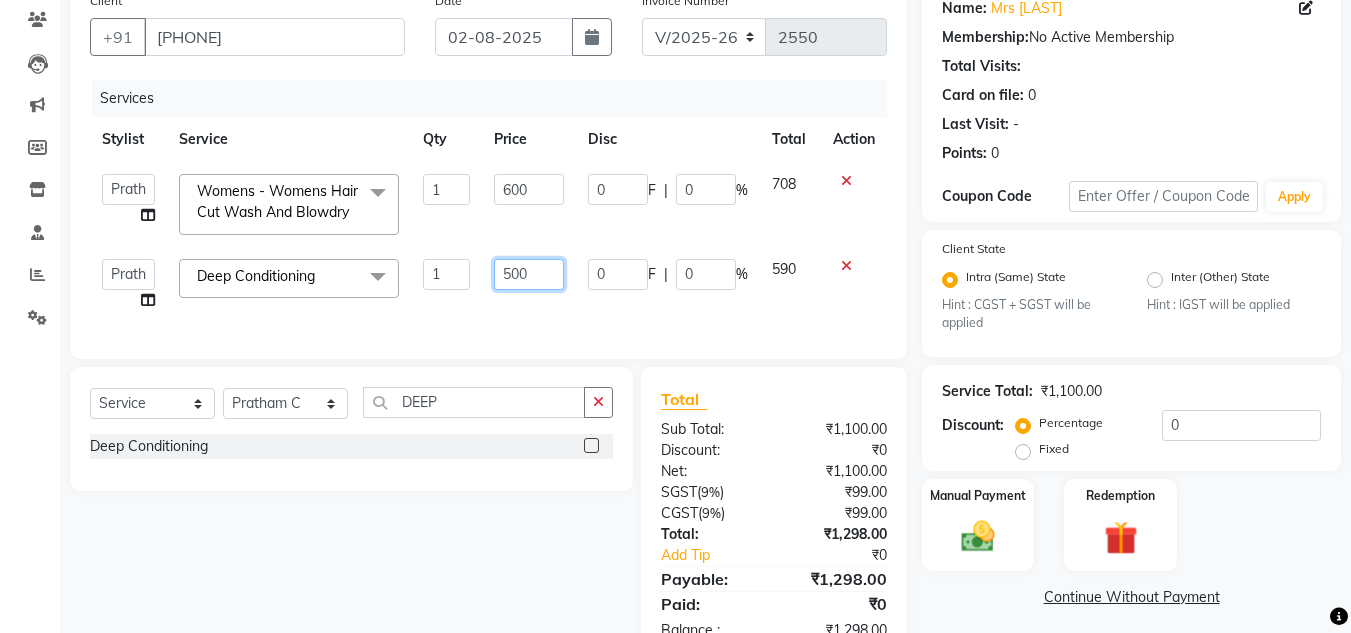 click on "500" 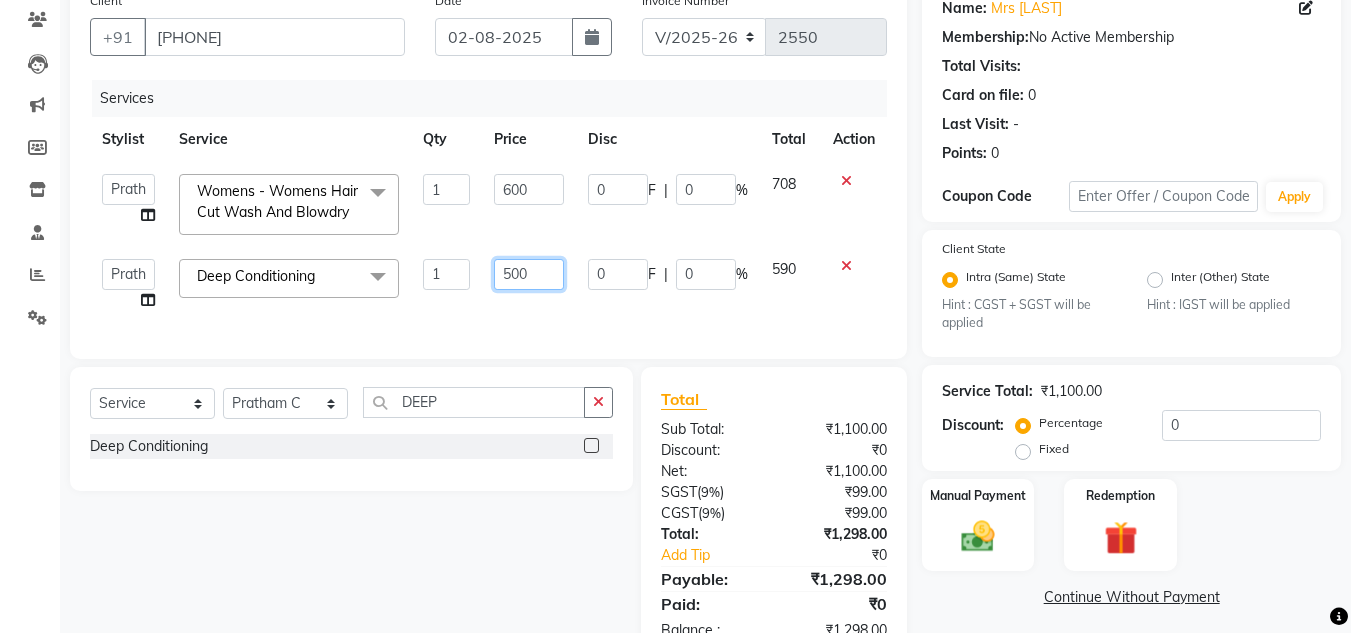click on "500" 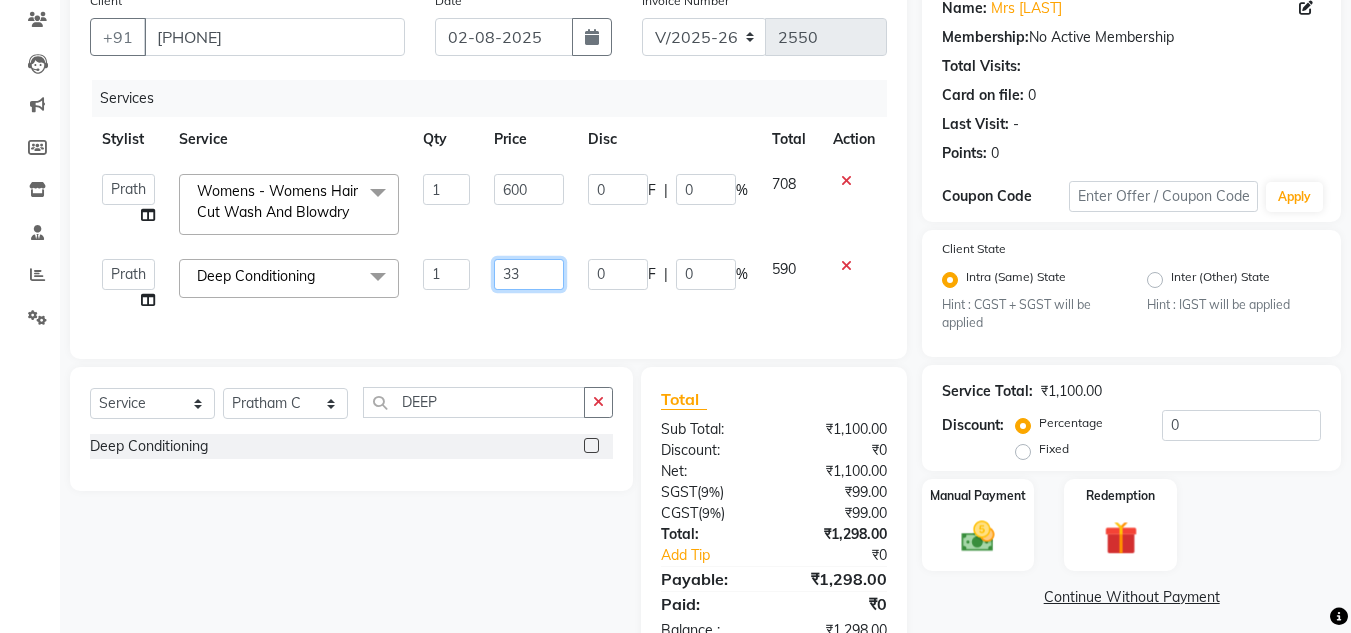 type on "339" 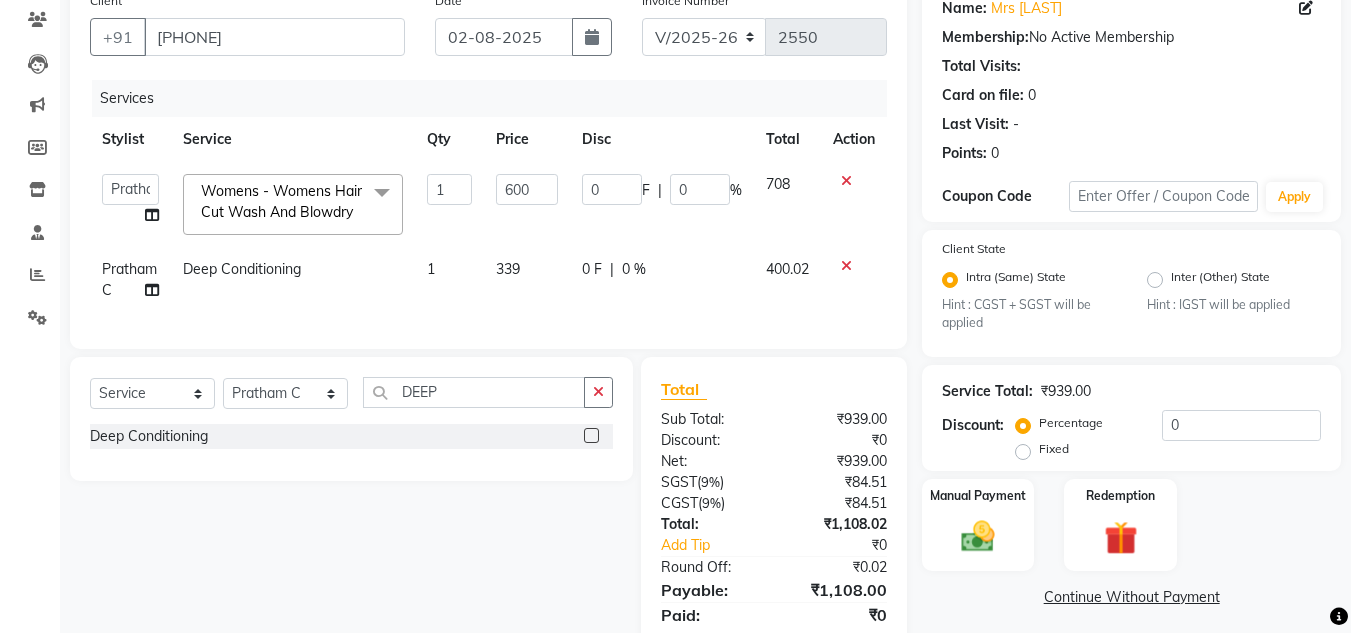 click on "400.02" 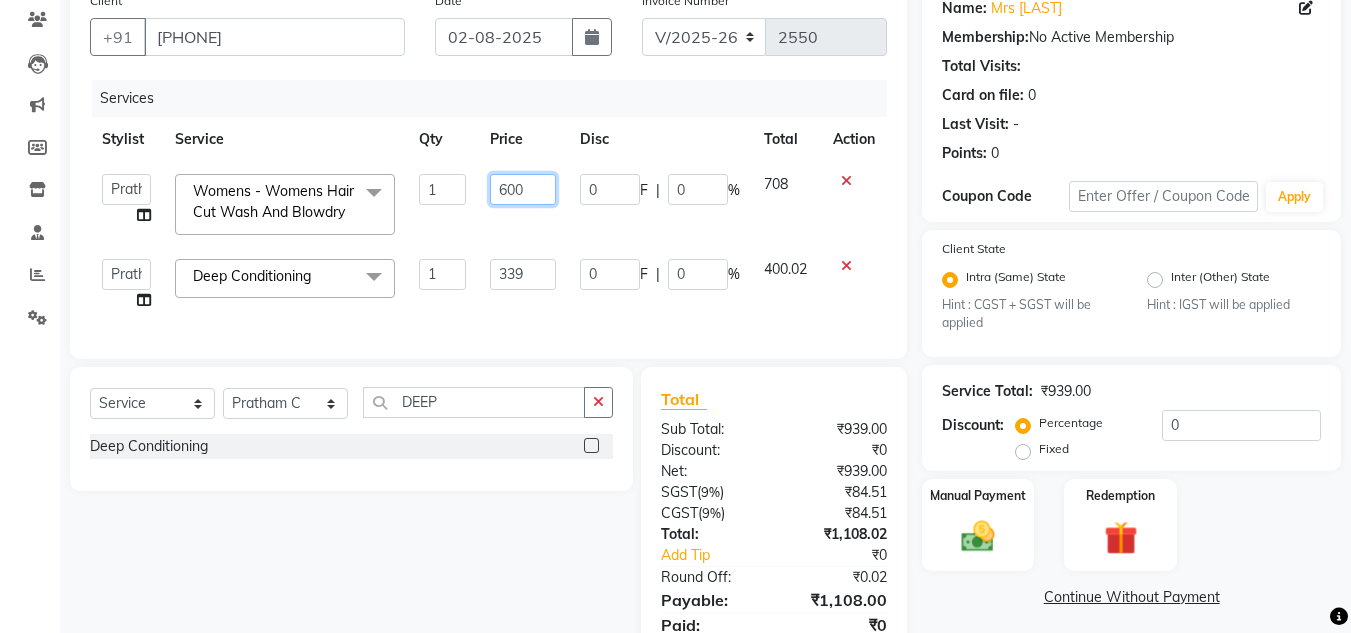 click on "600" 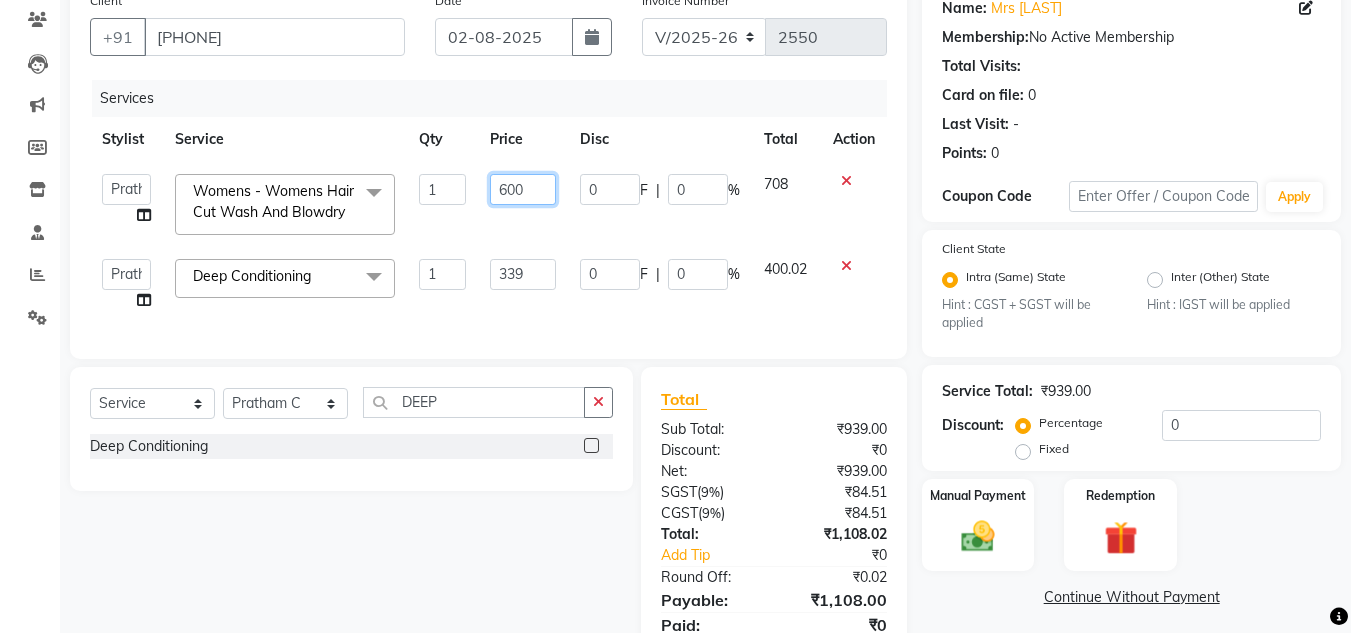 click on "600" 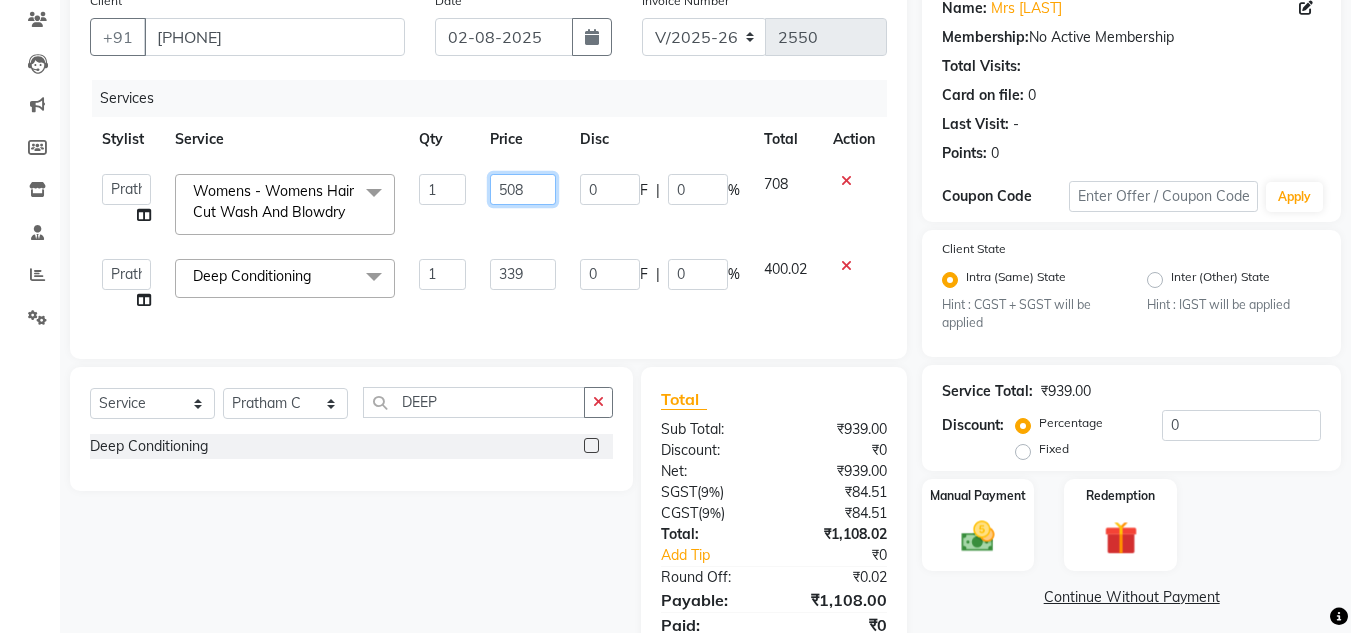 type on "508.5" 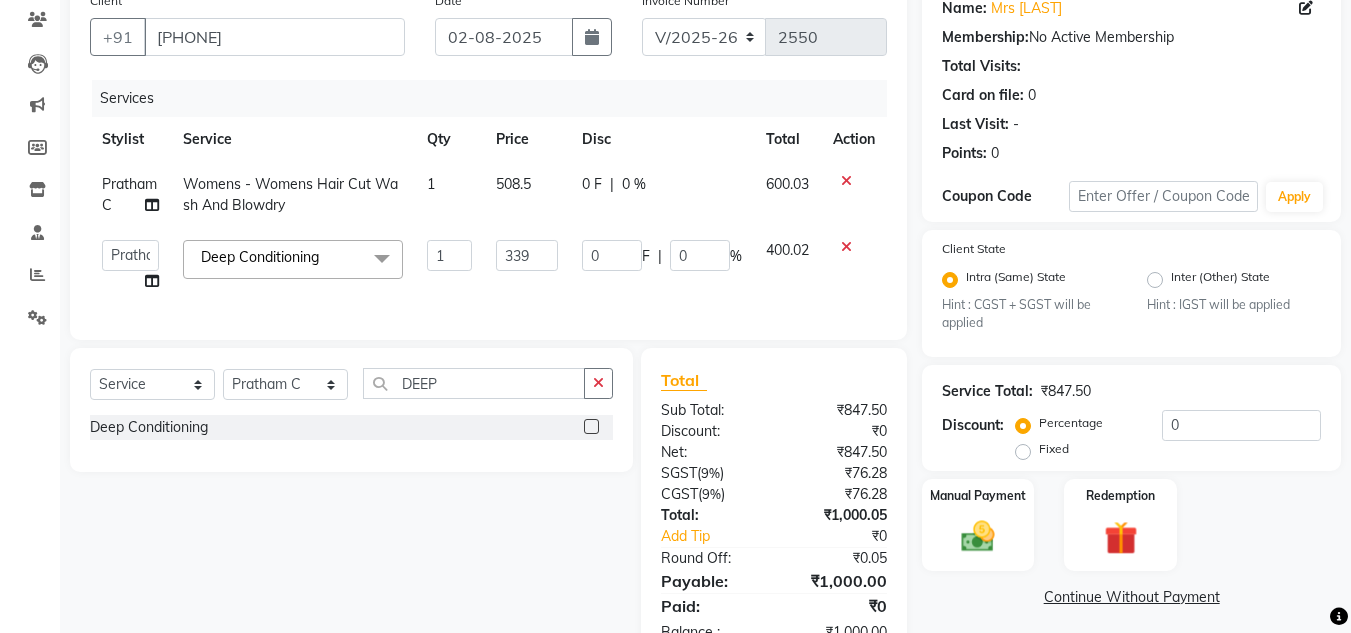 click on "600.03" 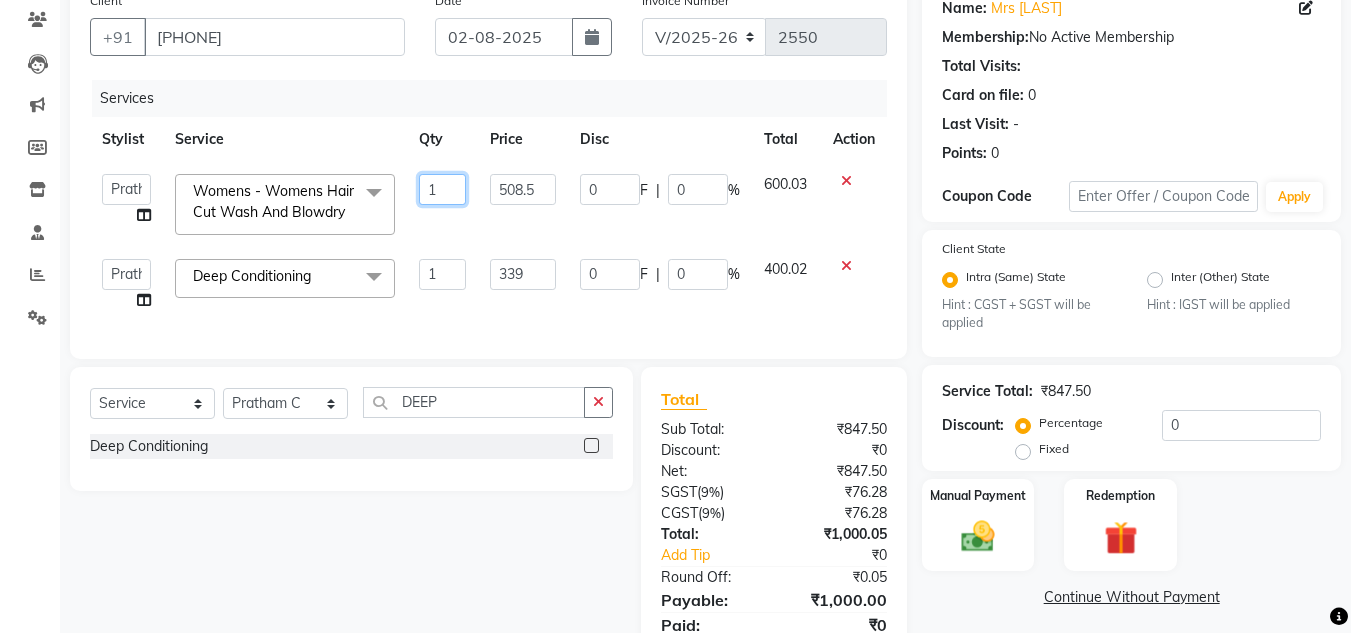 click on "1" 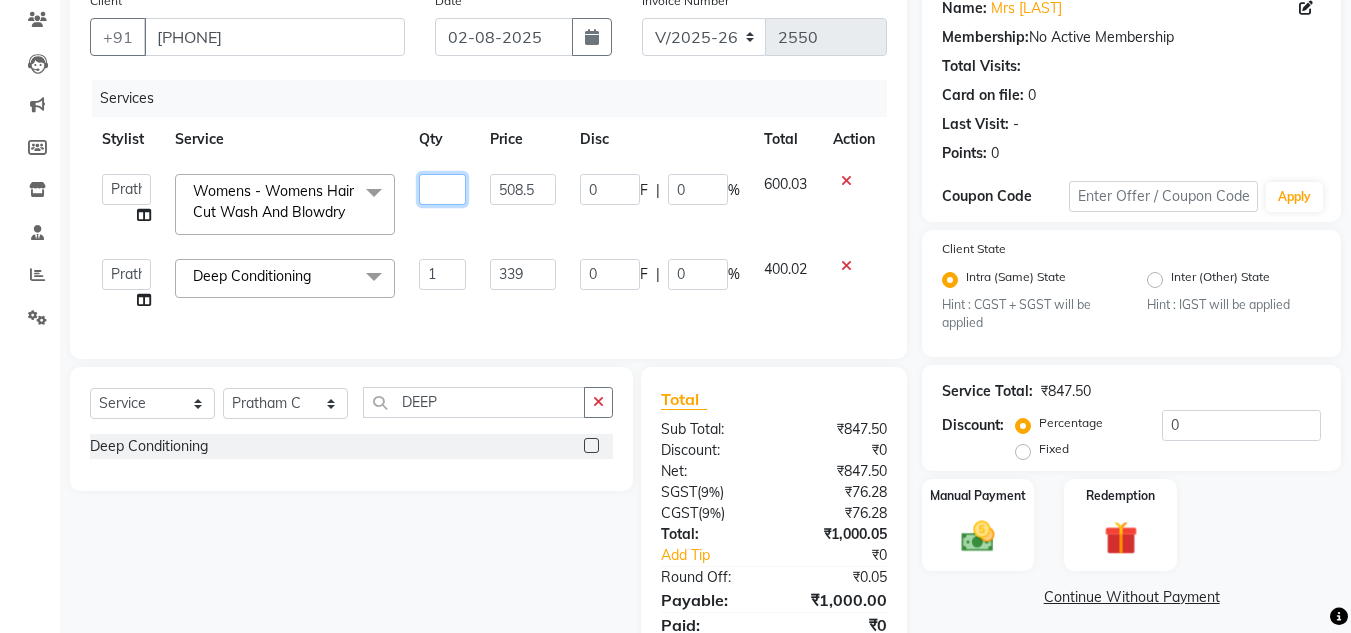 type on "3" 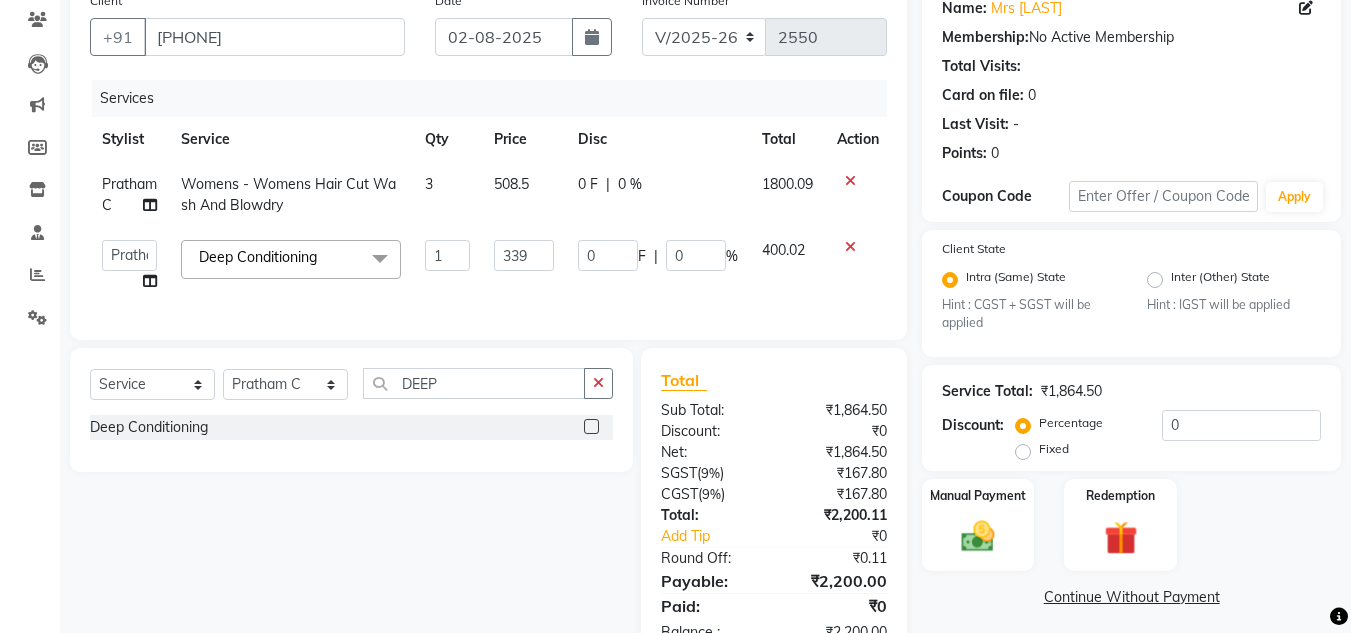 click on "1800.09" 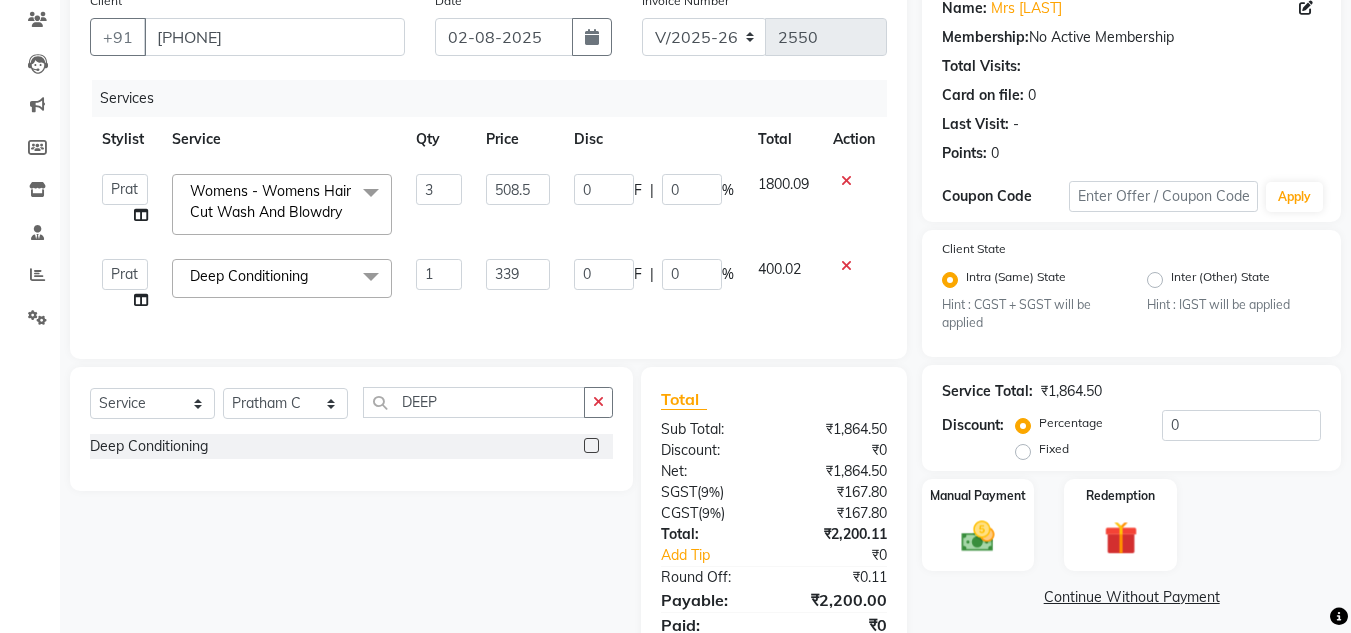 scroll, scrollTop: 262, scrollLeft: 0, axis: vertical 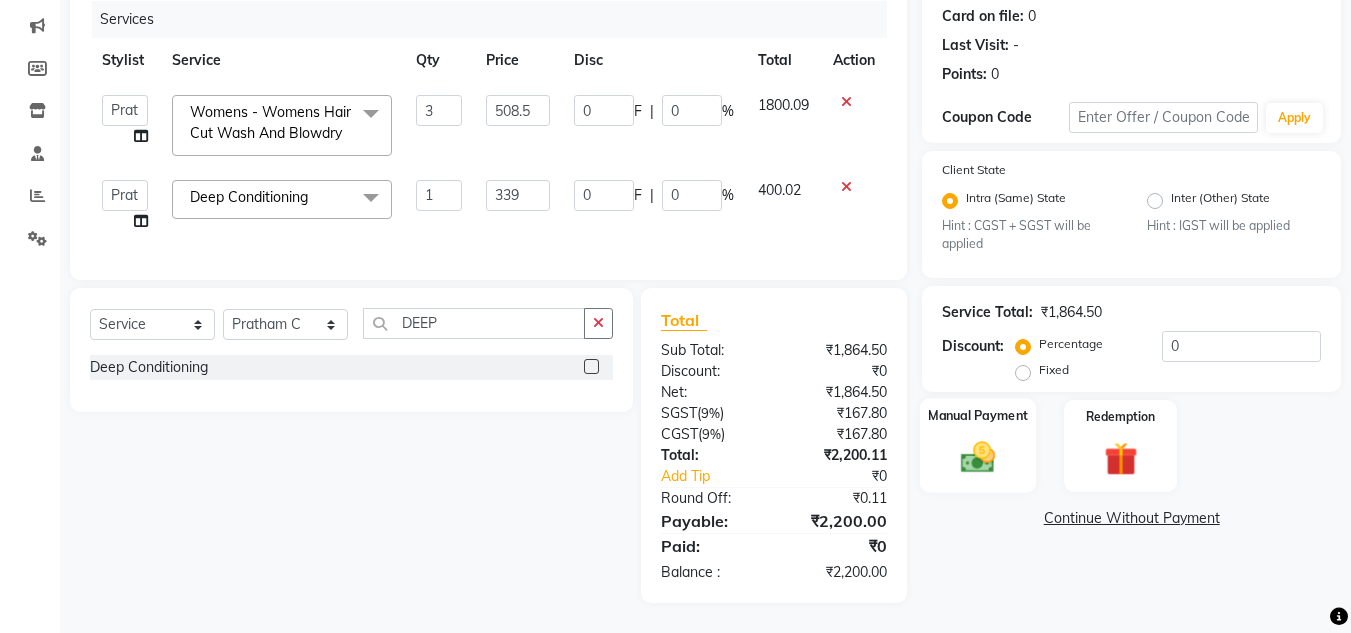 click 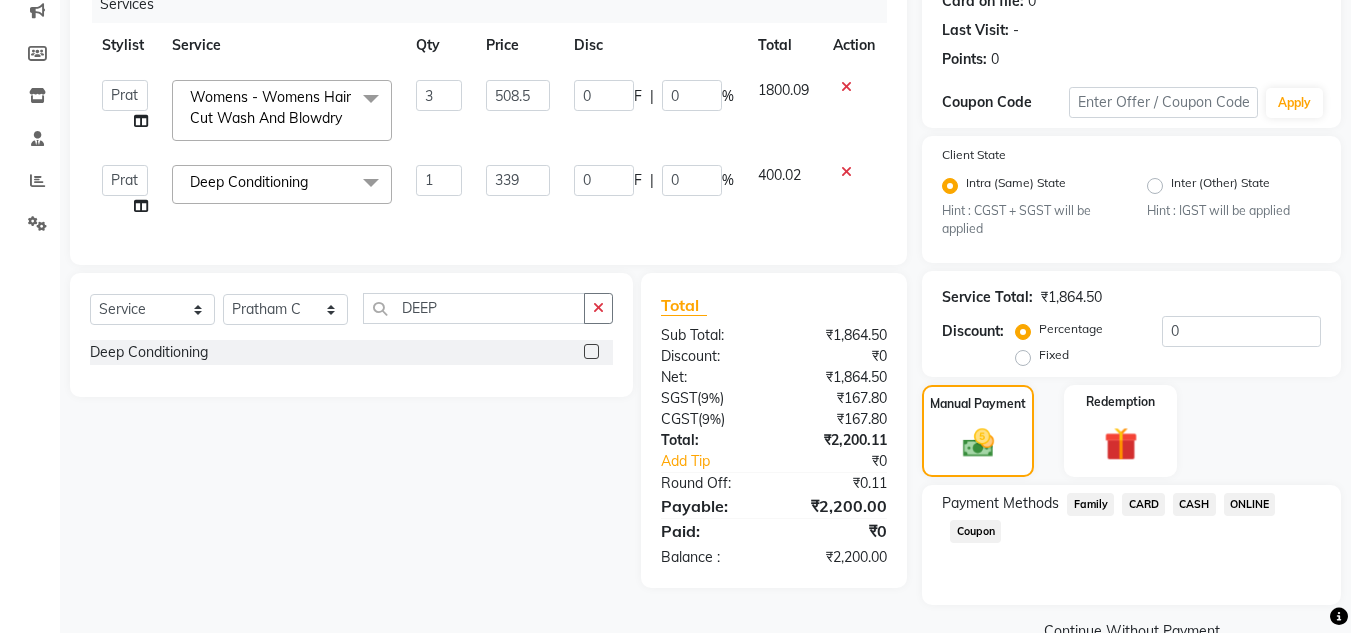 click on "ONLINE" 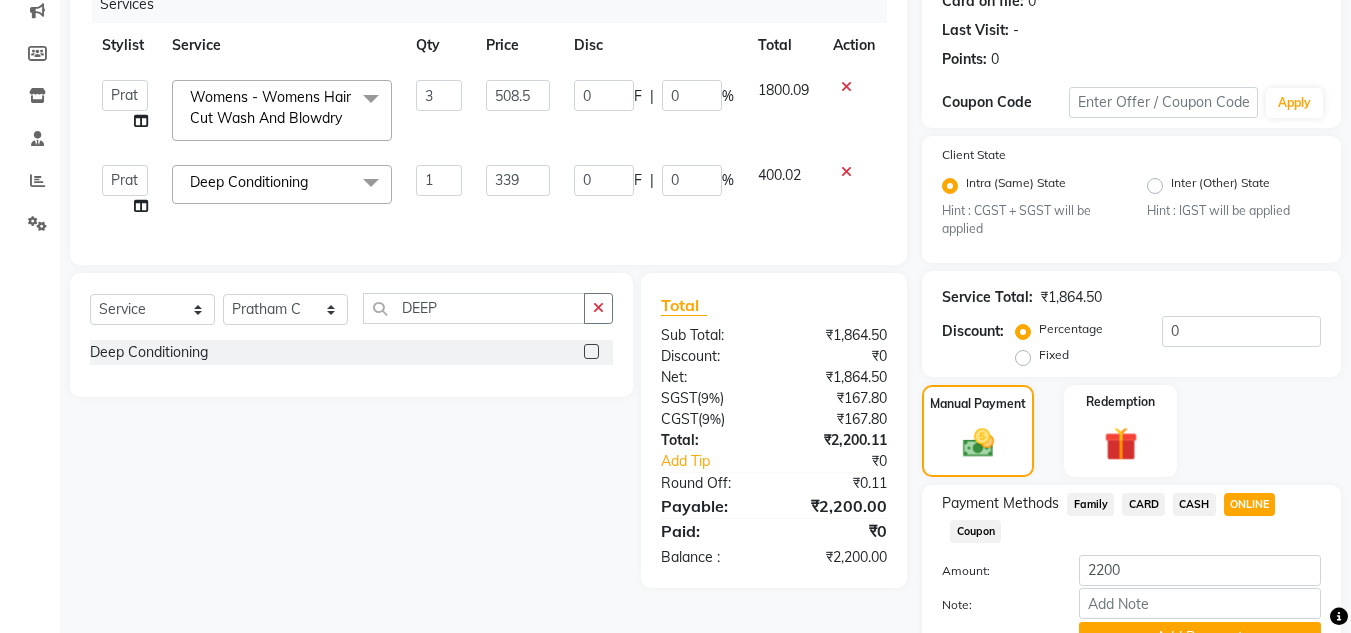 scroll, scrollTop: 361, scrollLeft: 0, axis: vertical 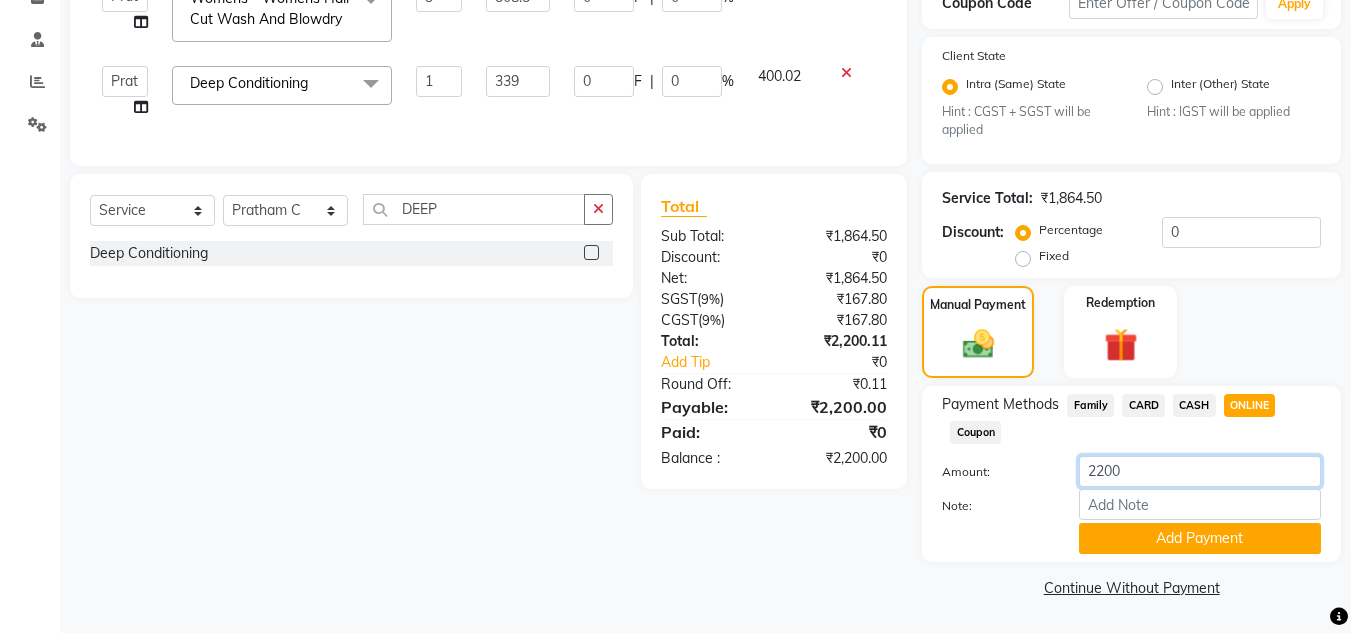 click on "2200" 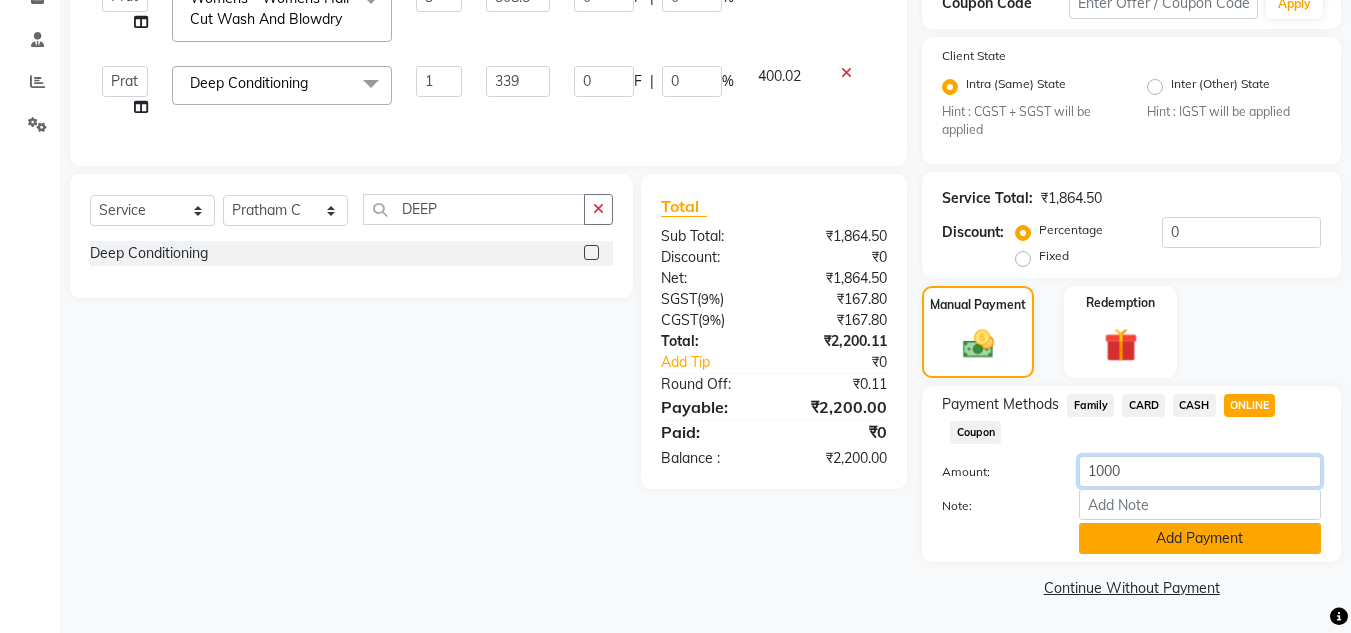 type on "1000" 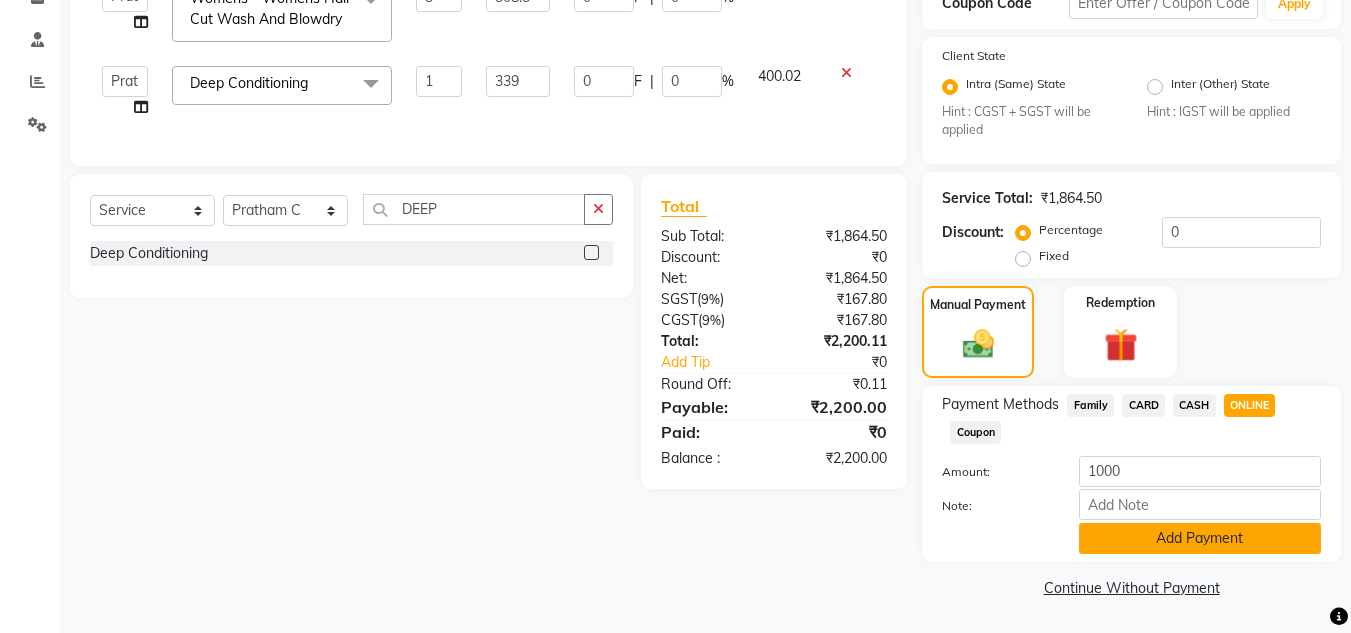 click on "Add Payment" 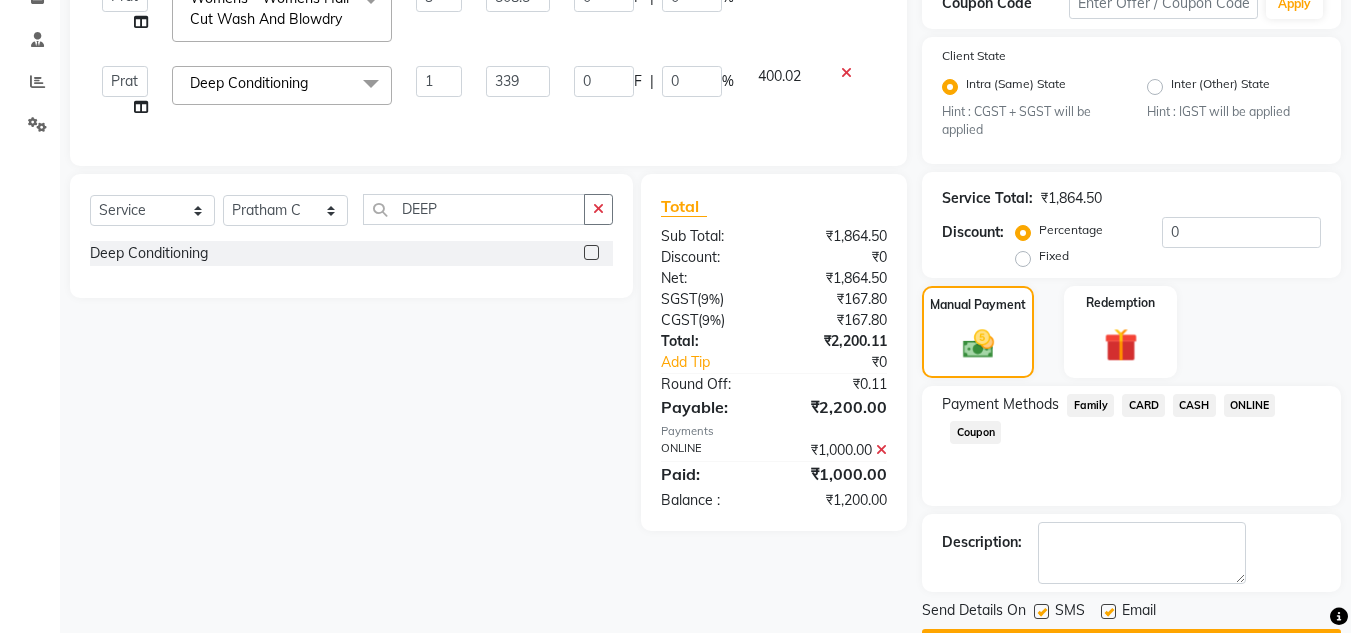 click on "CASH" 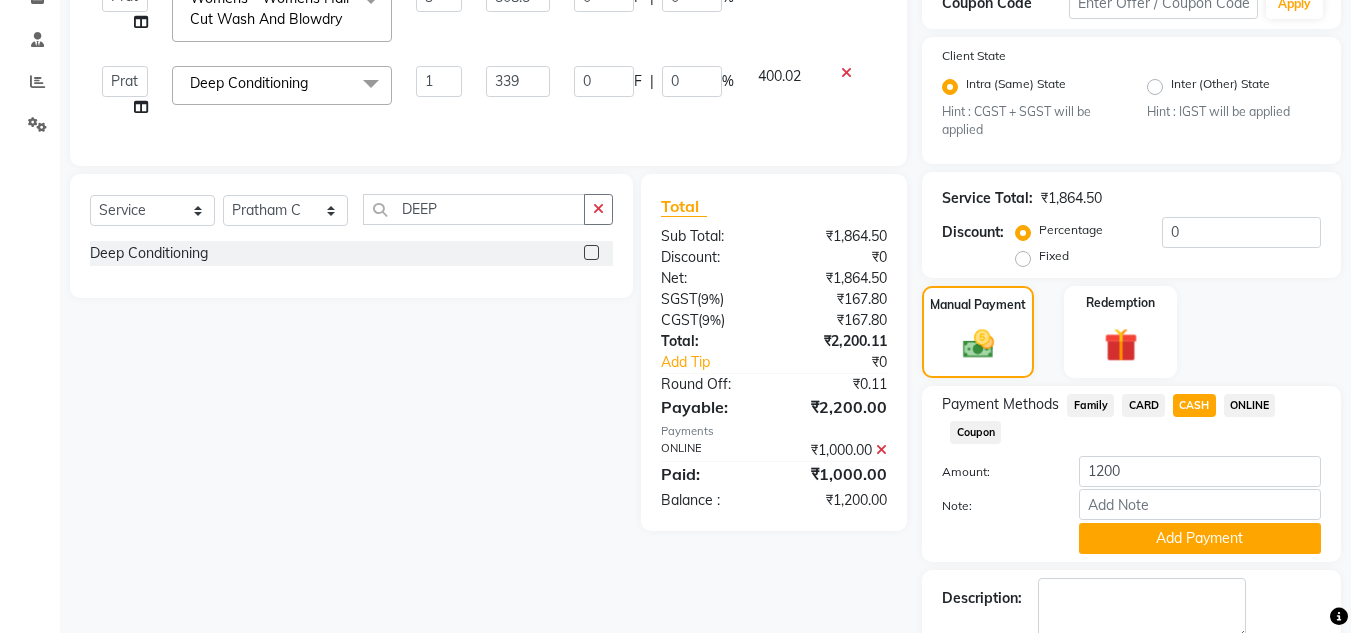 scroll, scrollTop: 474, scrollLeft: 0, axis: vertical 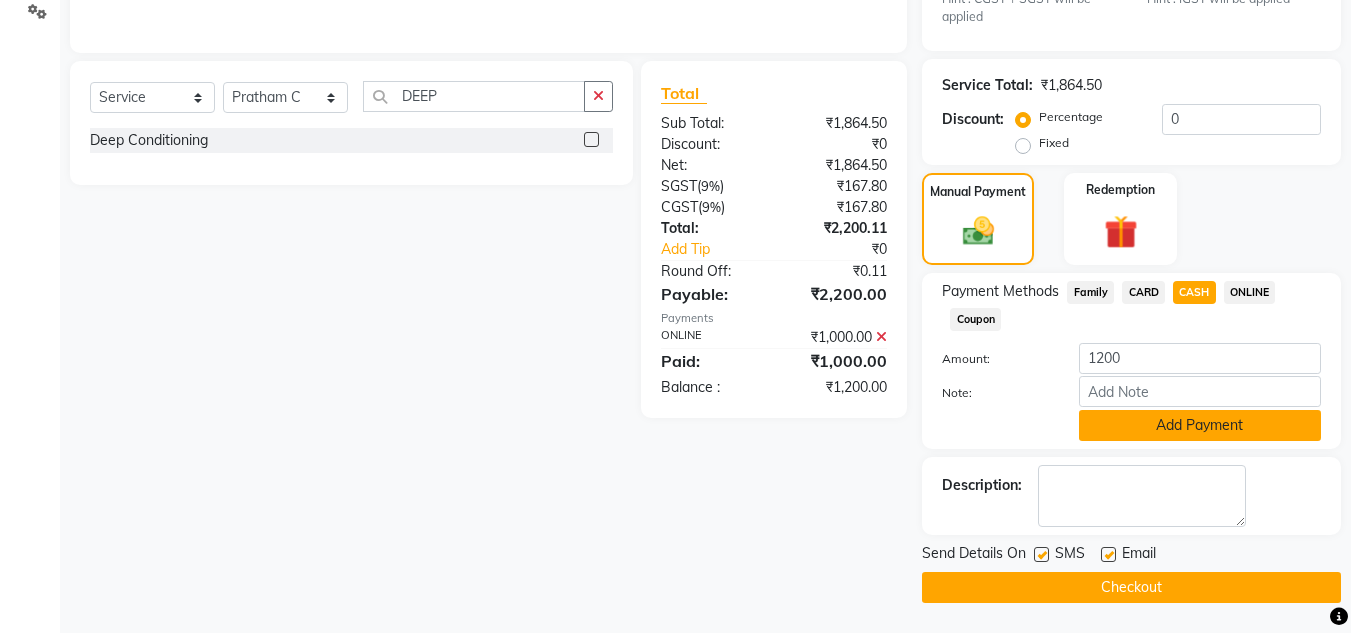 click on "Add Payment" 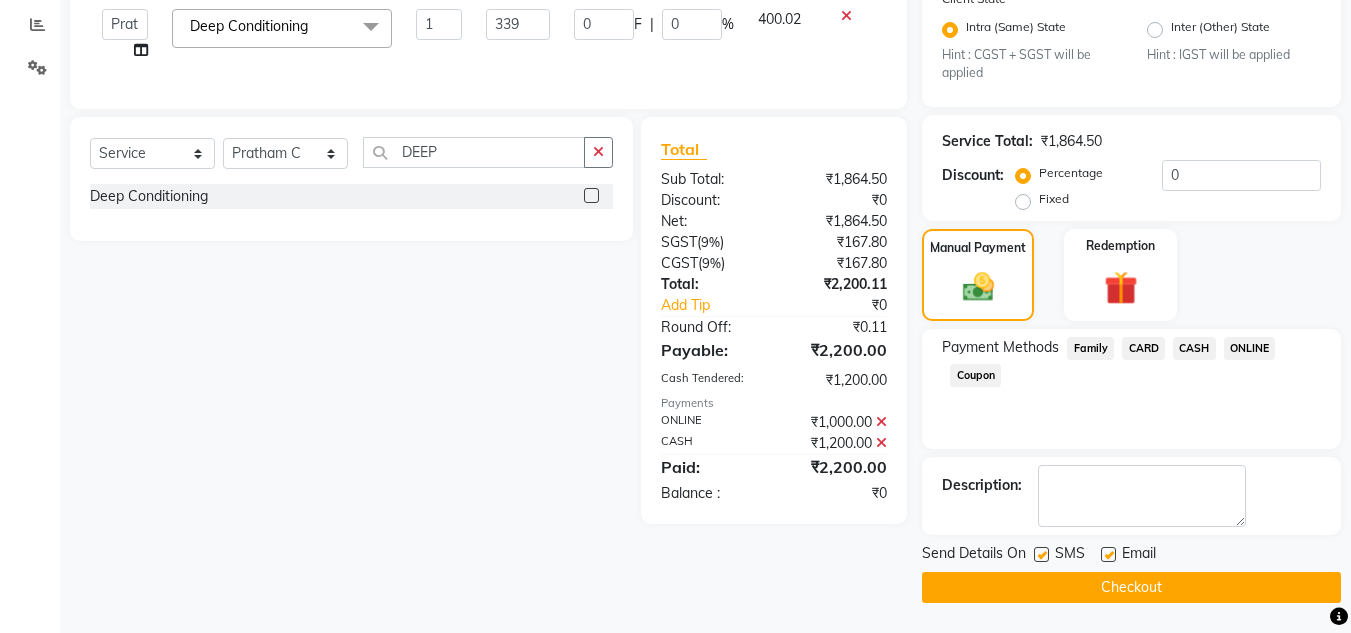 click on "Checkout" 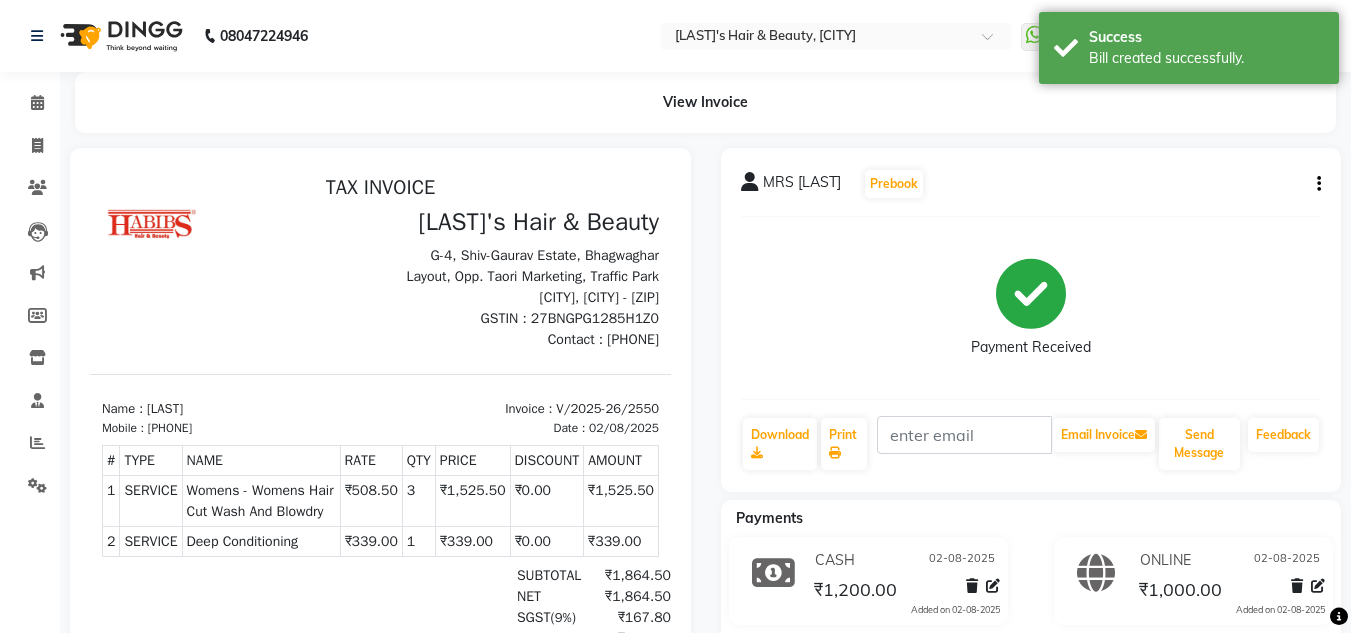 scroll, scrollTop: 0, scrollLeft: 0, axis: both 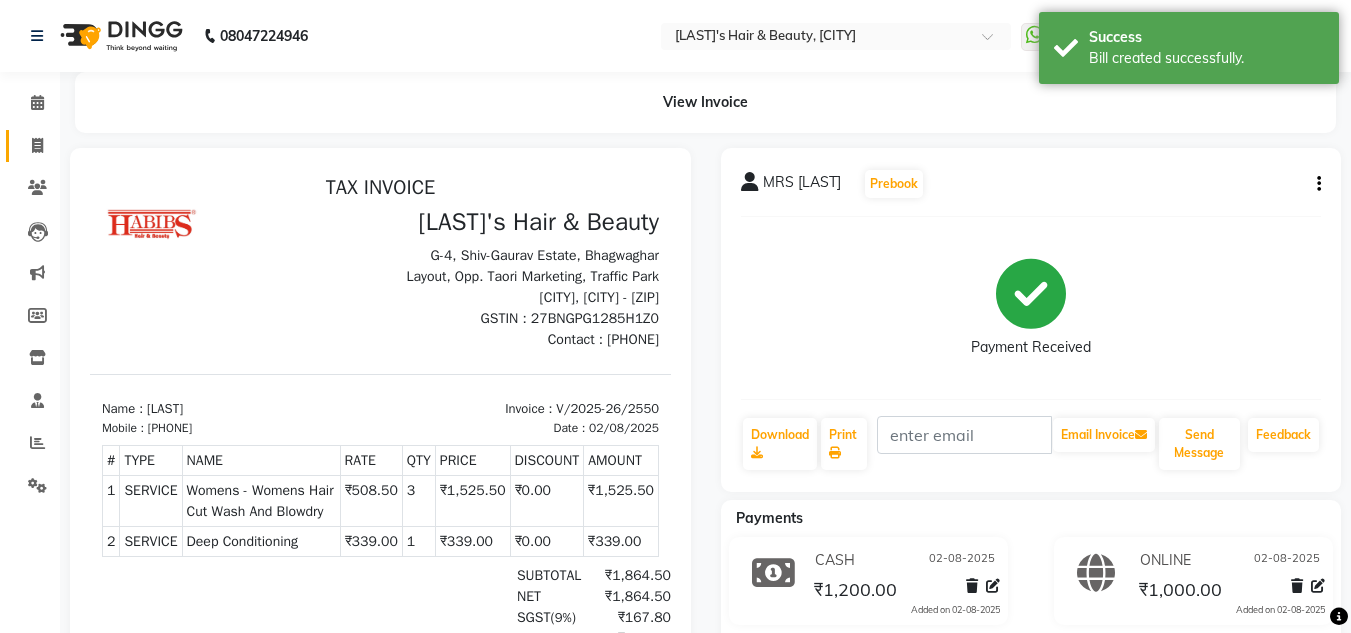click 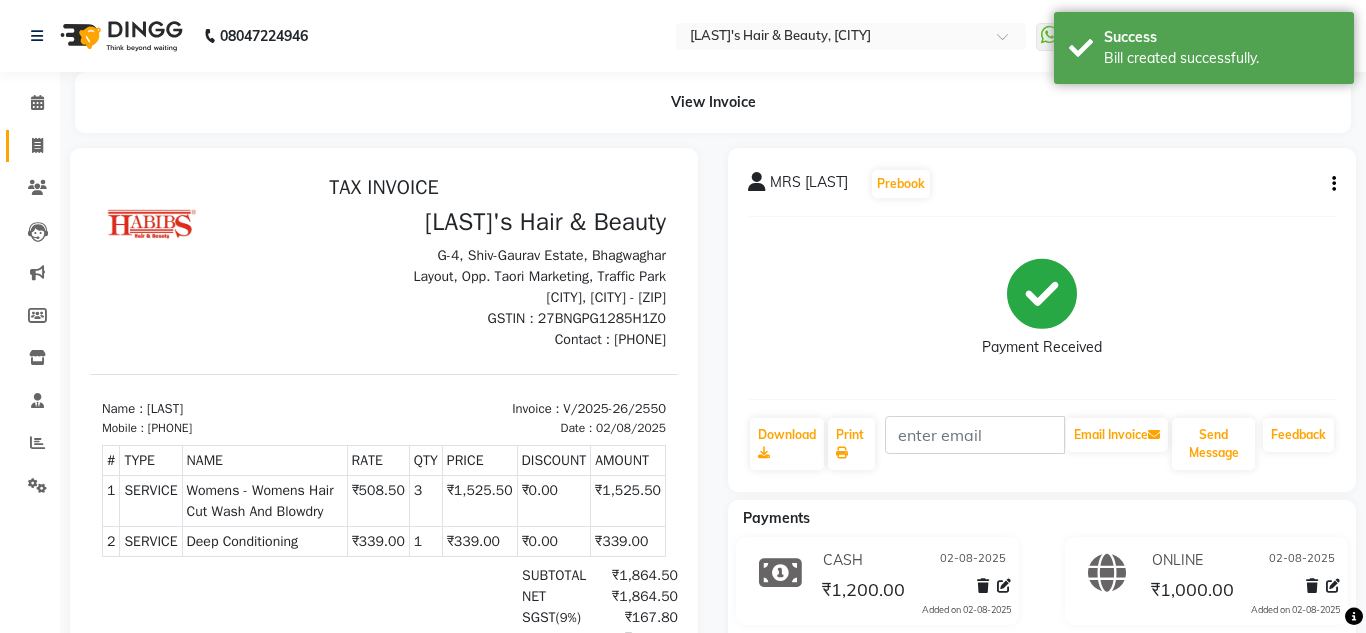 select on "service" 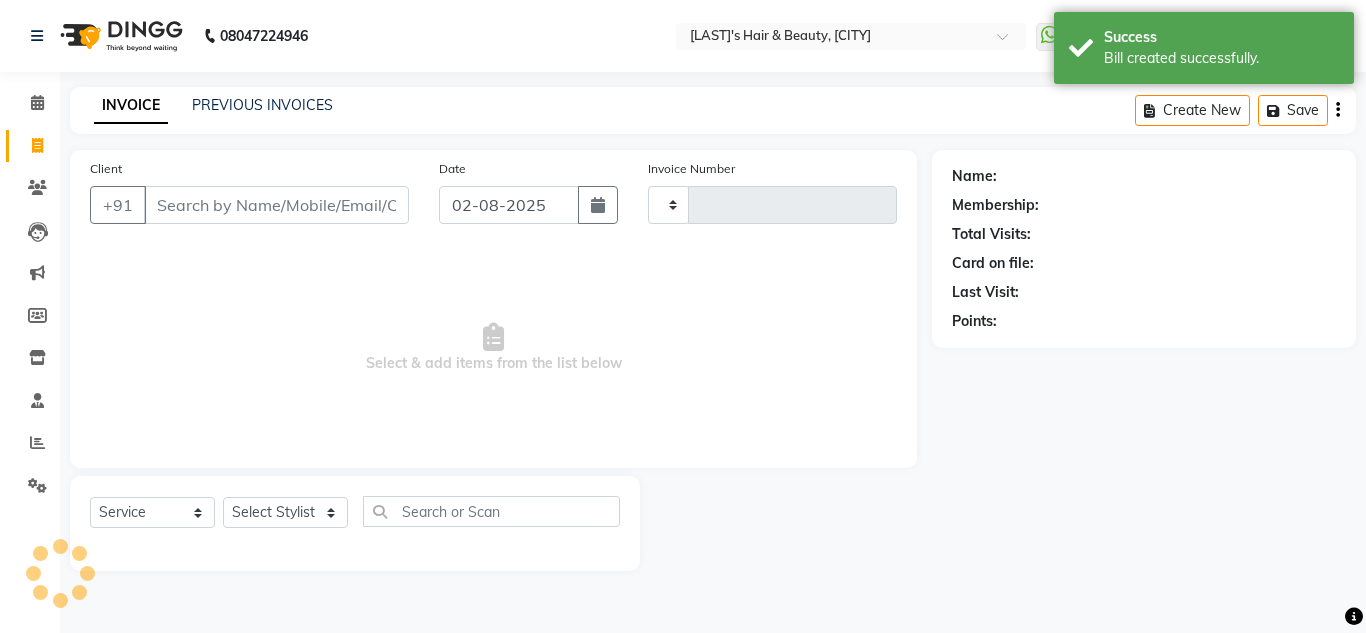 type on "2551" 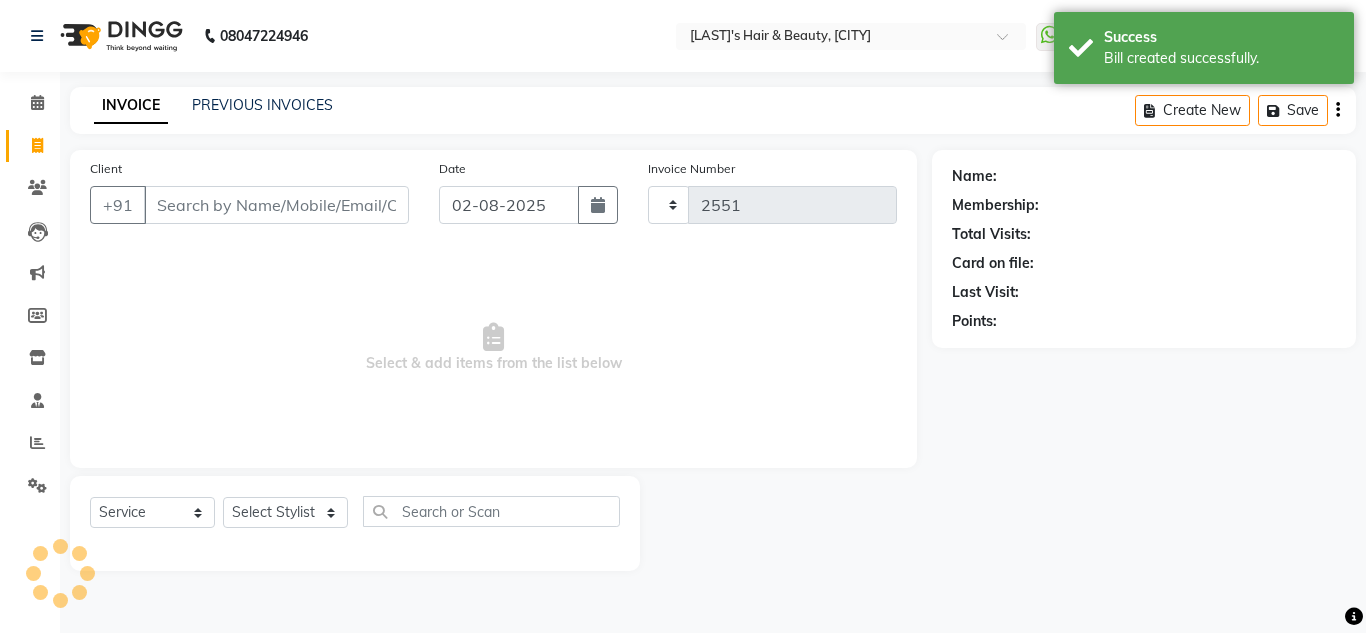 select on "4860" 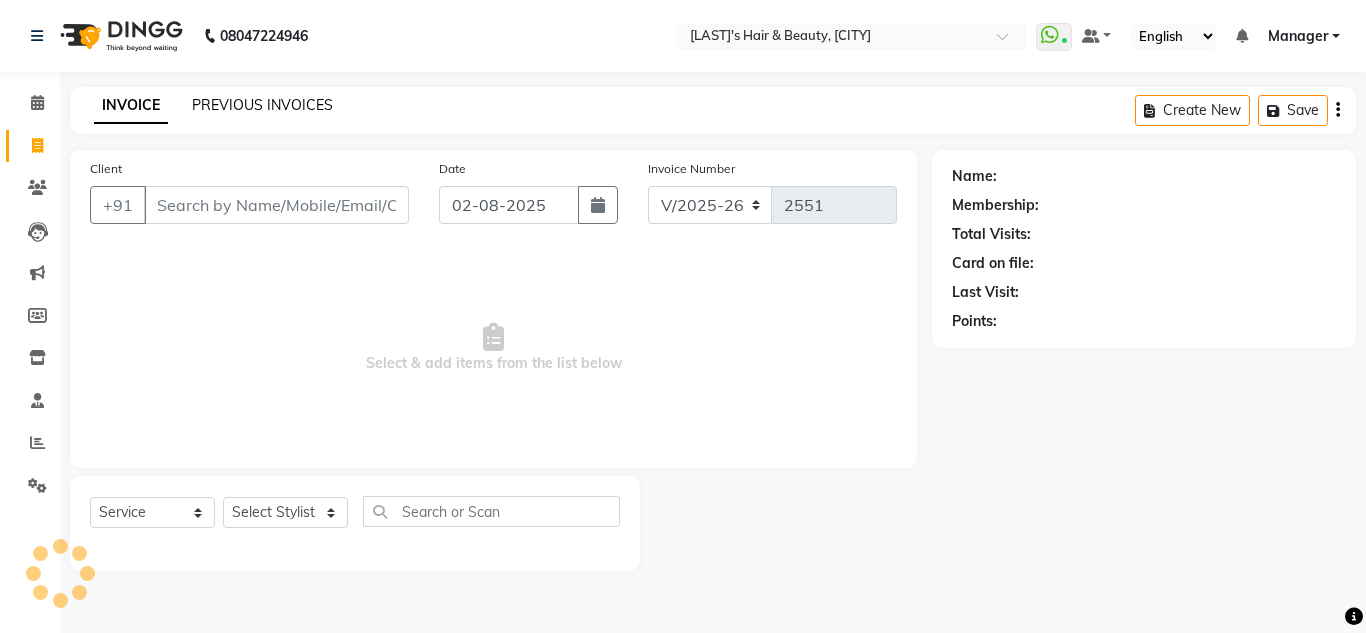 click on "PREVIOUS INVOICES" 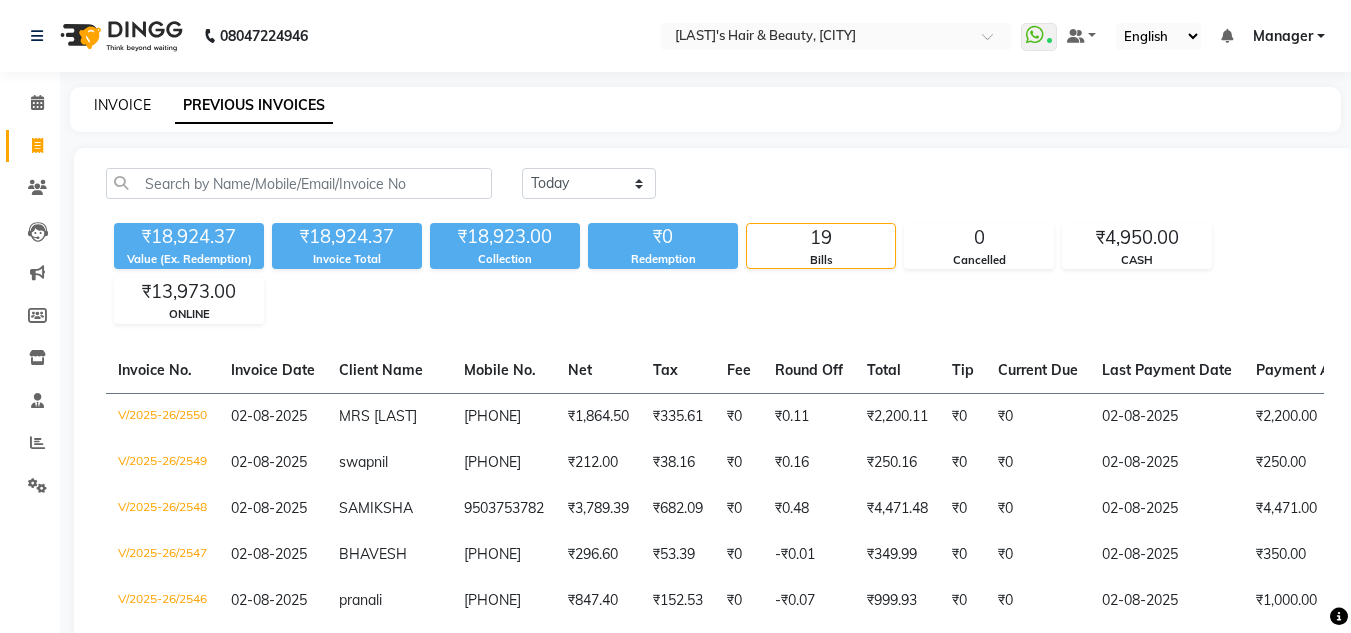 click on "INVOICE" 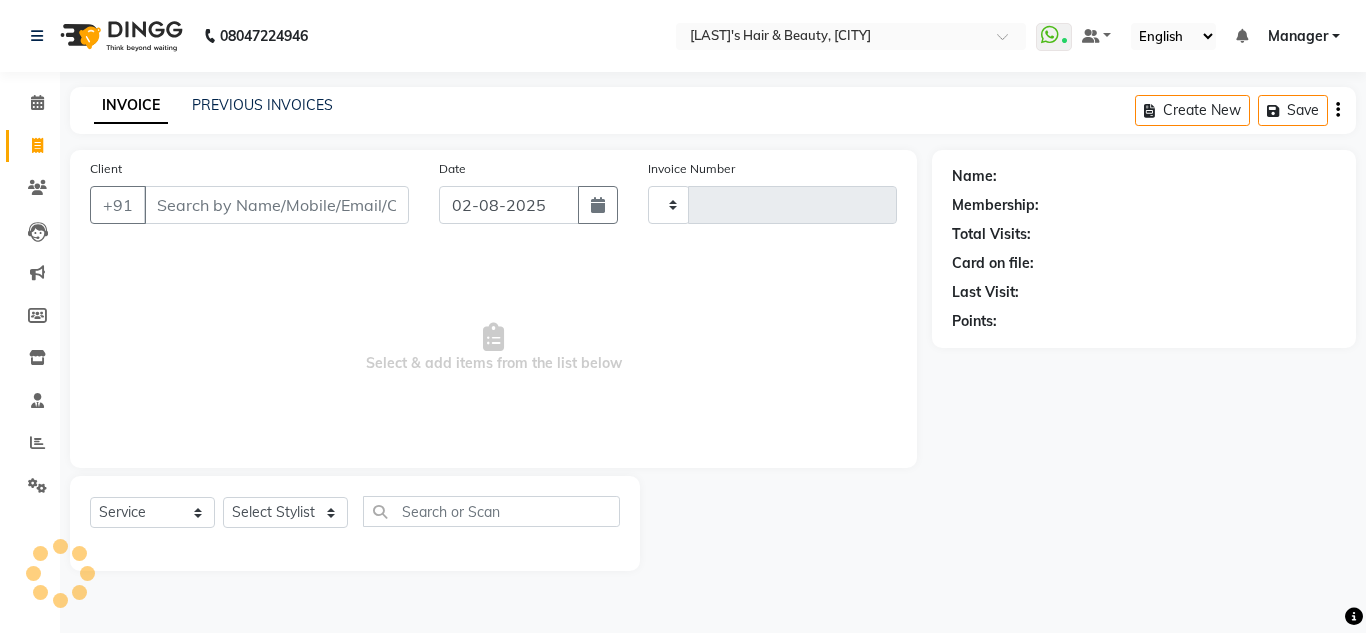 type on "S" 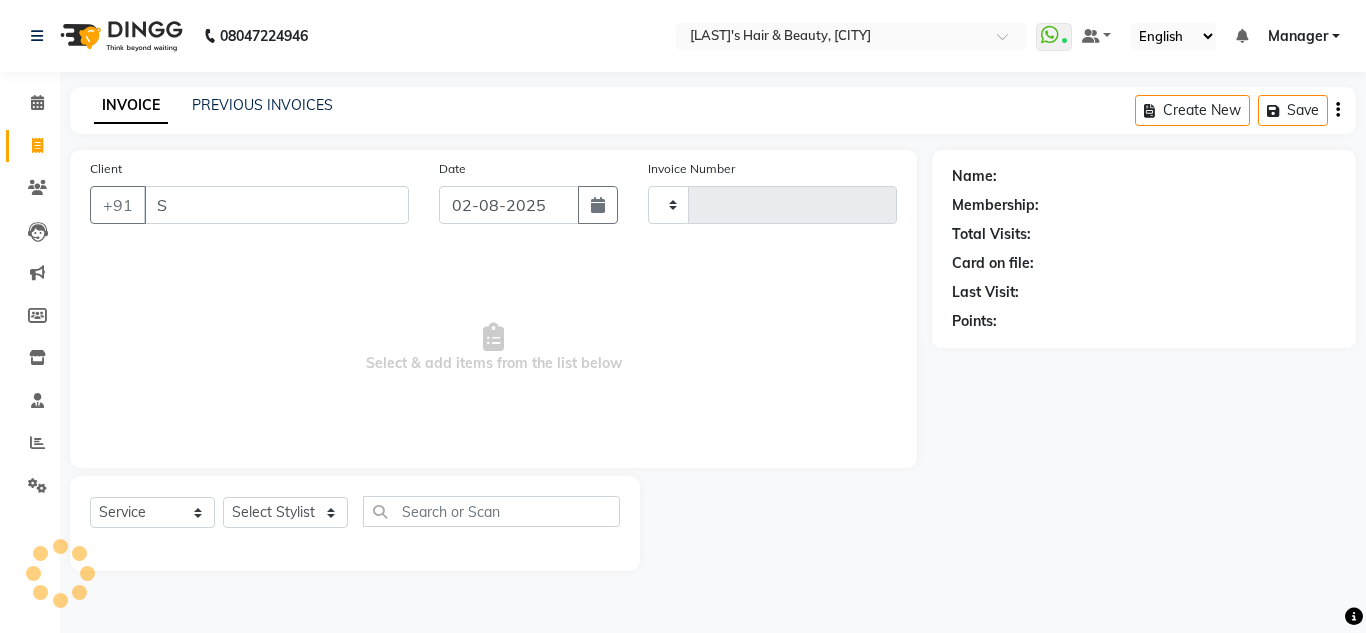 type on "2551" 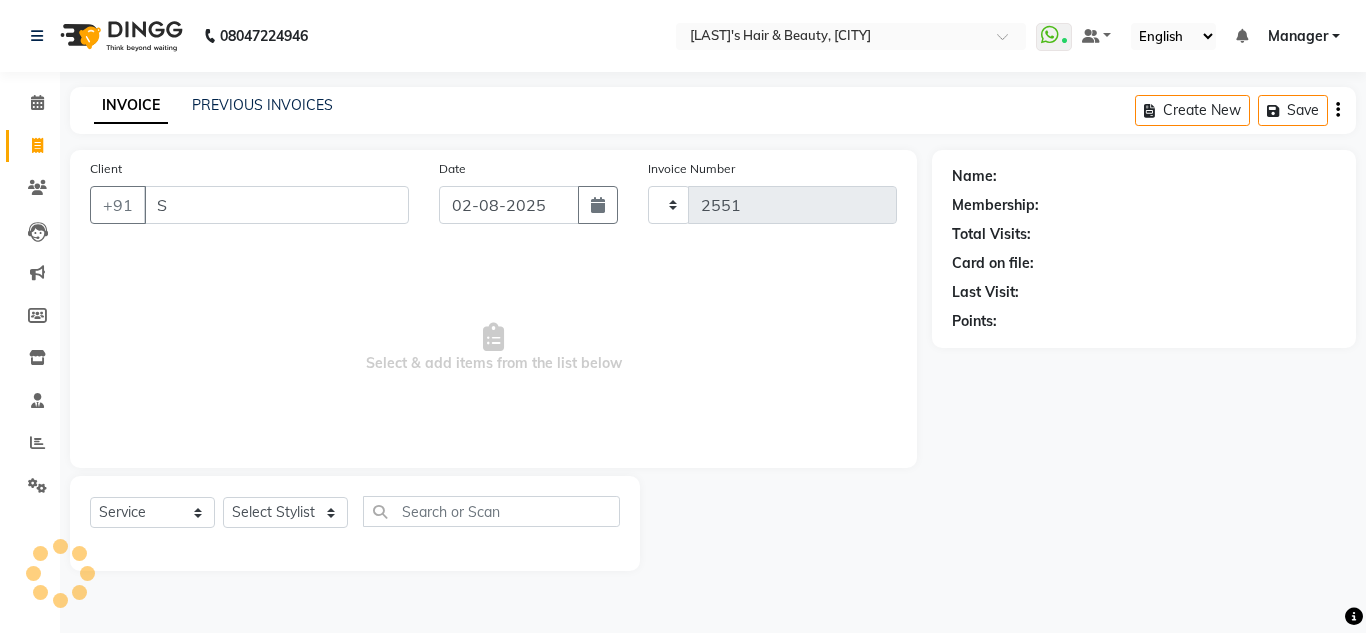 type on "SA" 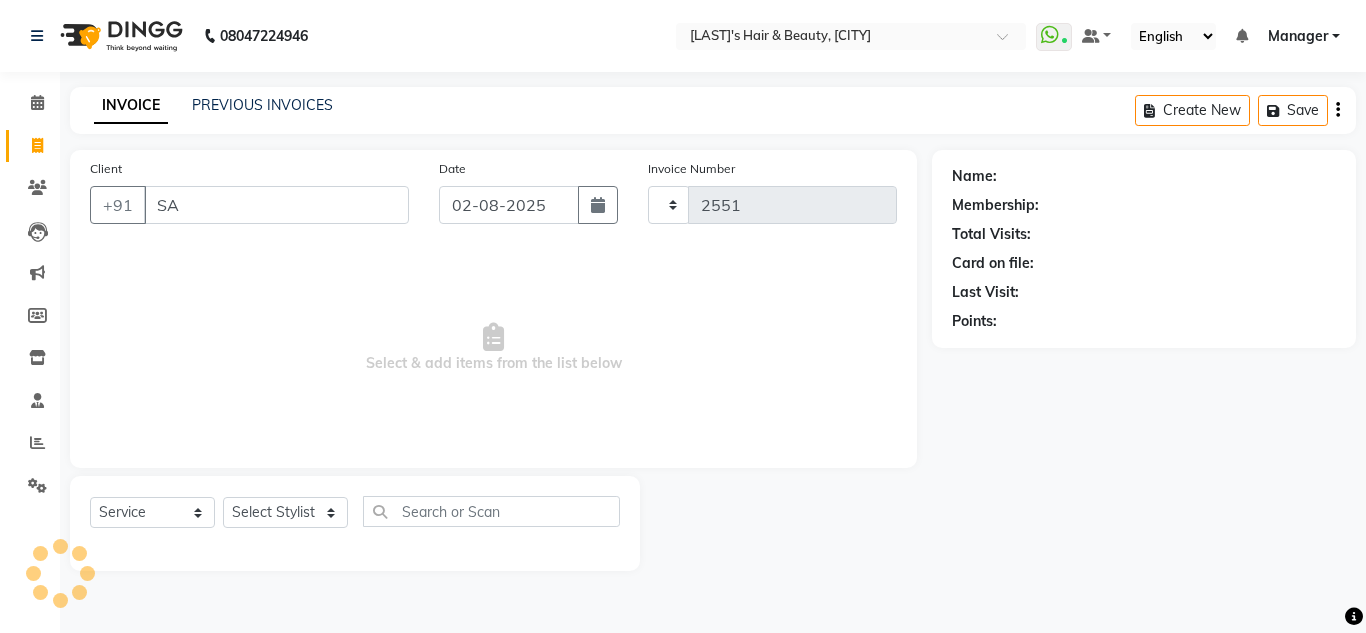 select on "4860" 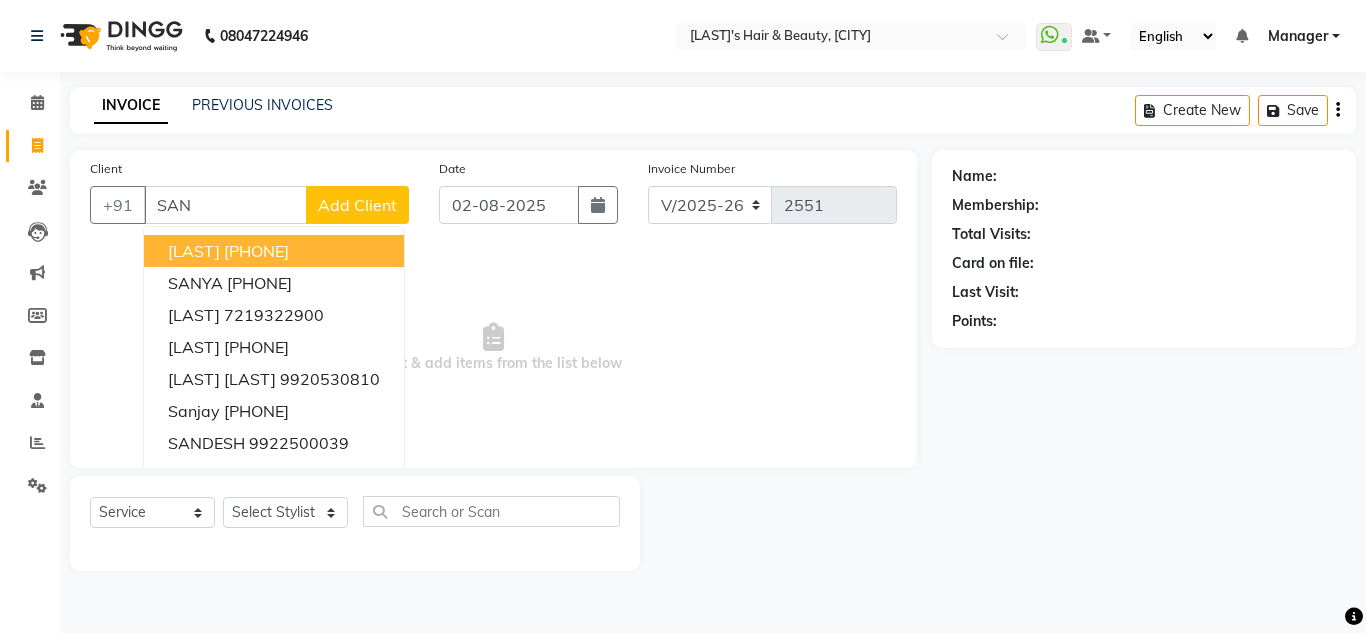 click on "INVOICE" 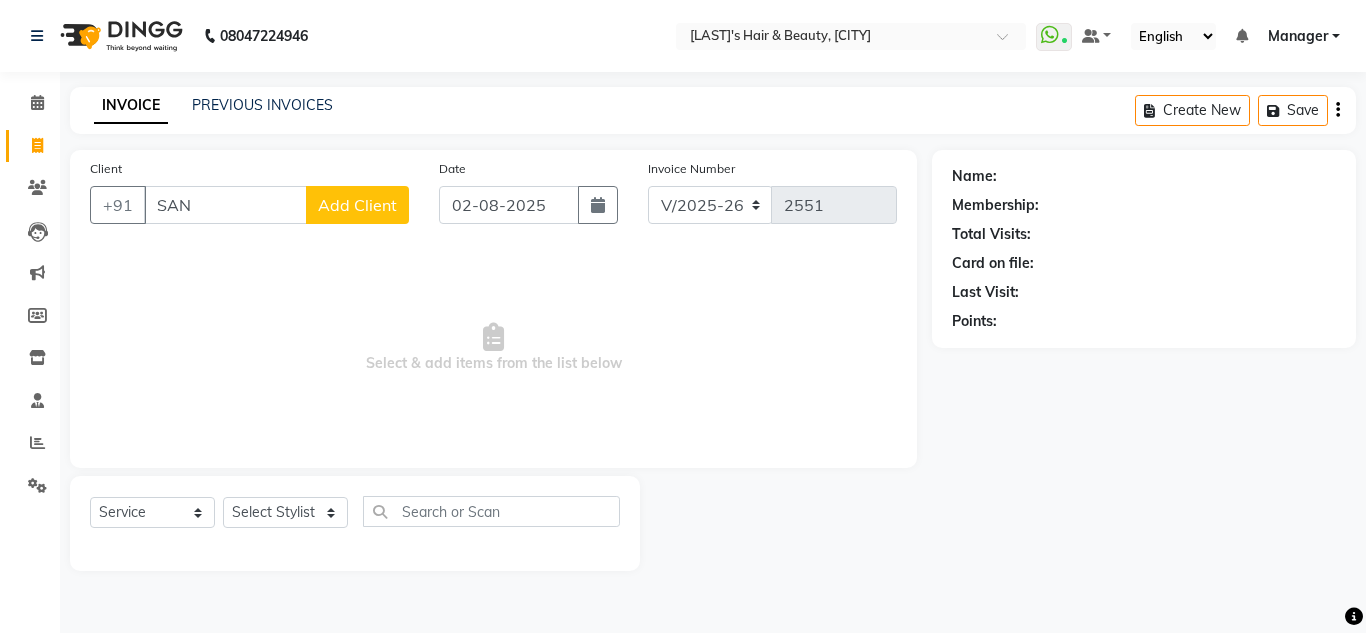 click on "Client +91 [LAST] Add Client" 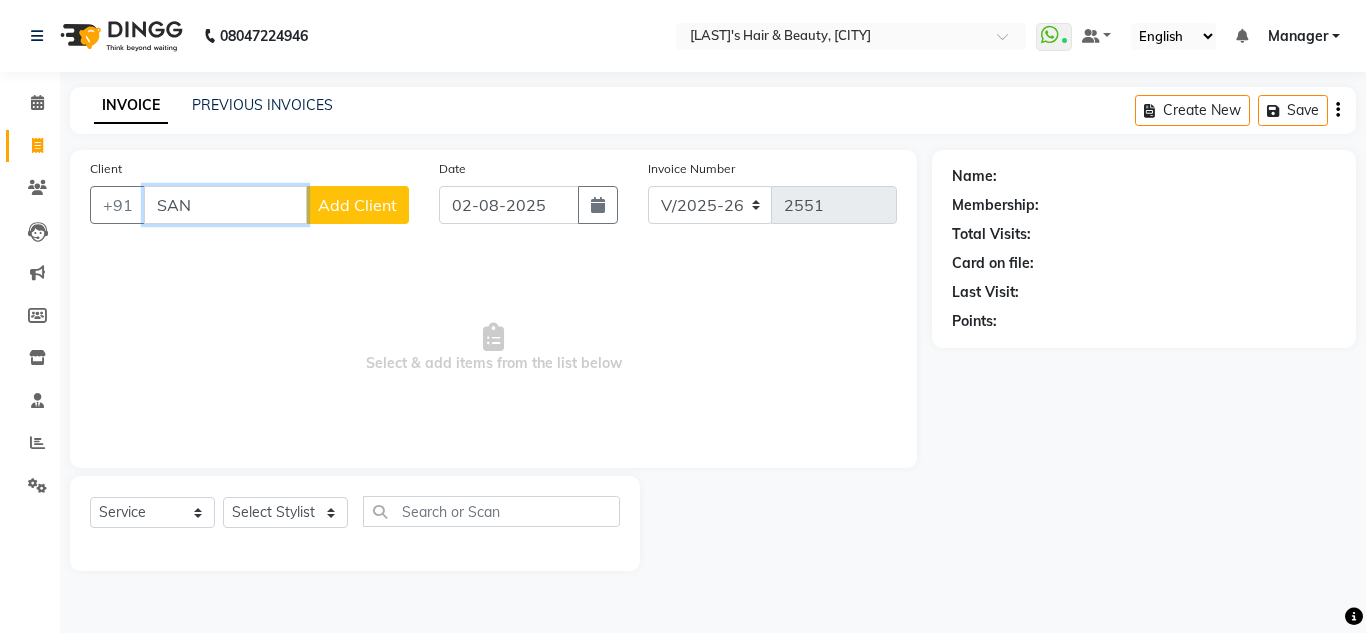 click on "SAN" at bounding box center [225, 205] 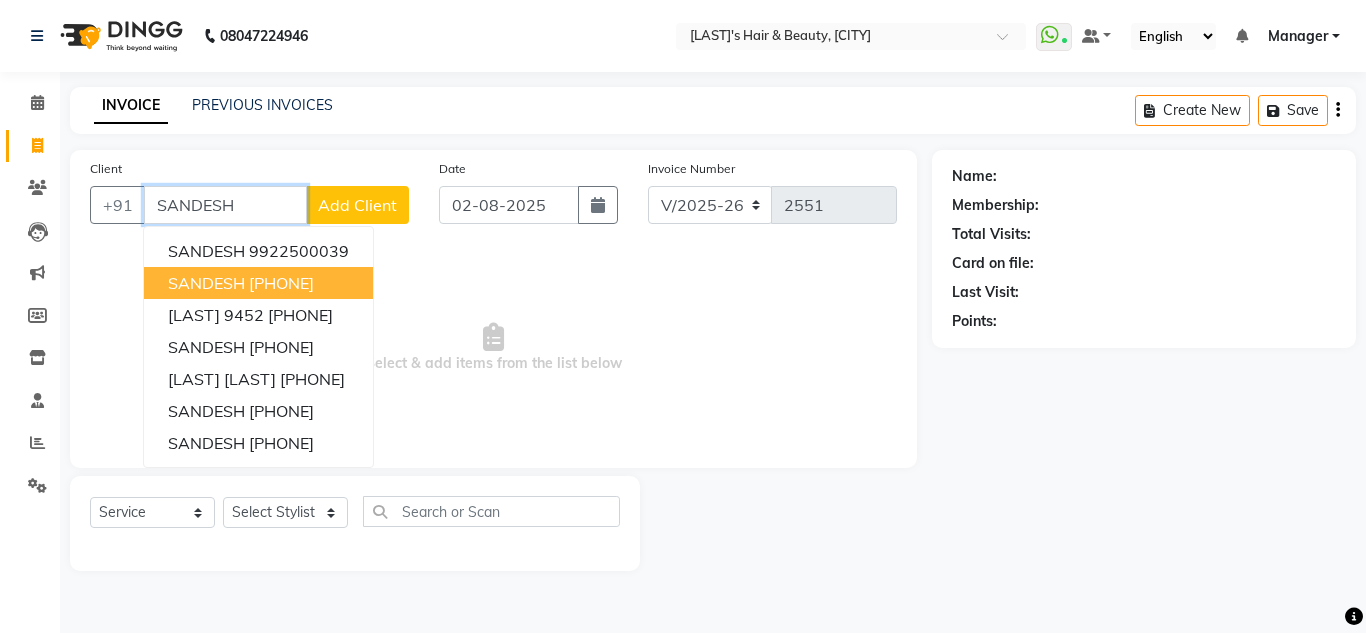 click on "SANDESH" at bounding box center [206, 283] 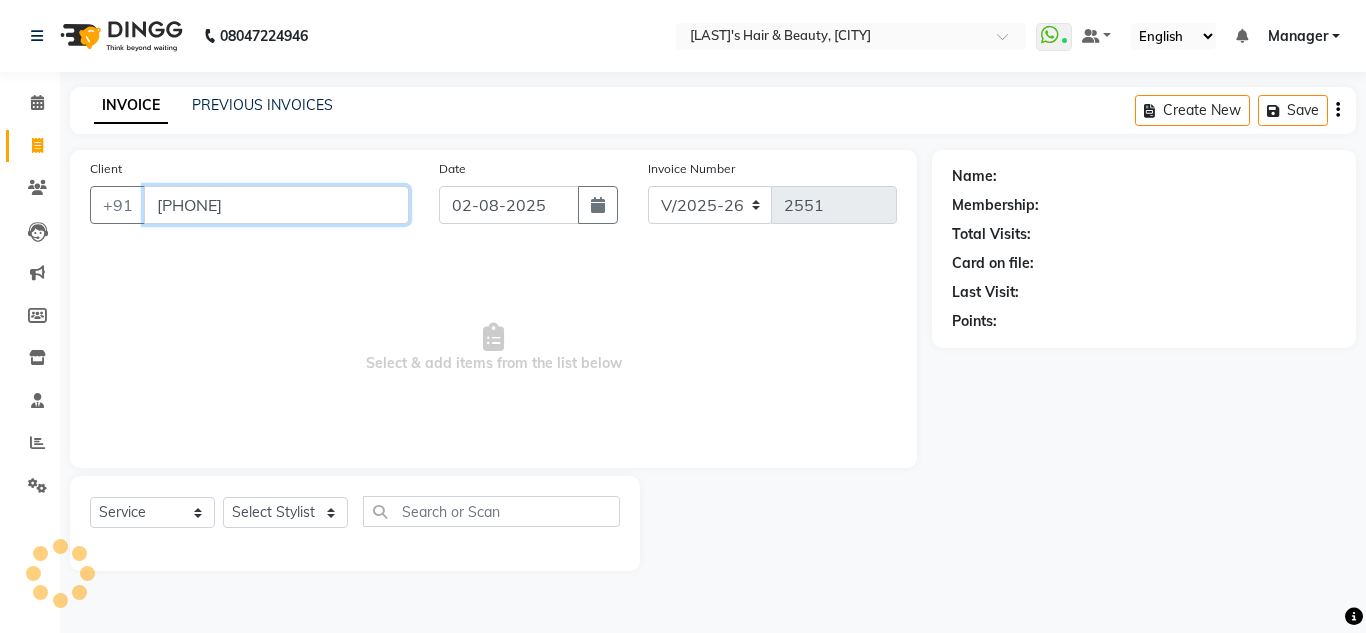 type on "[PHONE]" 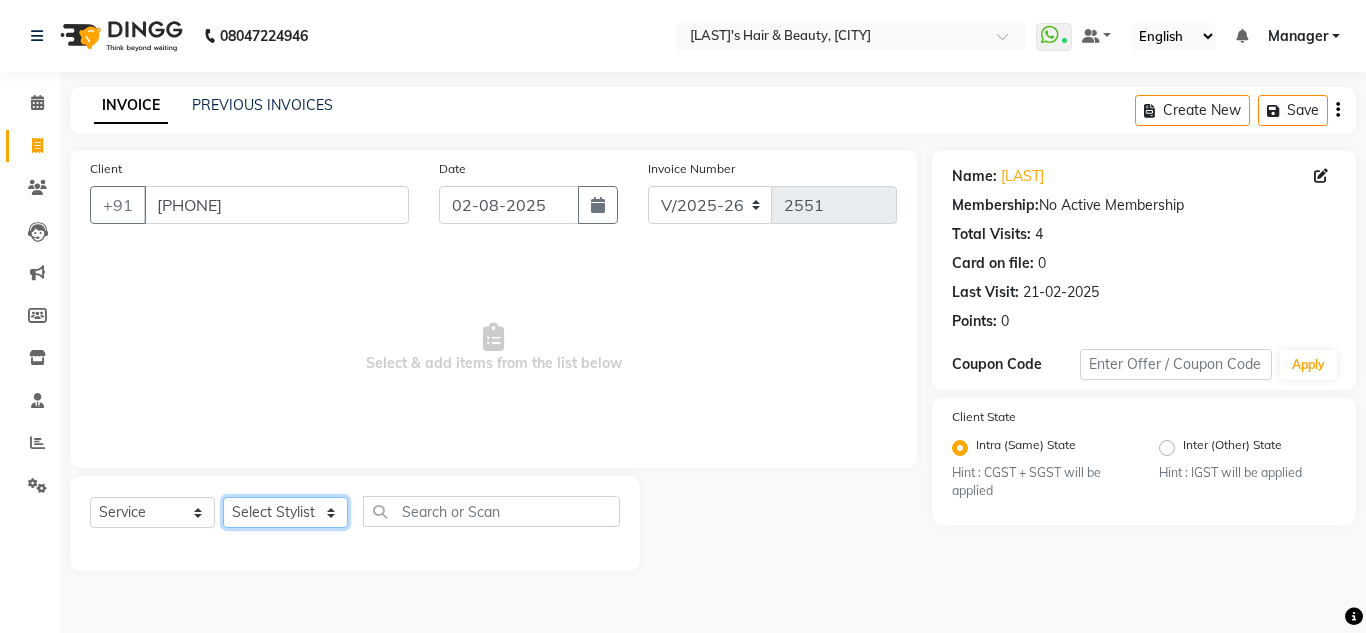 click on "Select Stylist [FIRST] [LAST] [FIRST] [LAST] [FIRST] [LAST] [FIRST] [LAST] [FIRST] [LAST] [FIRST] [LAST] [FIRST] [LAST] [FIRST] [LAST] [FIRST] [LAST]" 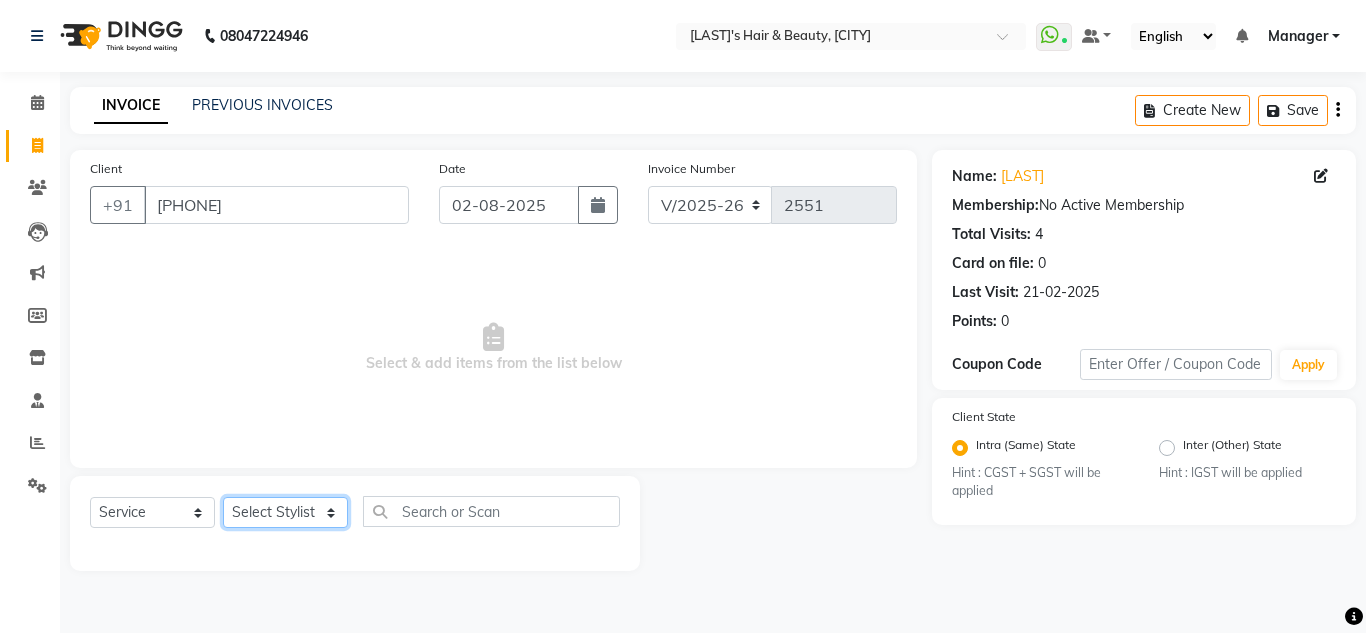 select on "63038" 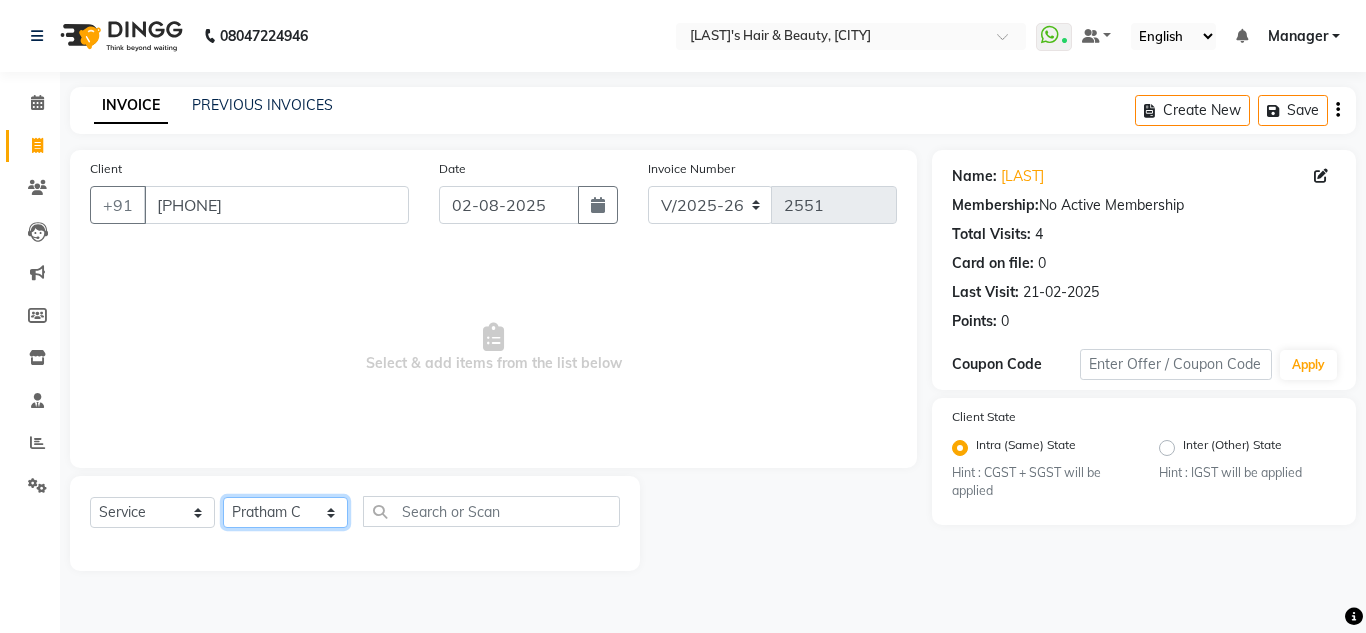click on "Select Stylist [FIRST] [LAST] [FIRST] [LAST] [FIRST] [LAST] [FIRST] [LAST] [FIRST] [LAST] [FIRST] [LAST] [FIRST] [LAST] [FIRST] [LAST] [FIRST] [LAST]" 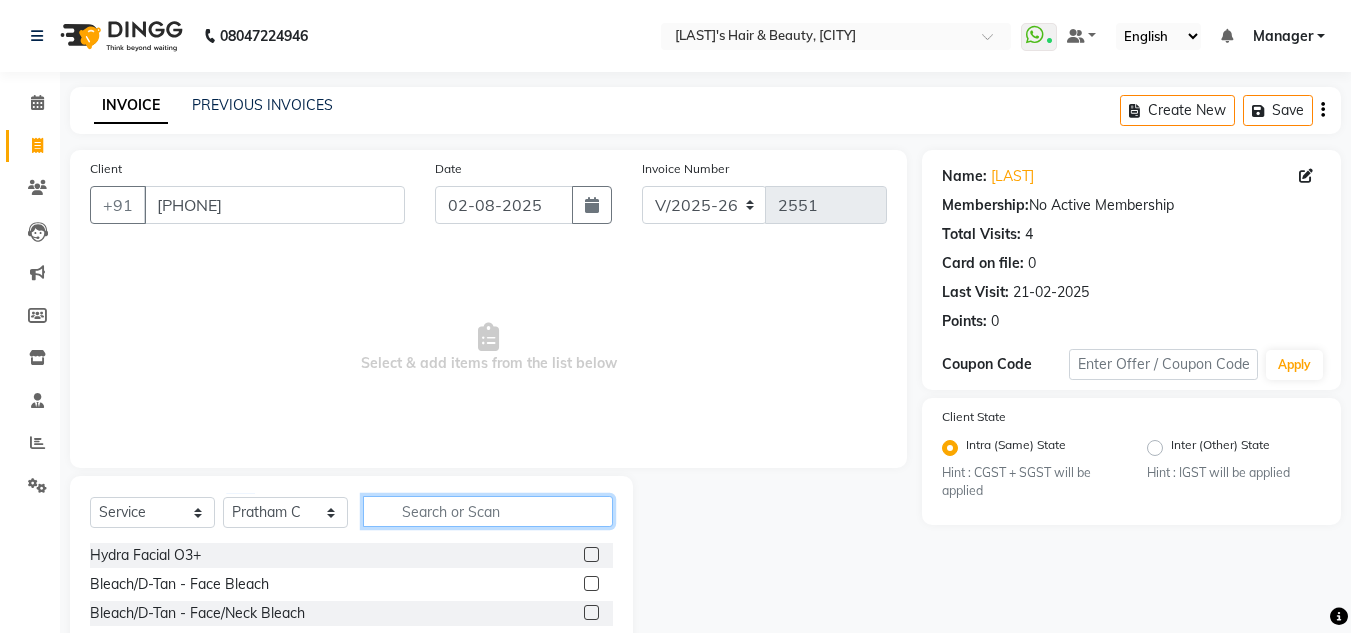 click 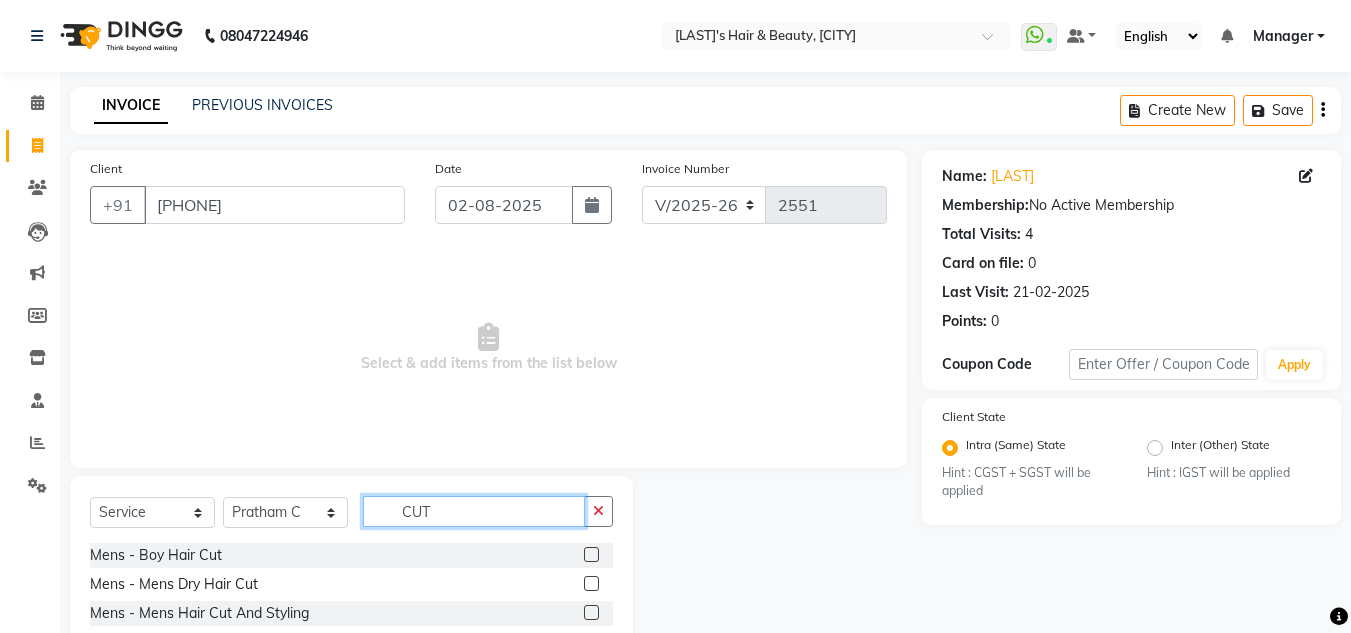 type on "CUT" 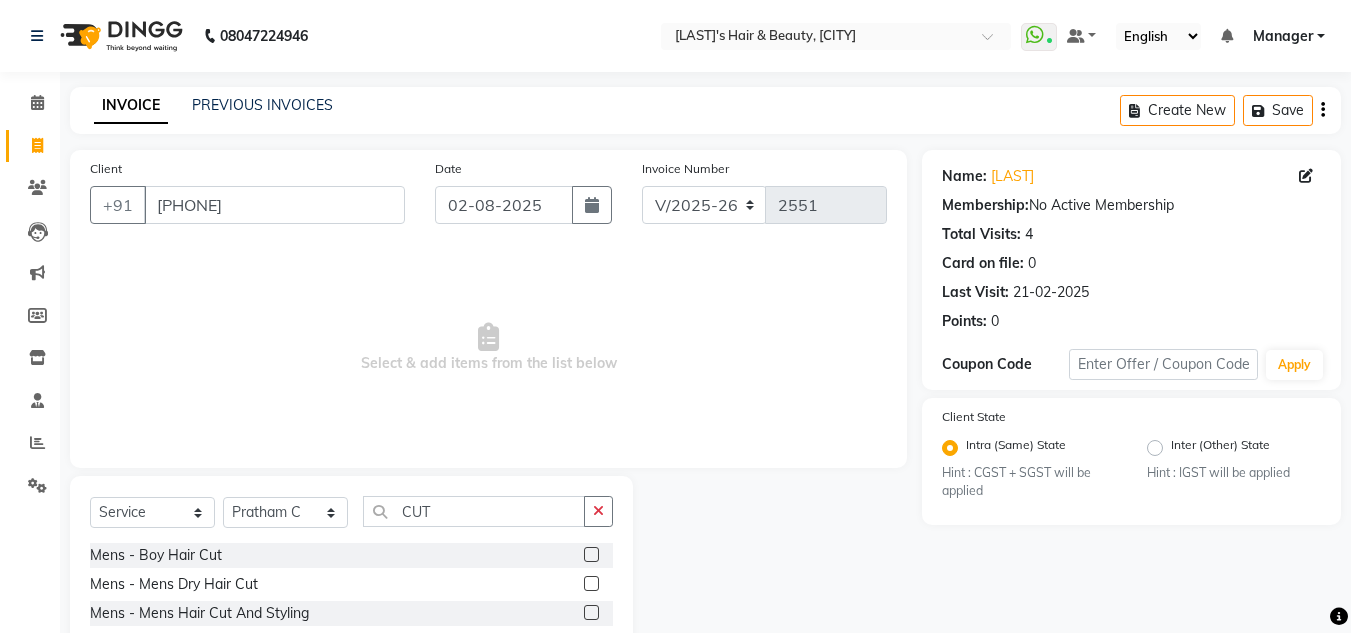 click 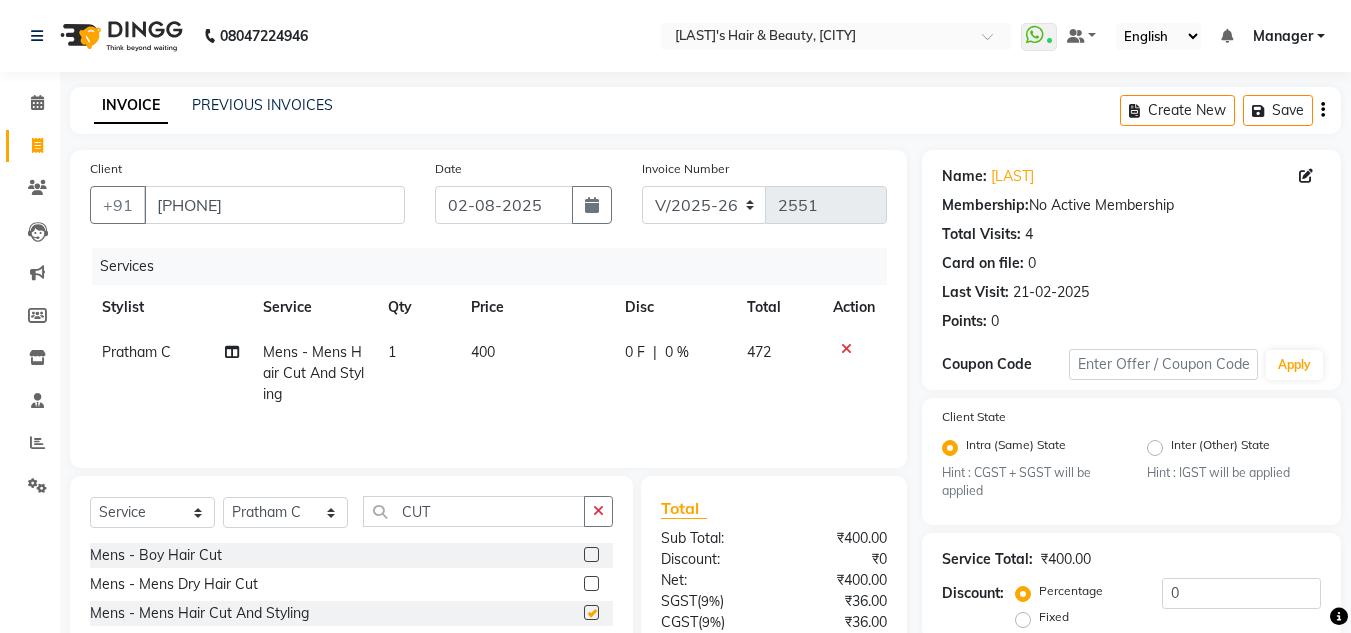 checkbox on "false" 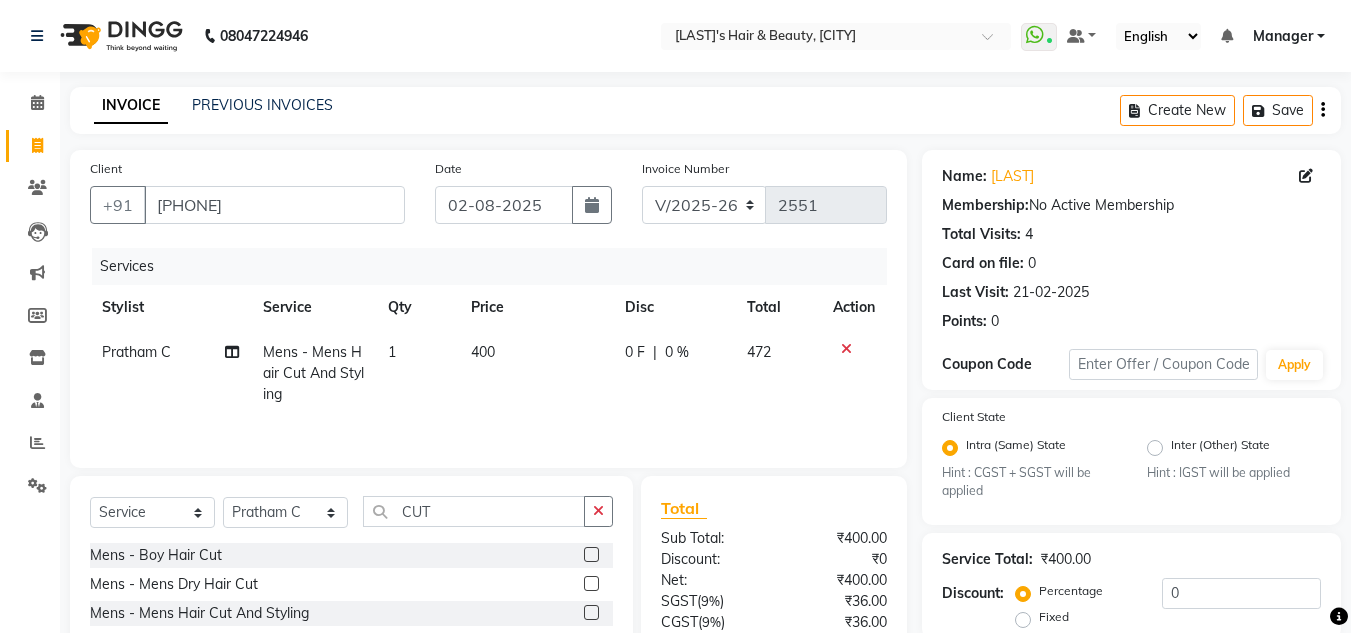 click on "400" 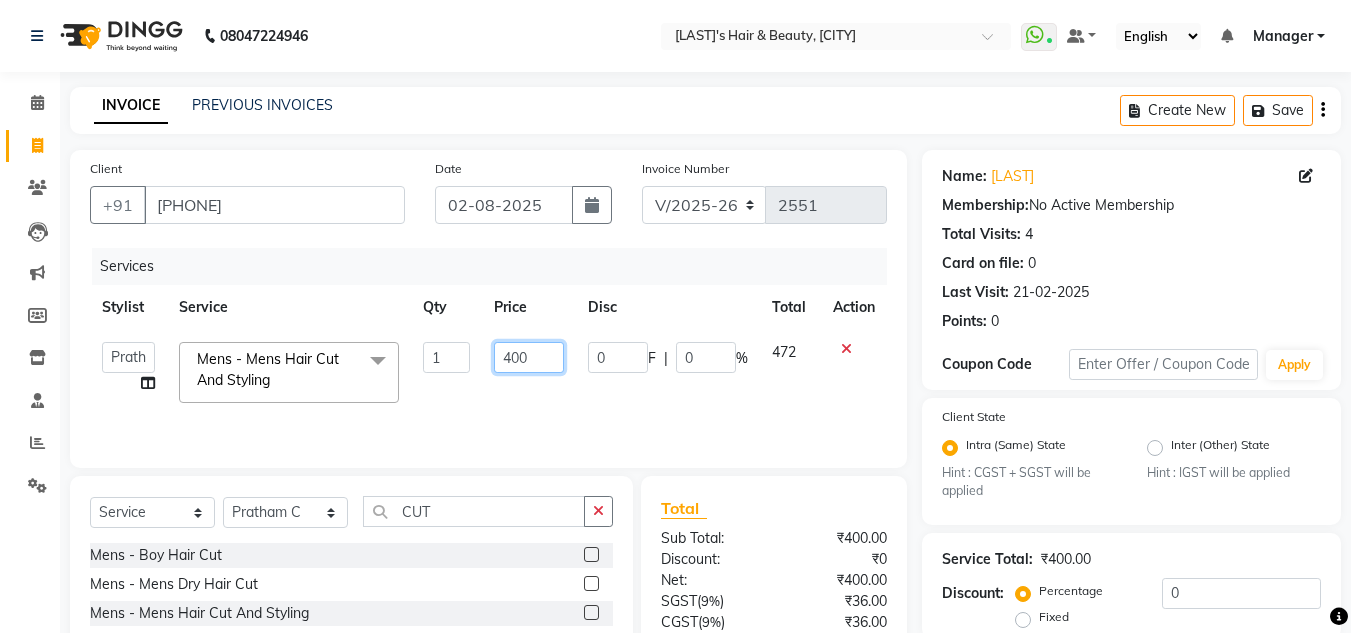 click on "400" 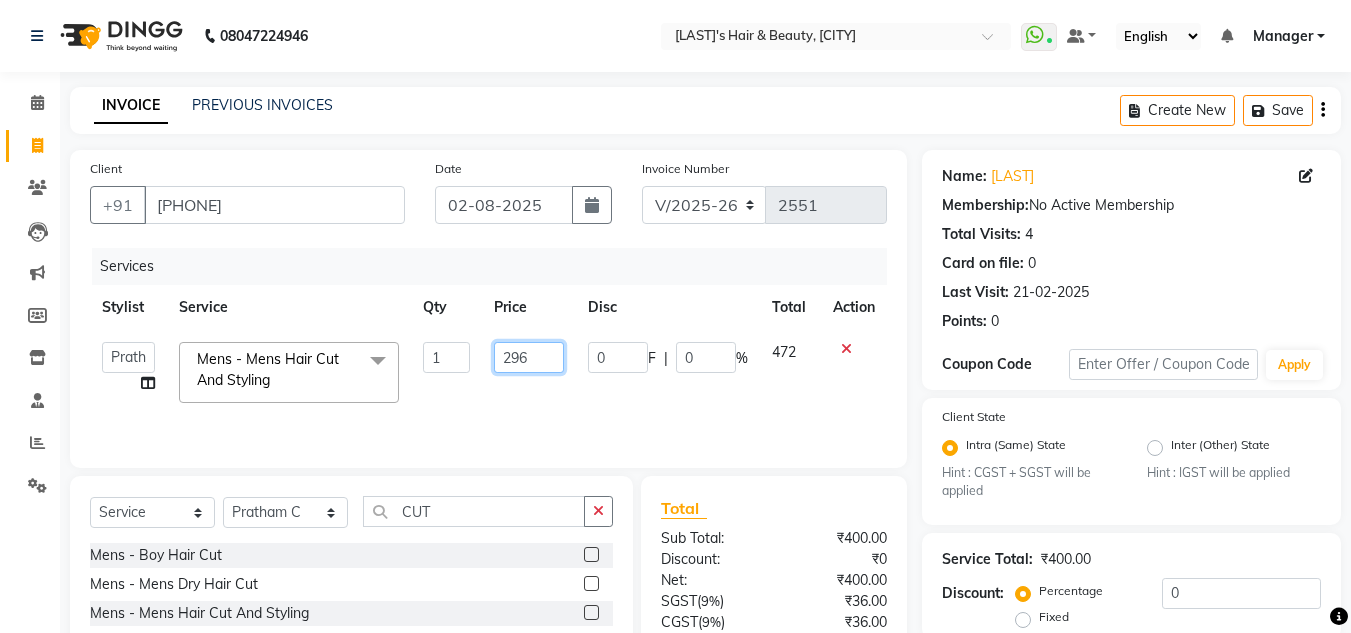 type on "296.5" 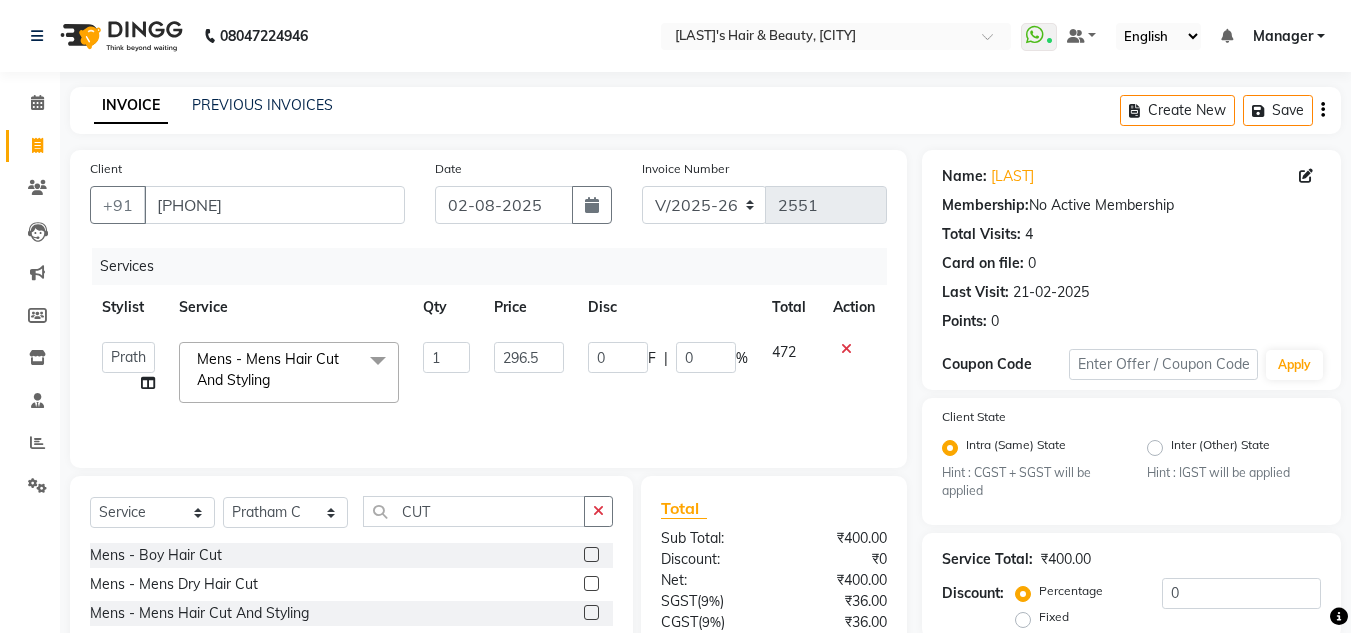click on "472" 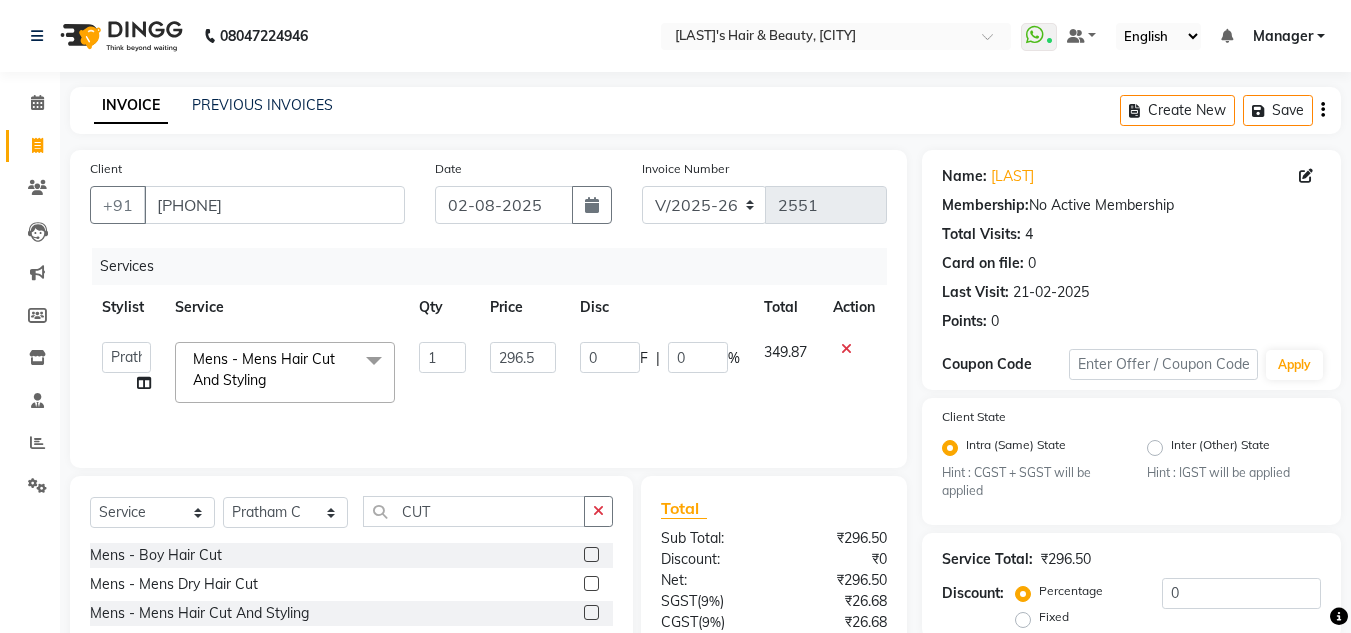 scroll, scrollTop: 188, scrollLeft: 0, axis: vertical 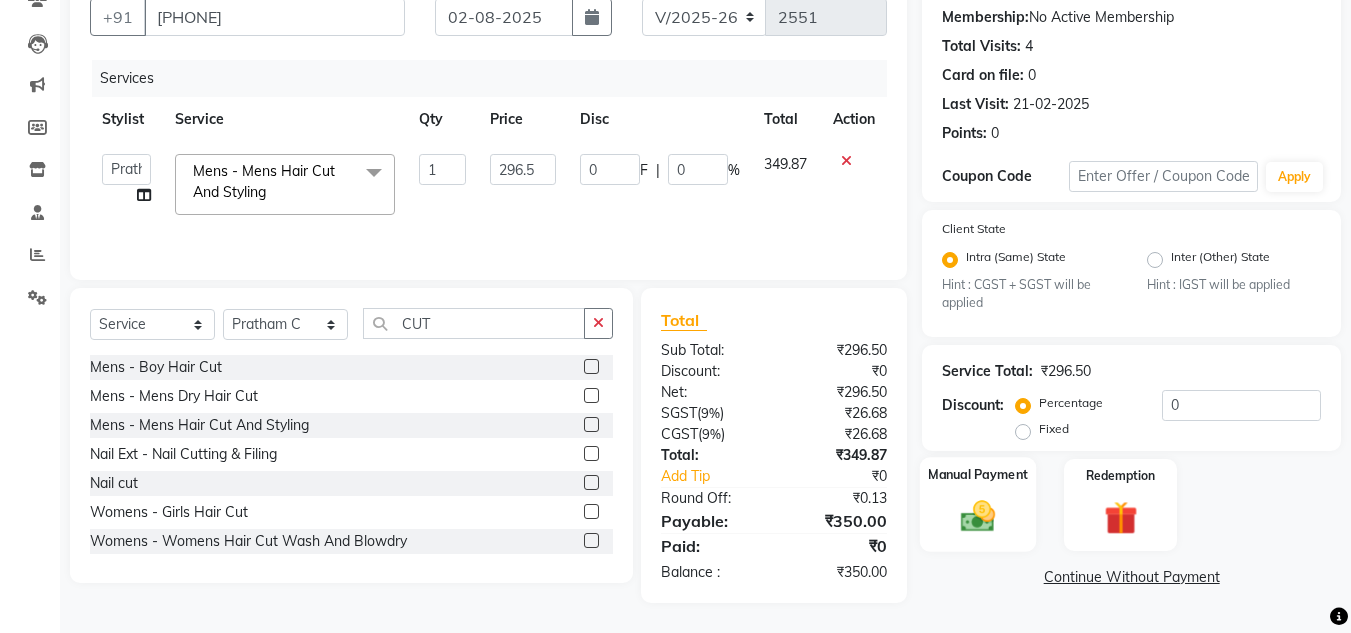 click 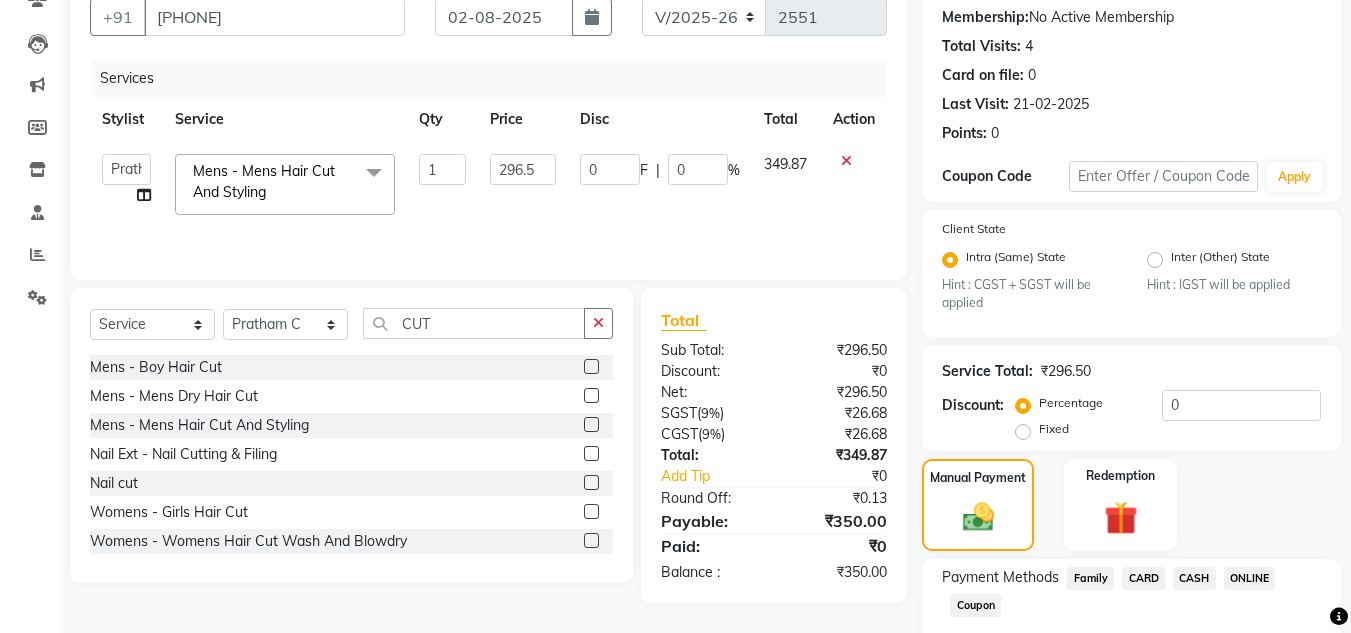 scroll, scrollTop: 305, scrollLeft: 0, axis: vertical 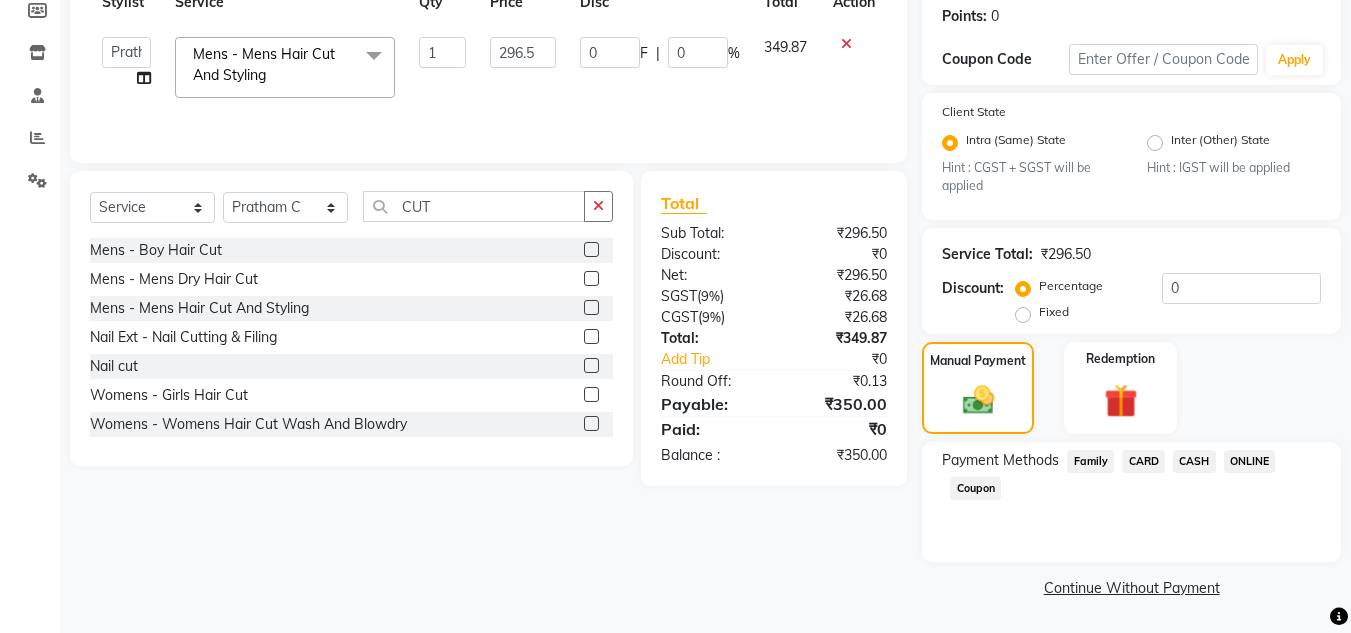 click on "CASH" 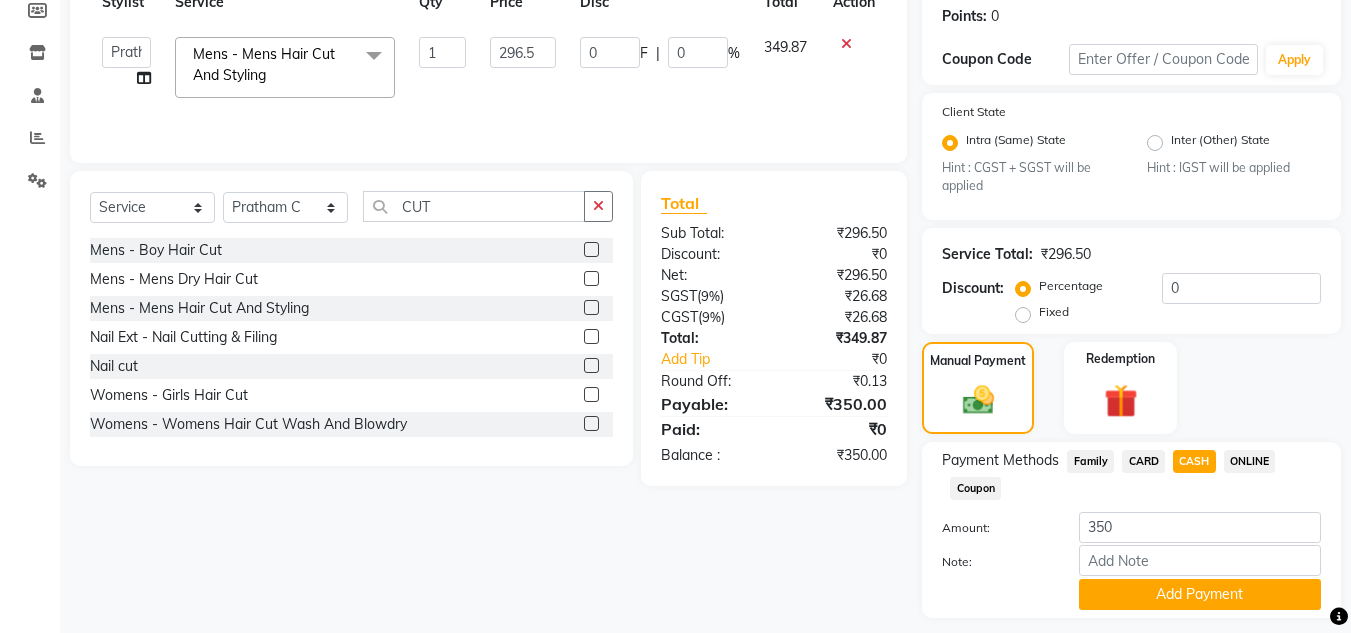 scroll, scrollTop: 361, scrollLeft: 0, axis: vertical 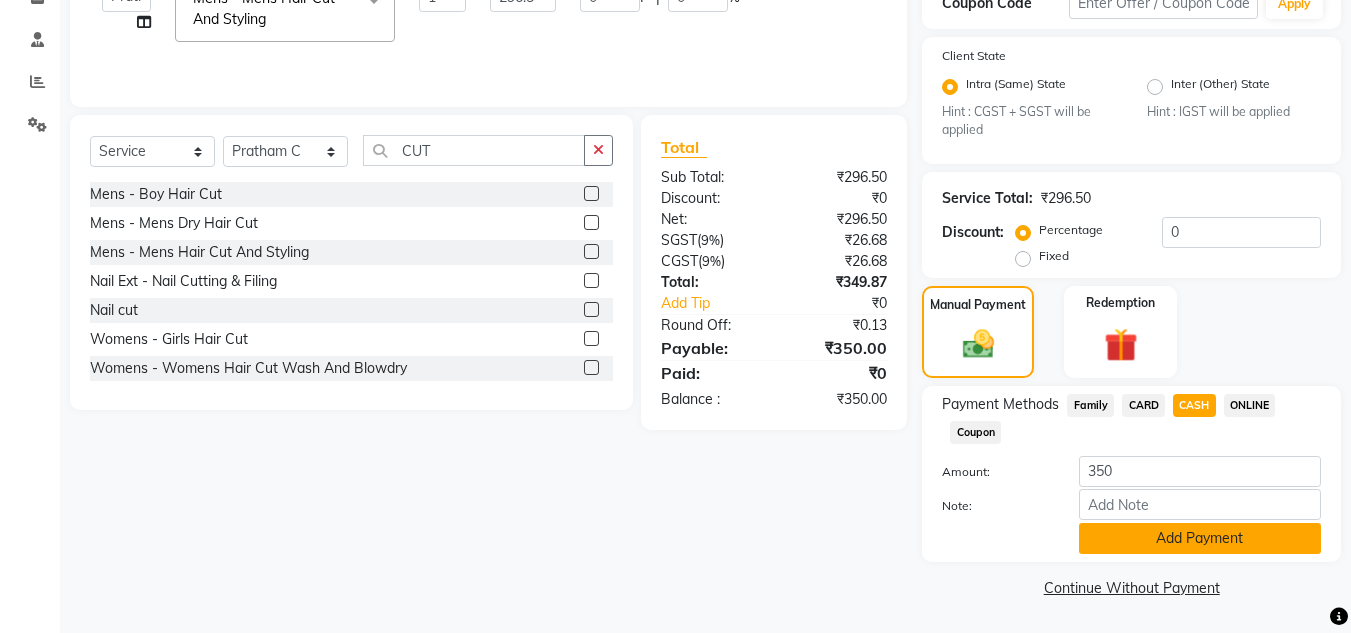 click on "Add Payment" 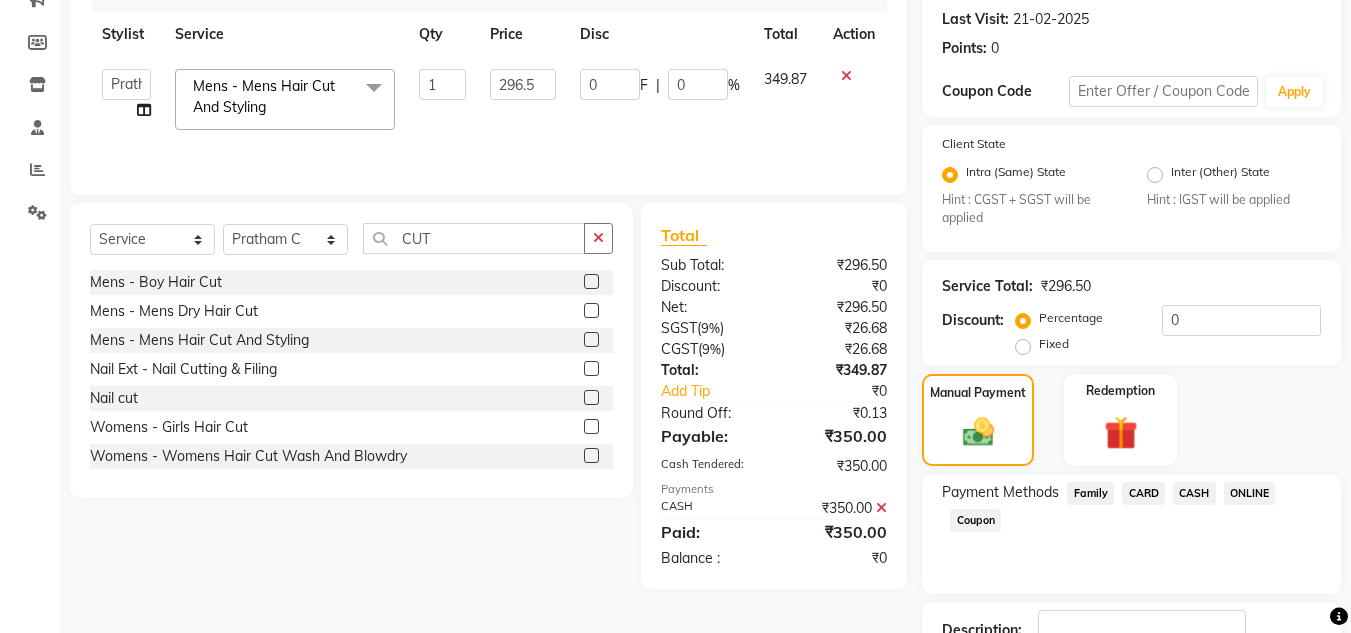 scroll, scrollTop: 418, scrollLeft: 0, axis: vertical 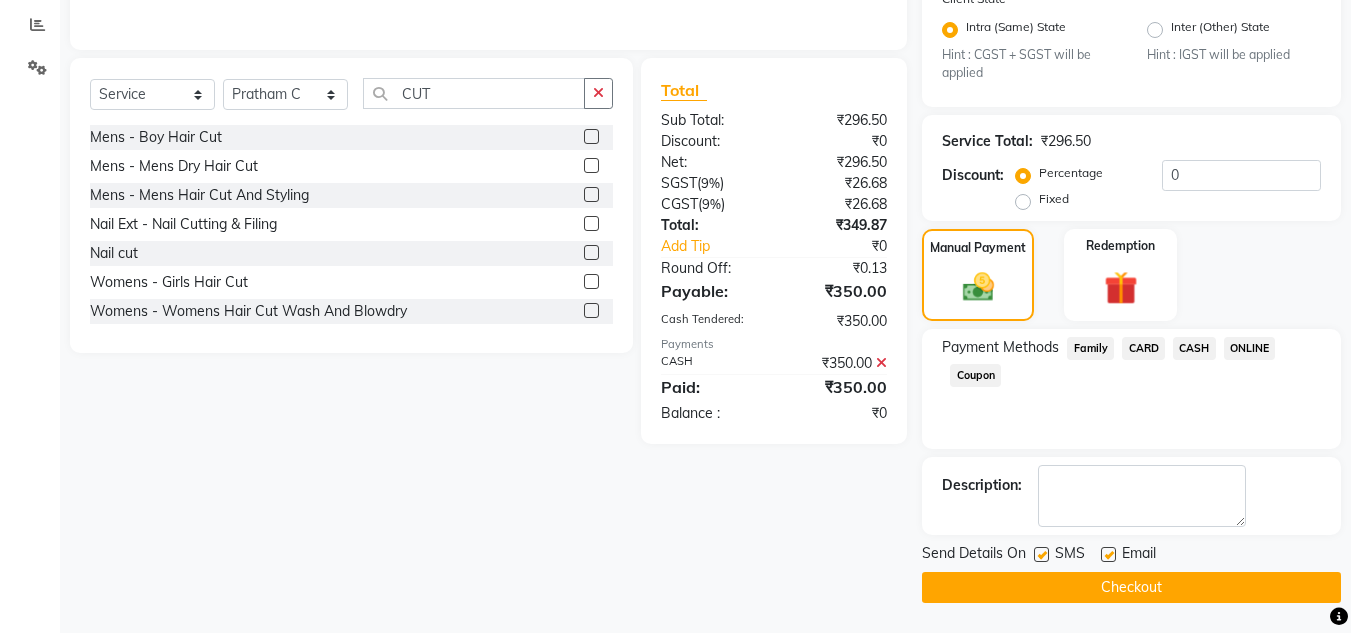 click on "Checkout" 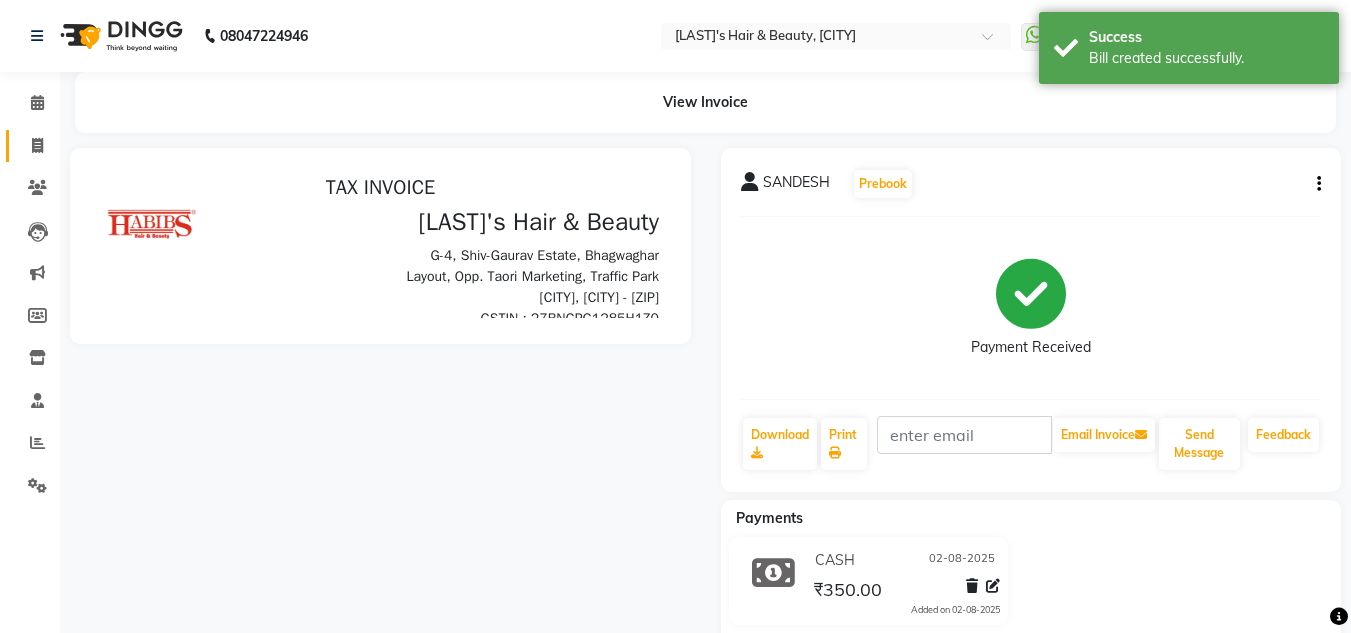 scroll, scrollTop: 0, scrollLeft: 0, axis: both 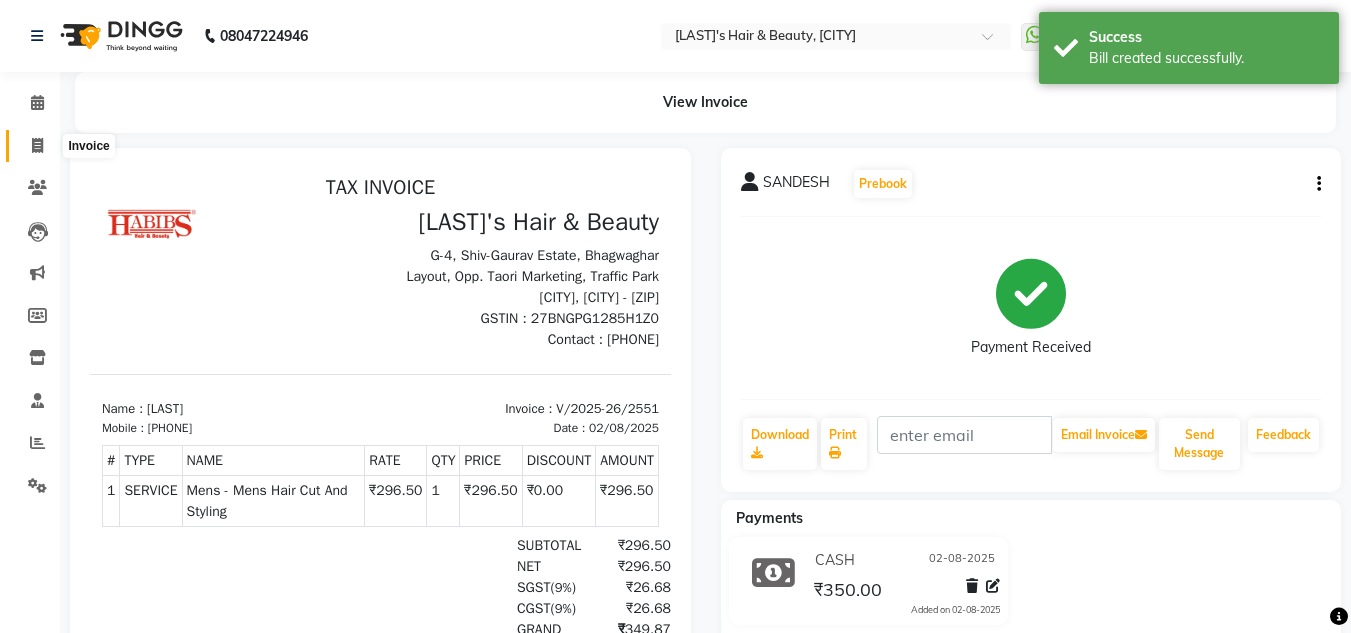 click 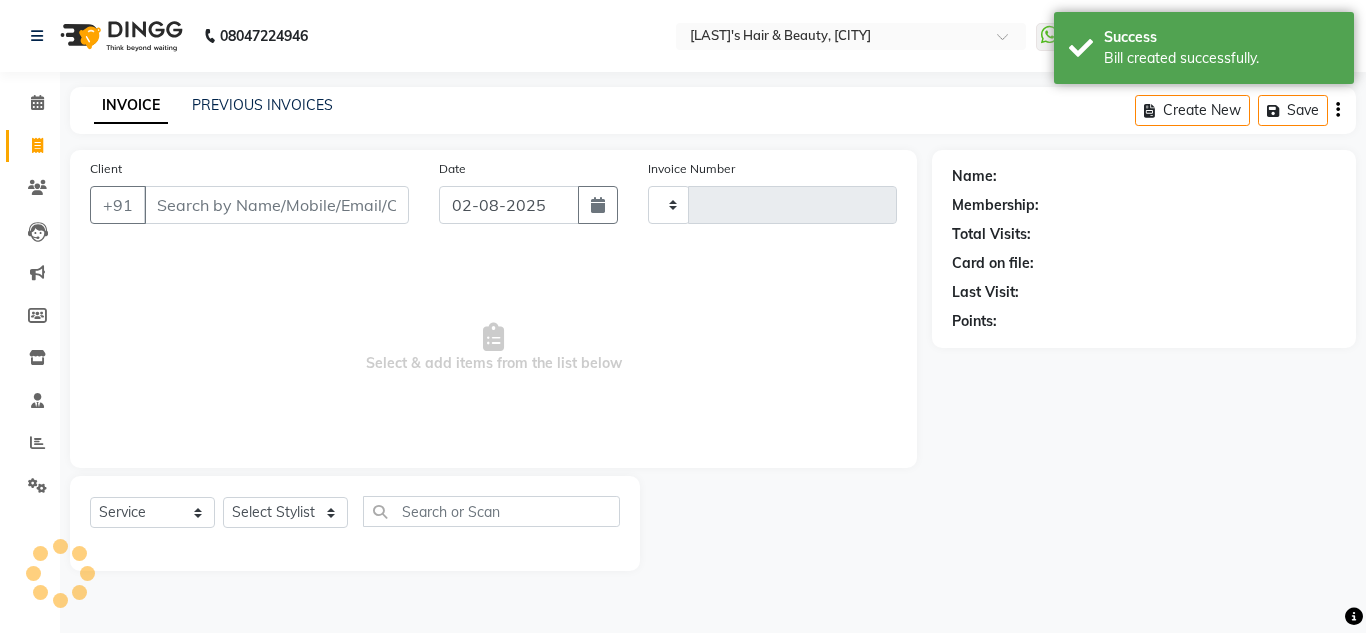 type on "2552" 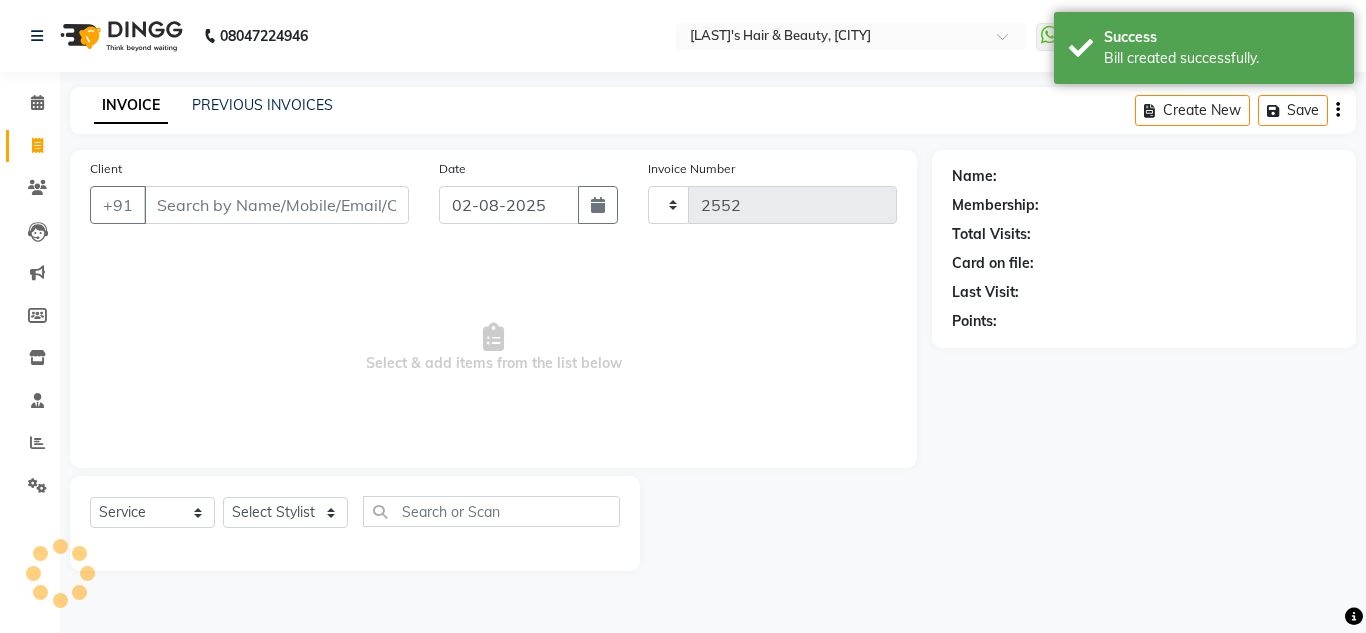 select on "4860" 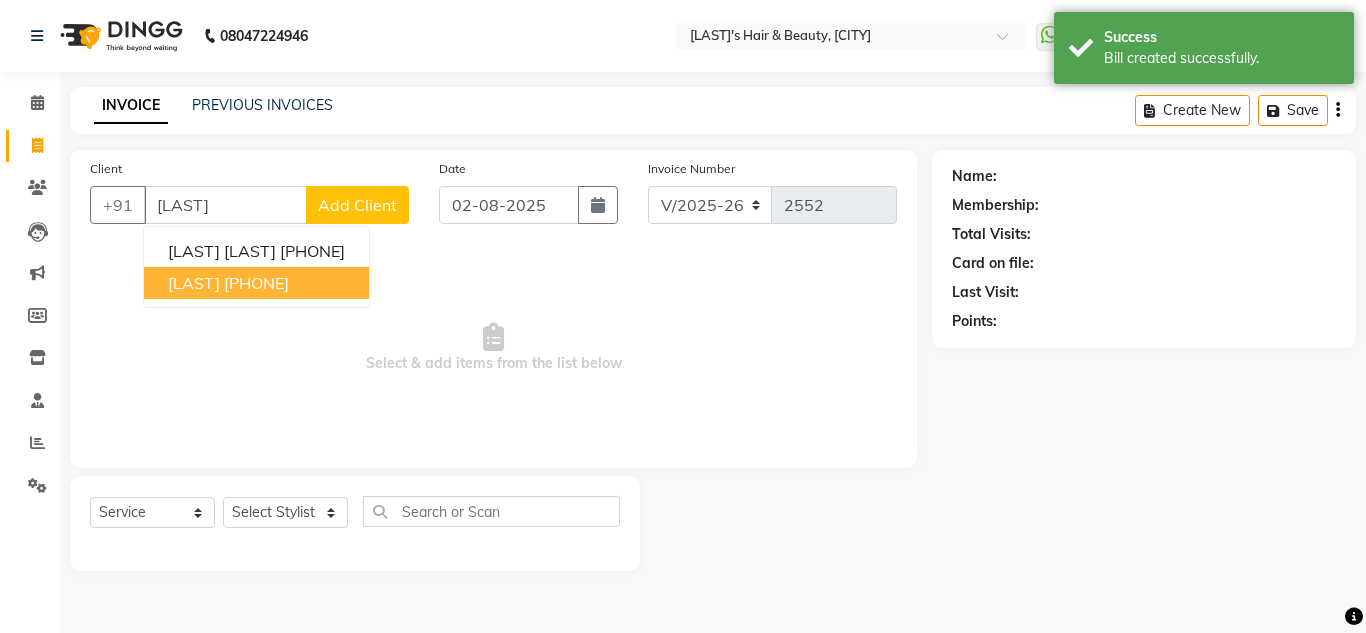 click on "[PHONE]" at bounding box center (256, 283) 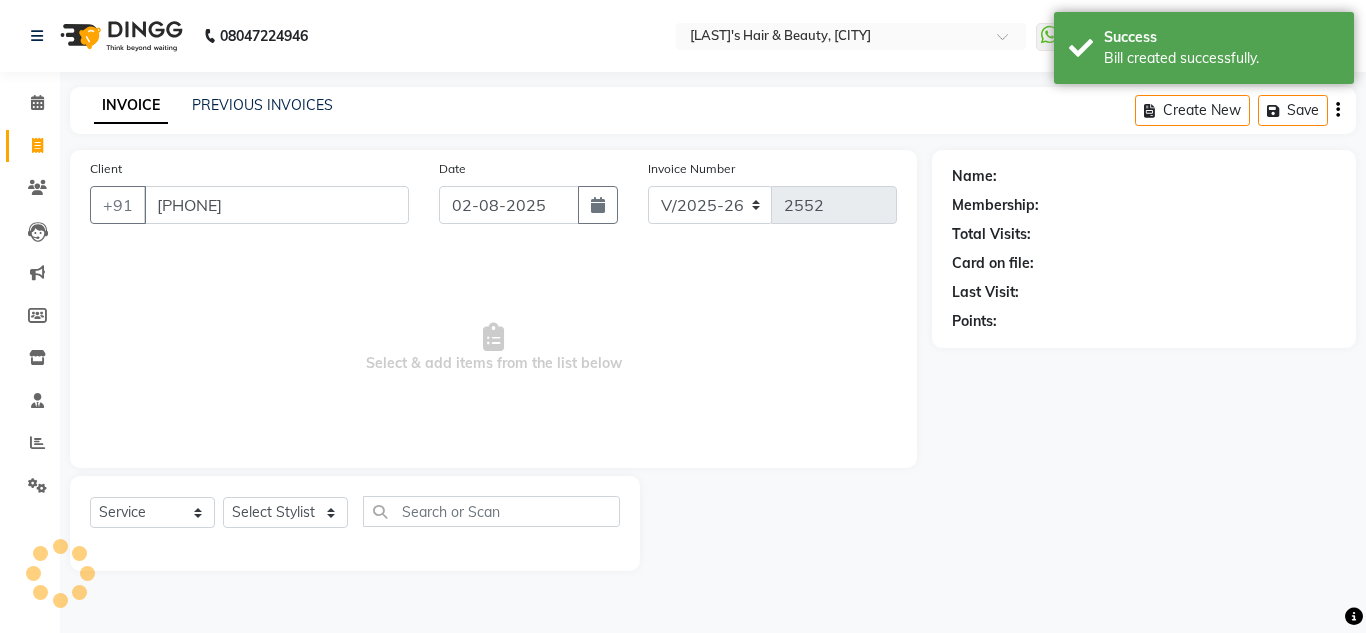 type on "[PHONE]" 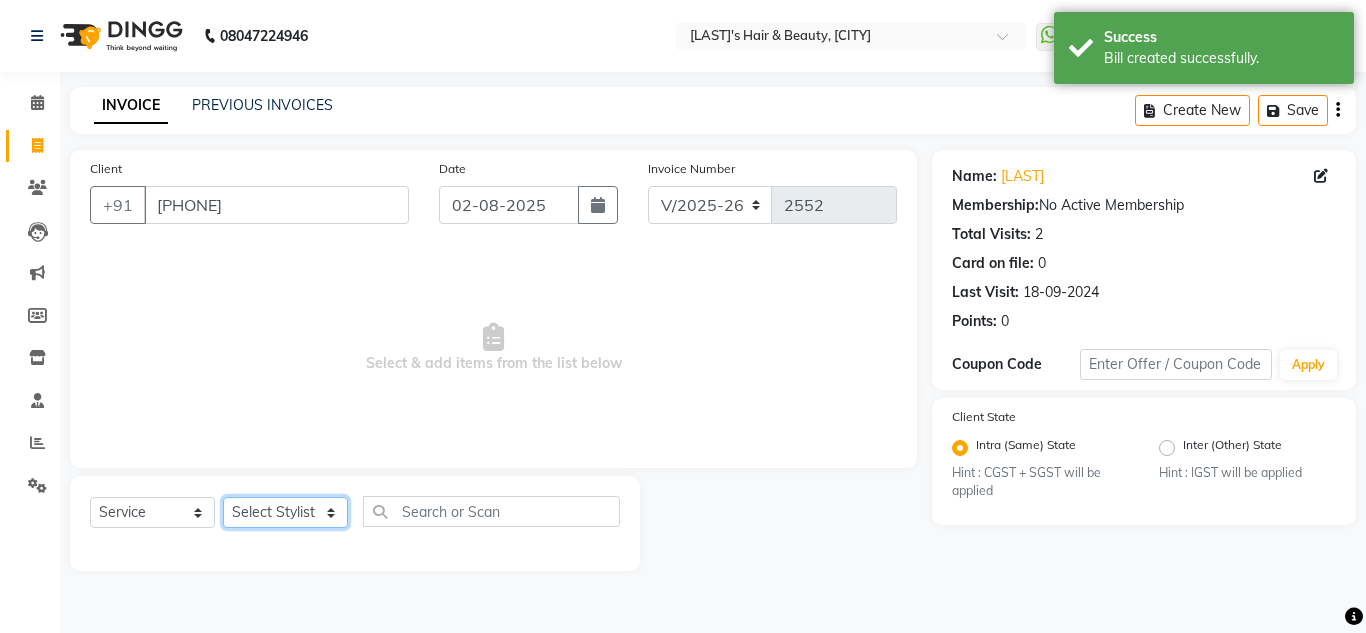 click on "Select Stylist [FIRST] [LAST] [FIRST] [LAST] [FIRST] [LAST] [FIRST] [LAST] [FIRST] [LAST] [FIRST] [LAST] [FIRST] [LAST] [FIRST] [LAST] [FIRST] [LAST]" 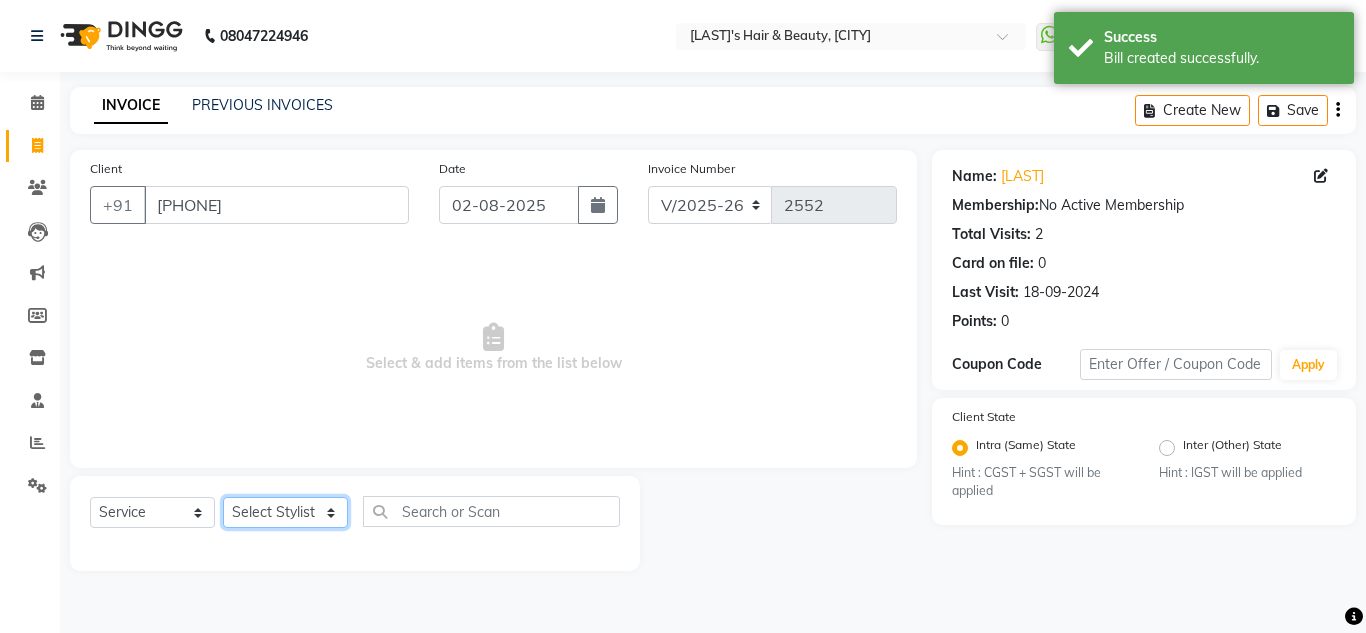 select on "37168" 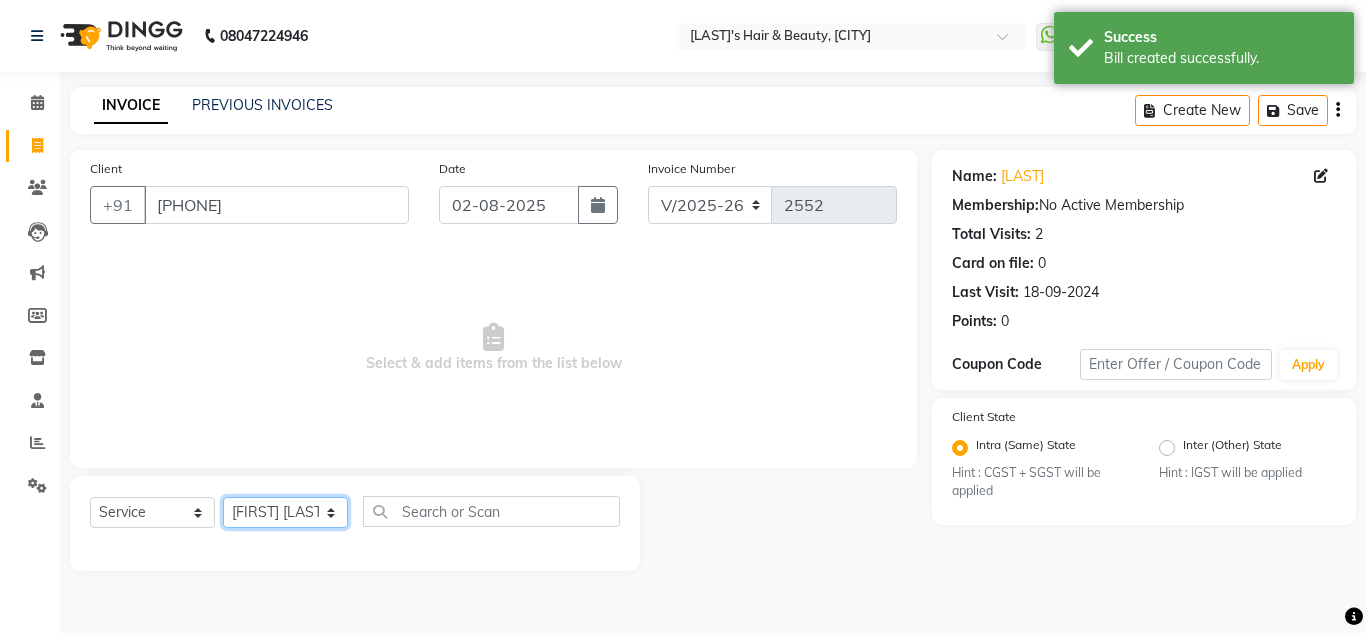 click on "Select Stylist [FIRST] [LAST] [FIRST] [LAST] [FIRST] [LAST] [FIRST] [LAST] [FIRST] [LAST] [FIRST] [LAST] [FIRST] [LAST] [FIRST] [LAST] [FIRST] [LAST]" 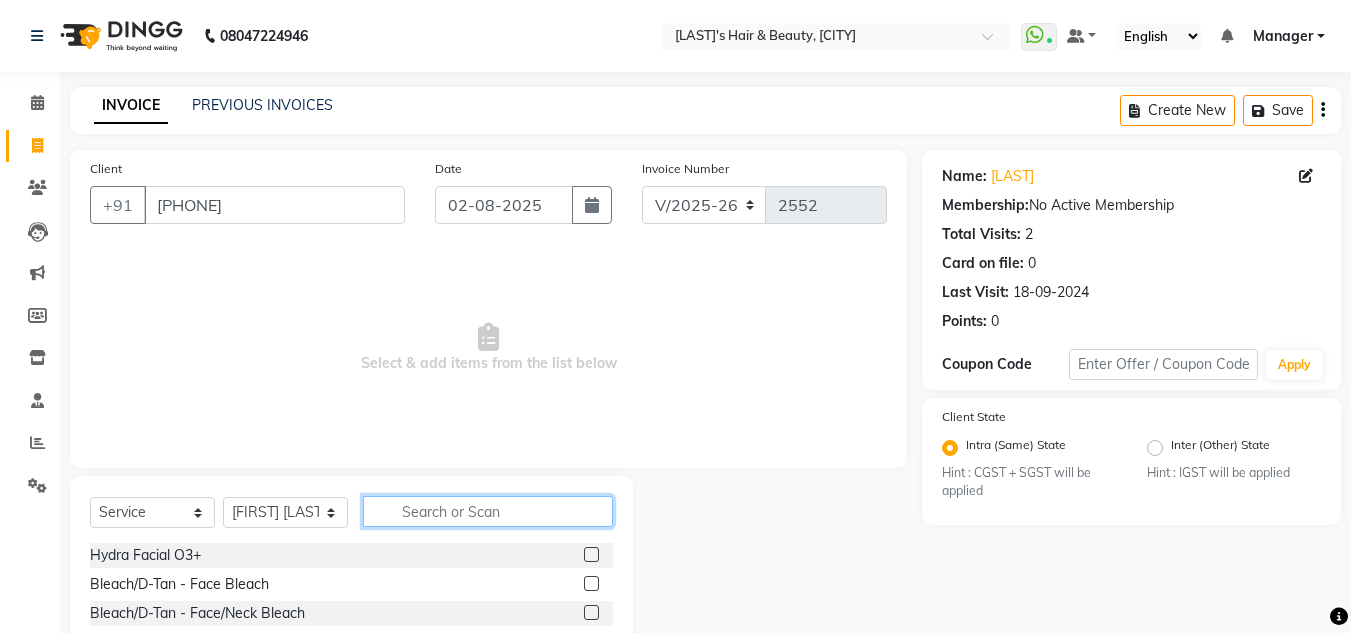 click 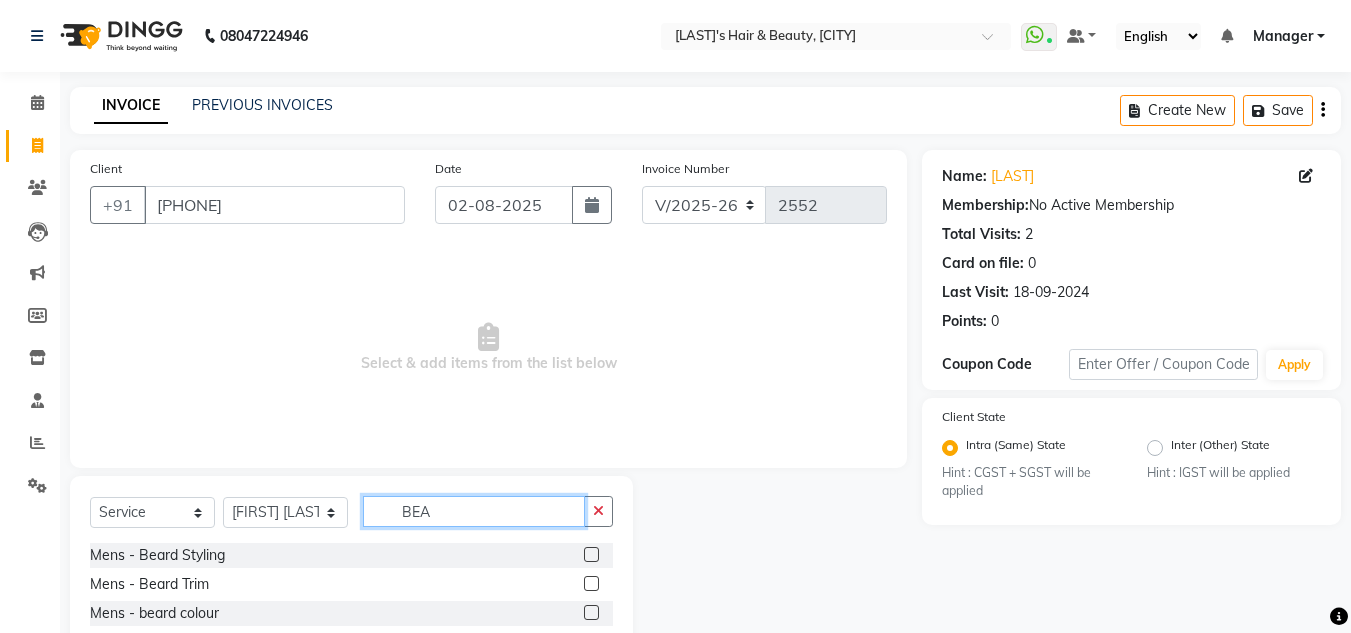 type on "BEA" 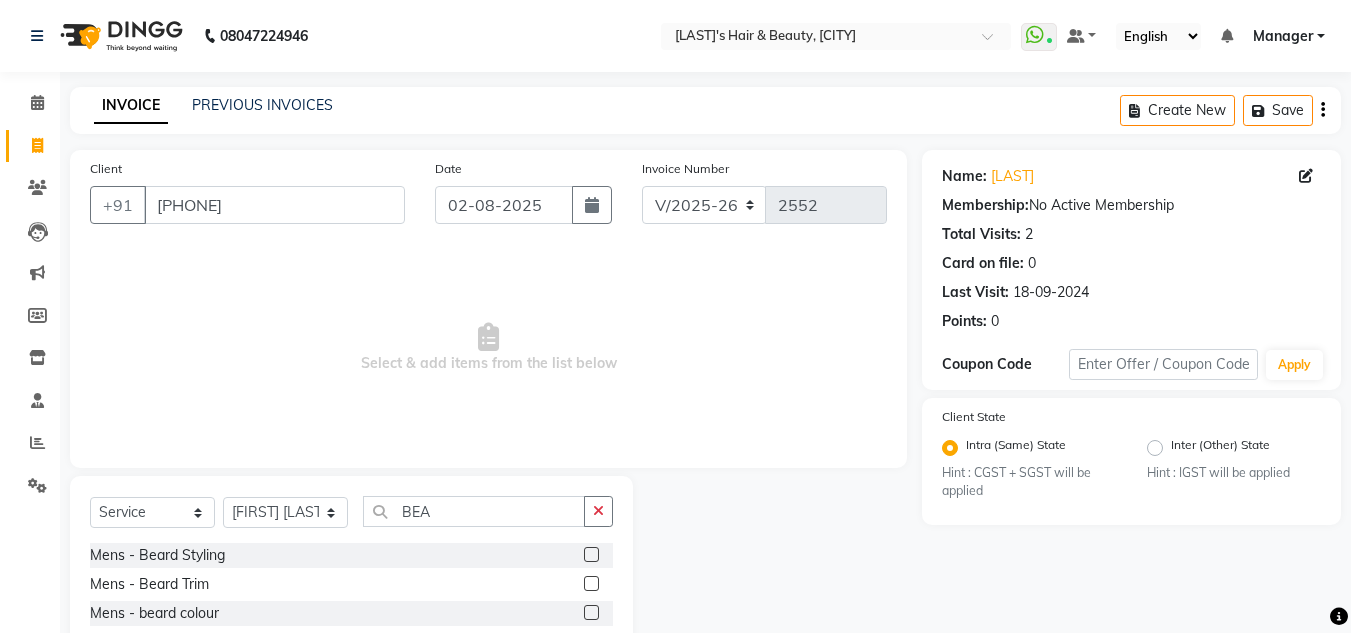 click 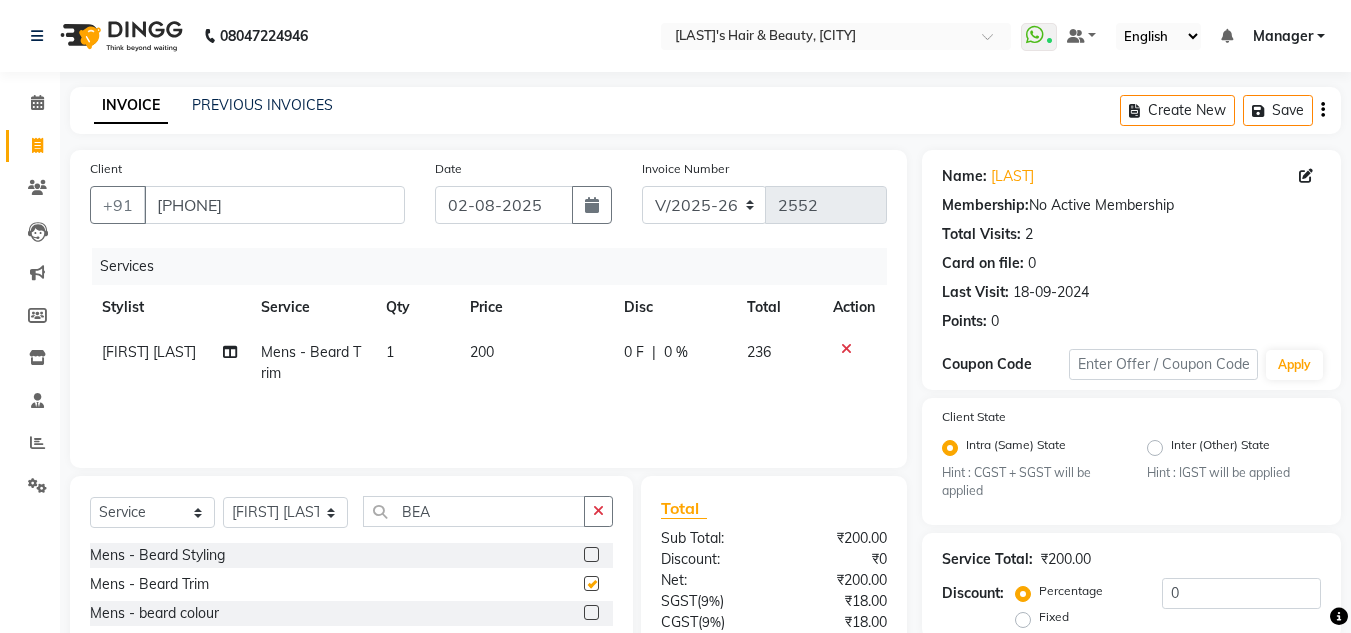 checkbox on "false" 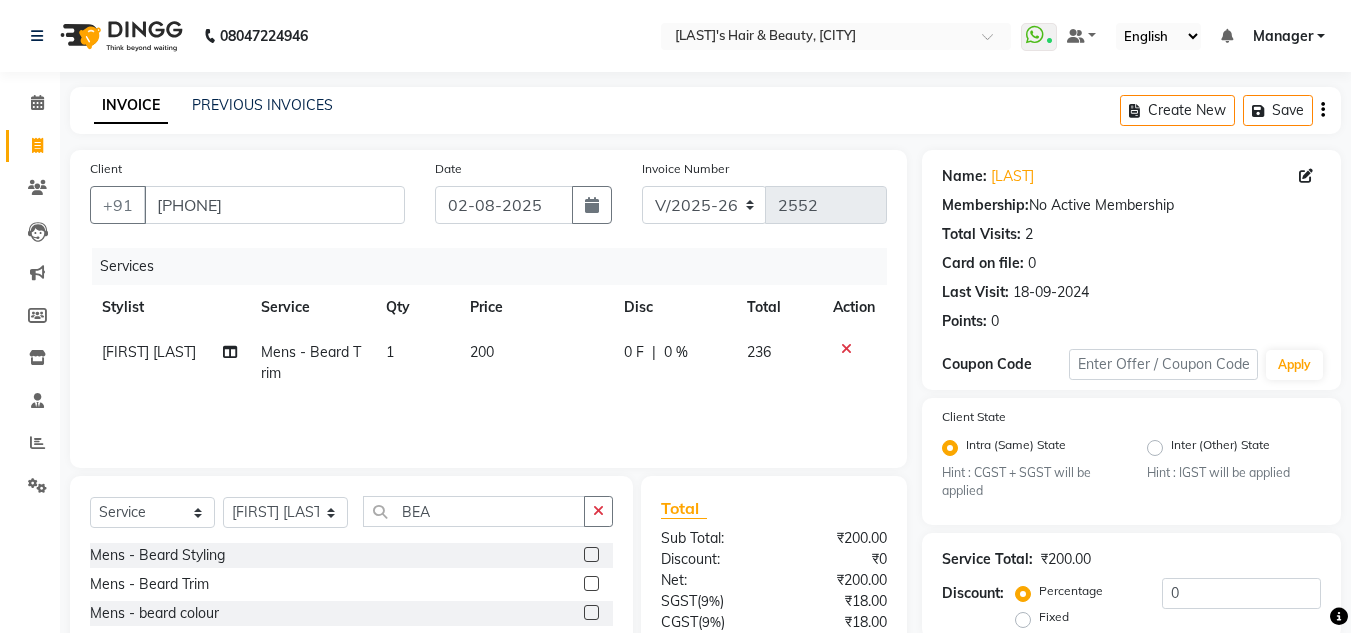 click on "200" 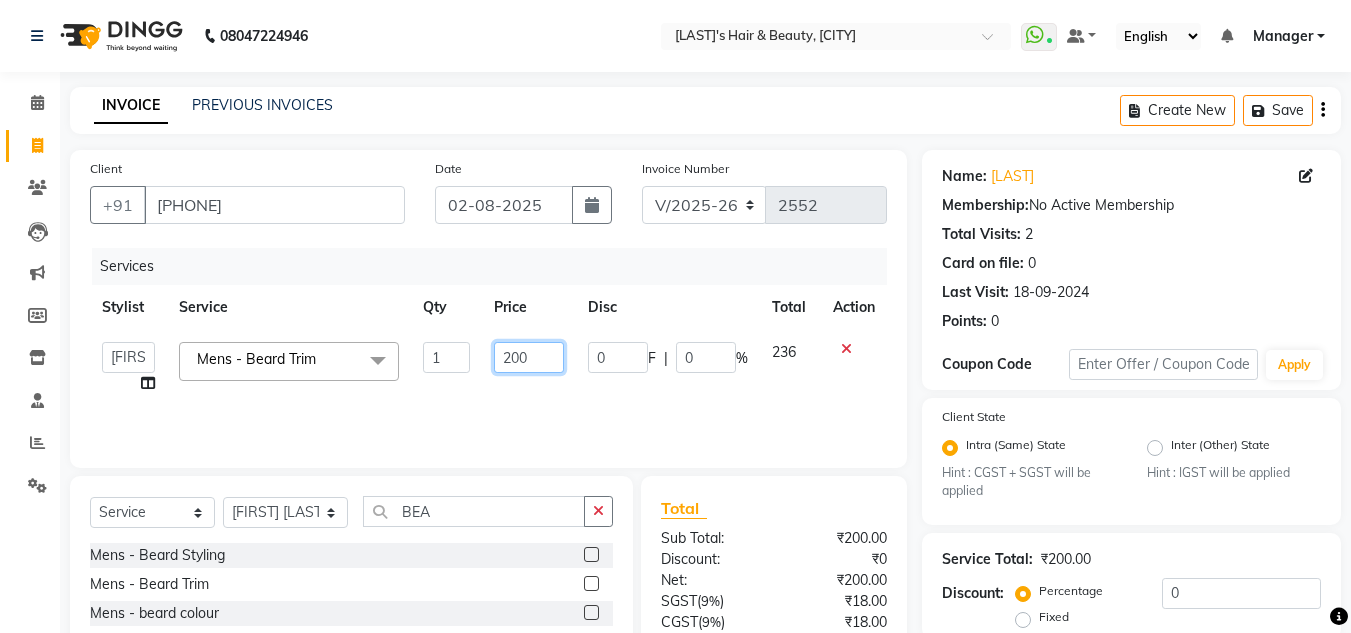 click on "200" 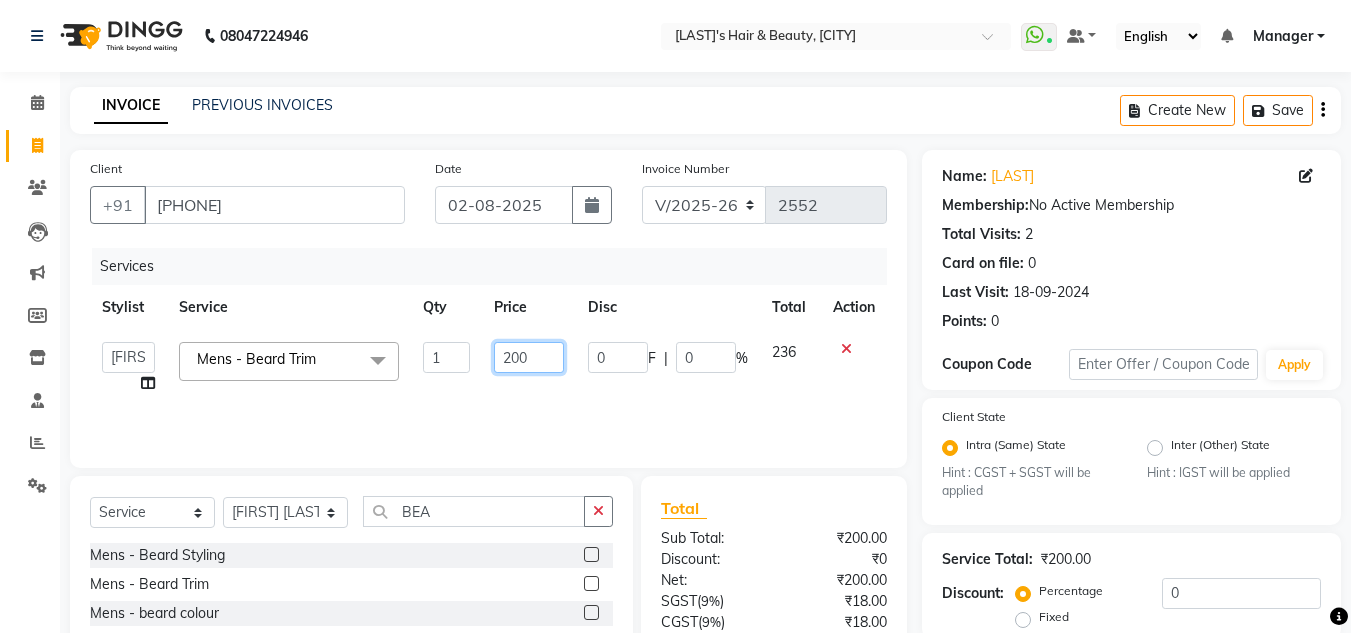 click on "200" 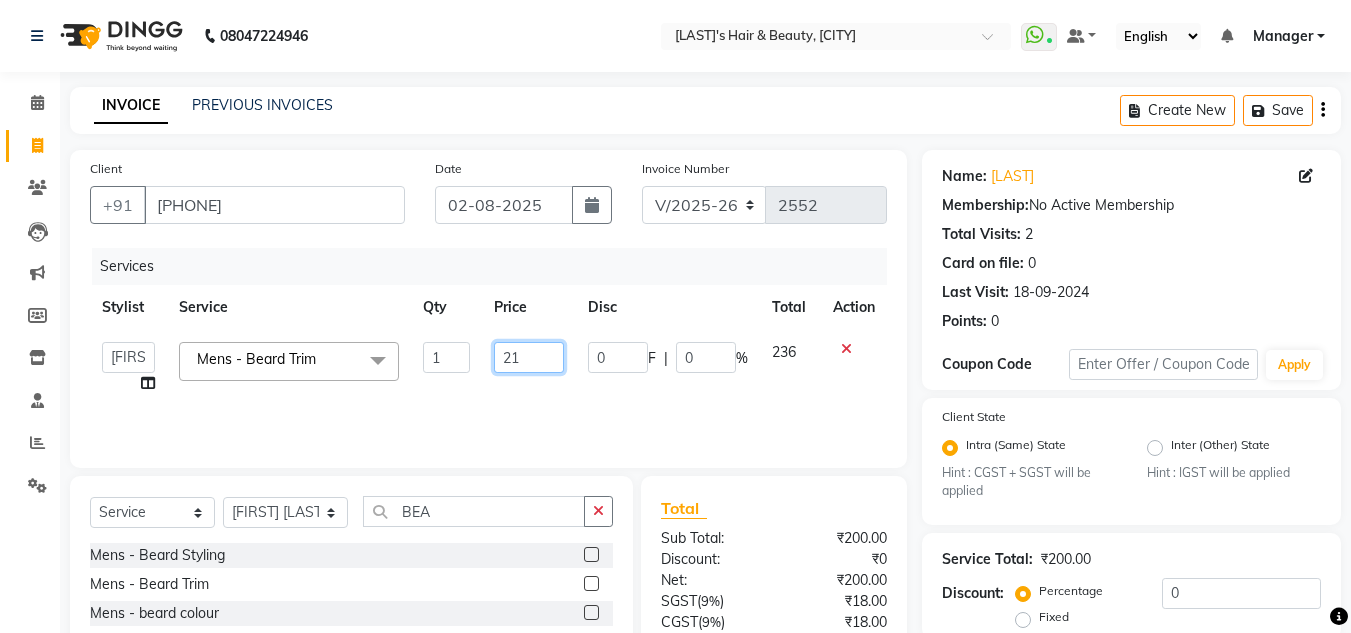 type on "212" 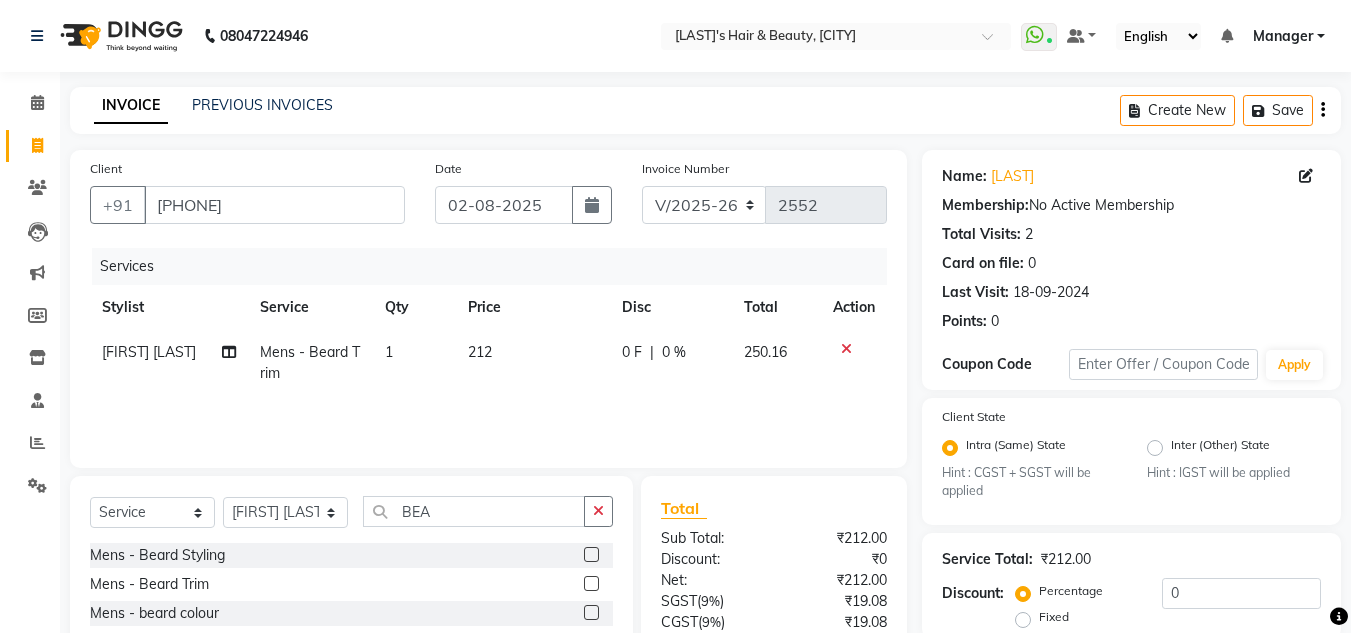 click on "250.16" 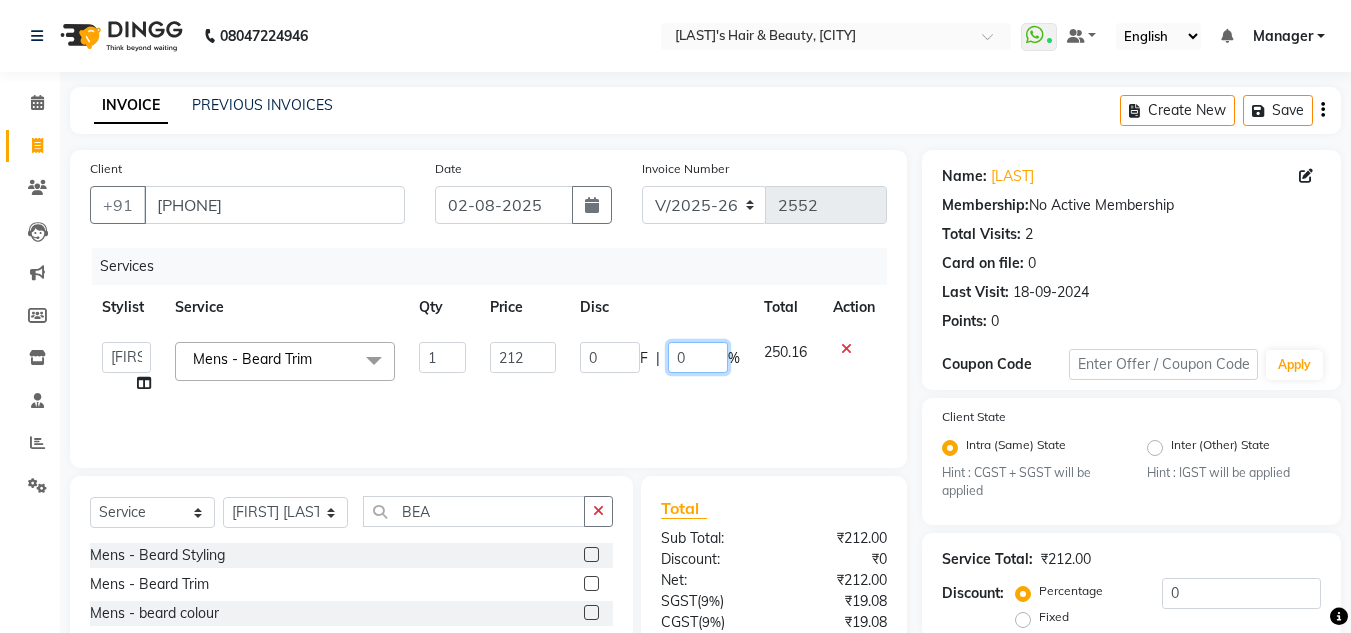 click on "0" 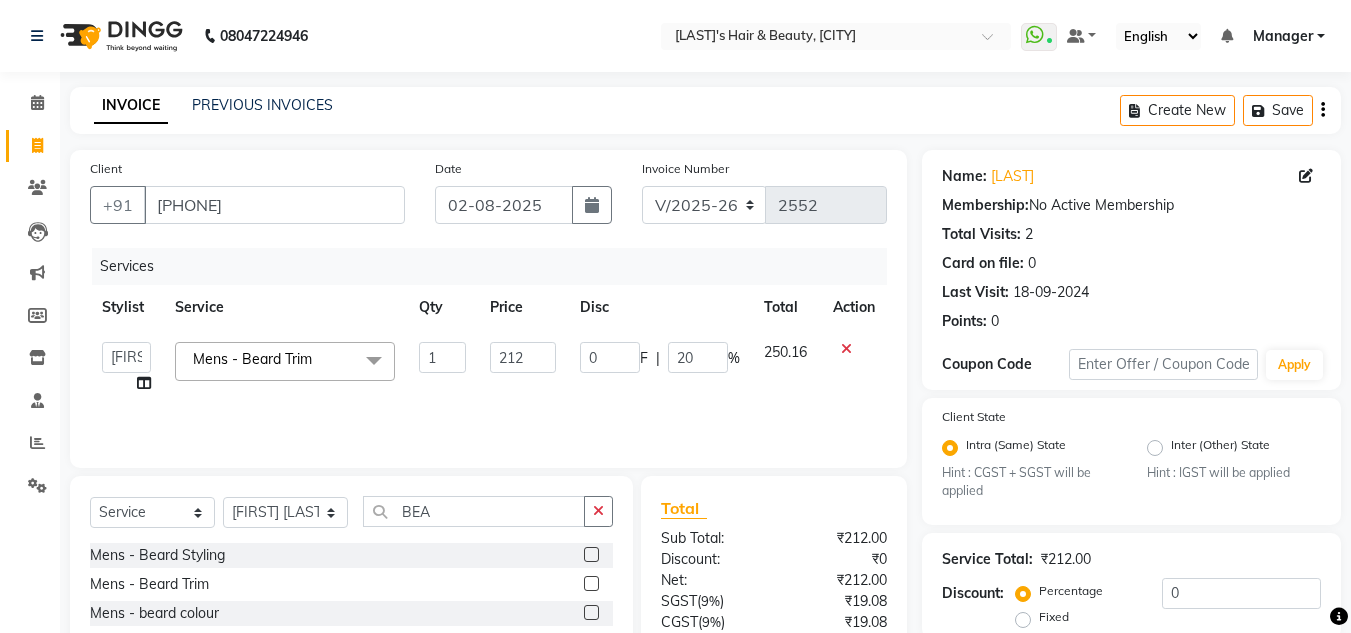 click on "250.16" 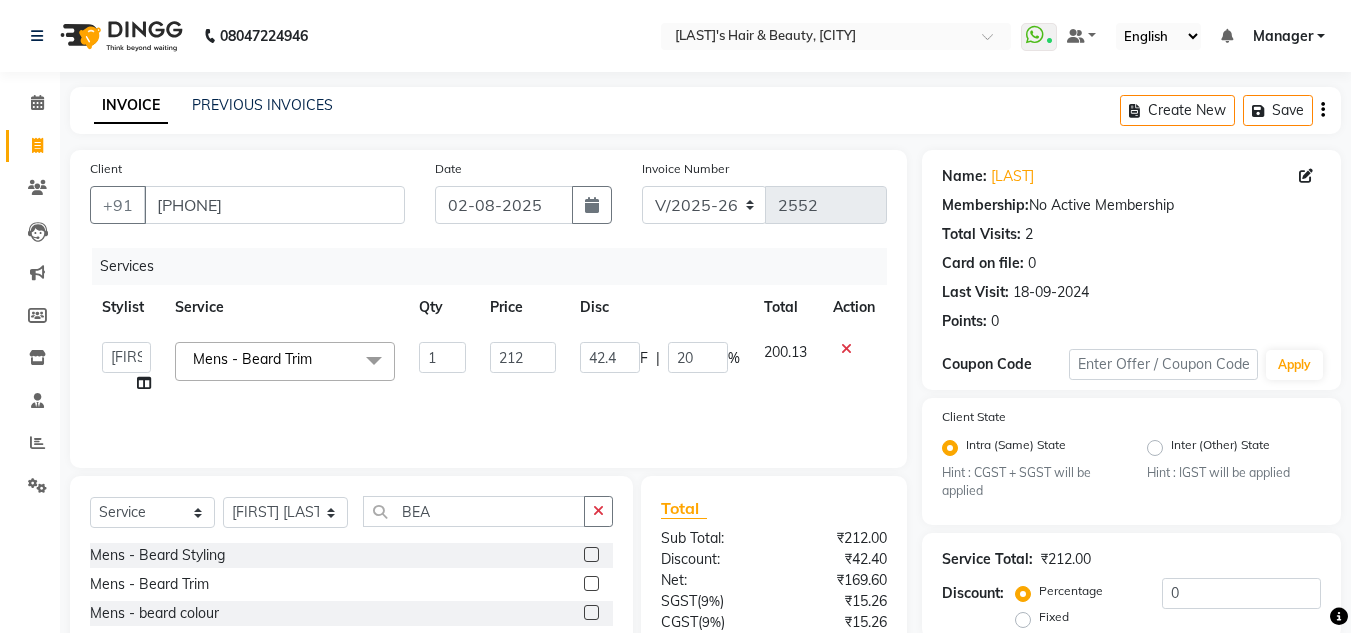 scroll, scrollTop: 188, scrollLeft: 0, axis: vertical 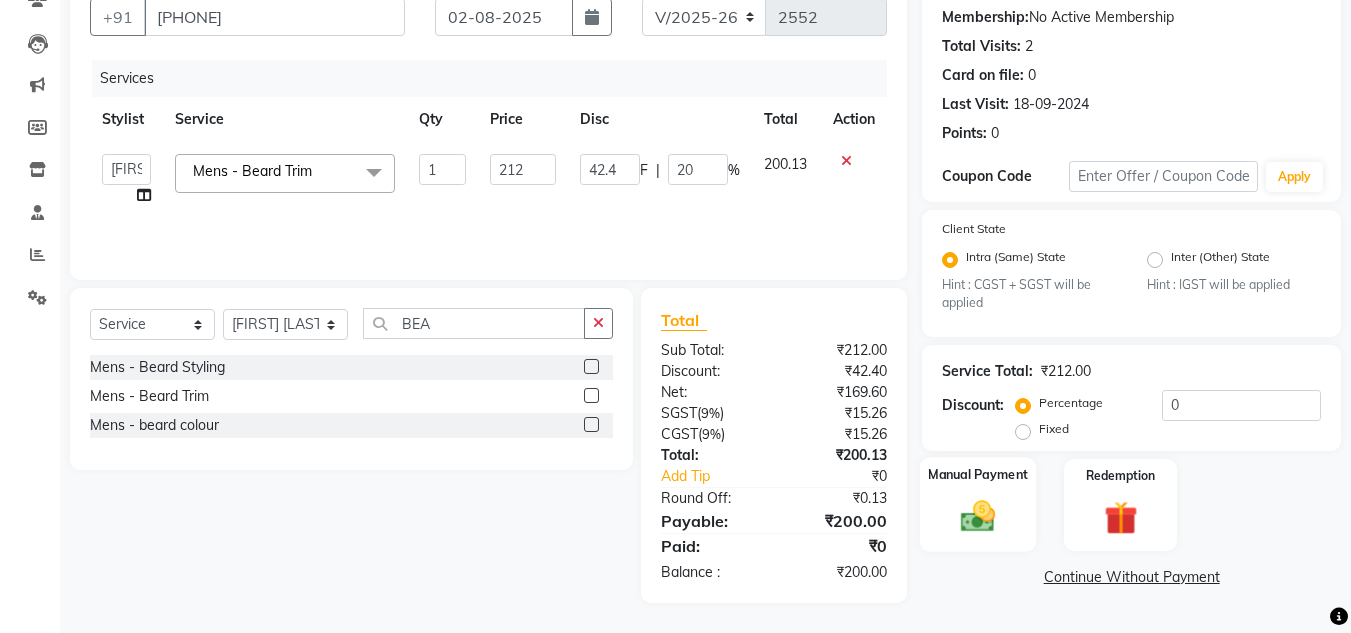 click 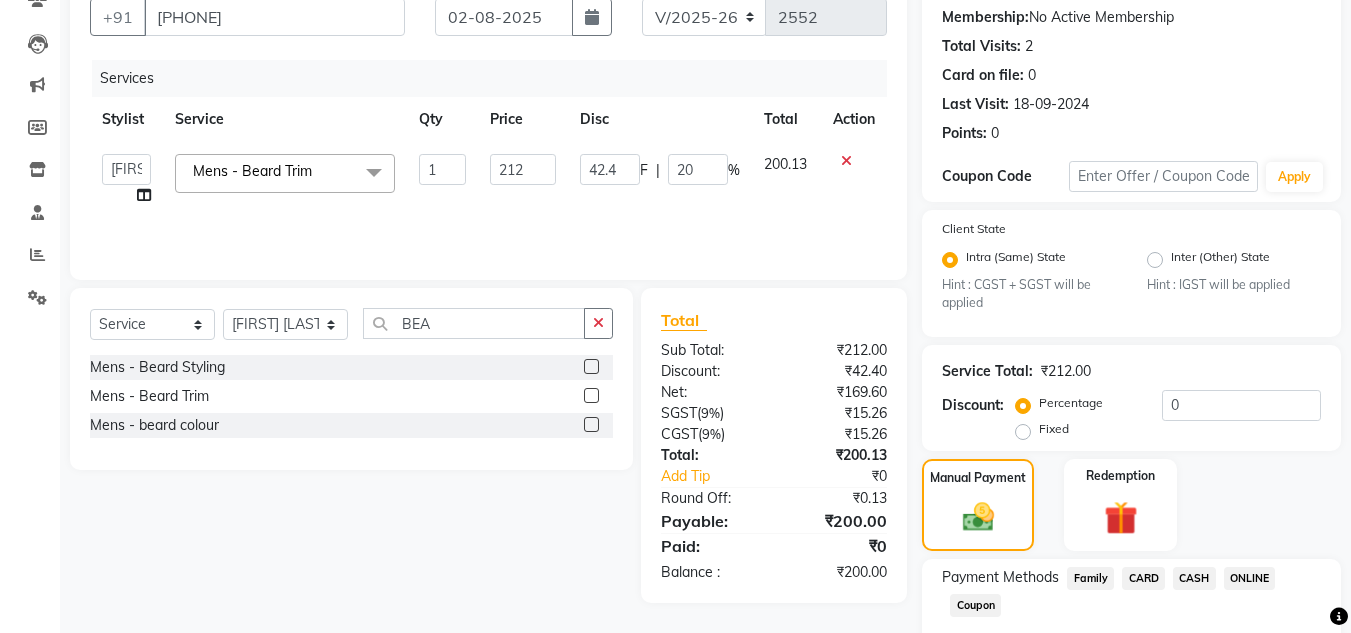 click on "CASH" 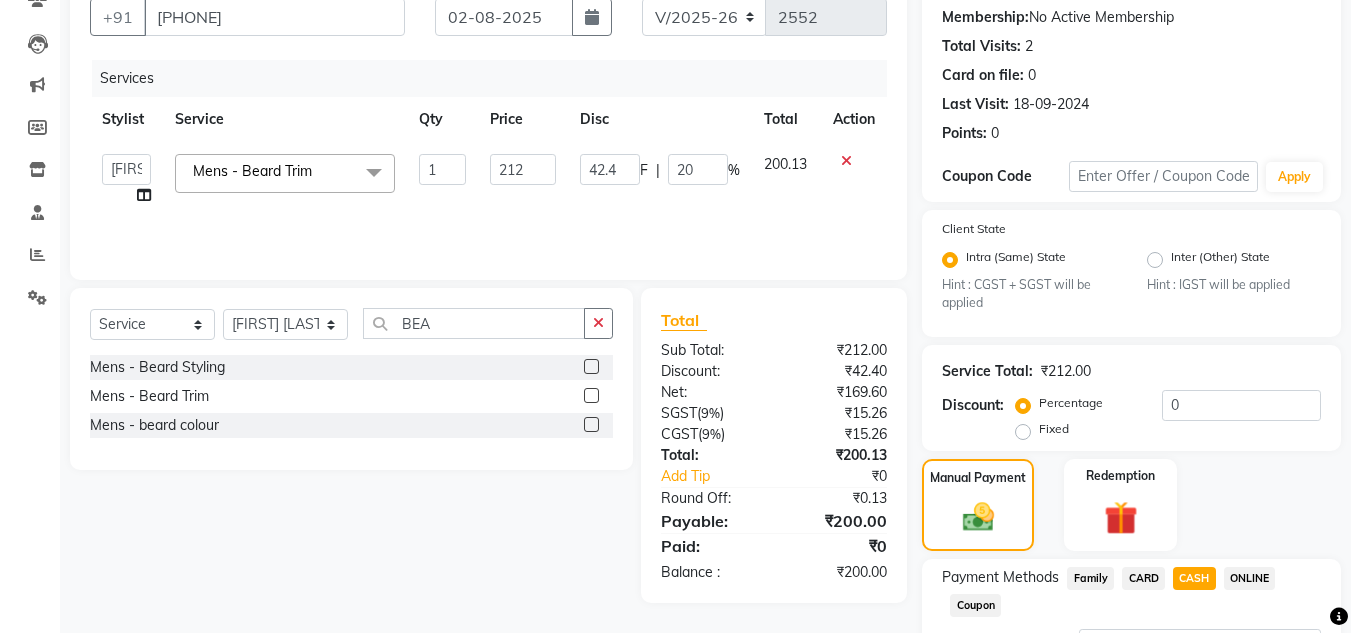 scroll, scrollTop: 361, scrollLeft: 0, axis: vertical 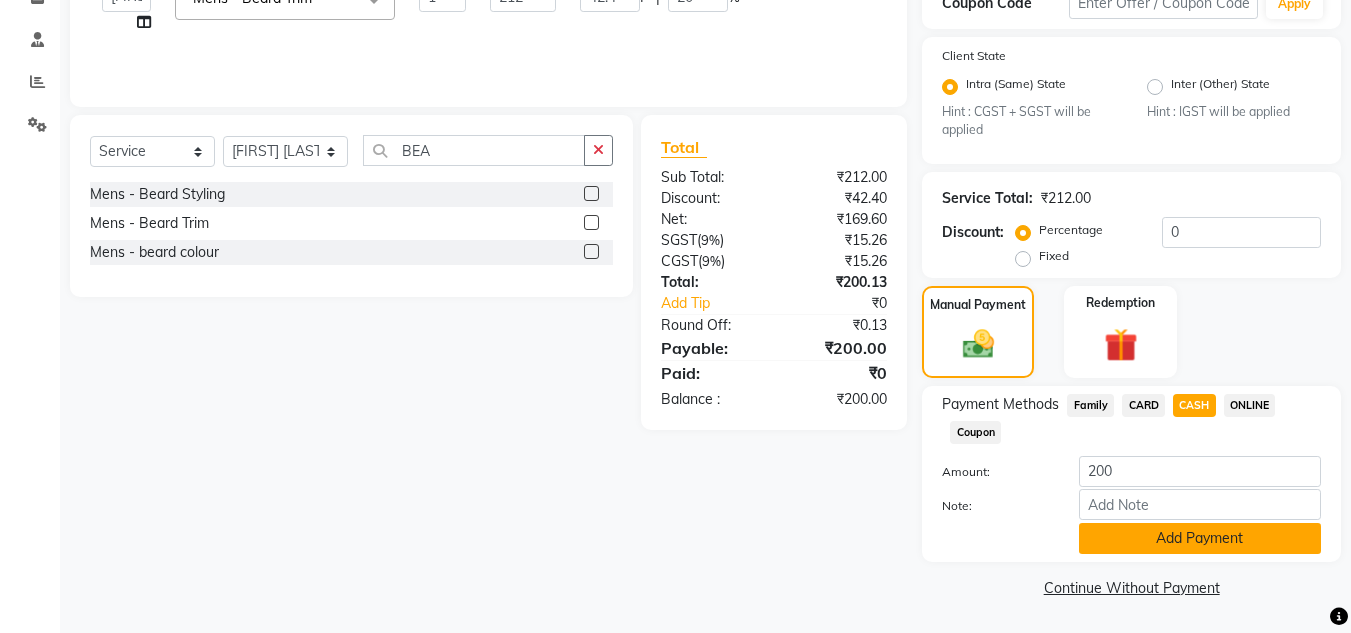 click on "Add Payment" 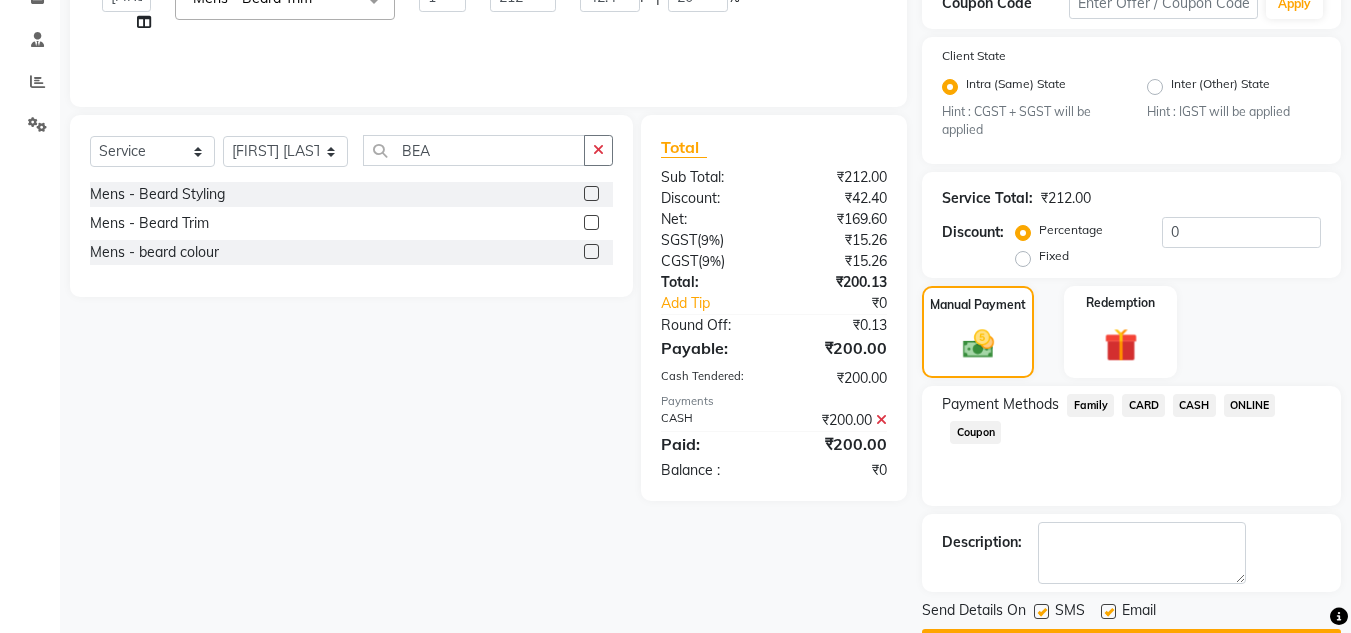 scroll, scrollTop: 418, scrollLeft: 0, axis: vertical 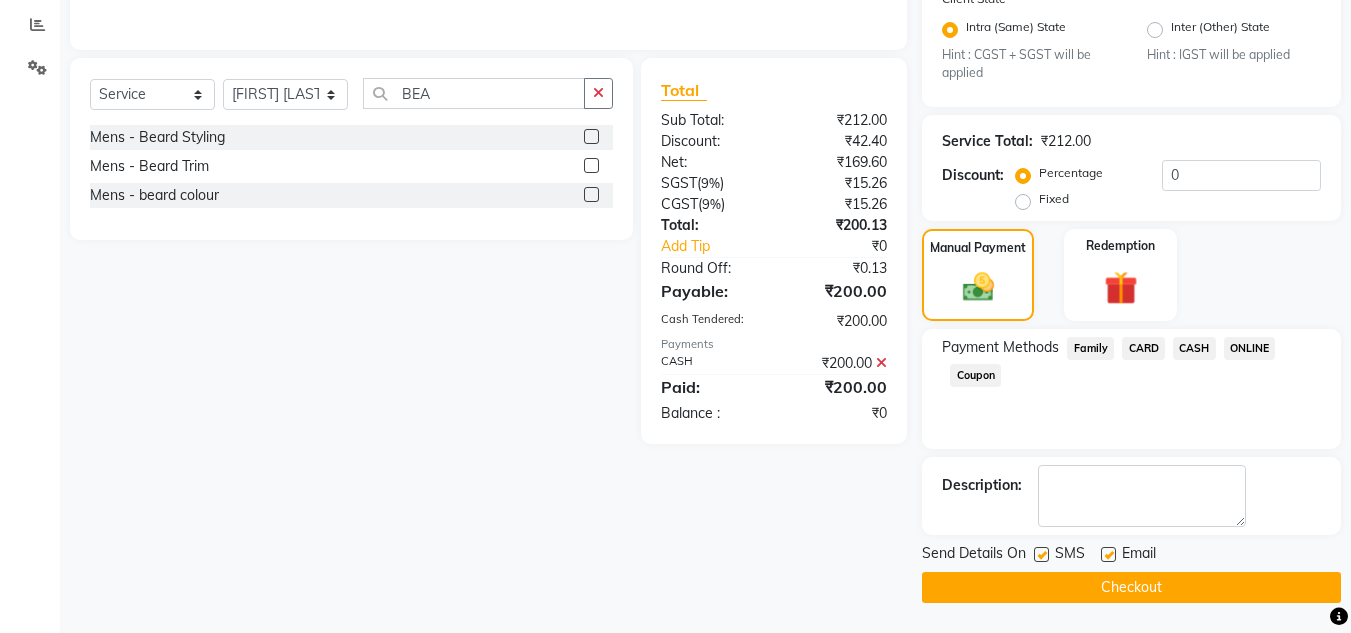 click on "Checkout" 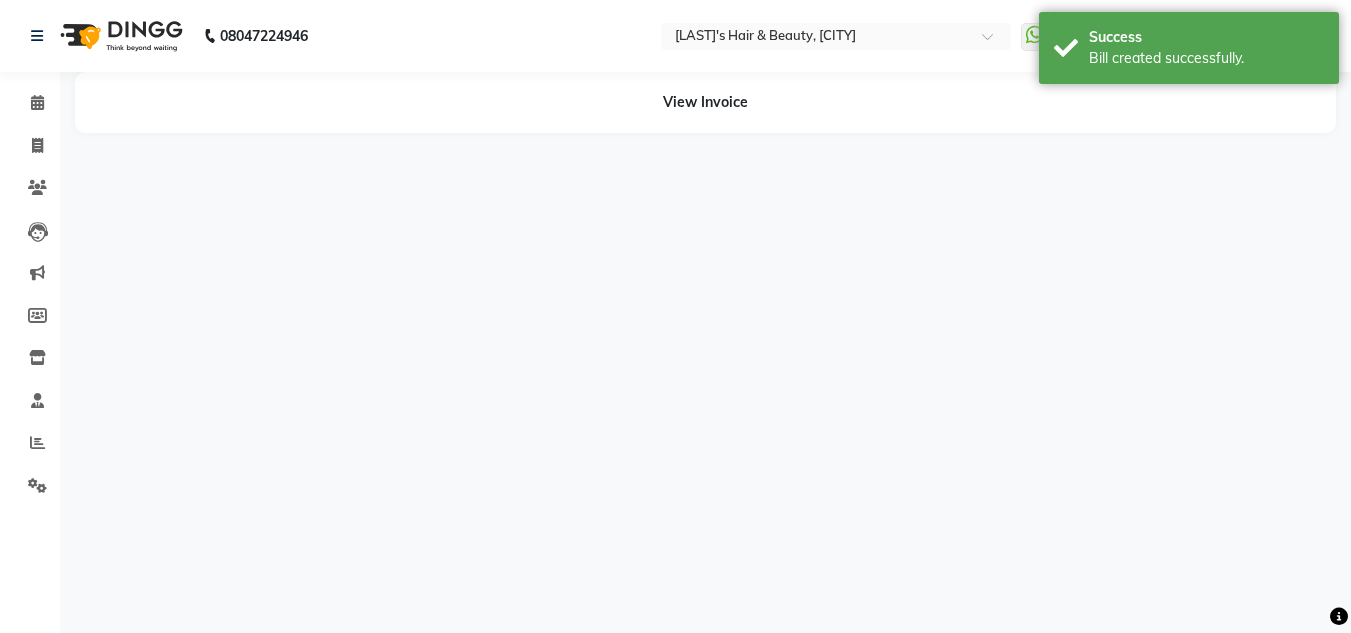 scroll, scrollTop: 0, scrollLeft: 0, axis: both 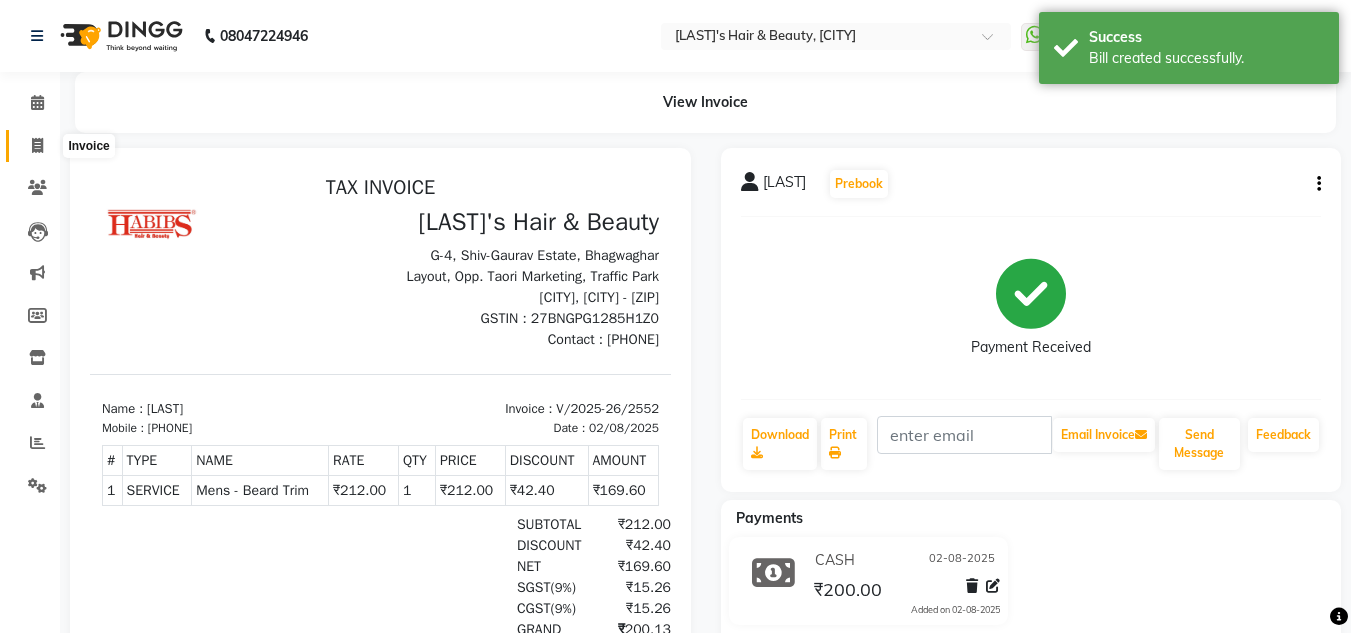 click 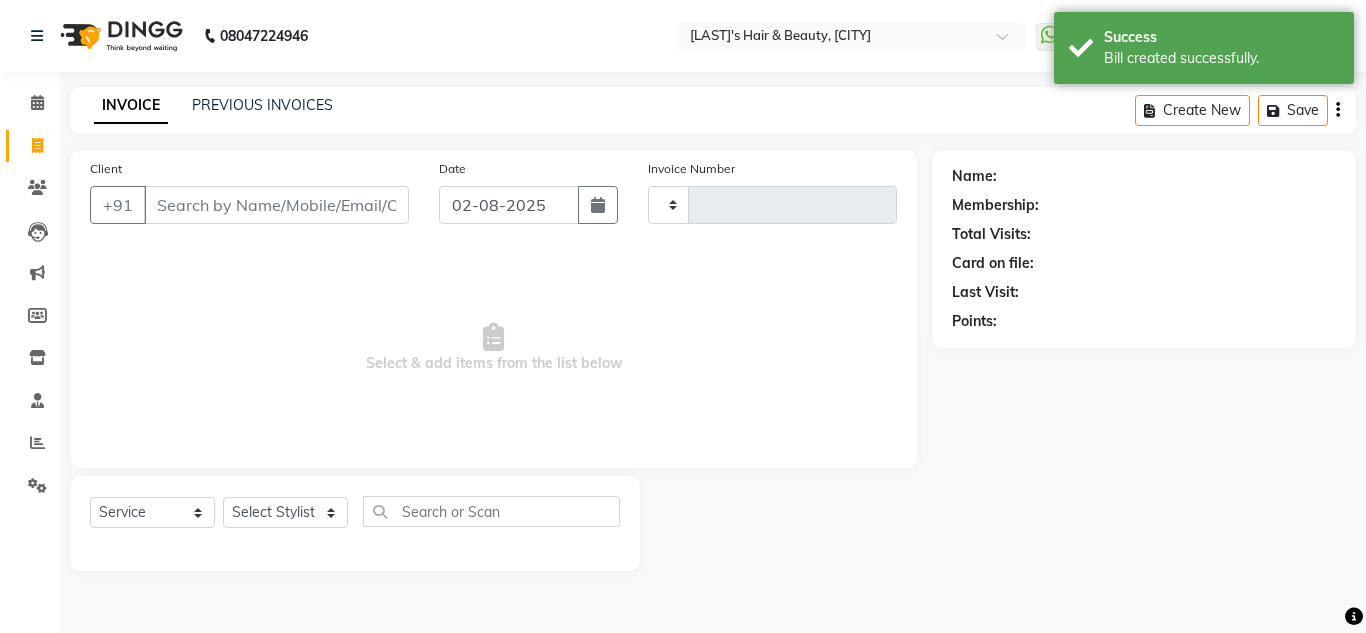 type on "S" 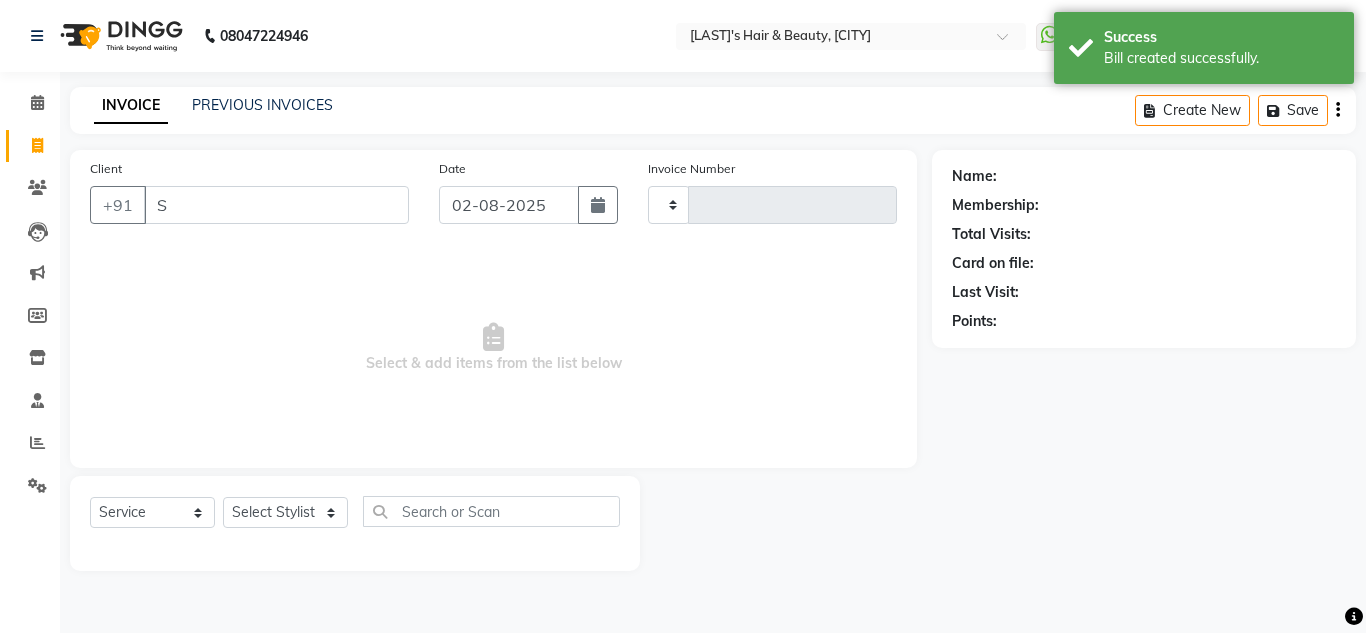type on "2553" 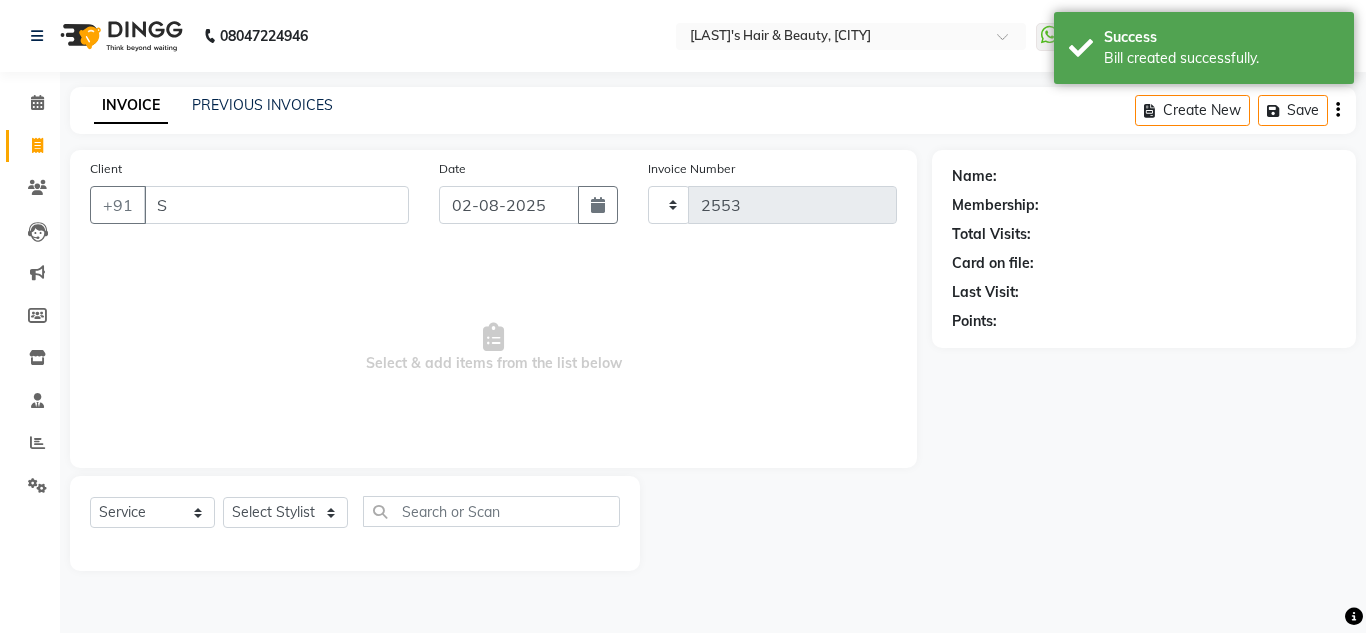 select on "4860" 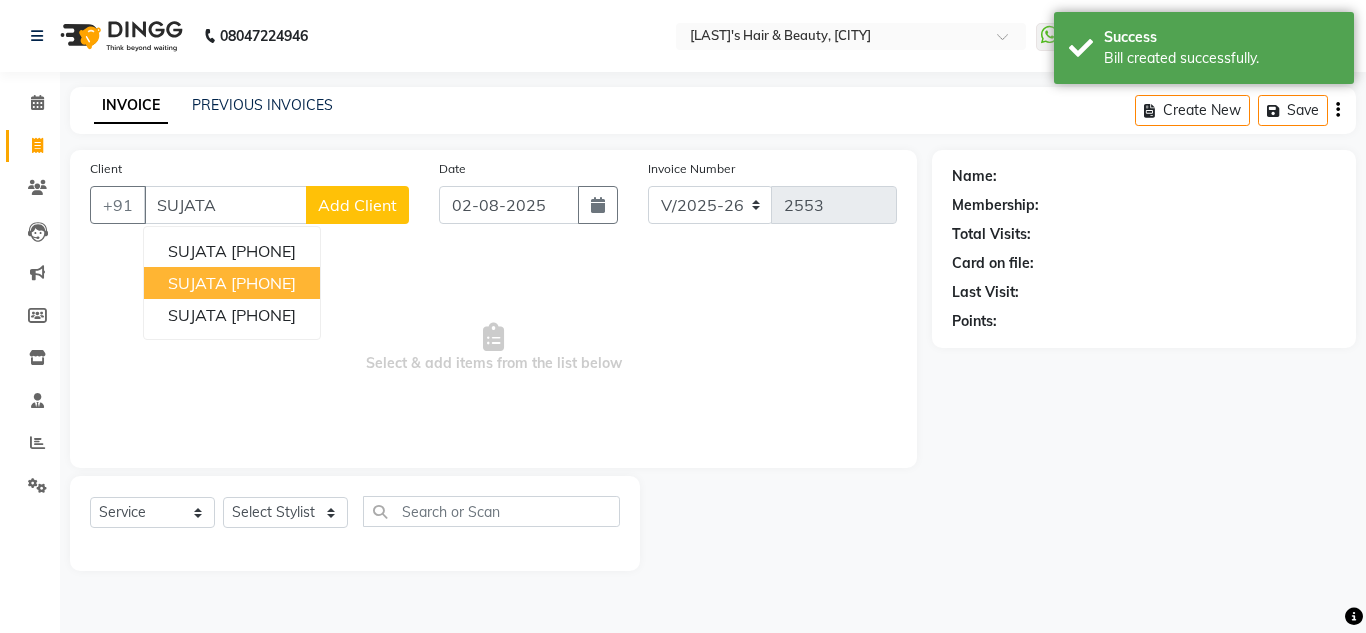 click on "[PHONE]" at bounding box center [263, 283] 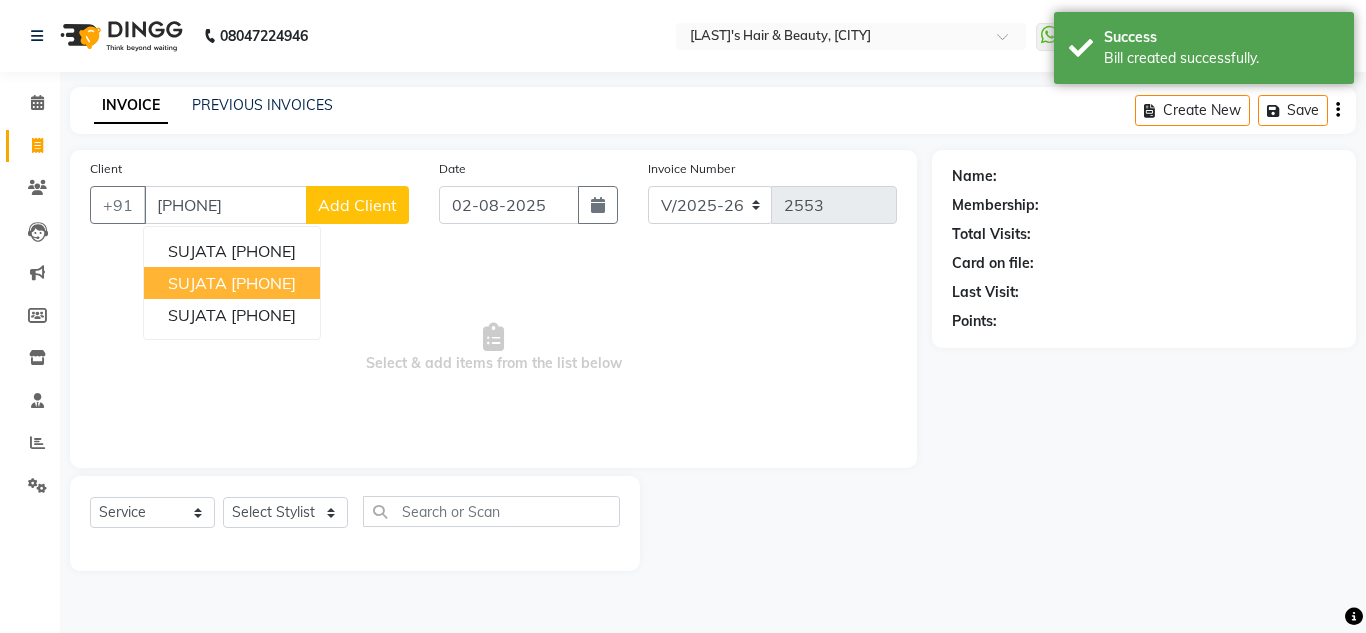 type on "[PHONE]" 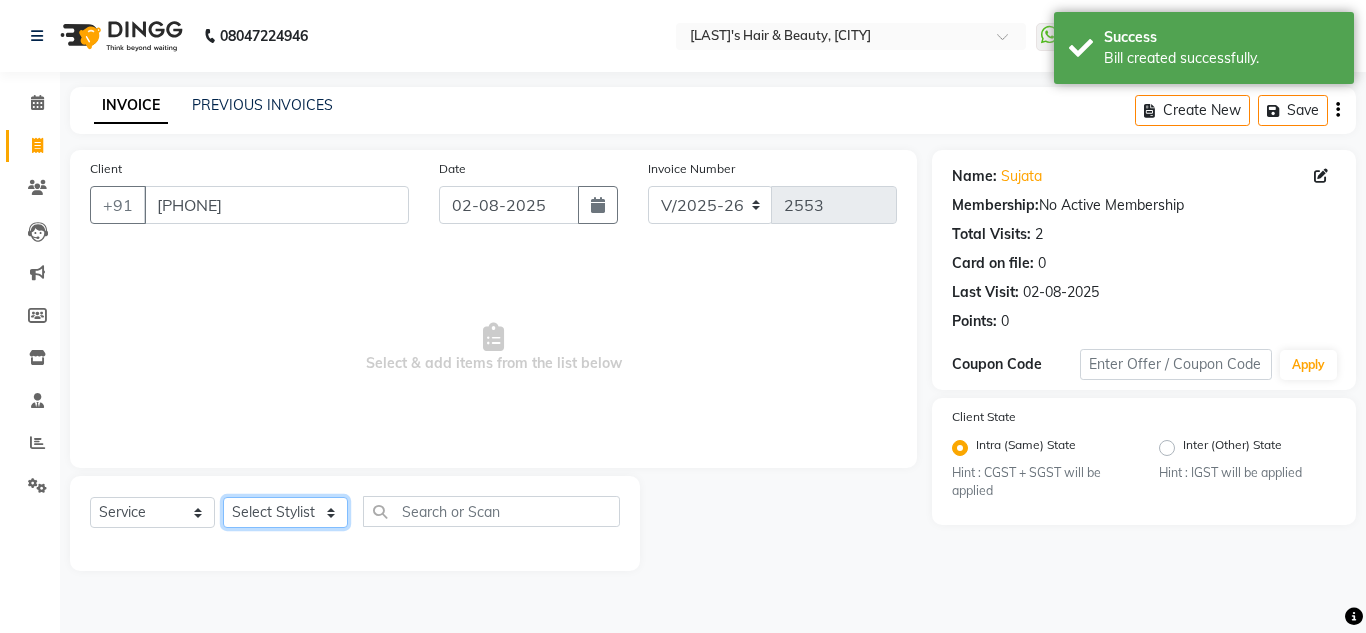 click on "Select Stylist" 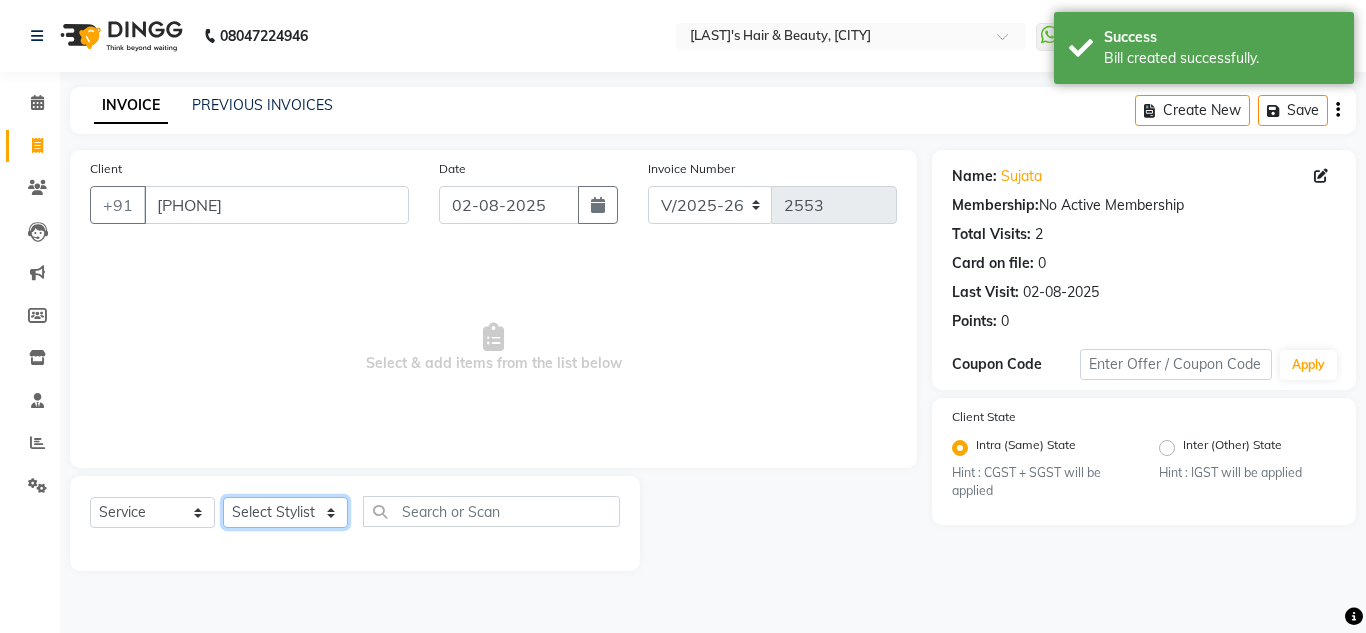 select on "65623" 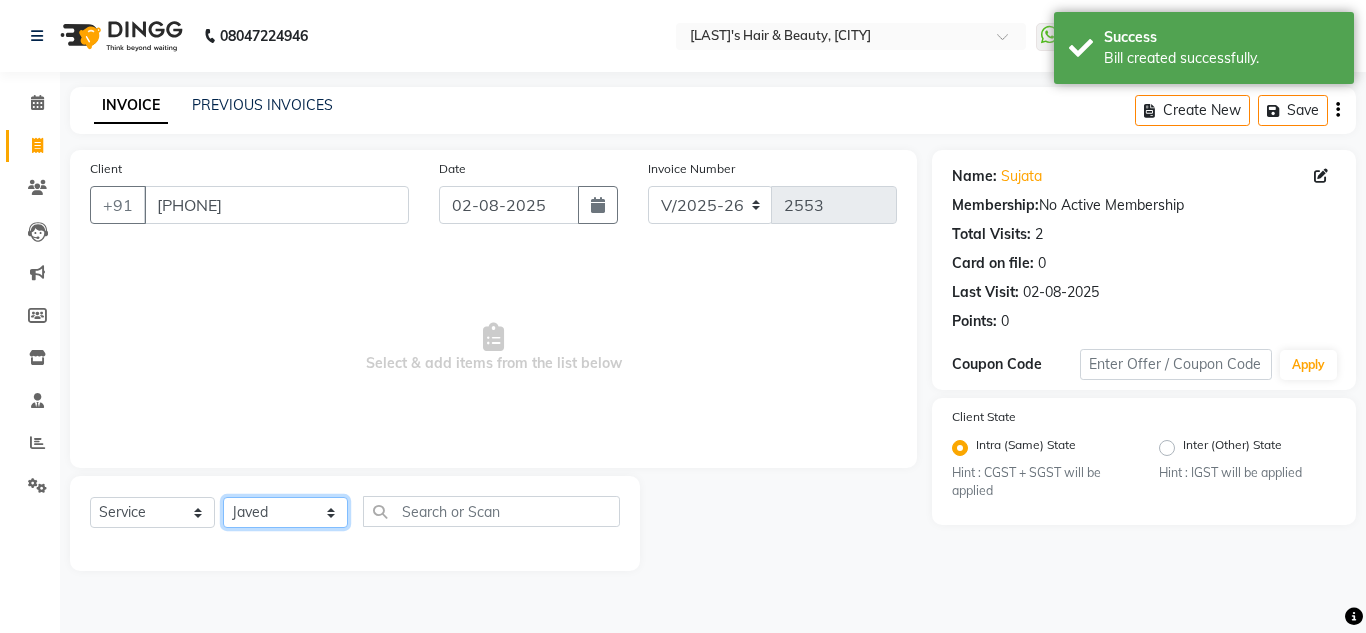 click on "Select Stylist [FIRST] [LAST] [FIRST] [LAST] [FIRST] [LAST] [FIRST] [LAST] [FIRST] [LAST] [FIRST] [LAST] [FIRST] [LAST] [FIRST] [LAST] [FIRST] [LAST]" 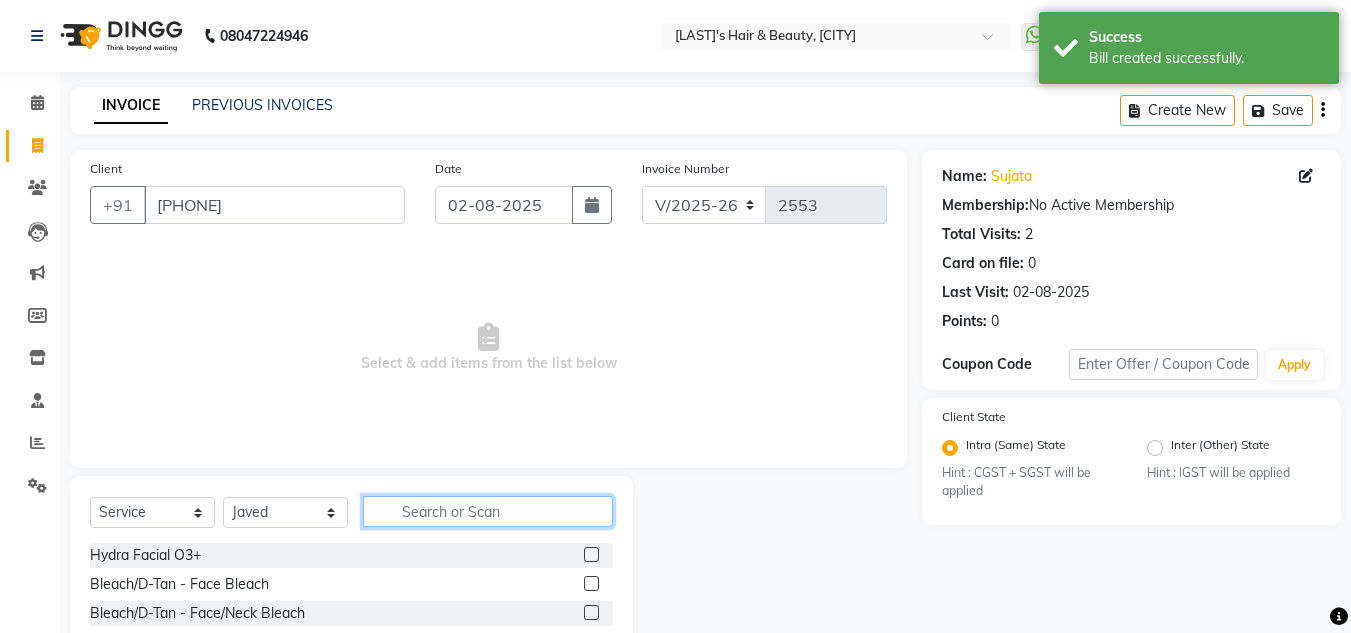 click 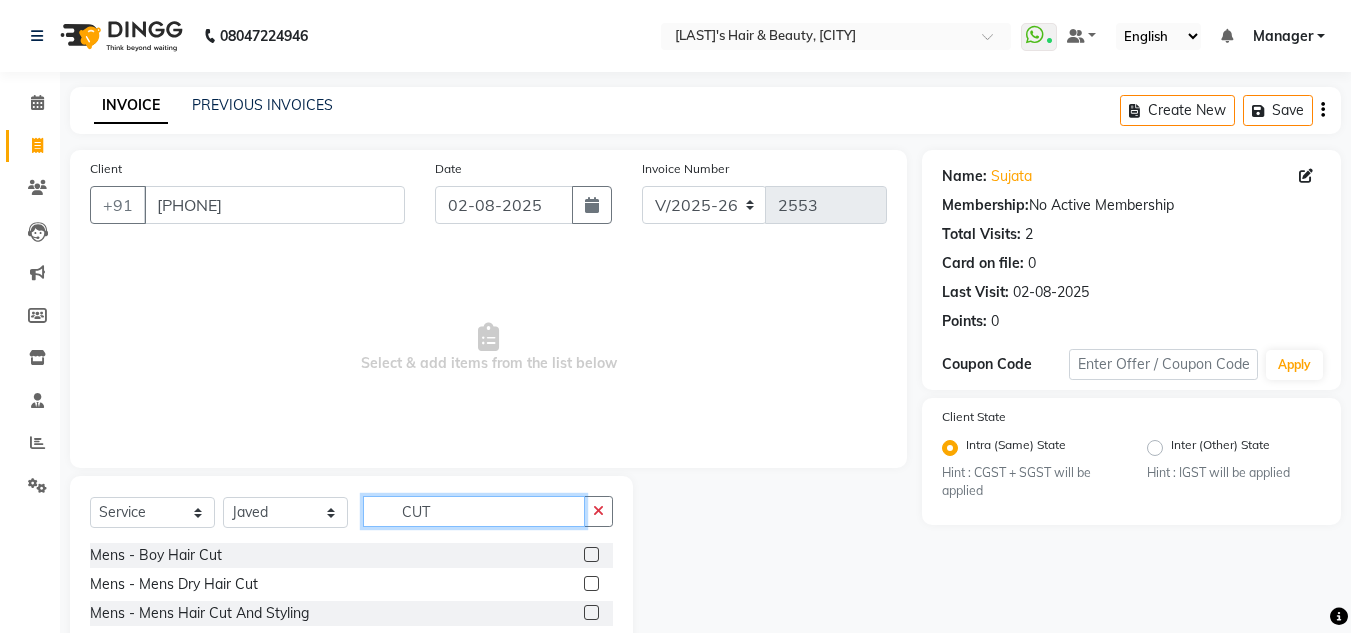 scroll, scrollTop: 168, scrollLeft: 0, axis: vertical 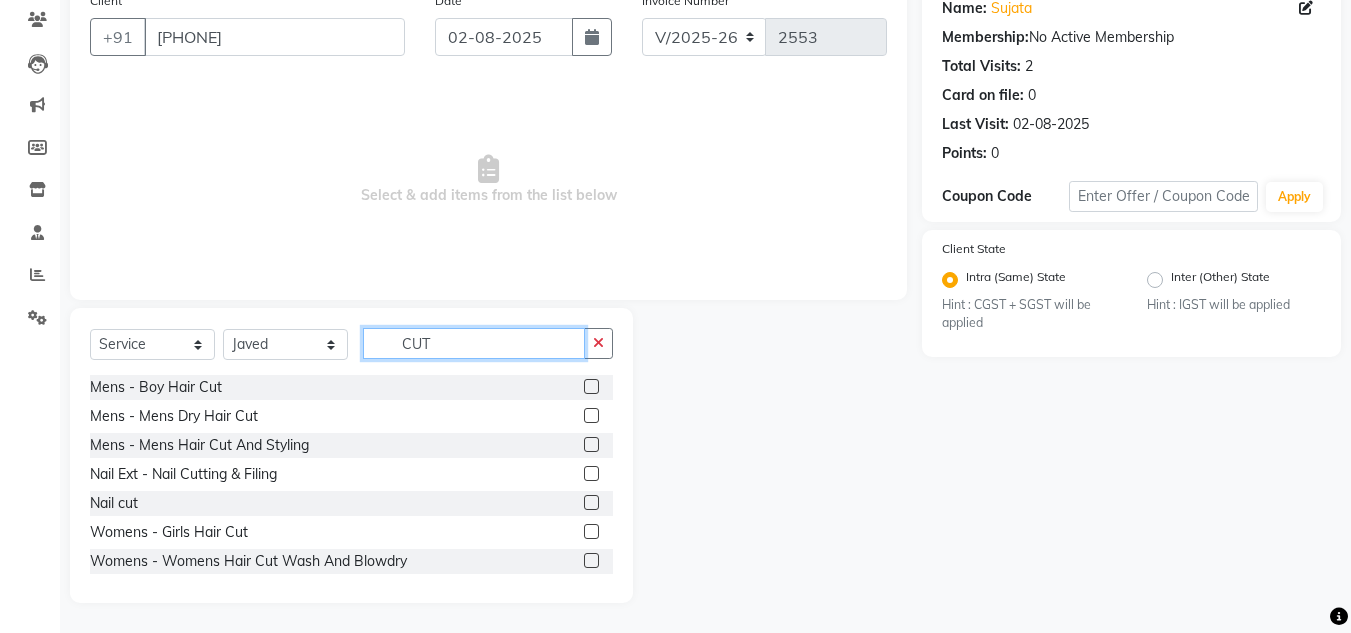 type on "CUT" 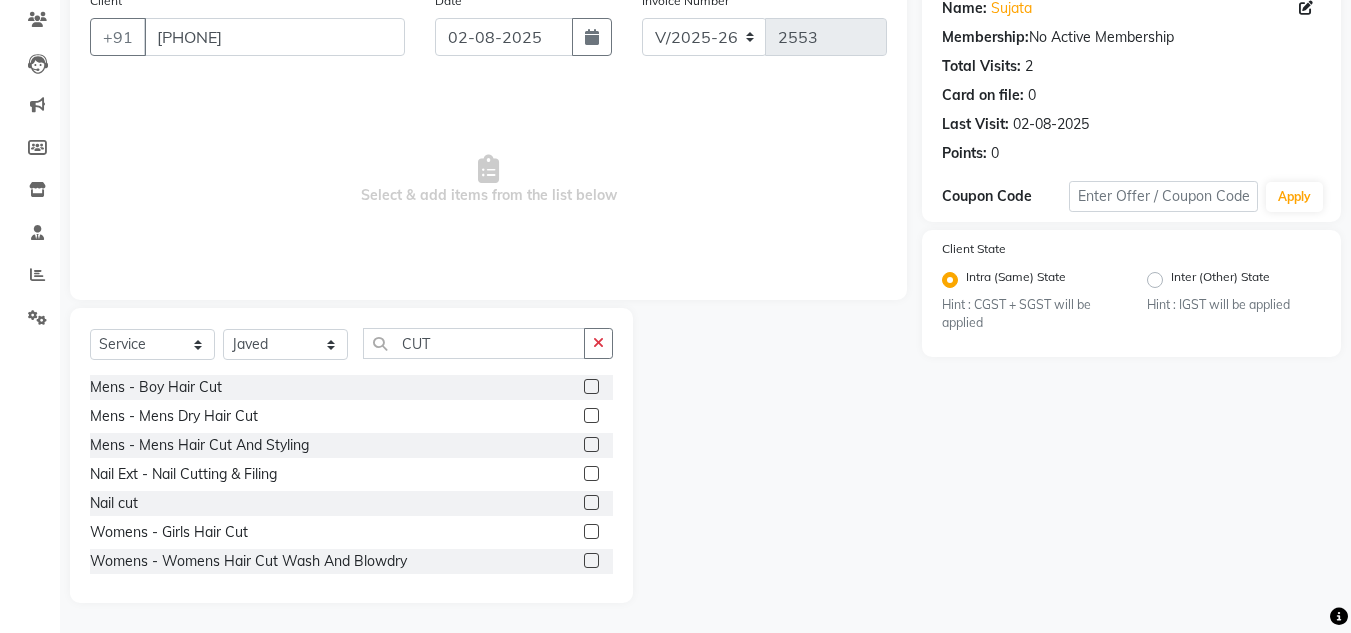 click 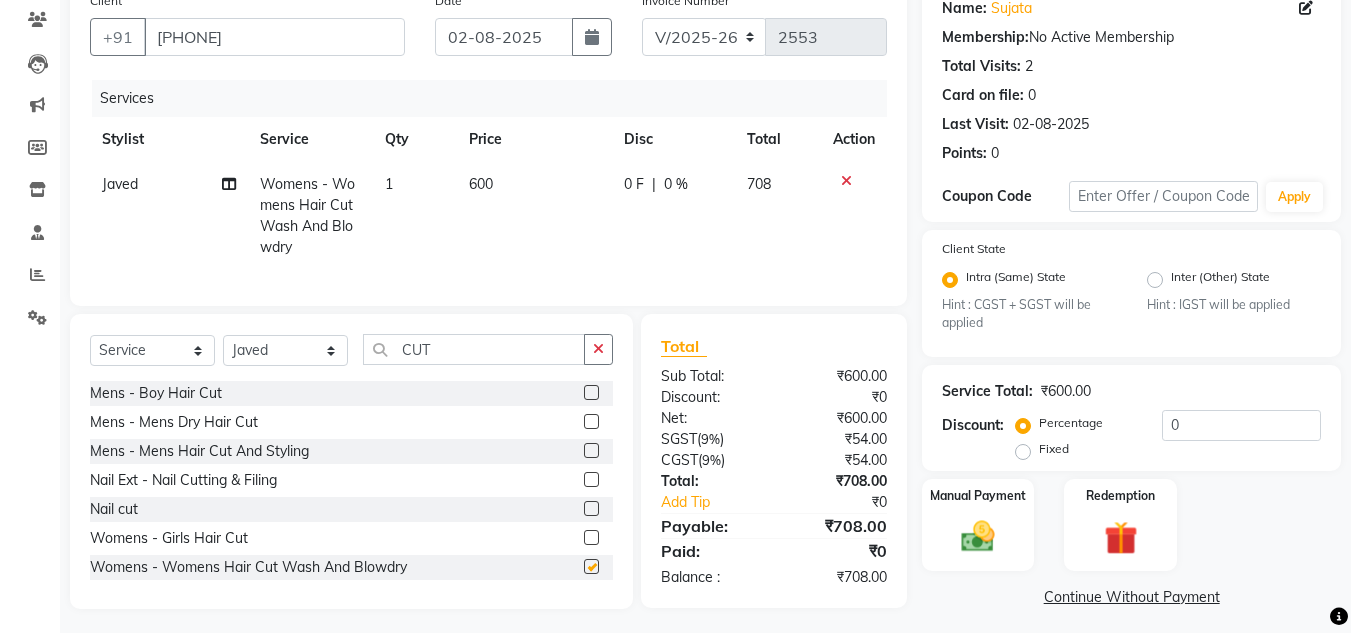 checkbox on "false" 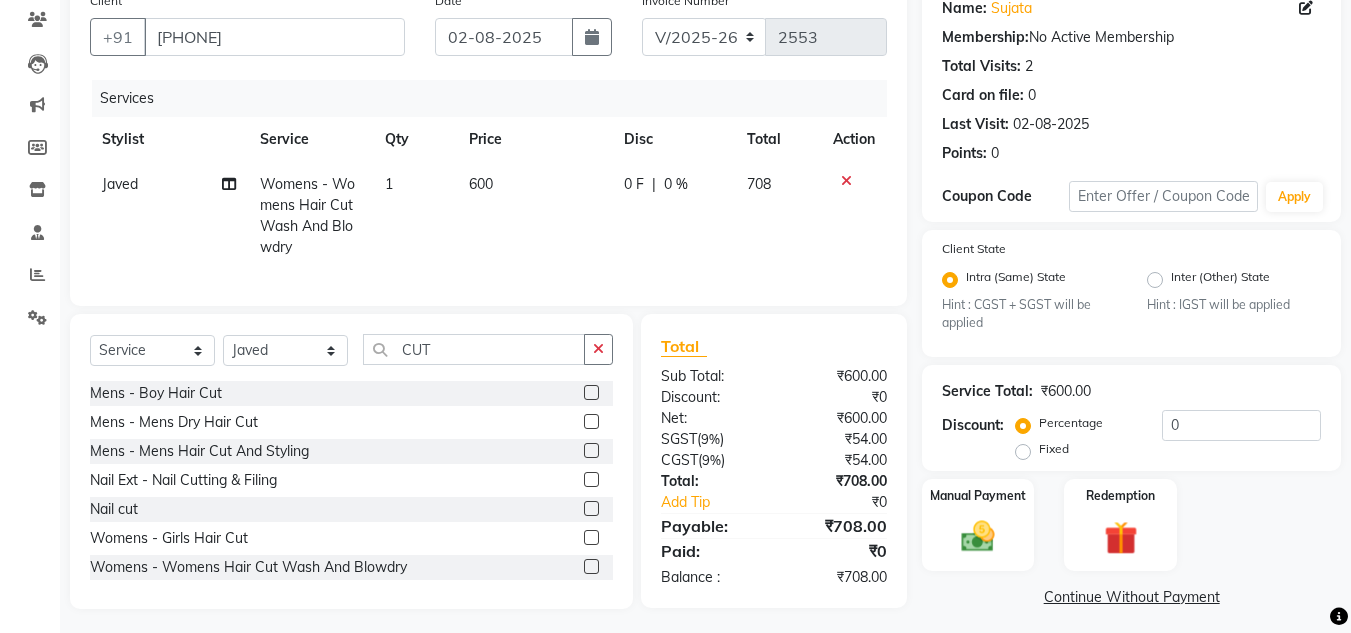 click on "600" 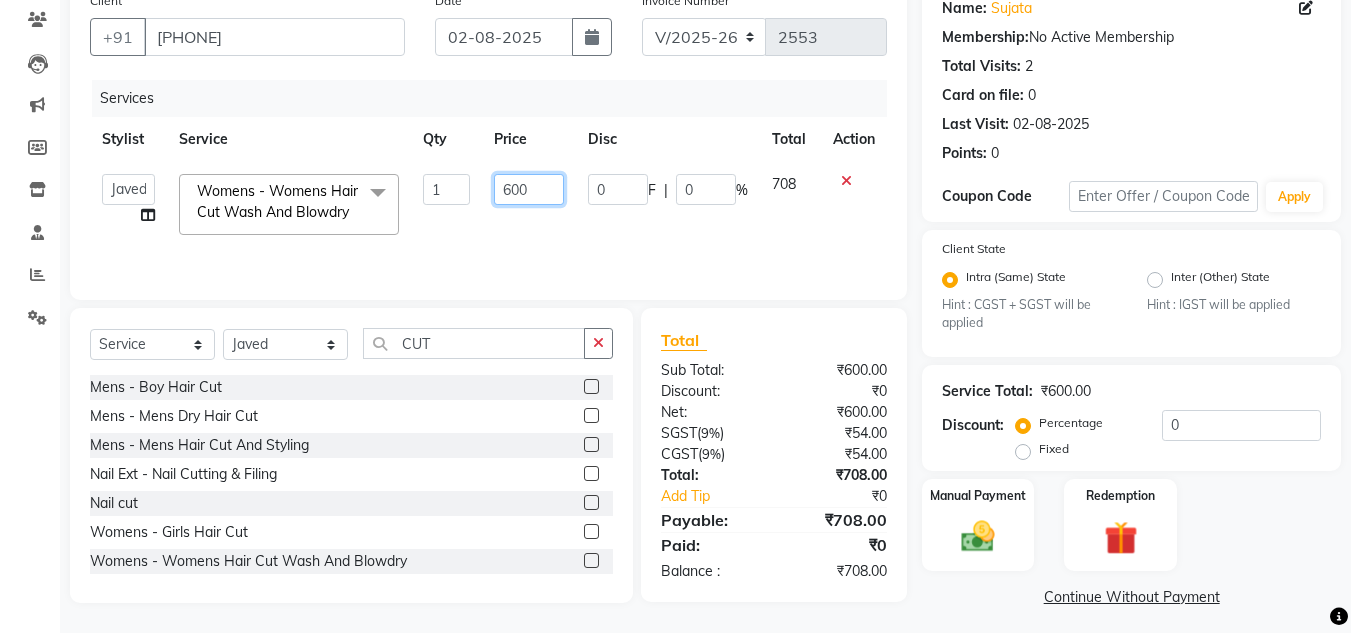 click on "600" 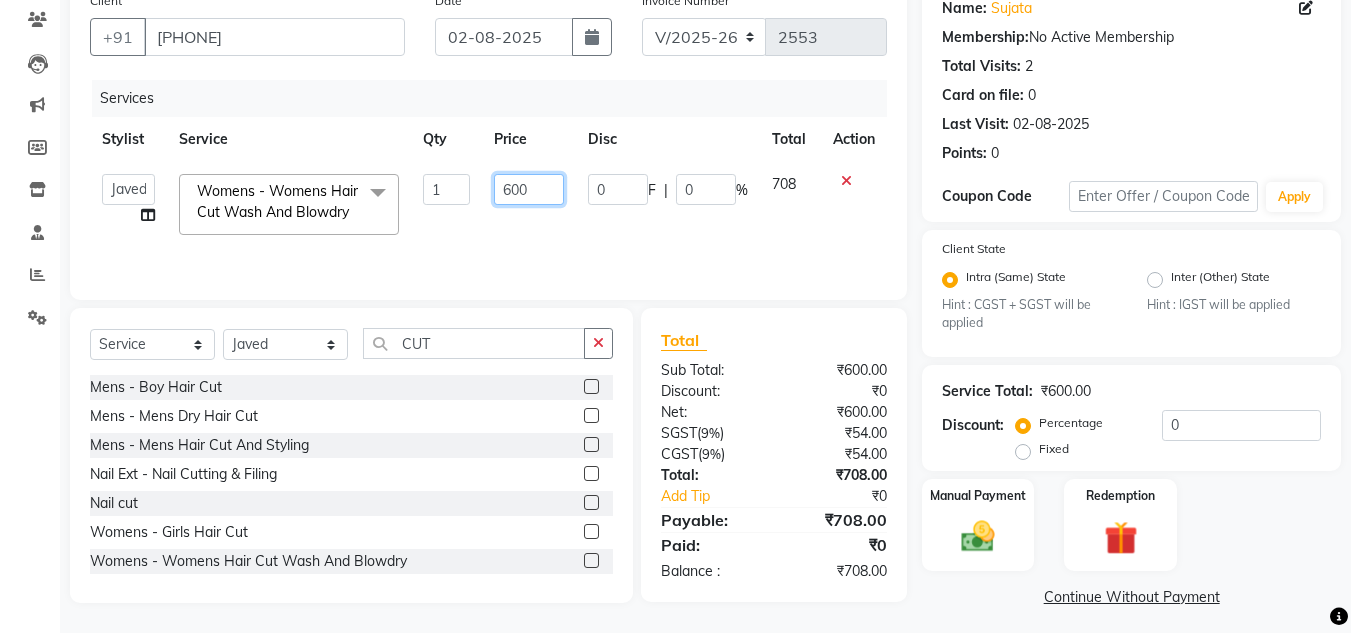 click on "600" 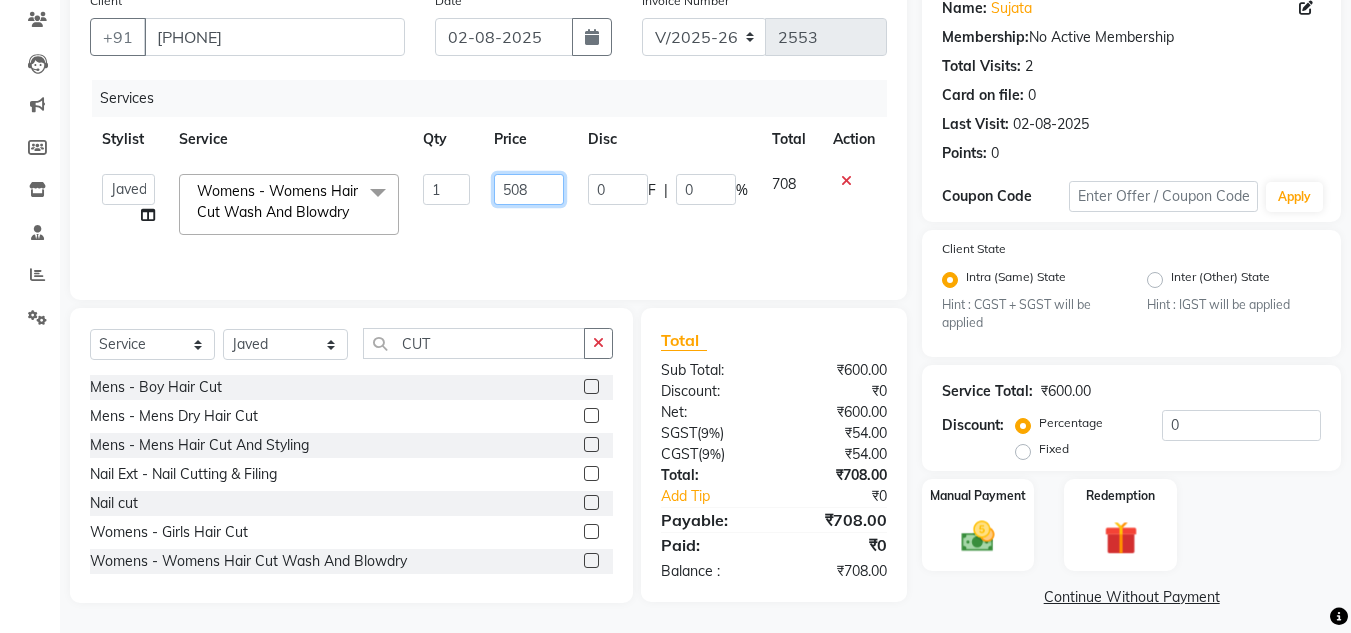 type on "508.5" 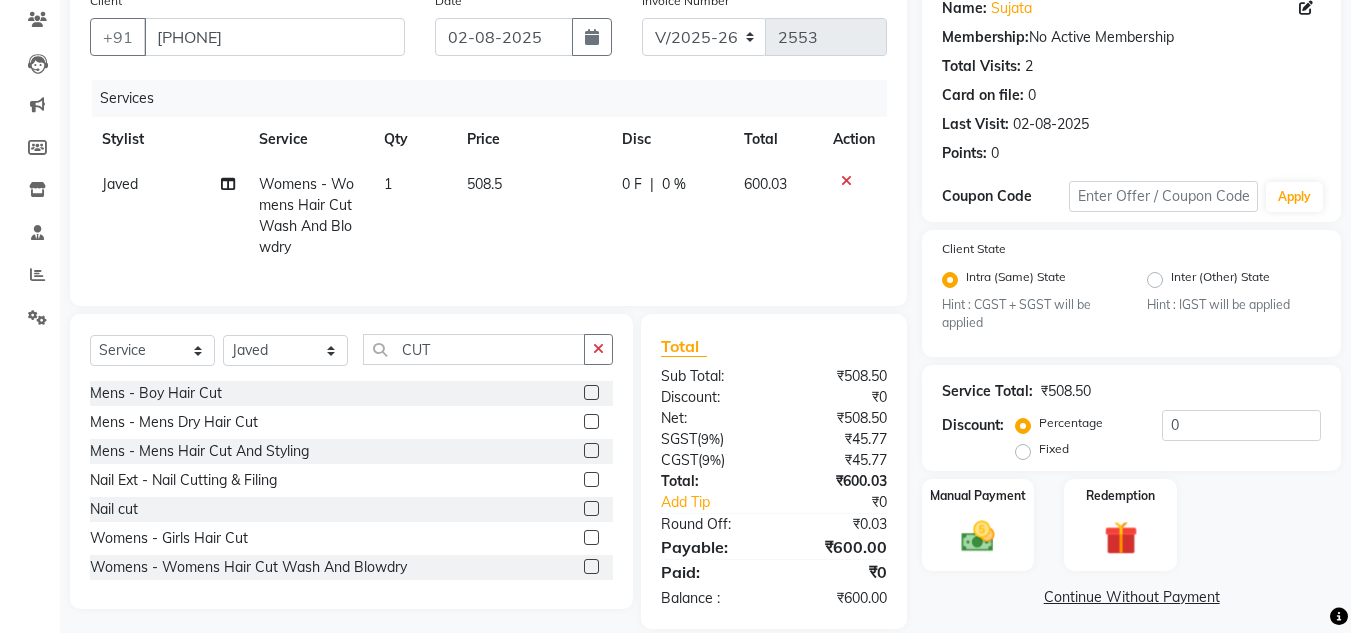 click on "600.03" 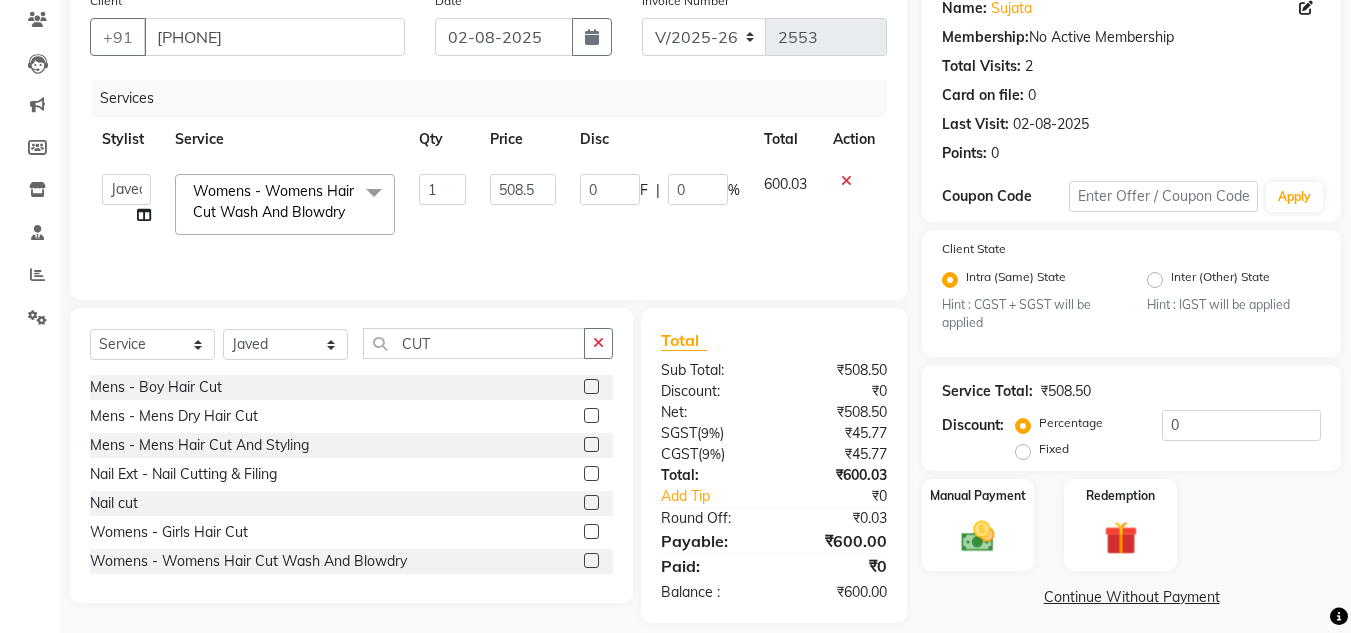 scroll, scrollTop: 188, scrollLeft: 0, axis: vertical 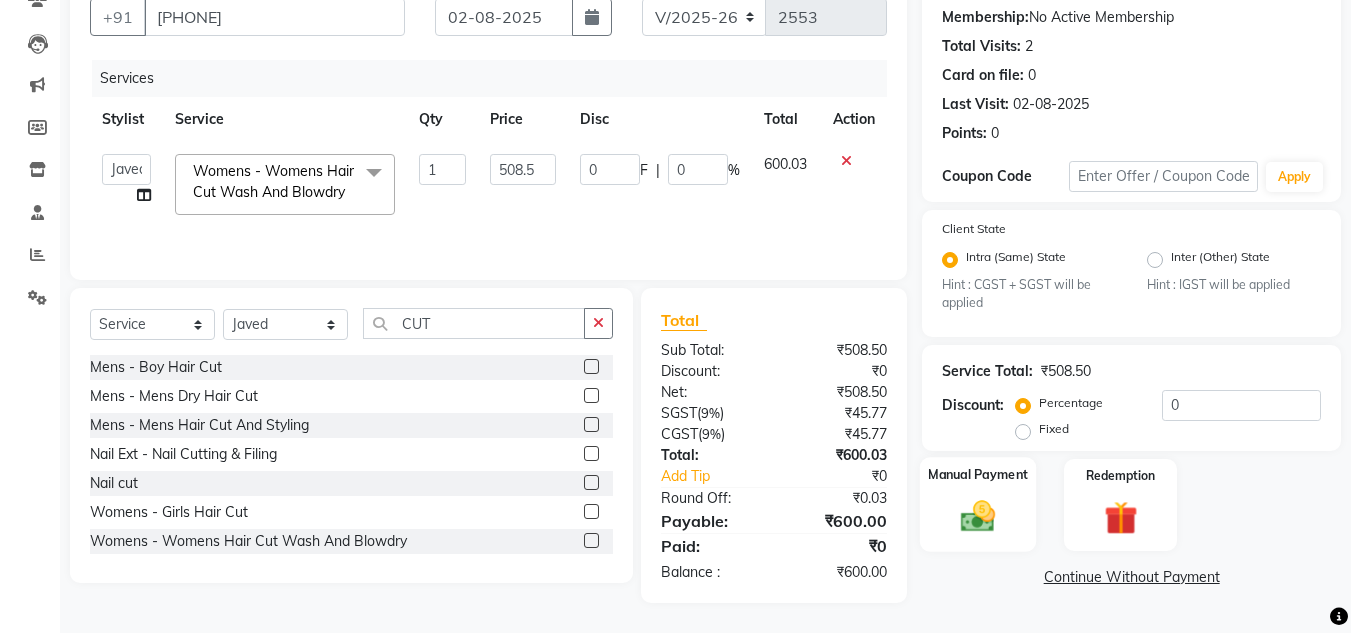 click on "Manual Payment" 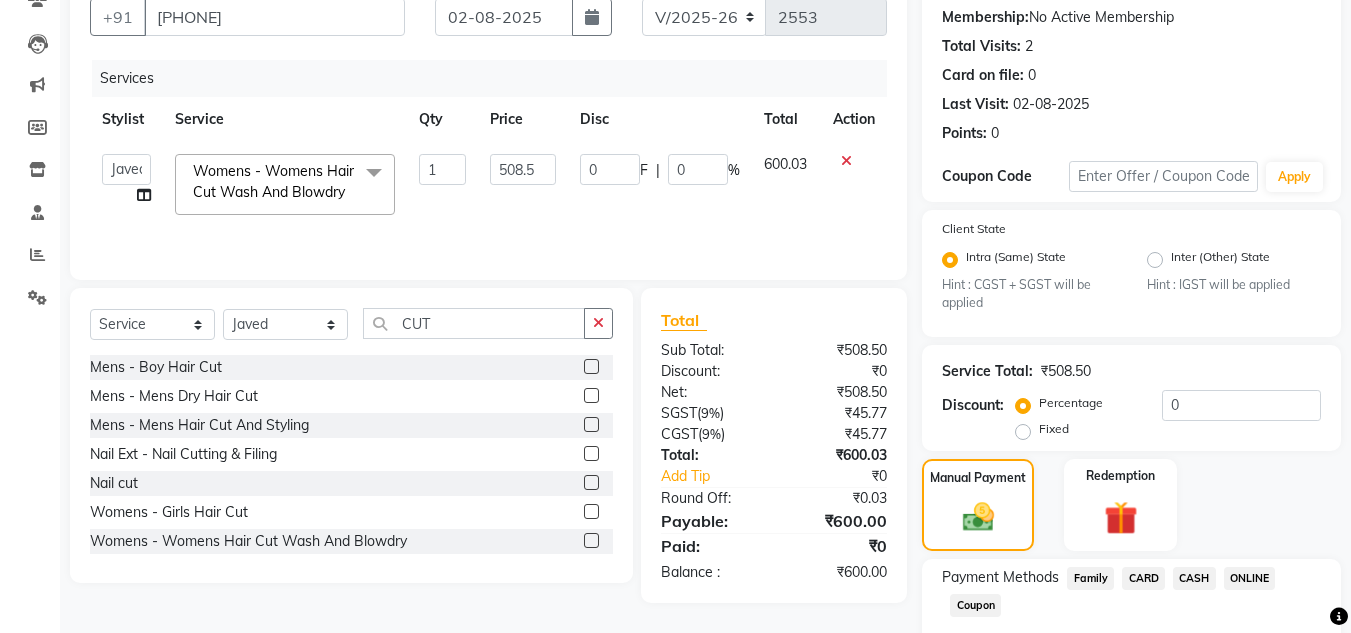 click on "ONLINE" 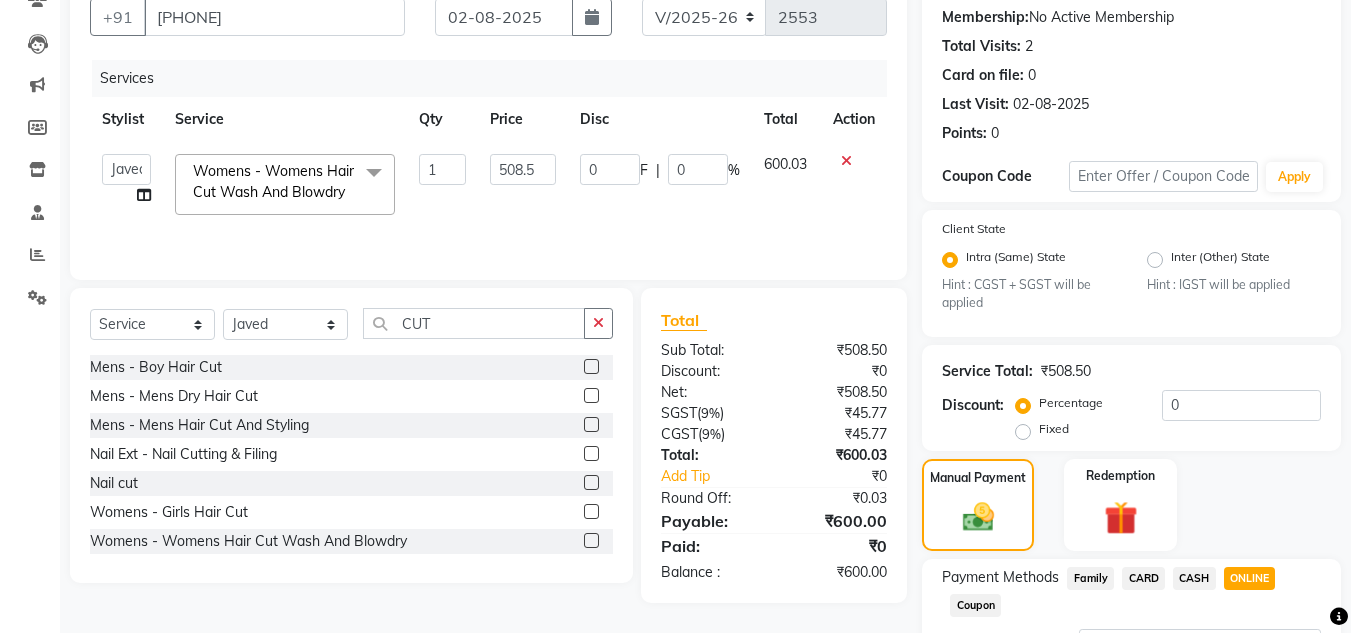 scroll, scrollTop: 361, scrollLeft: 0, axis: vertical 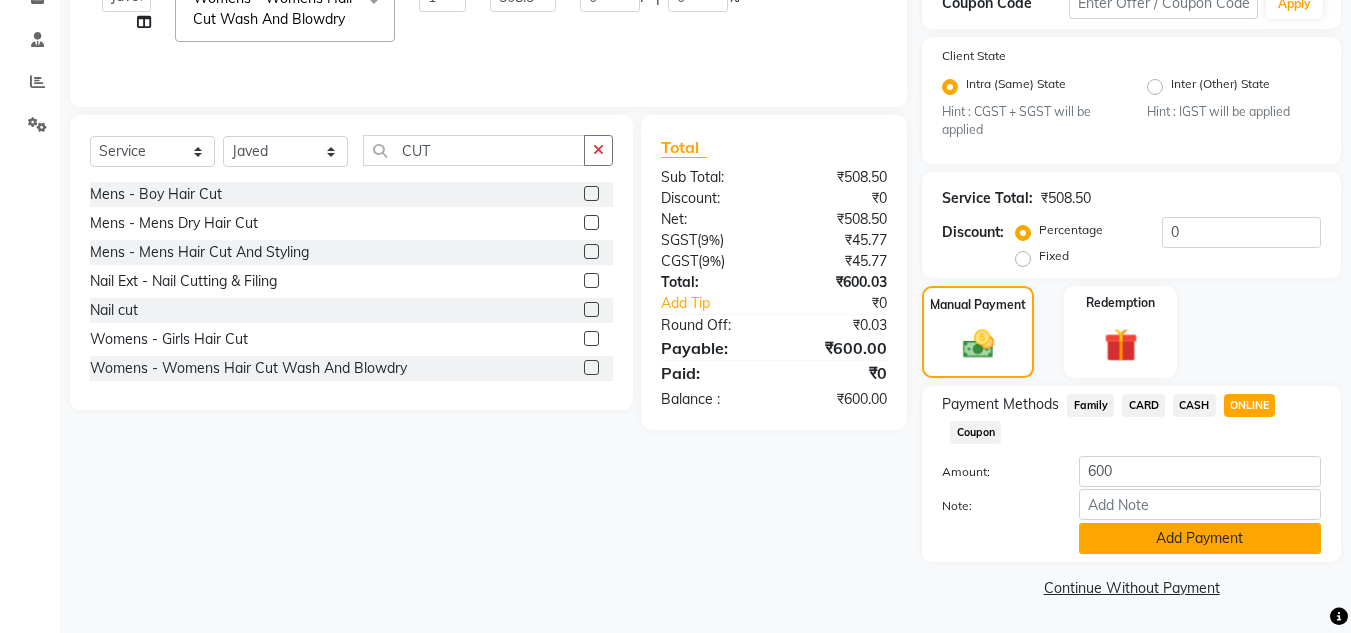 click on "Add Payment" 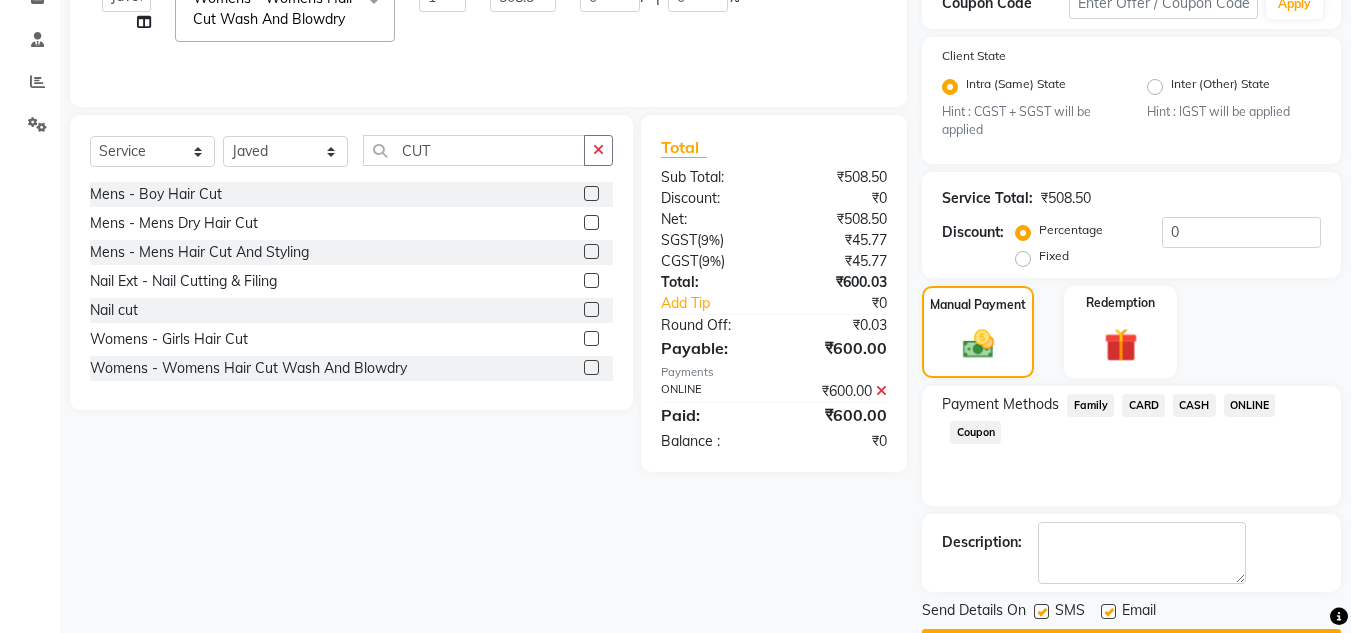 scroll, scrollTop: 418, scrollLeft: 0, axis: vertical 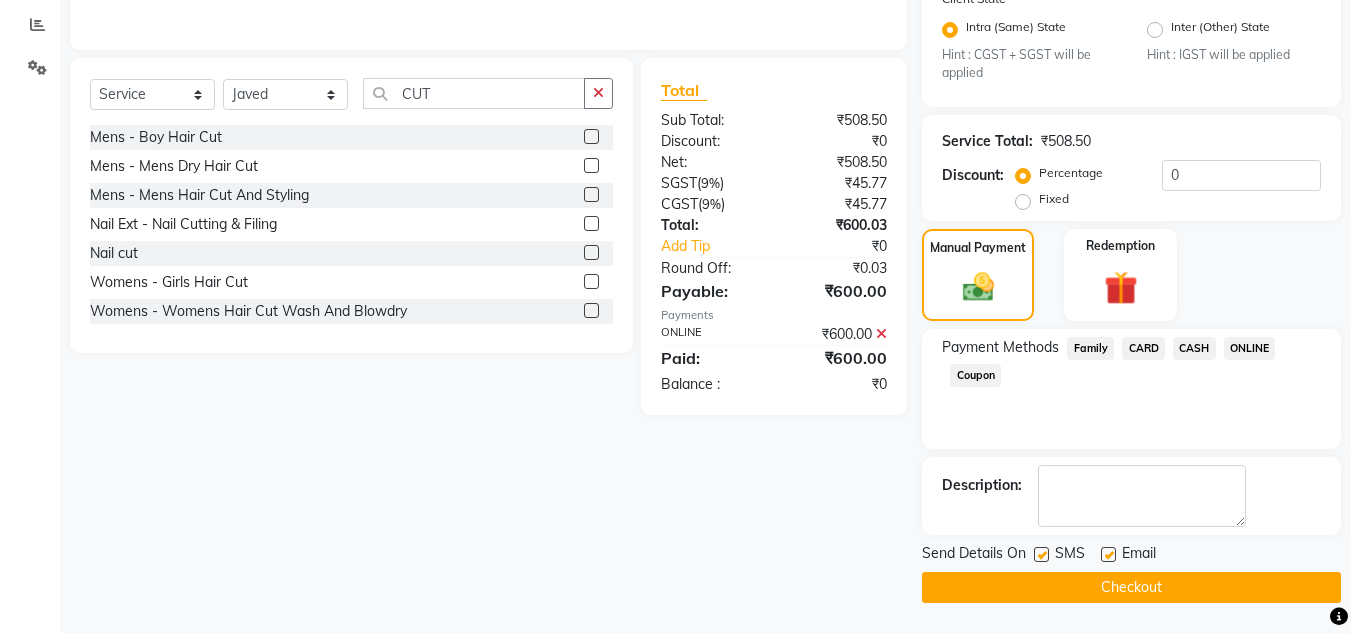 click on "Checkout" 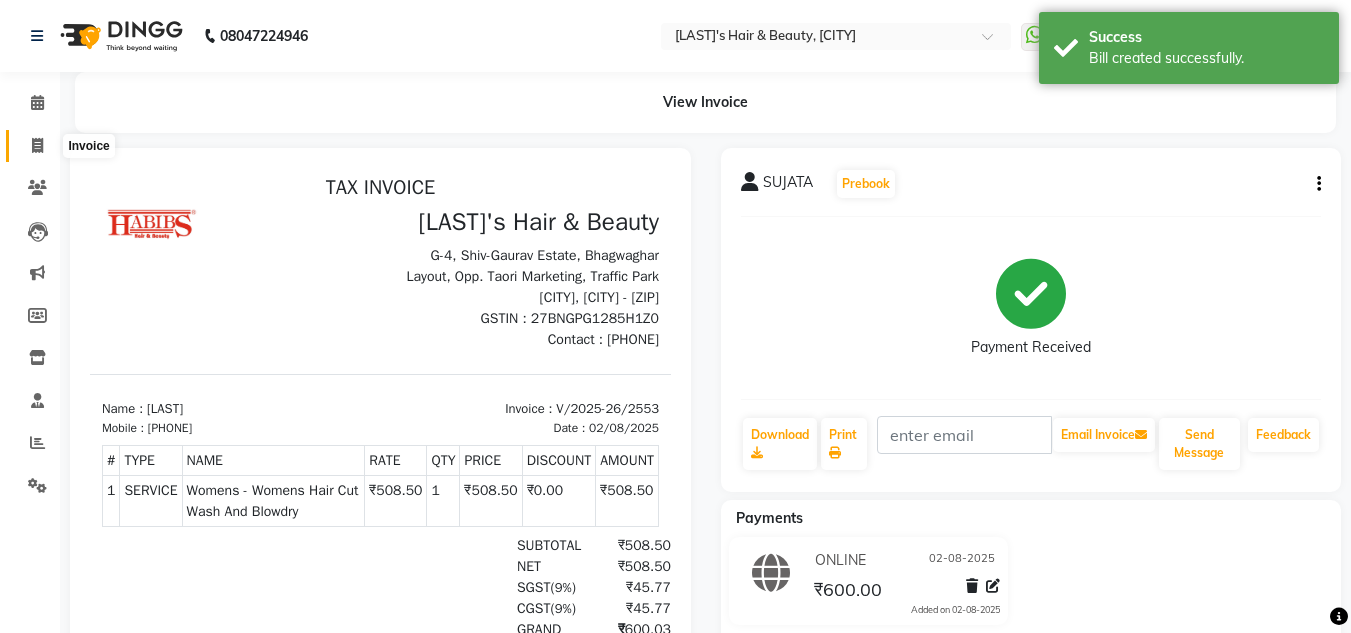 scroll, scrollTop: 0, scrollLeft: 0, axis: both 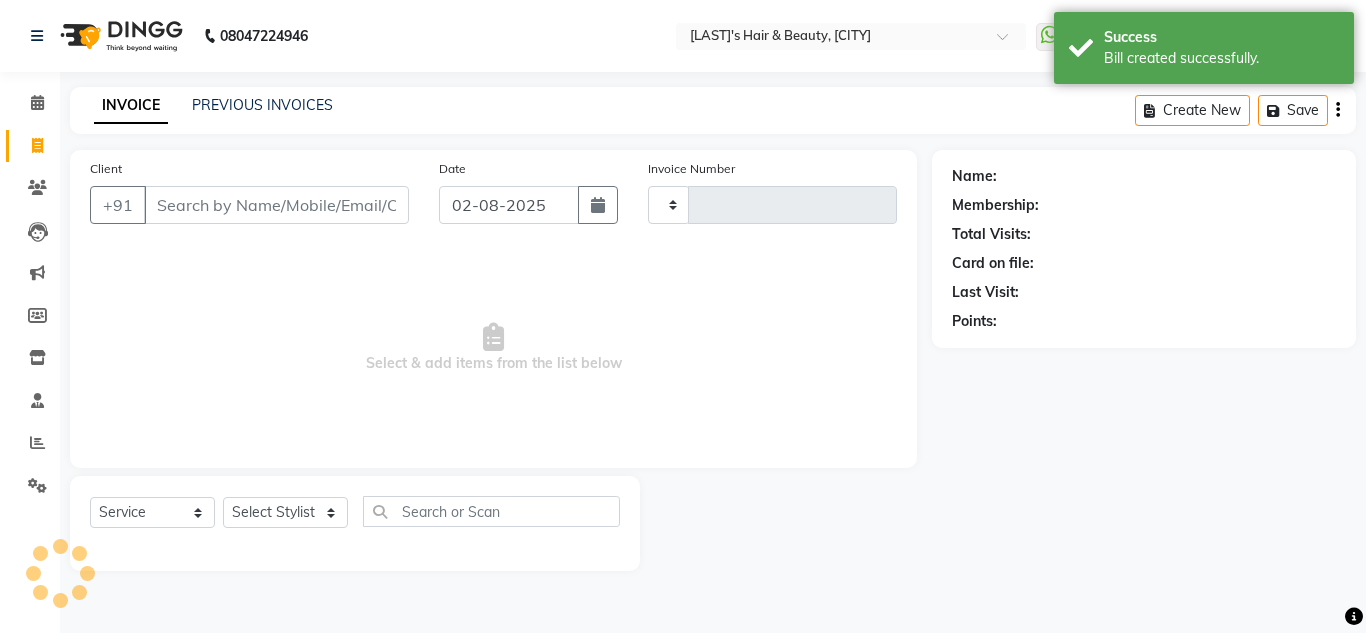 type on "2554" 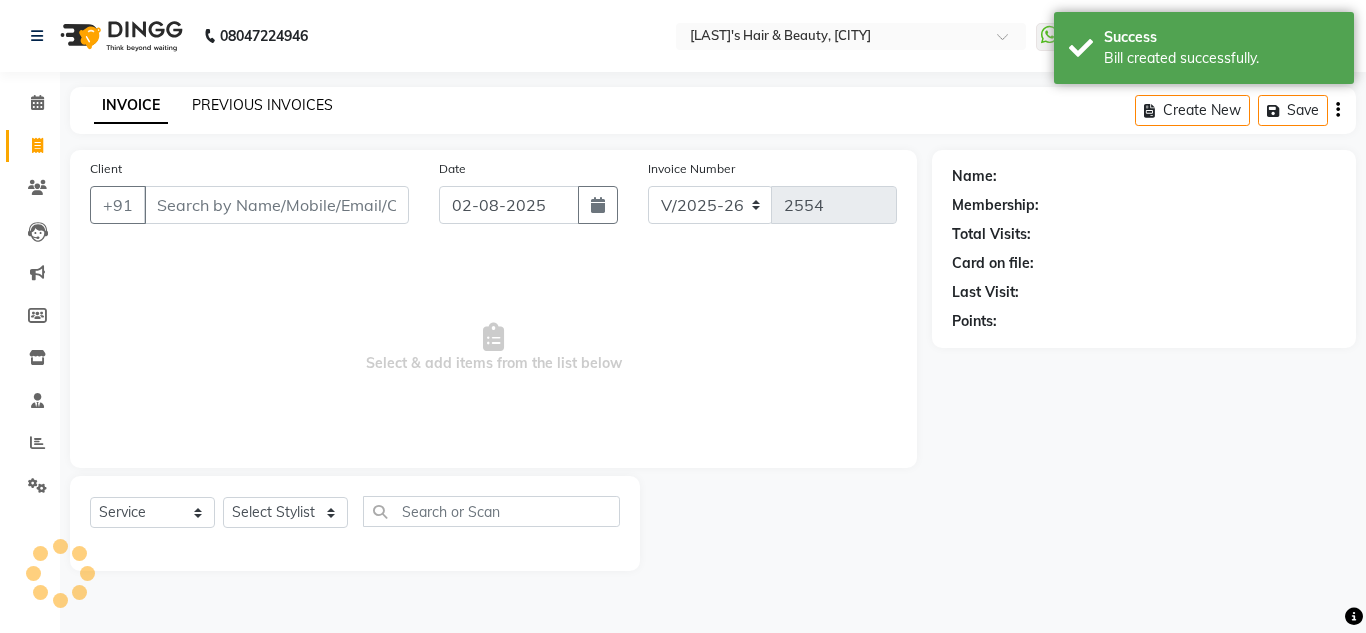 click on "PREVIOUS INVOICES" 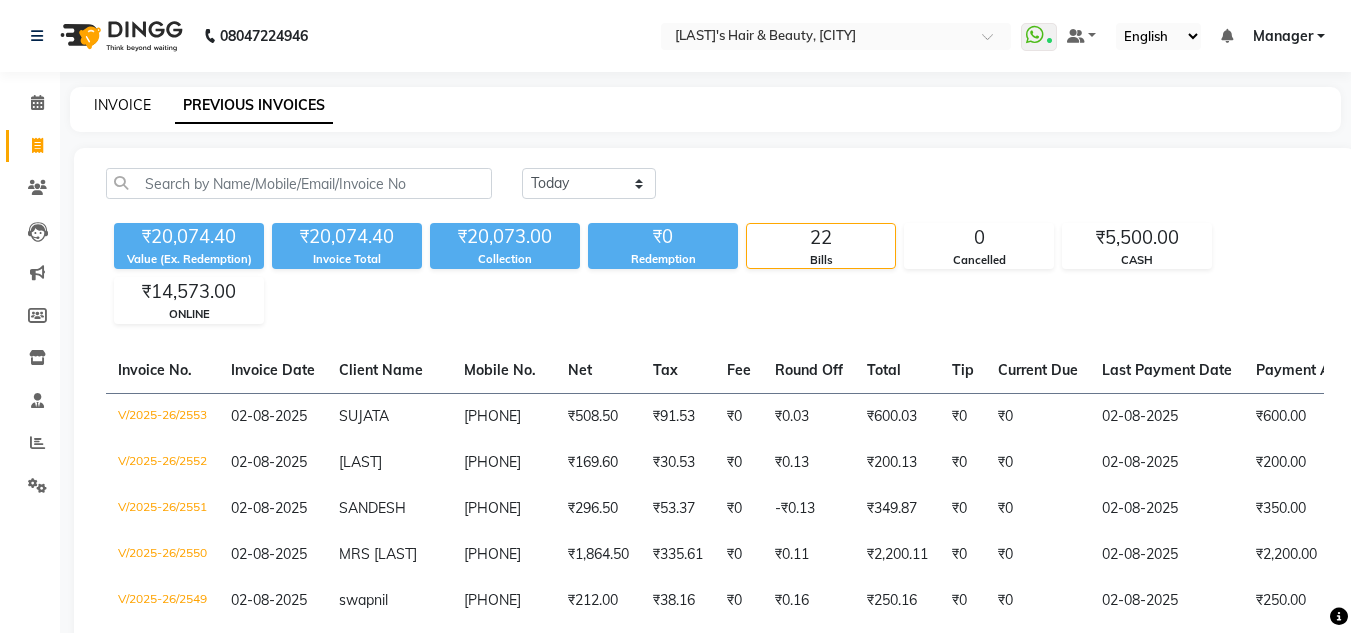 click on "INVOICE" 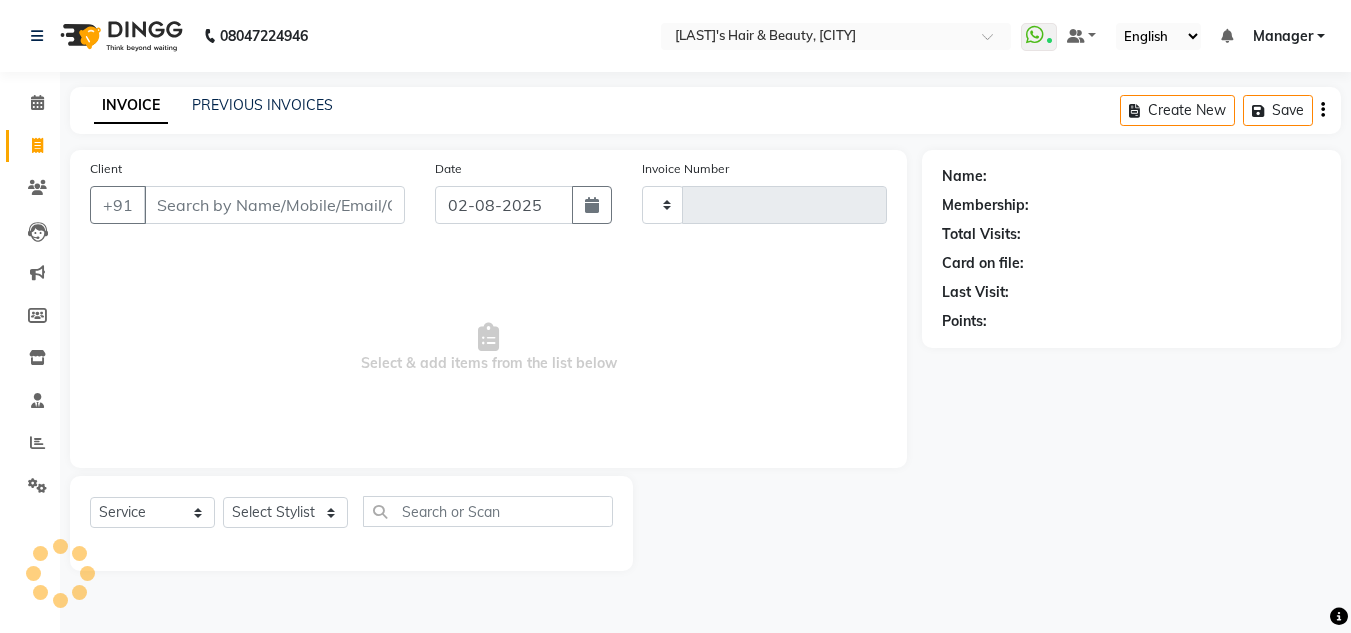 type on "2554" 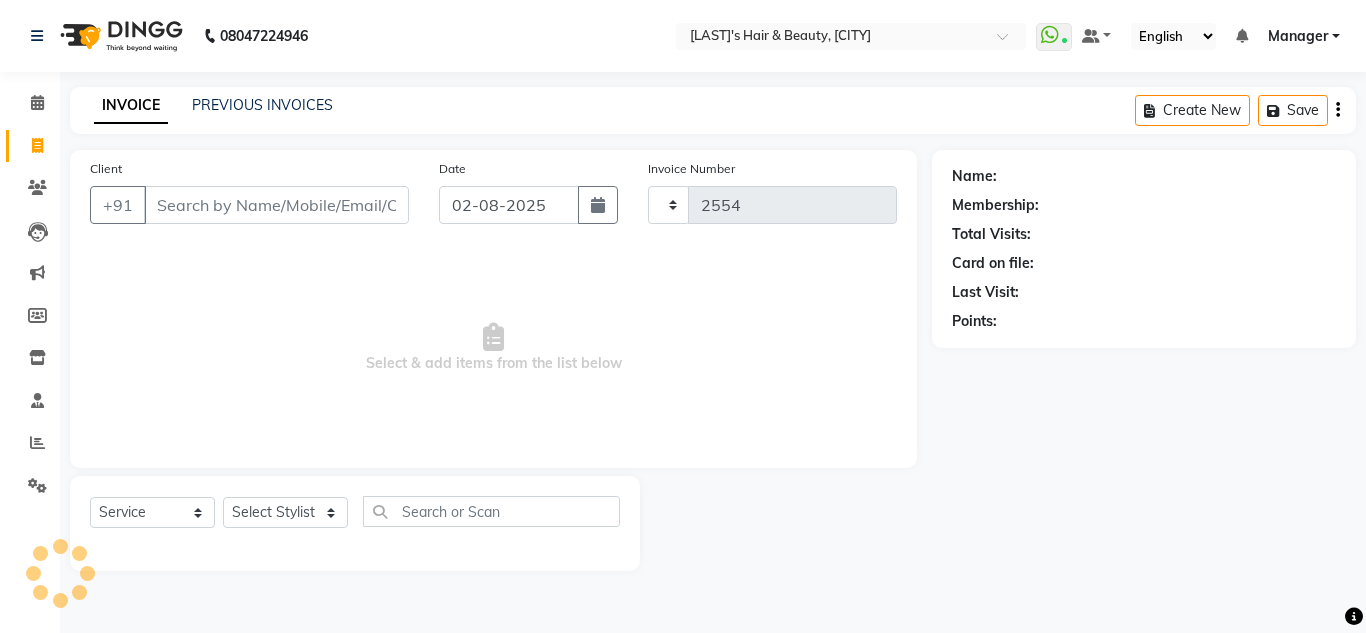 select on "4860" 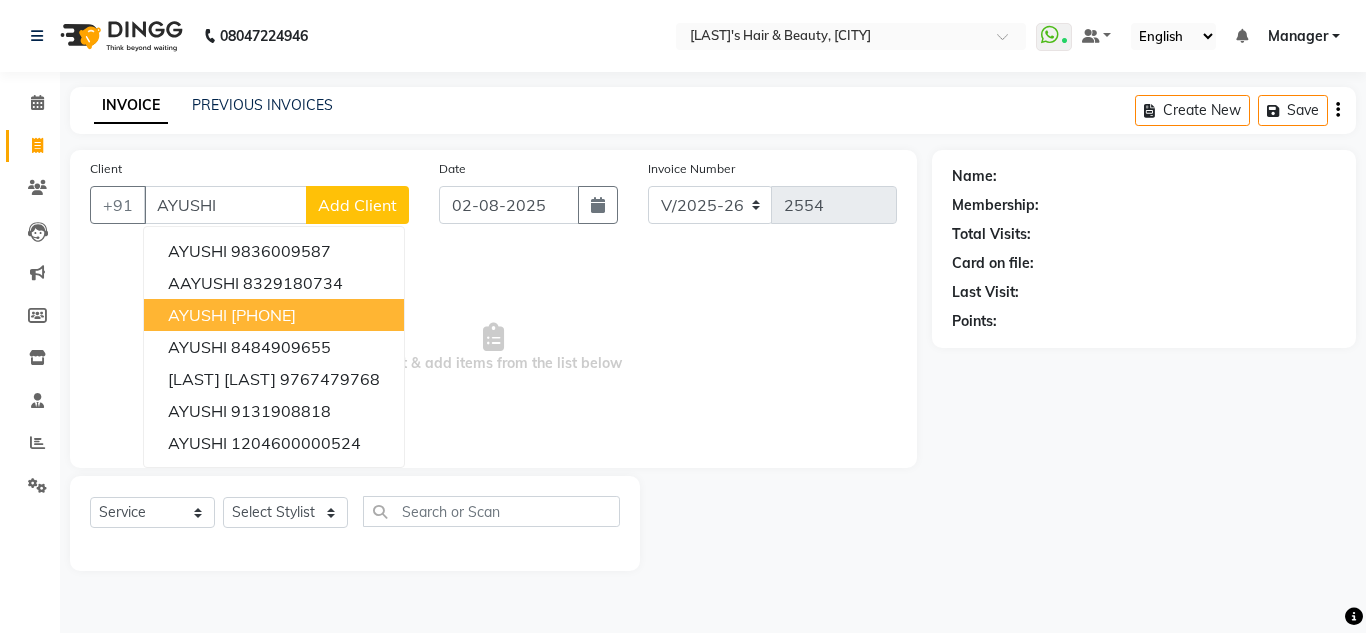 click on "AYUSHI" at bounding box center [197, 315] 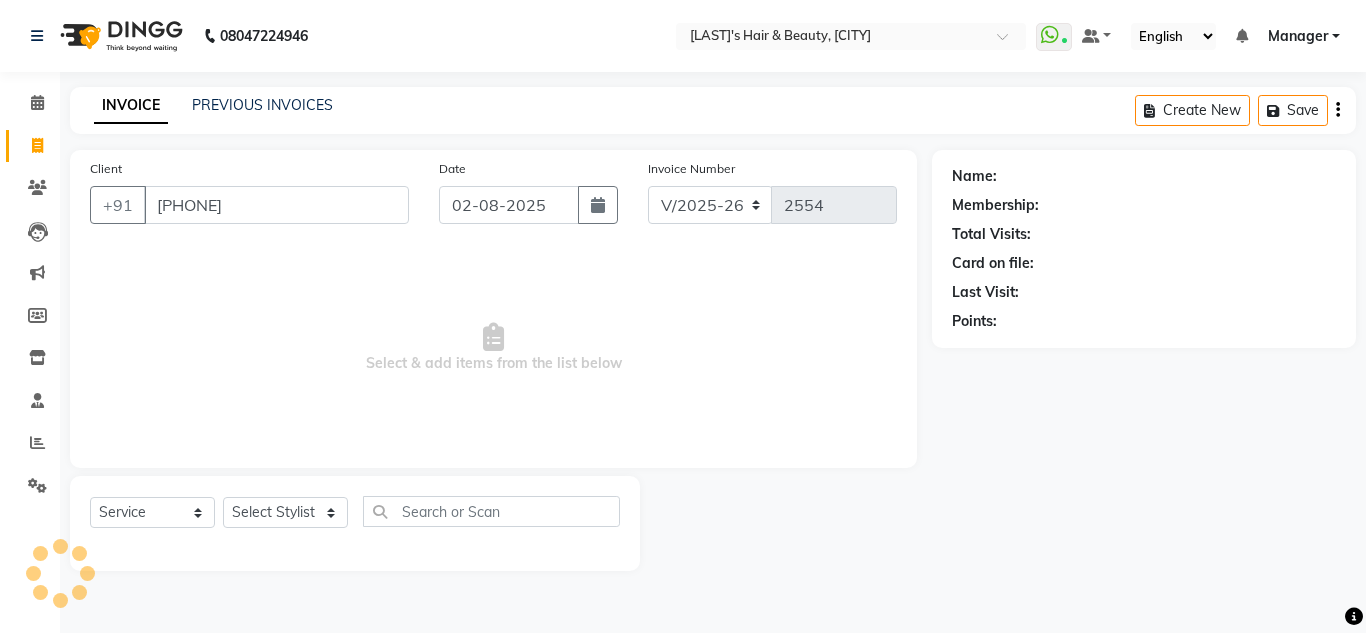type on "[PHONE]" 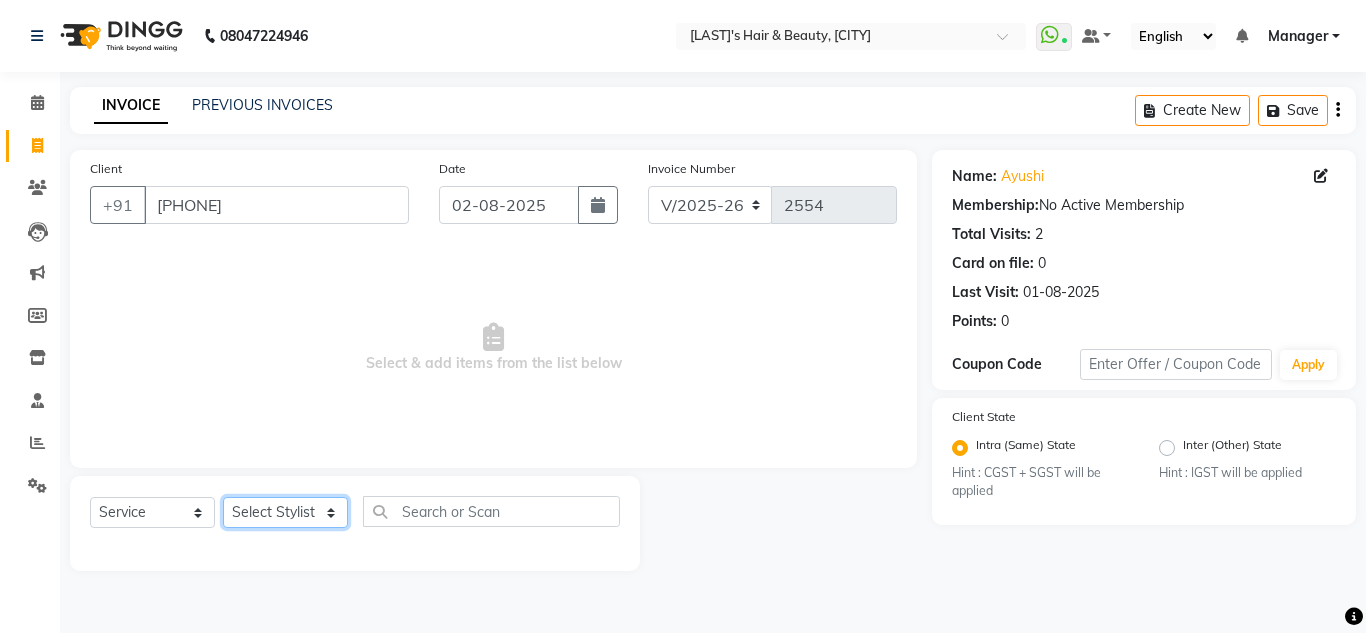 click on "Select Stylist [FIRST] [LAST] [FIRST] [LAST] [FIRST] [LAST] [FIRST] [LAST] [FIRST] [LAST] [FIRST] [LAST] [FIRST] [LAST] [FIRST] [LAST] [FIRST] [LAST]" 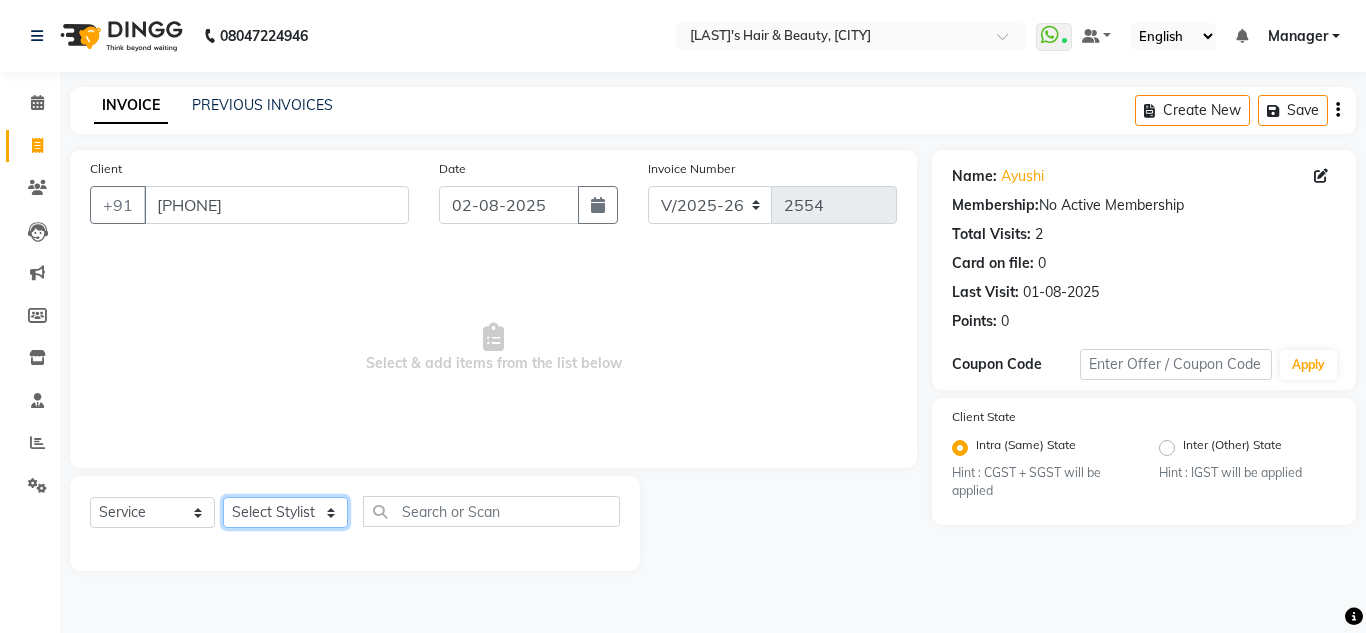 select on "69525" 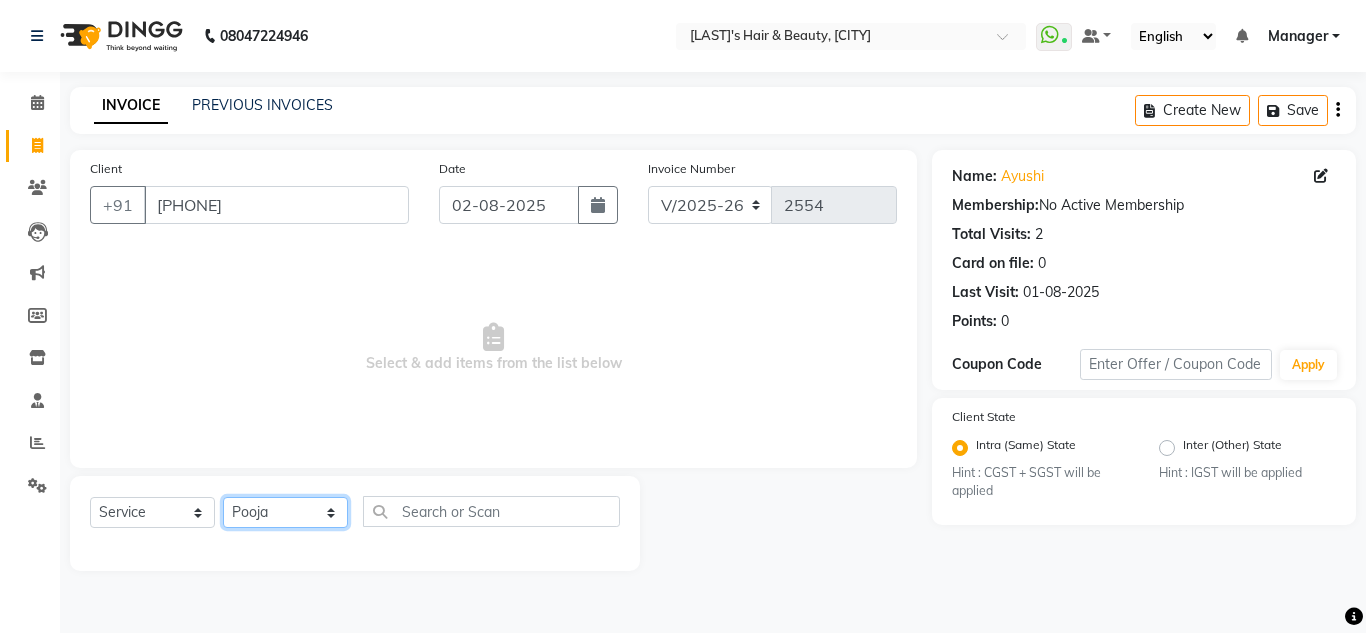 click on "Select Stylist [FIRST] [LAST] [FIRST] [LAST] [FIRST] [LAST] [FIRST] [LAST] [FIRST] [LAST] [FIRST] [LAST] [FIRST] [LAST] [FIRST] [LAST] [FIRST] [LAST]" 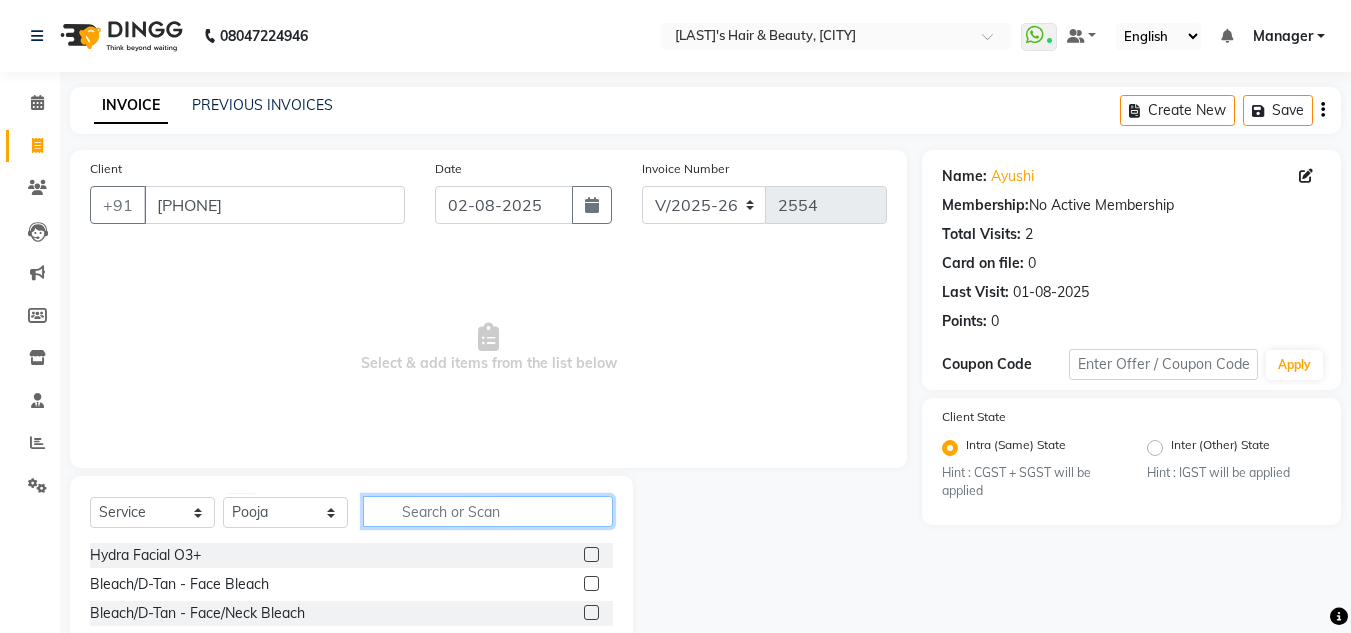 click 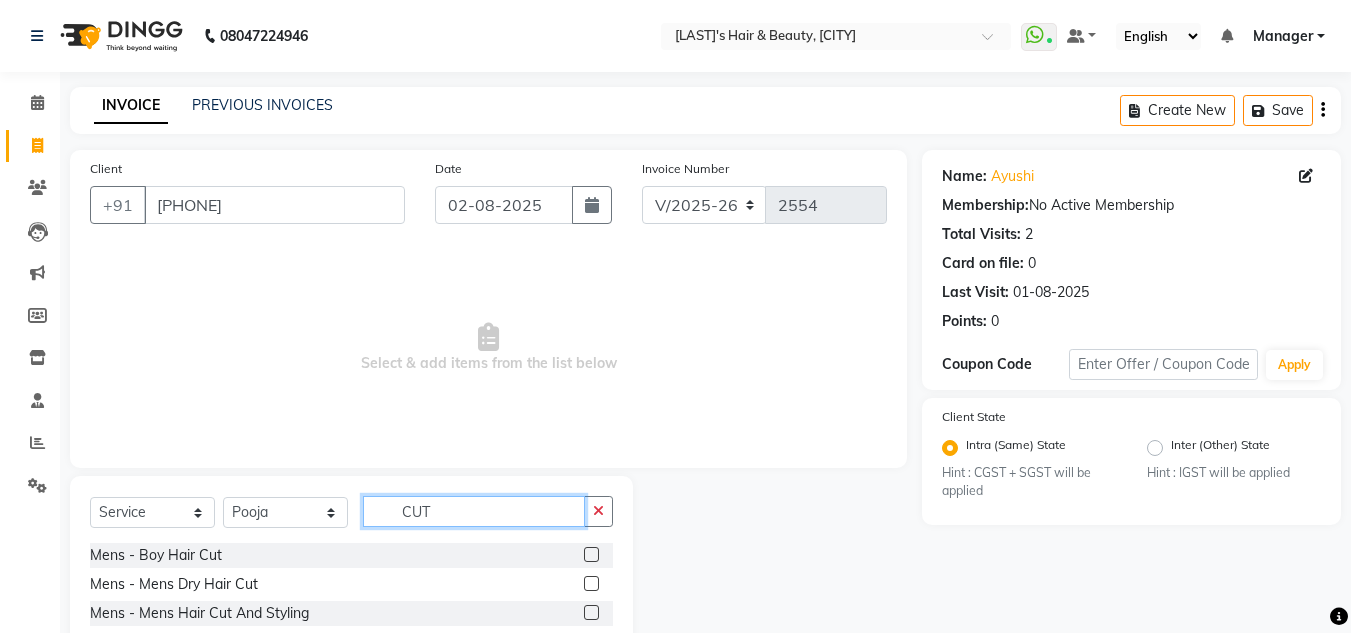 type on "CUT" 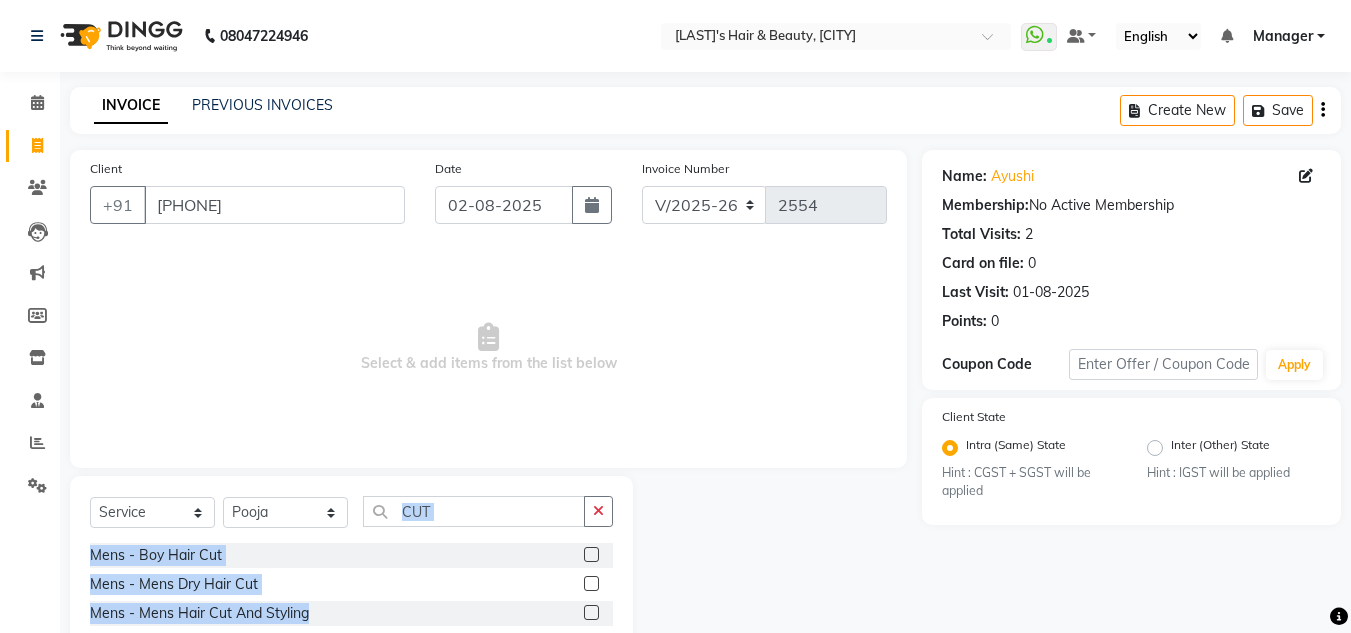 drag, startPoint x: 575, startPoint y: 612, endPoint x: 413, endPoint y: 508, distance: 192.50974 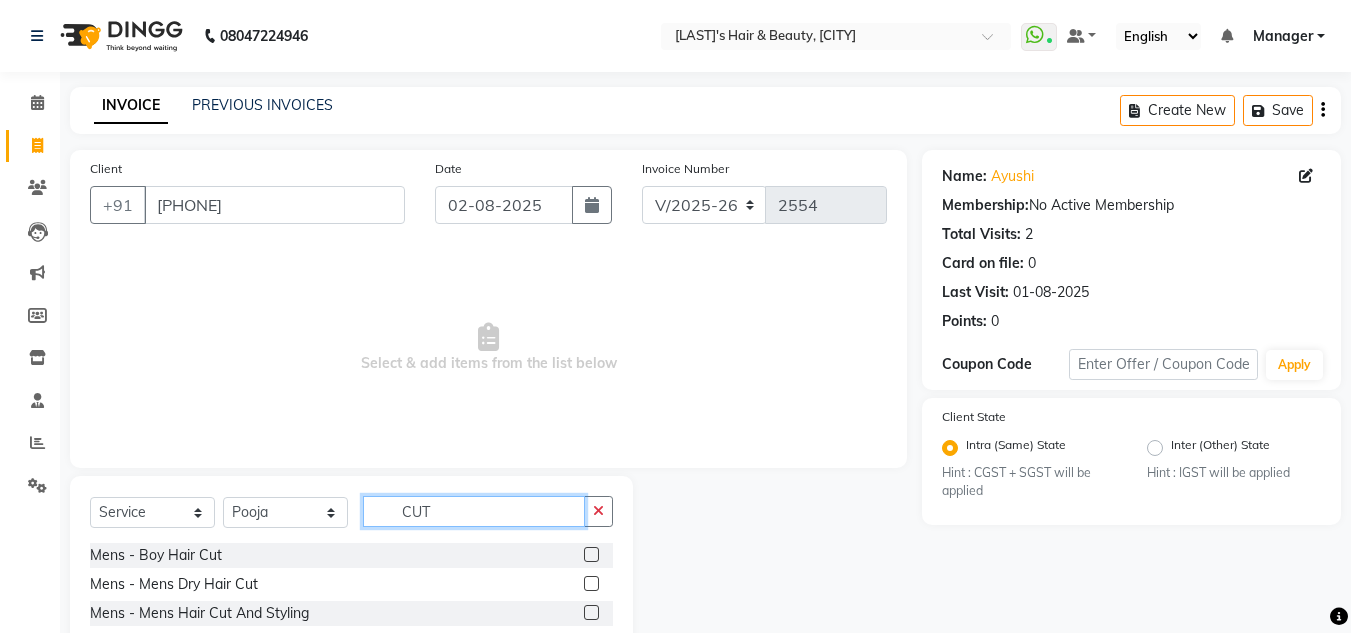 click on "CUT" 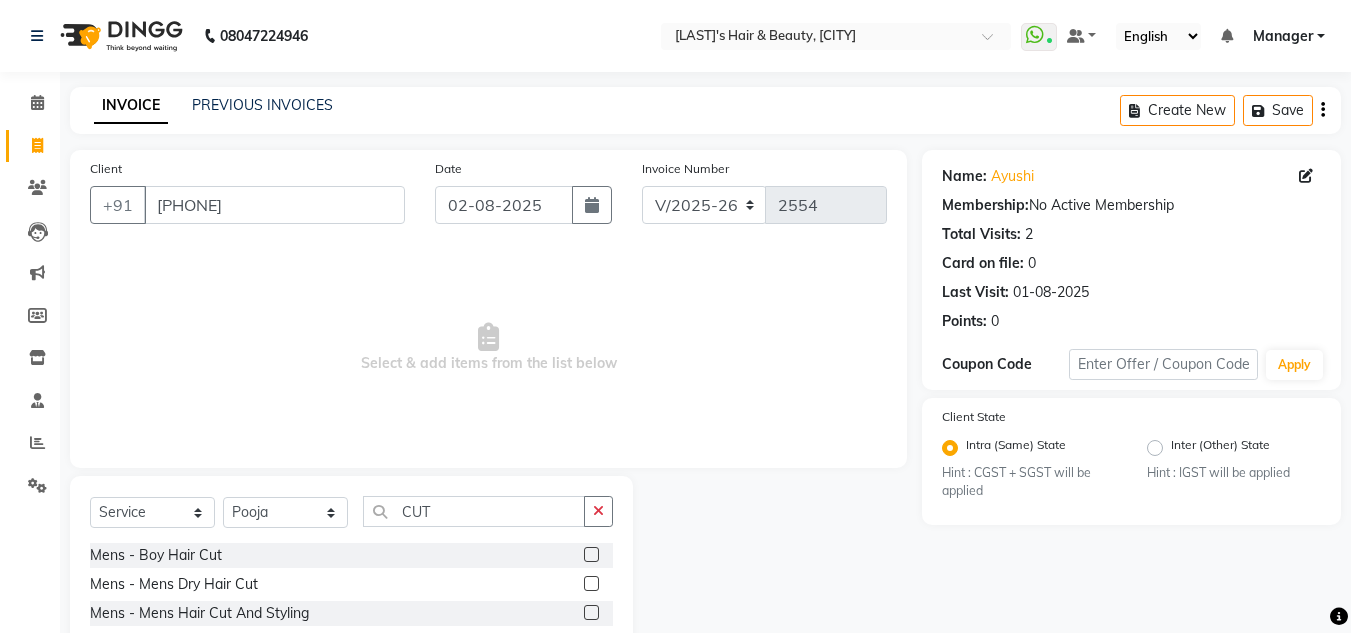 click 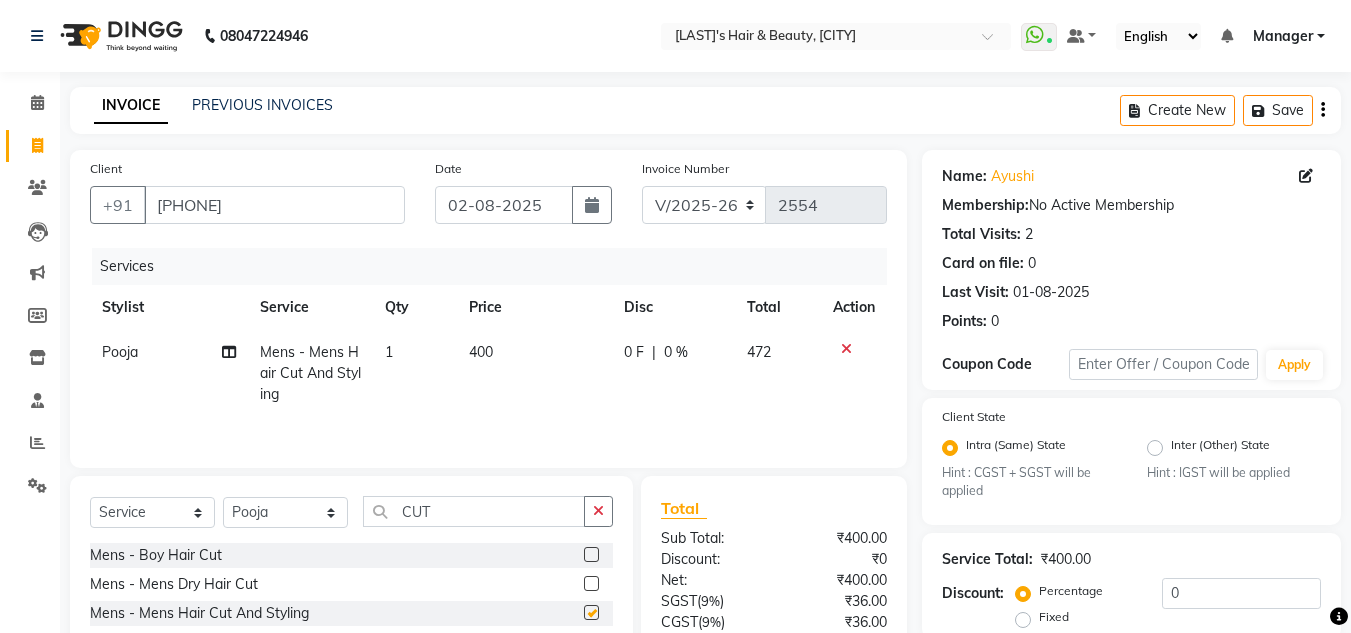checkbox on "false" 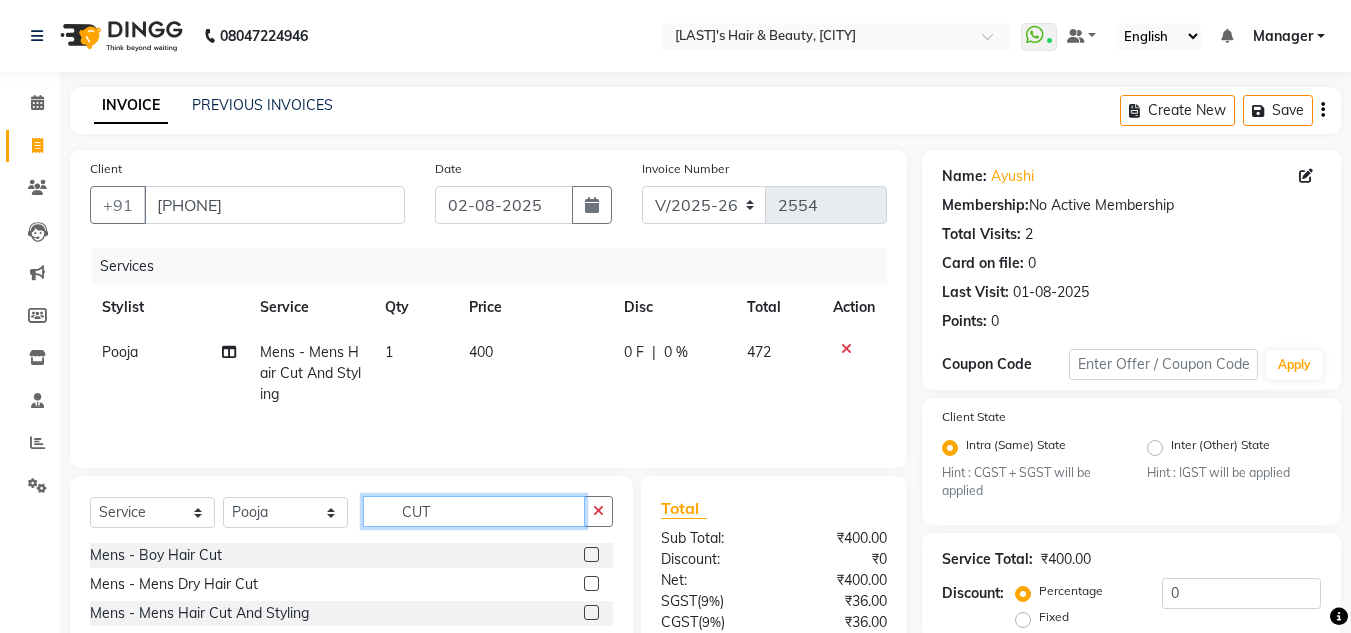 click on "CUT" 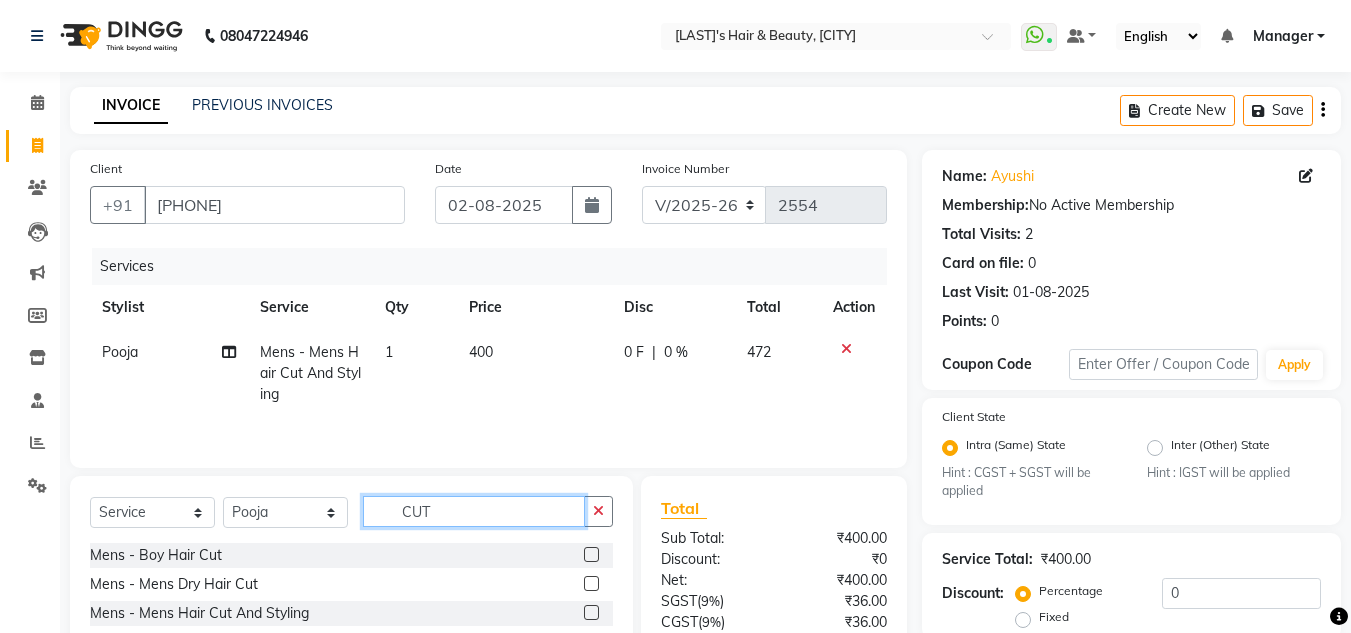click on "CUT" 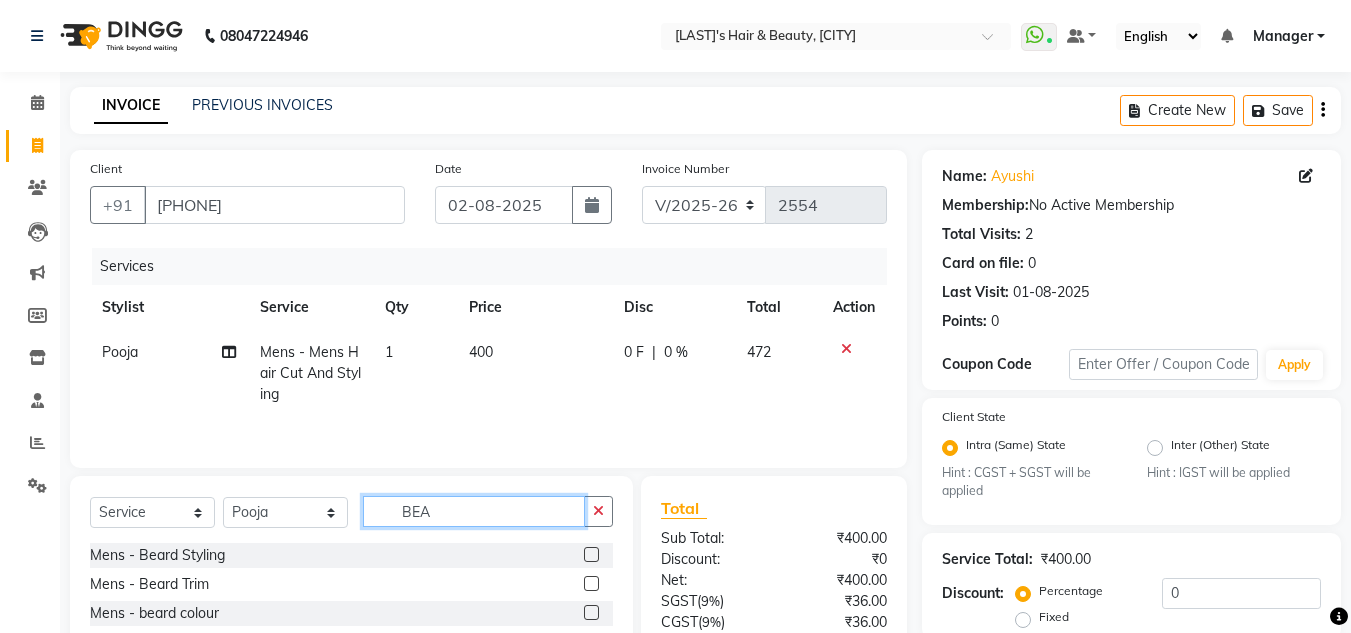 type on "BEA" 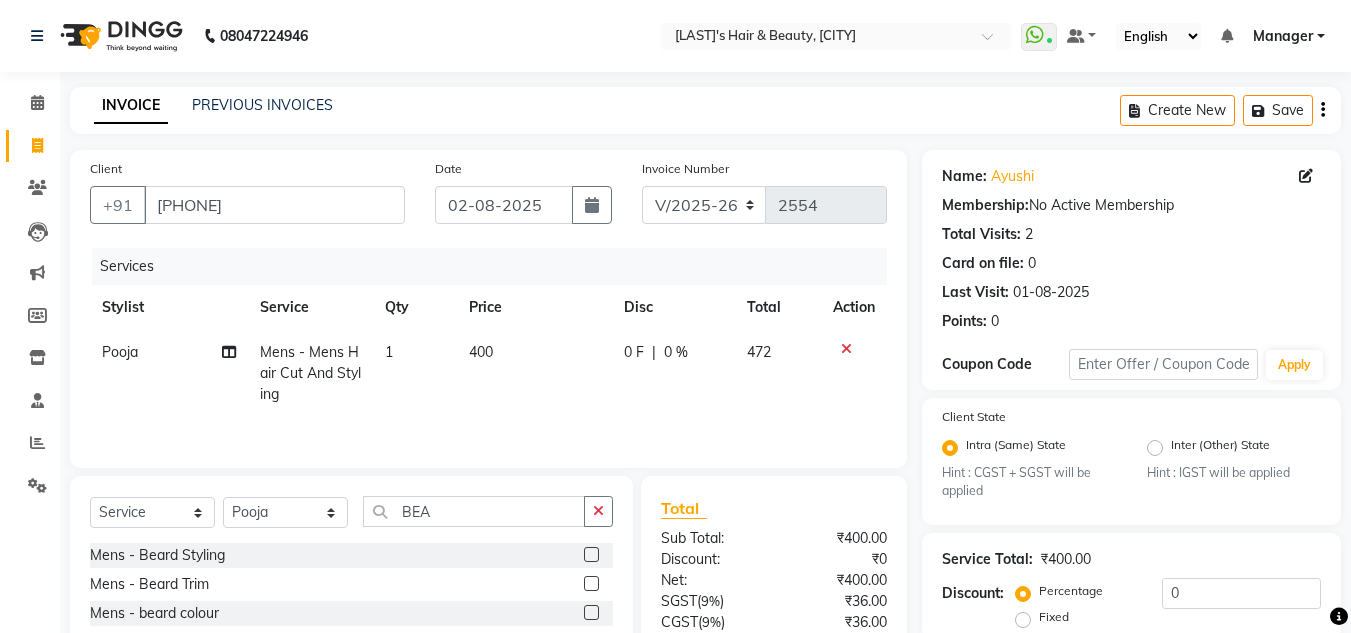 click 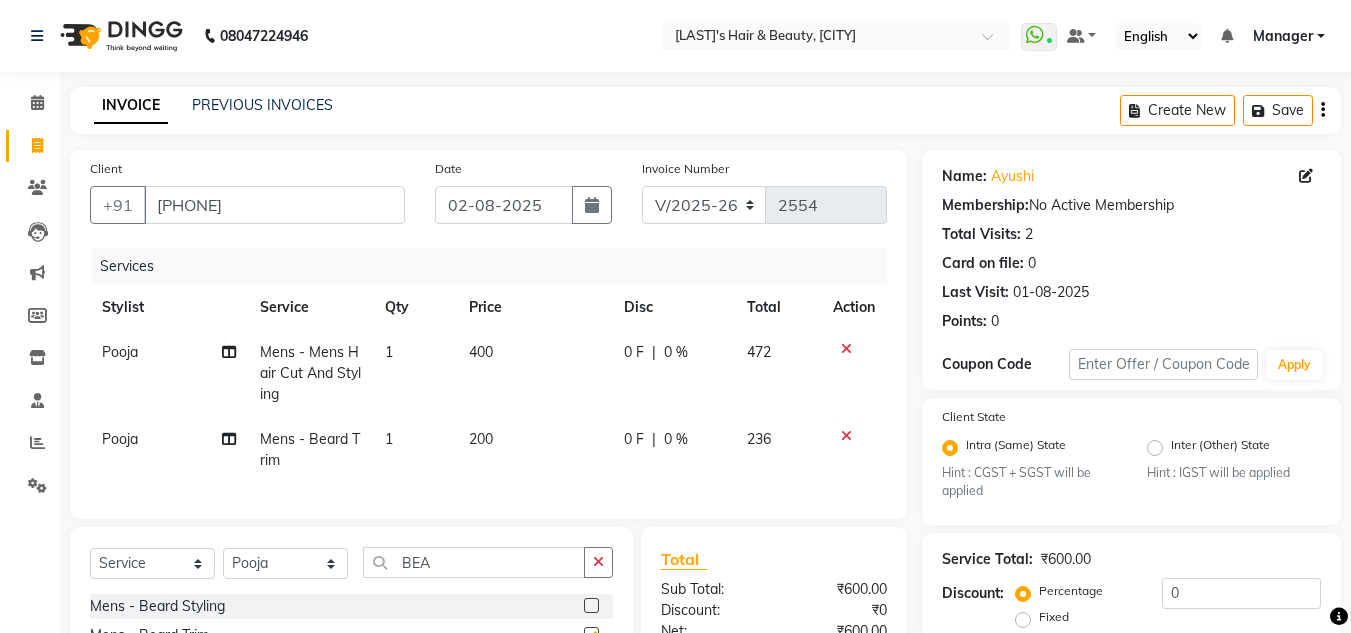 checkbox on "false" 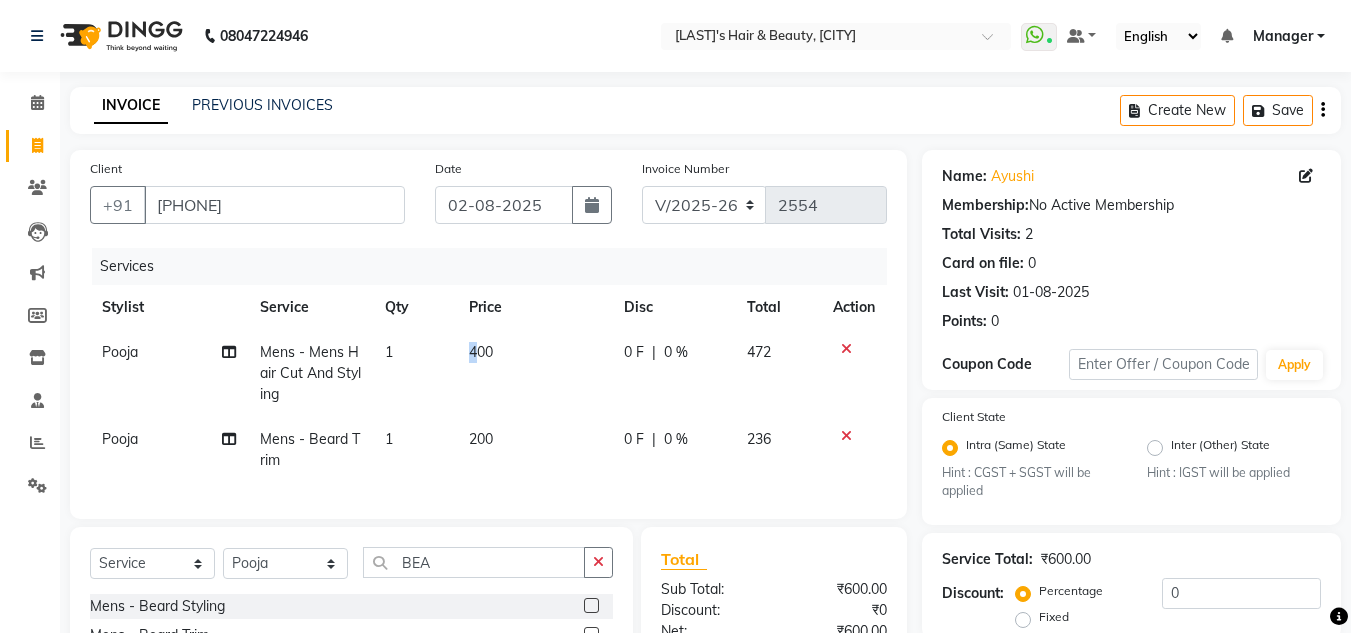 drag, startPoint x: 472, startPoint y: 346, endPoint x: 482, endPoint y: 351, distance: 11.18034 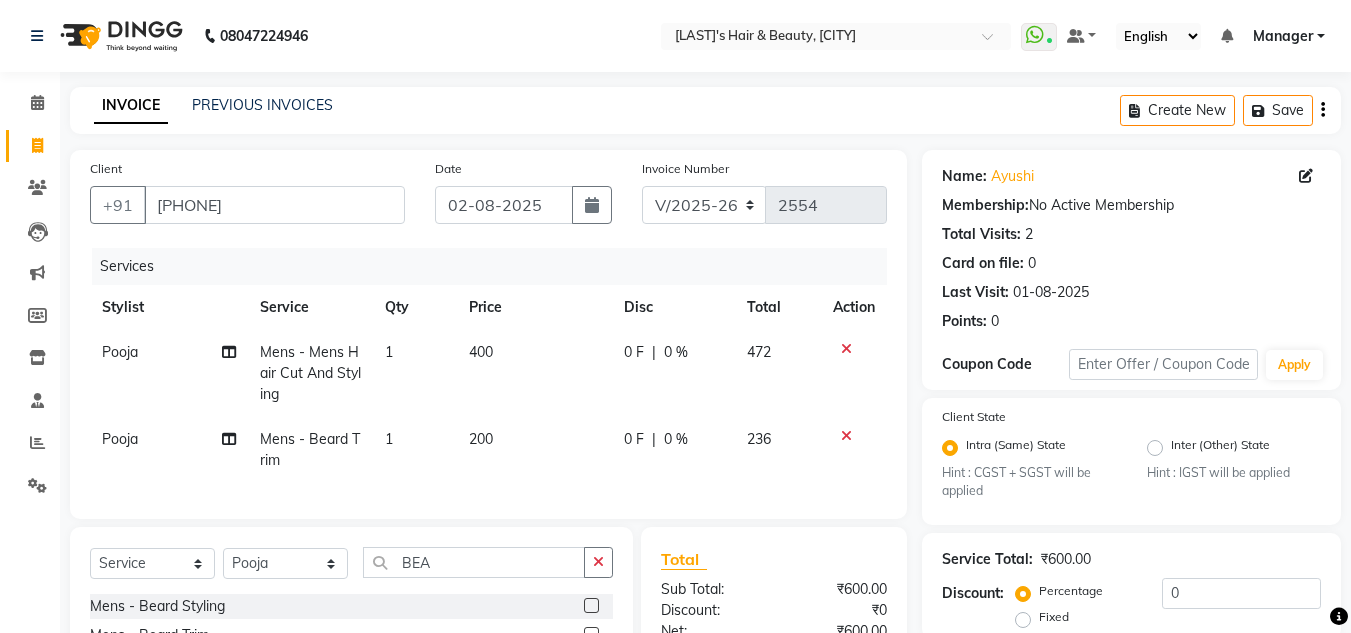 select on "69525" 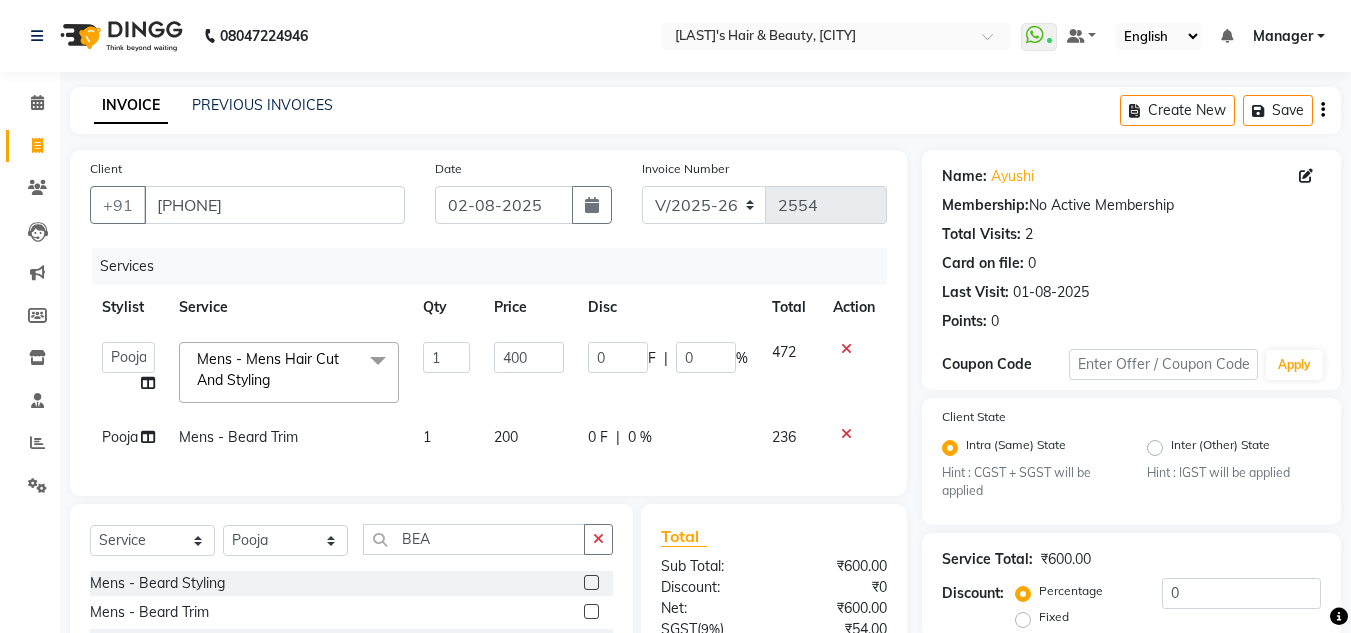 click on "400" 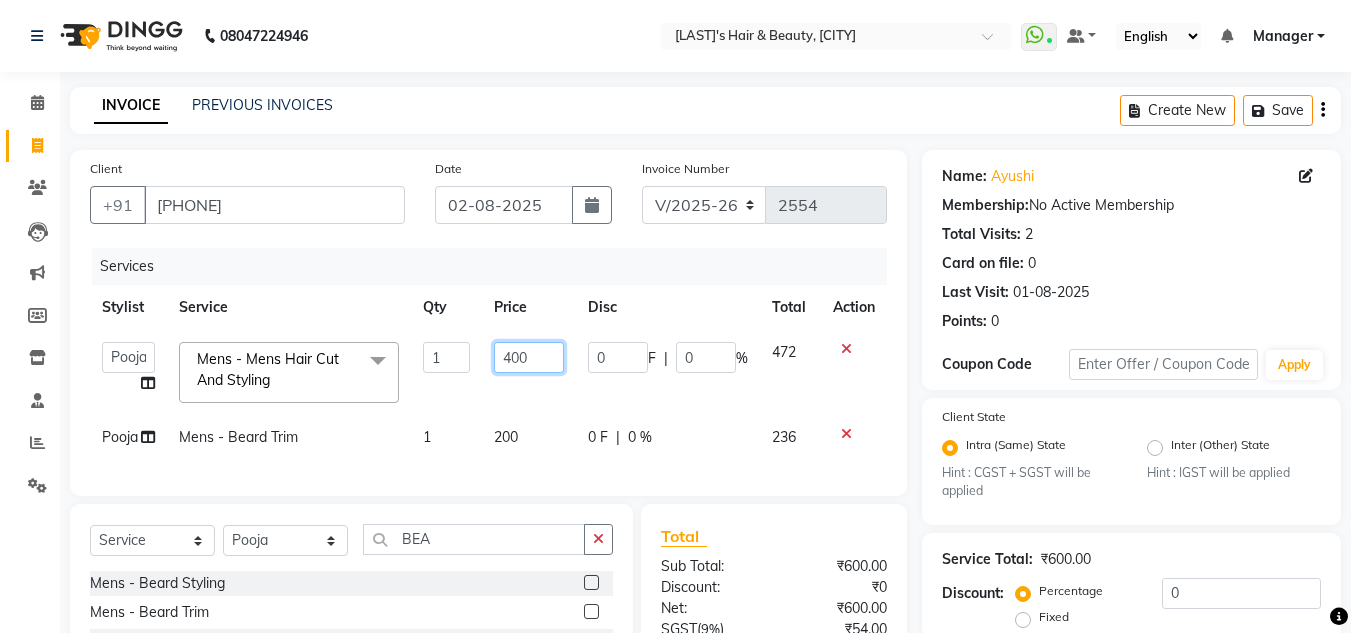 click on "400" 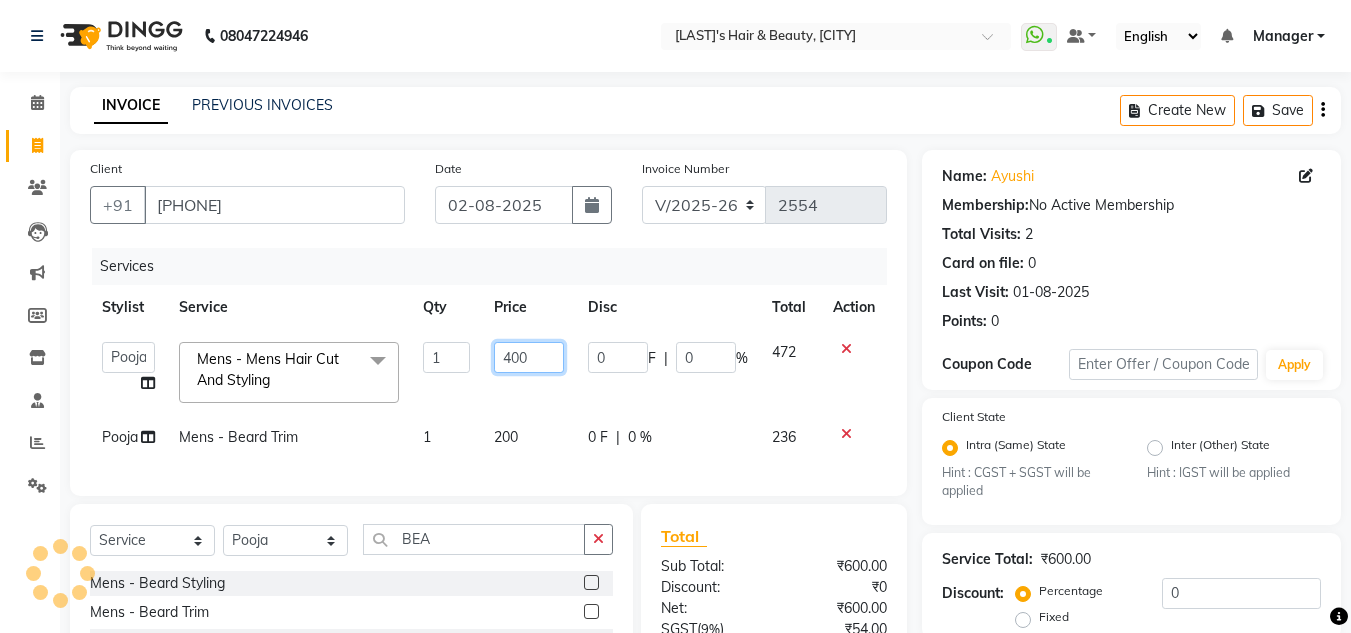 click on "400" 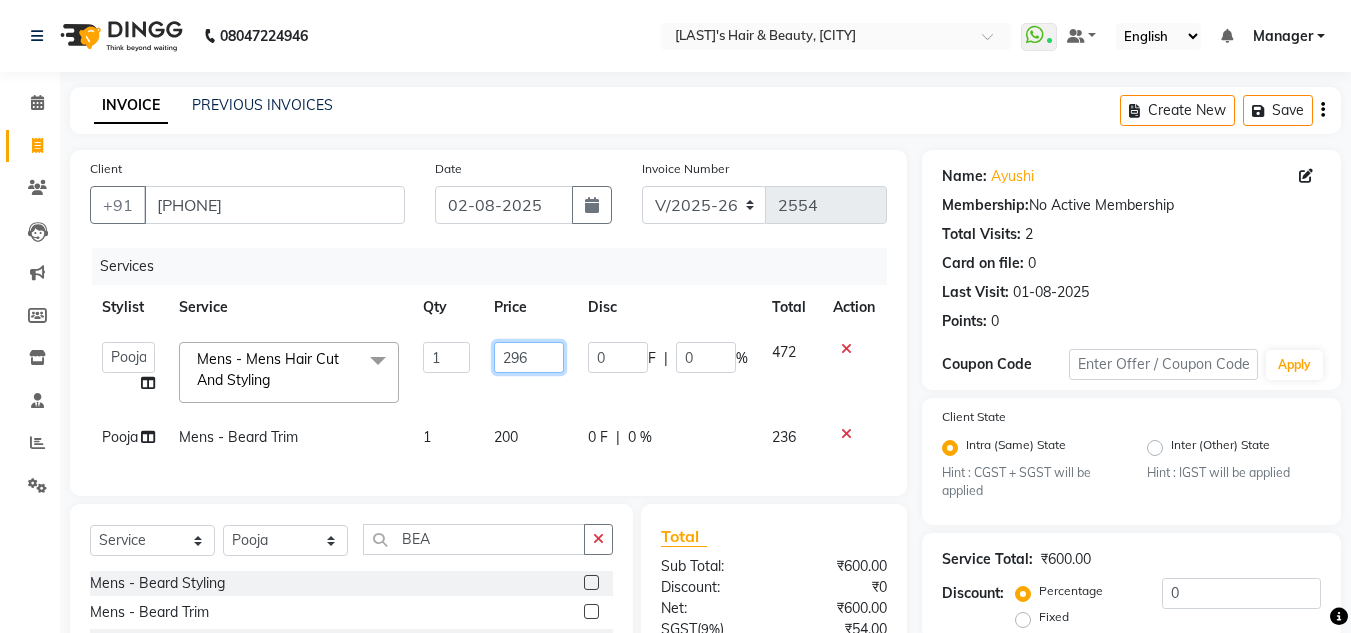 type on "296.6" 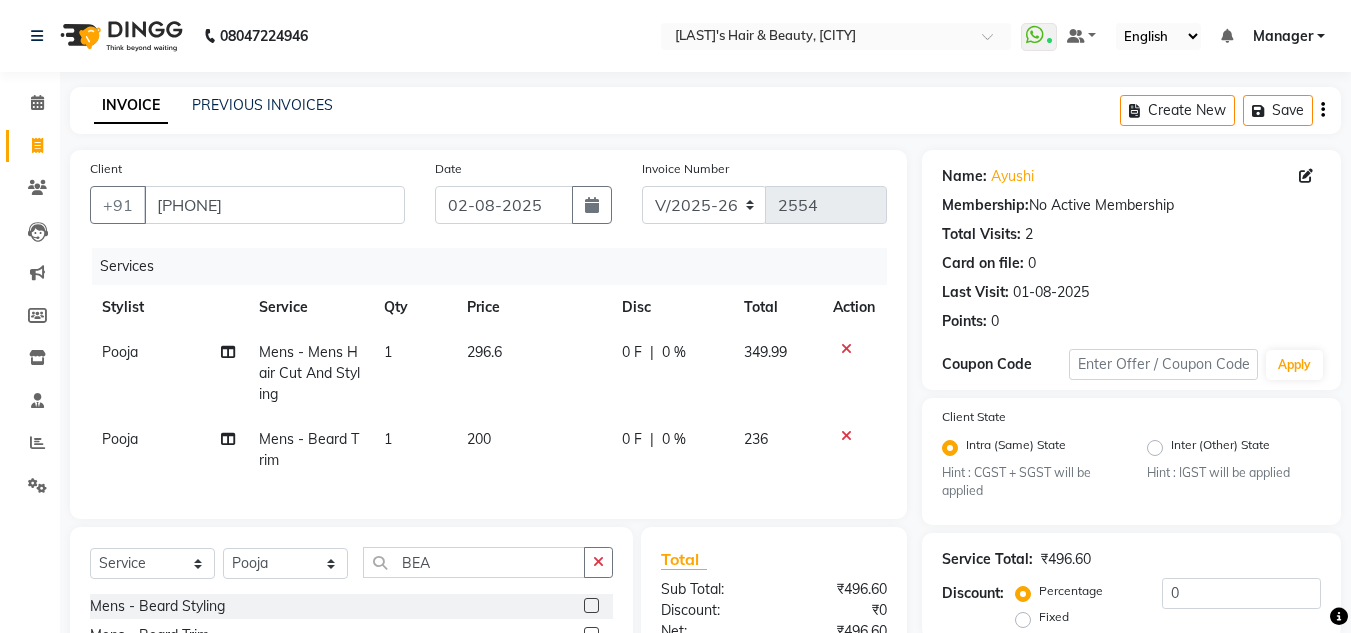 click on "349.99" 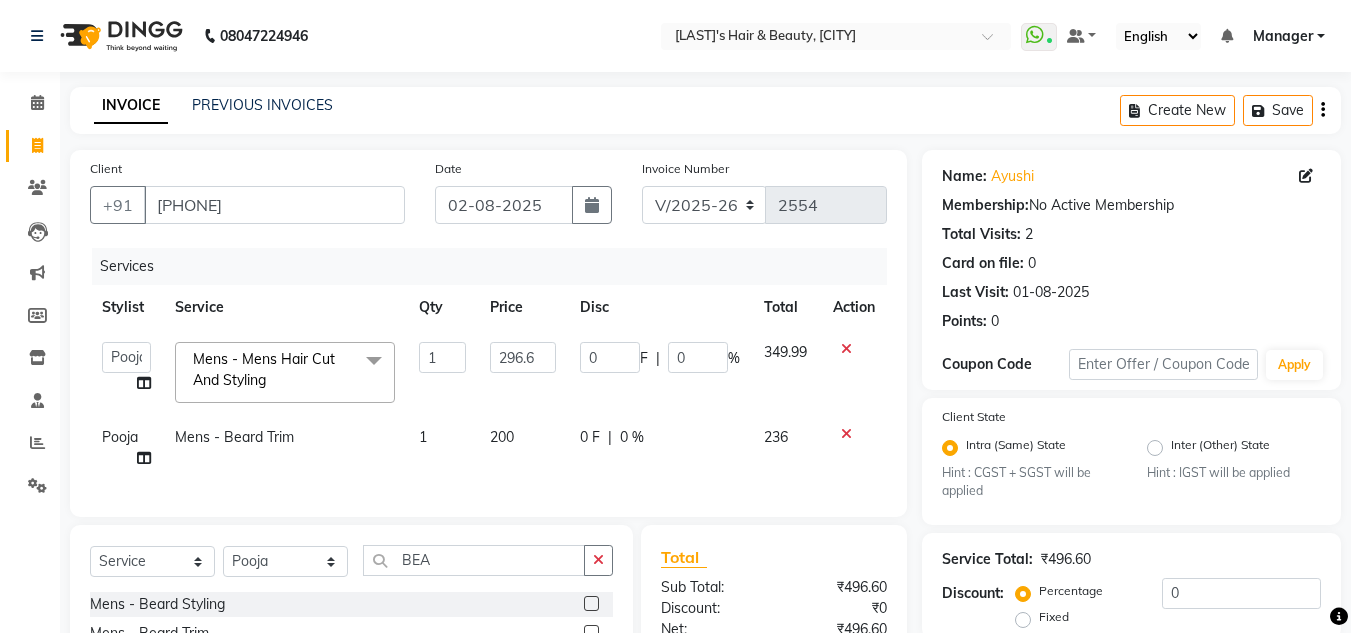 click on "200" 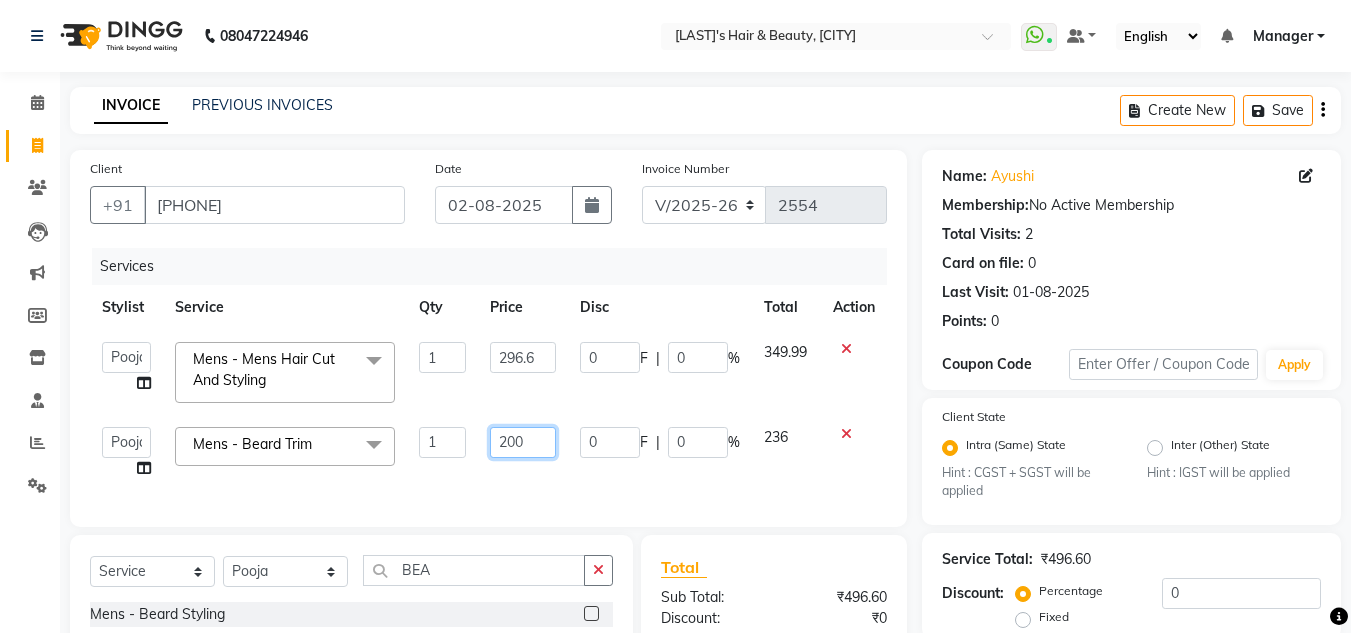click on "200" 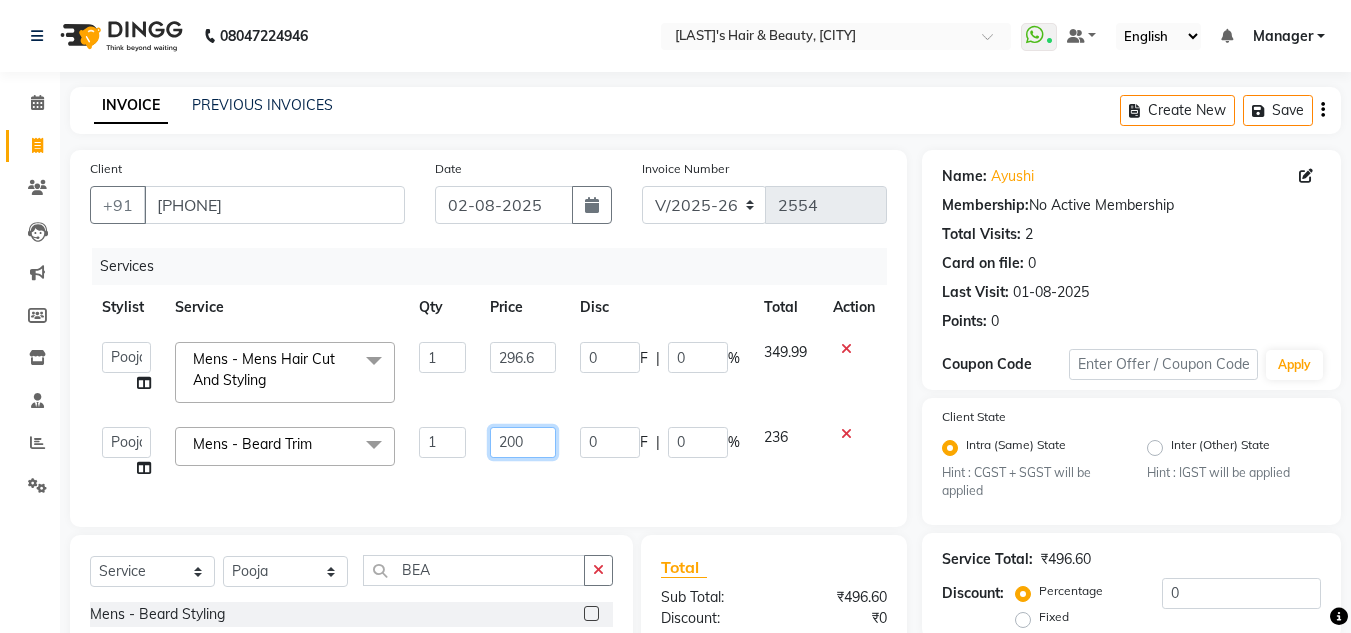 click on "200" 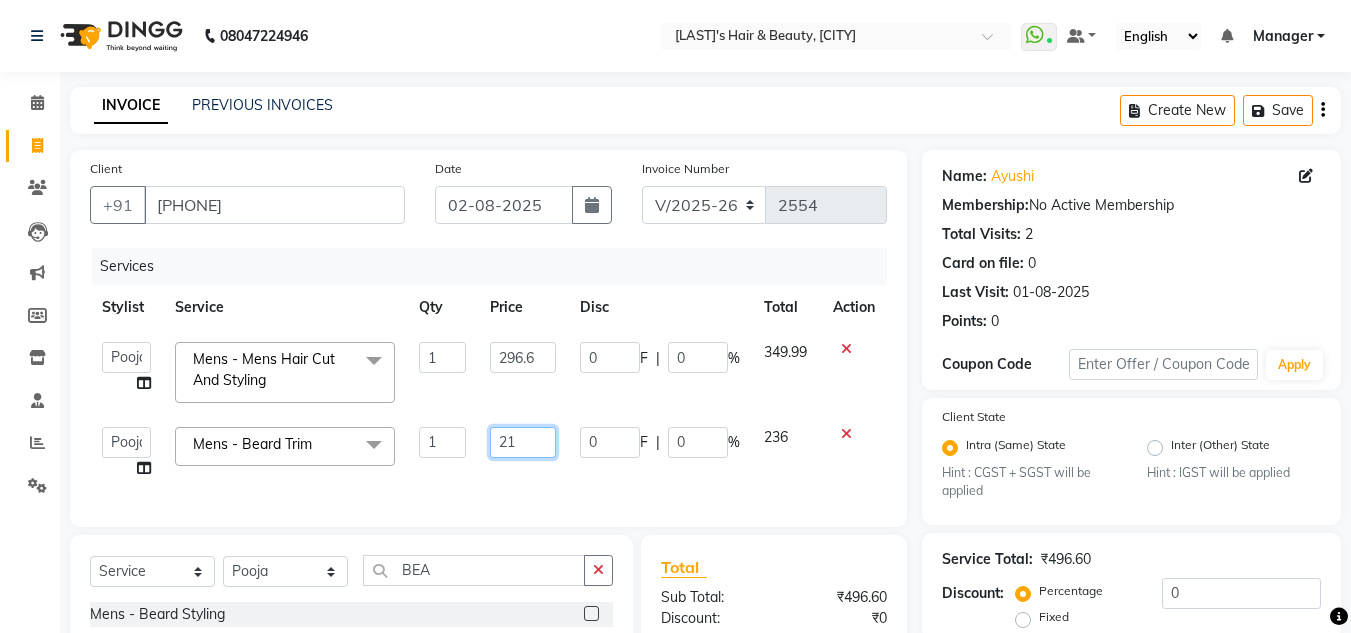 type on "212" 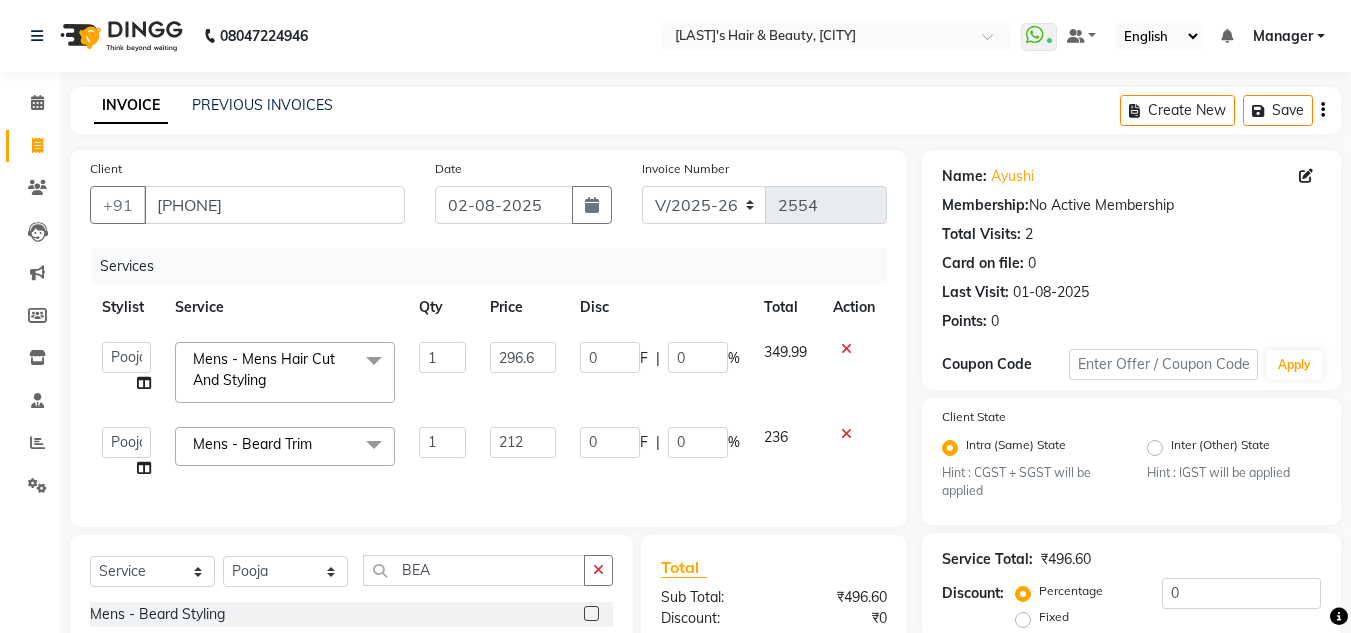 click on "236" 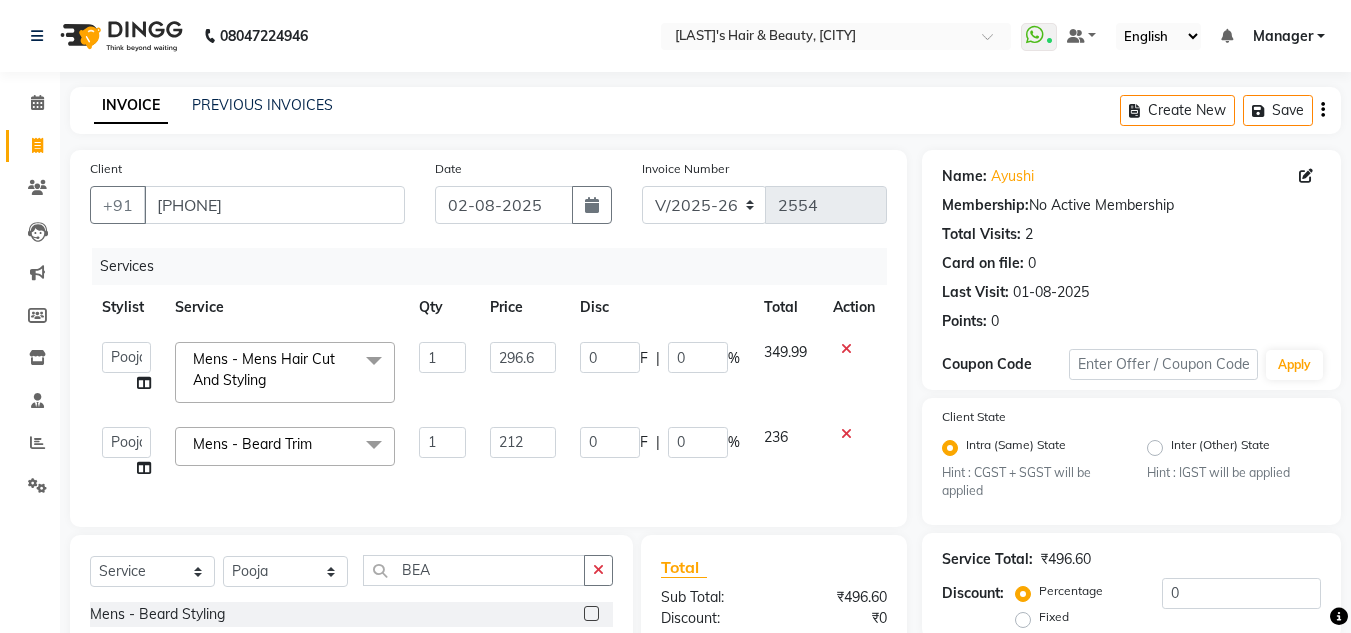 select on "69525" 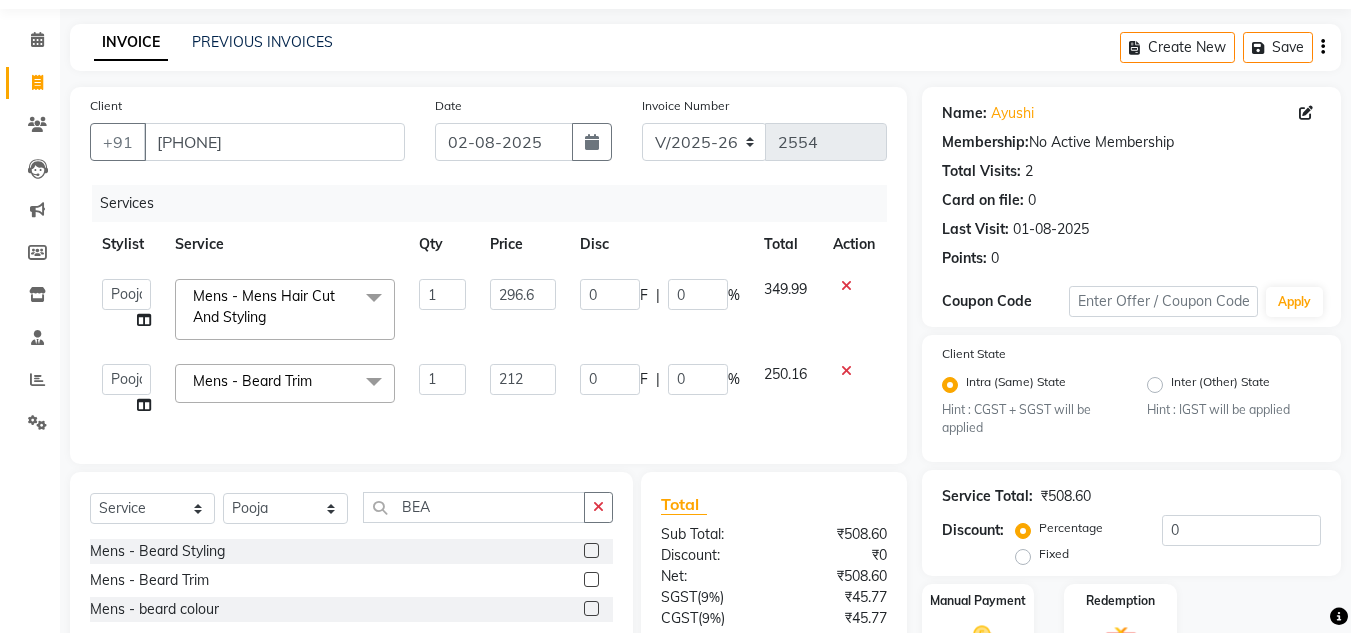 scroll, scrollTop: 43, scrollLeft: 0, axis: vertical 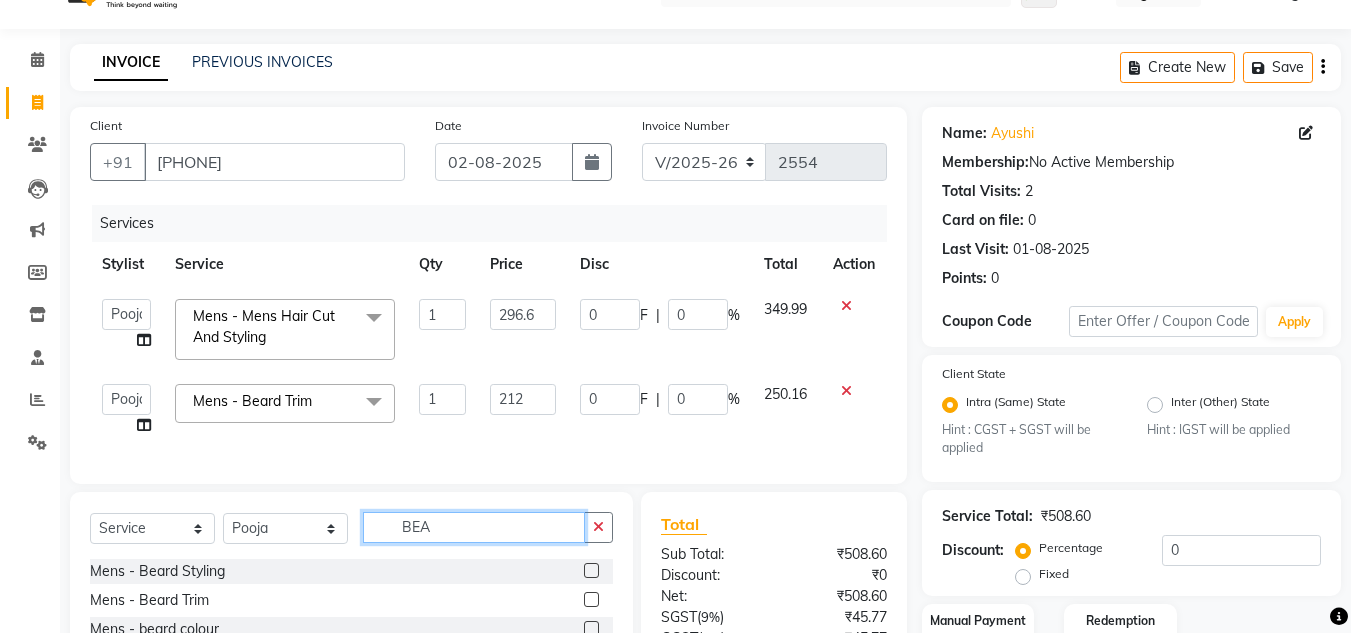 click on "BEA" 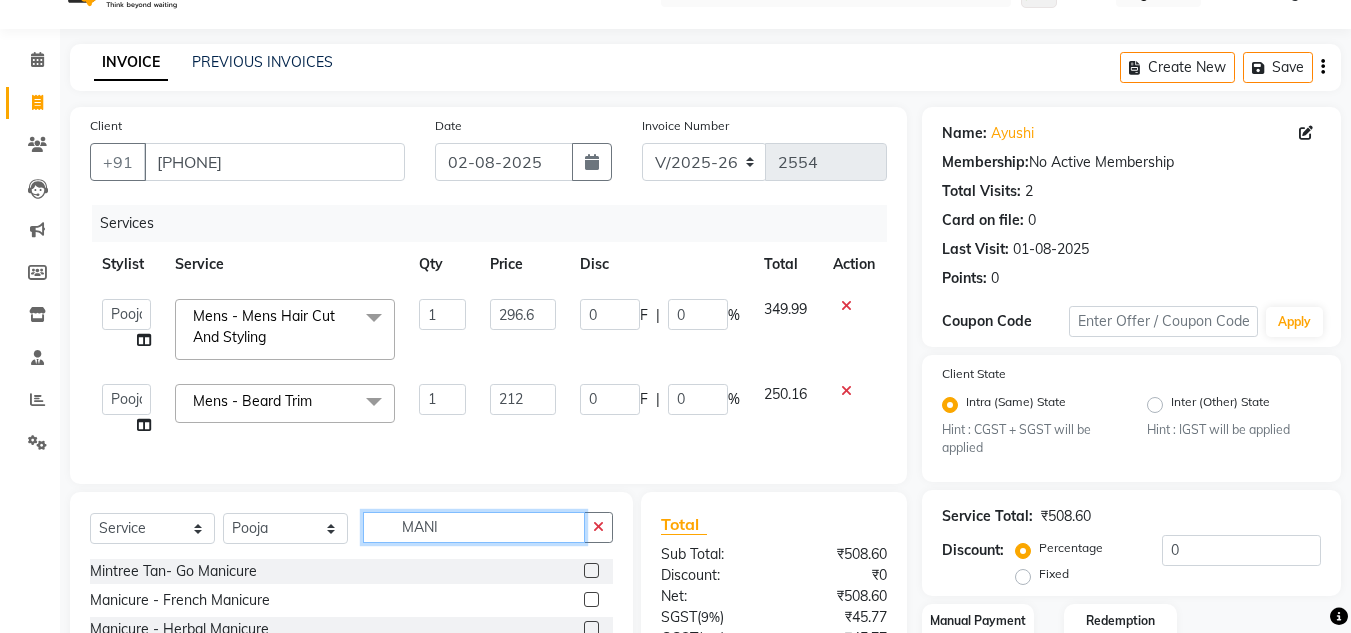scroll, scrollTop: 262, scrollLeft: 0, axis: vertical 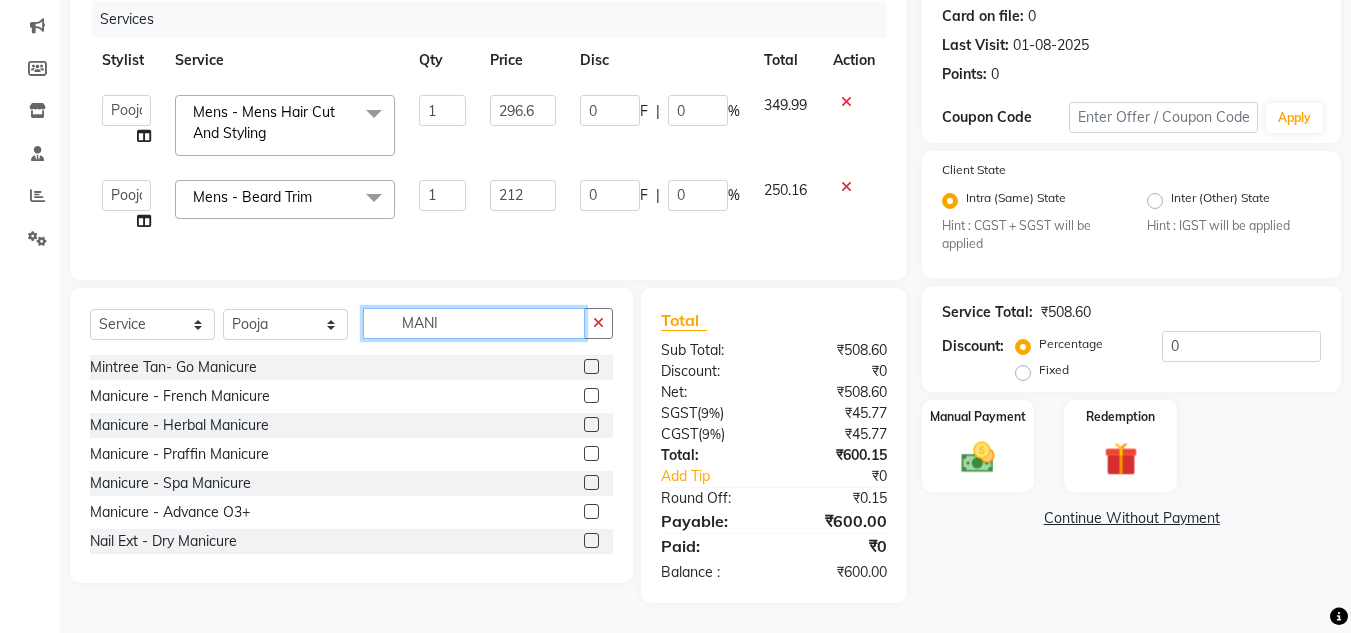 type on "MANI" 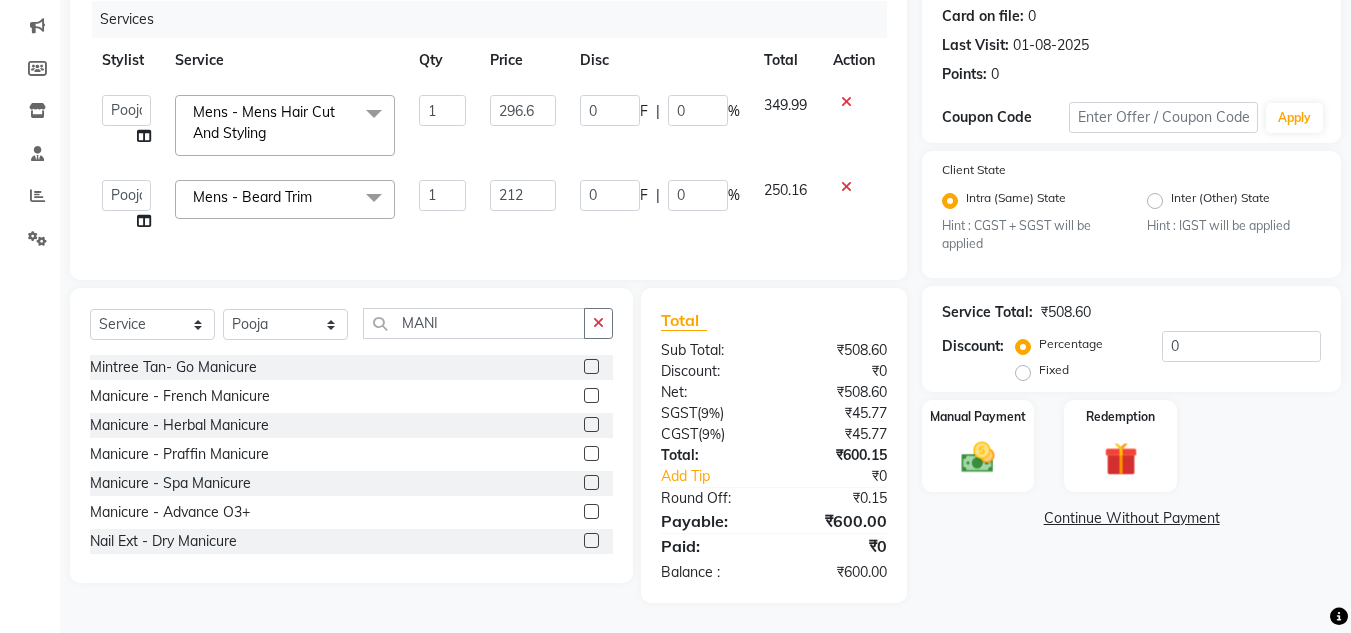 click 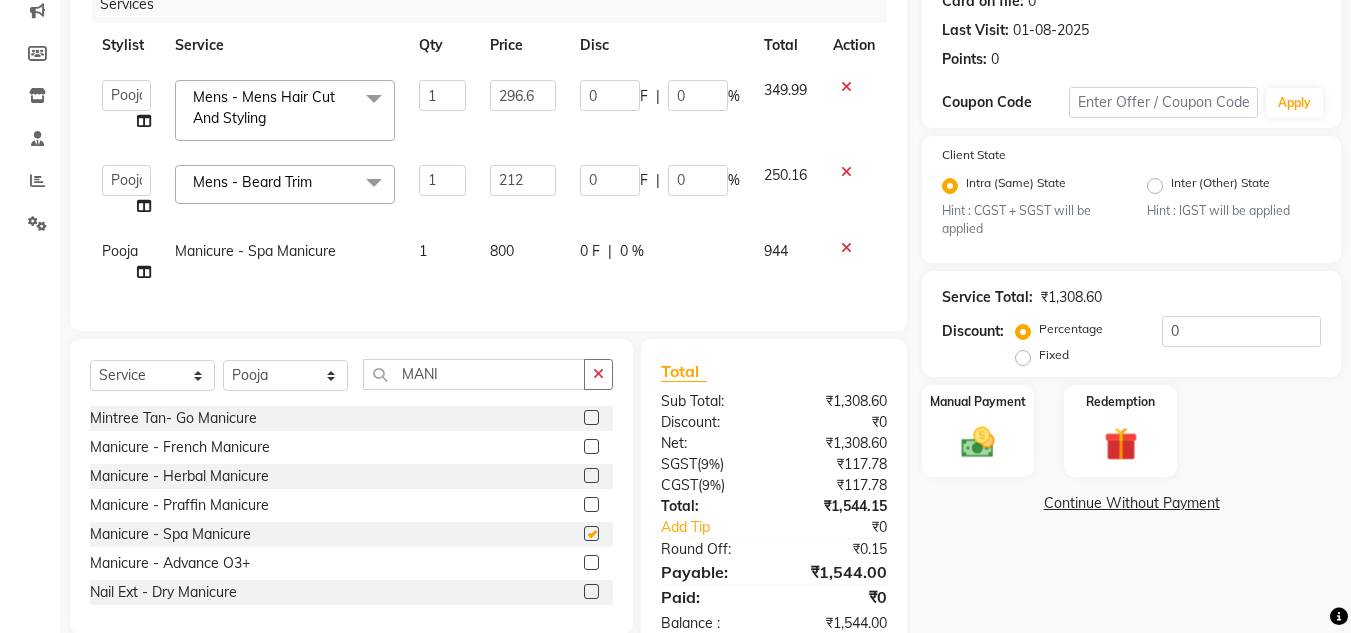 checkbox on "false" 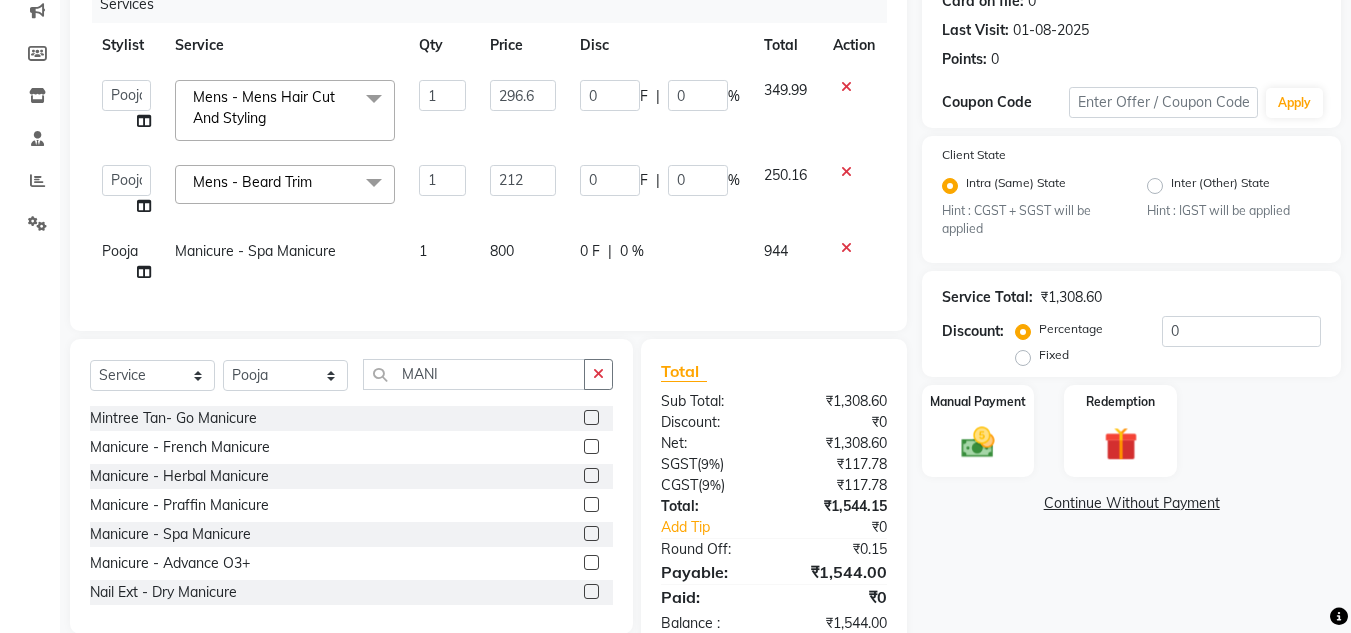 click on "800" 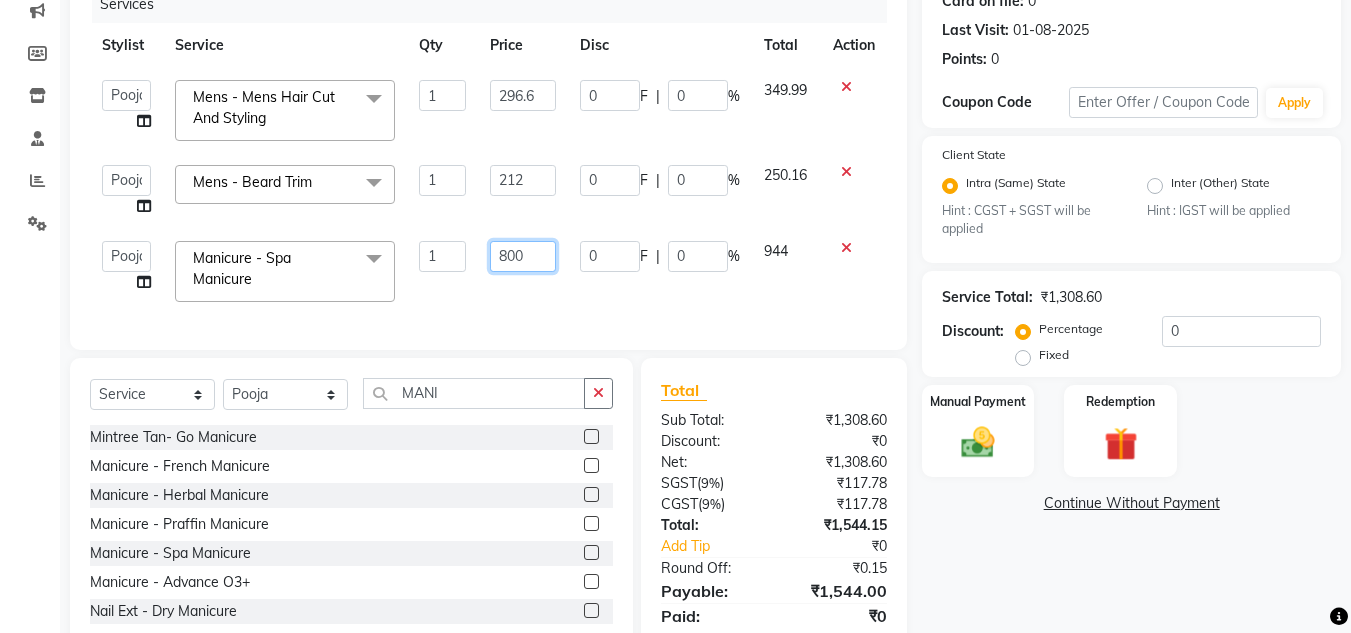 drag, startPoint x: 537, startPoint y: 248, endPoint x: 433, endPoint y: 242, distance: 104.172935 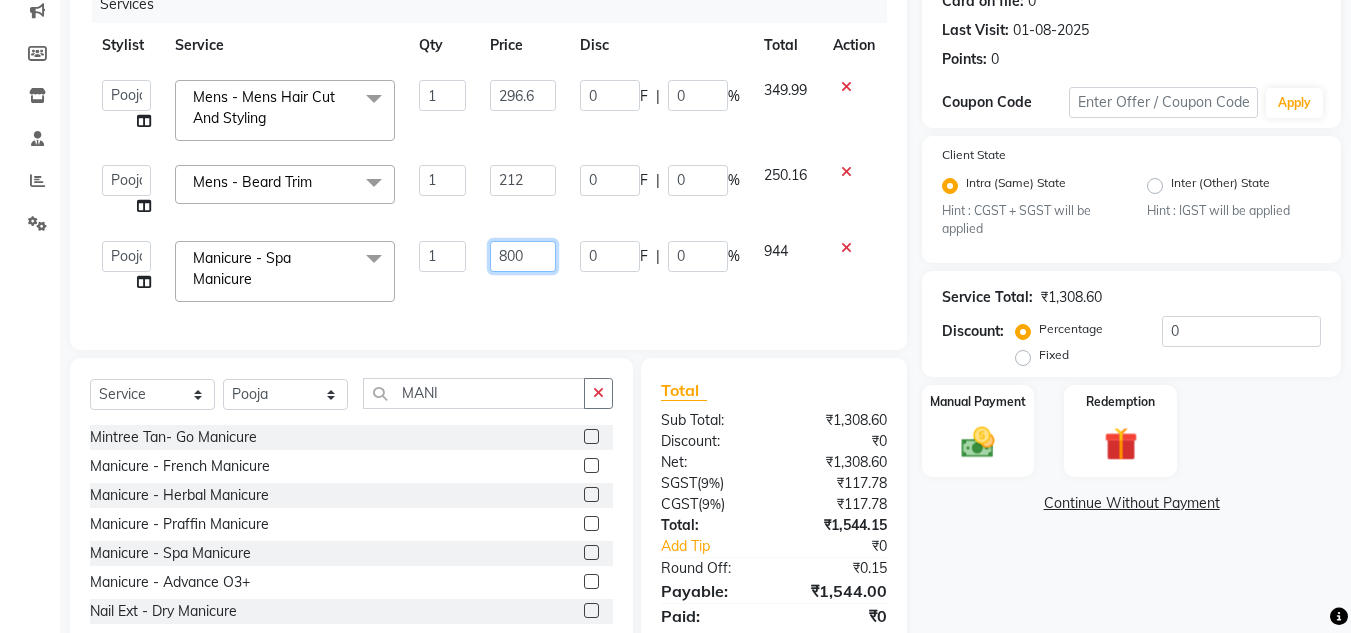 click on "[FIRST] [LAST]   [FIRST]   [FIRST] [LAST]   [FIRST]    Manager   [FIRST]   [FIRST] [LAST]   [LAST] [LAST]   [LAST] [LAST]   [LAST] [LAST]   [LAST] [LAST]  Manicure - Spa  Manicure x Hydra Facial O3+ Bleach/D-Tan - Face  Bleach Bleach/D-Tan - Face/Neck Bleach Bleach/D-Tan - Full Body Bleach Bleach/D-Tan - Hand Bleach Bleach/D-Tan - Legs Bleach Bleach/D-Tan - O3 D-Tan Bleach/D-Tan - Raga D- Tan NANO PLASTIA SHOULDER LENGTH Mintree Tan- Go Manicure Mintree Tan-Go Pedicure TIP Deep Conditioning  Whitening Facial O3+ Facial Mediceuticals dand treatment BOOKING AMT OF SERVICE Fibre Complex Treatment Female Lower Lips -Threading Knot Free Service Blow Dry - Blow Dry Below Shoulder Length Blow Dry - Blow Dry Shoulder Length Blow Dry - Blow Dry Waist Length Clean Up - Aroma Clean Up Clean Up - Herbal Cleanup Clean Up - Instglow Claenup Clean Up - O3 Pore Clean Up Clean Up - Vlcc Gold Clean Up Clean Up - D Tan Clean UP Face Pack - Black Mask Charcoal Face Pack - Black Mask O3 Face Pack - O3 Peel Off Face Pack - Thermal Sheet Mask Facial - Anti Tan Facial 1 0" 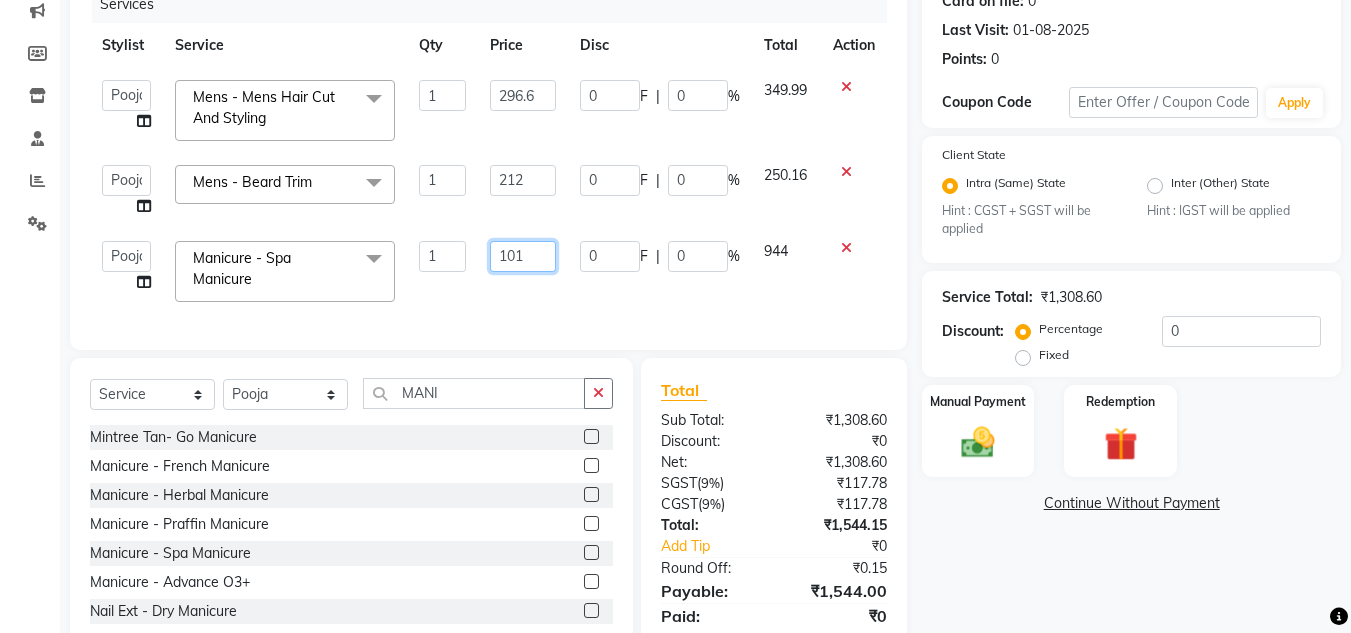 type on "1017" 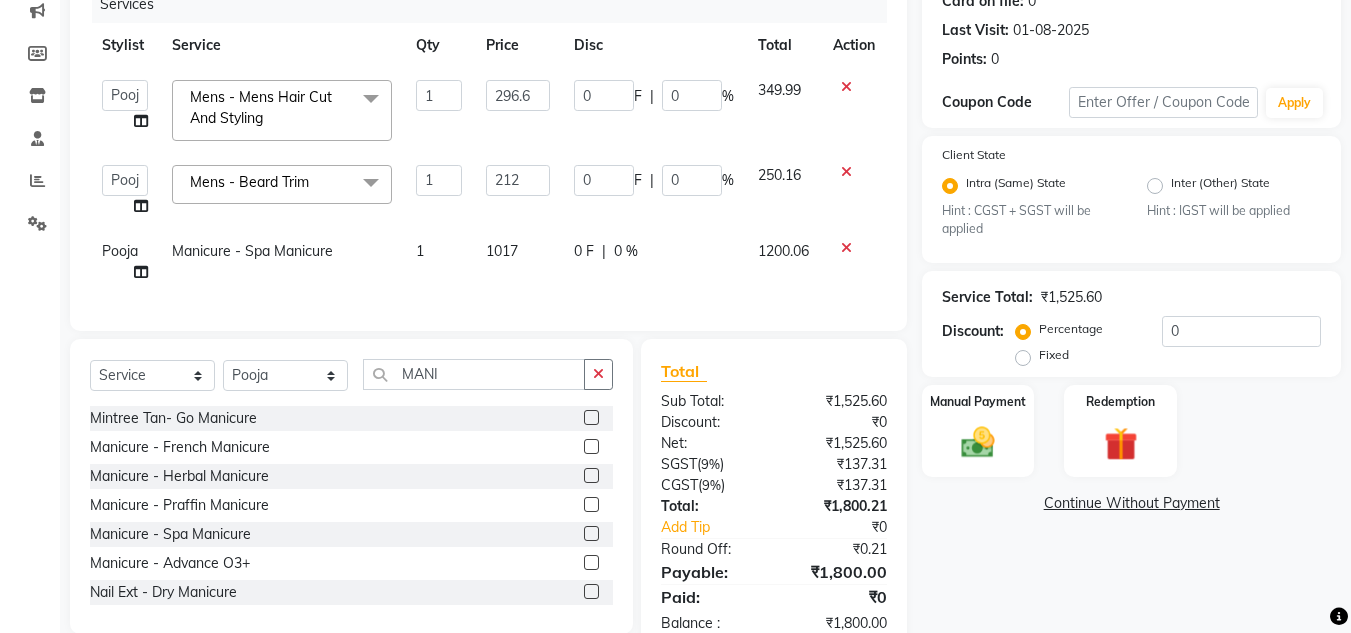 click on "1200.06" 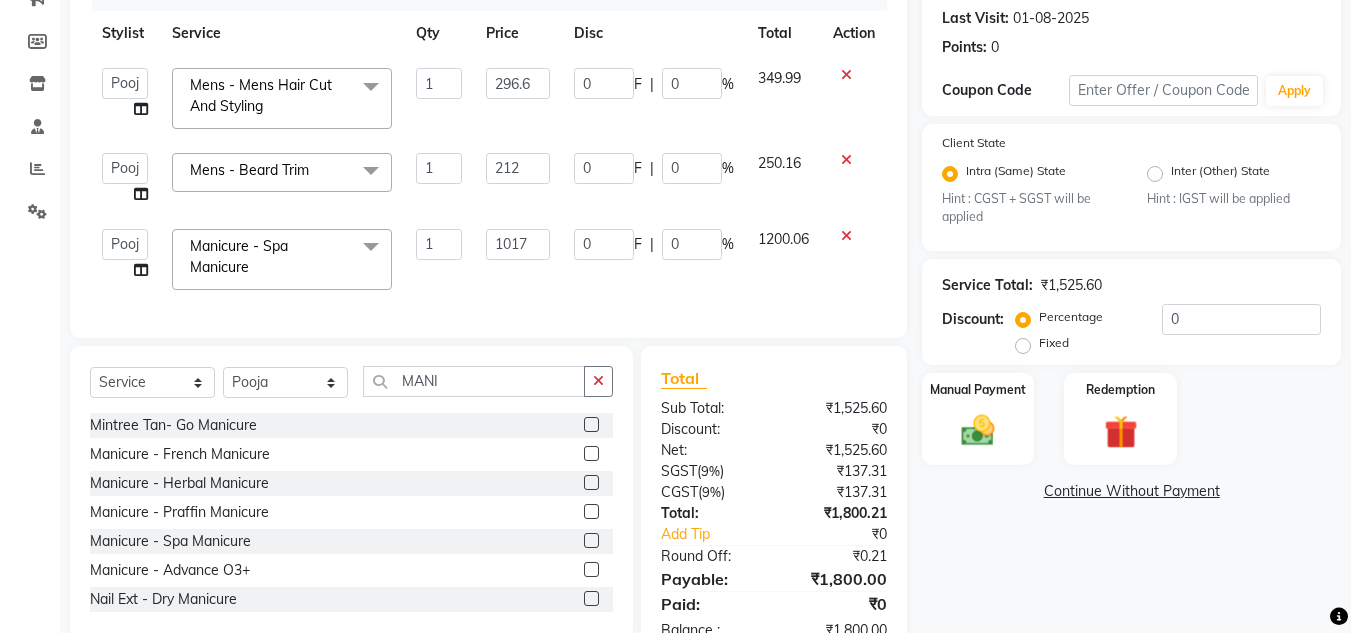 scroll, scrollTop: 347, scrollLeft: 0, axis: vertical 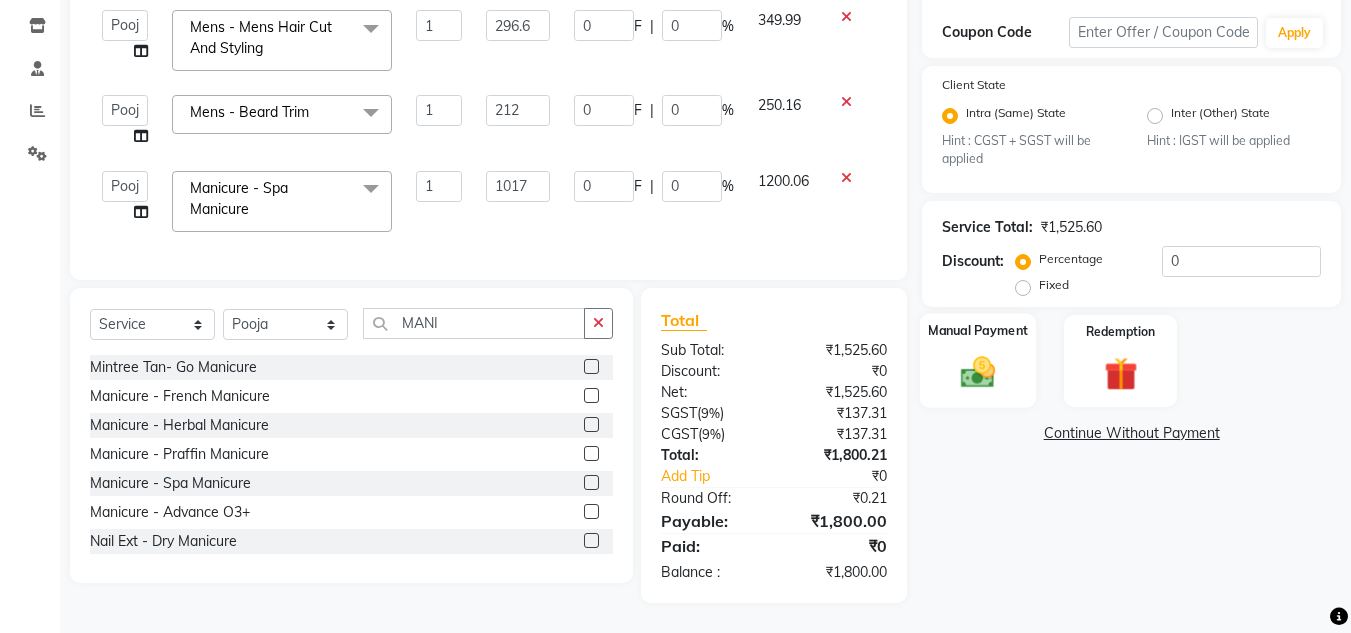 click 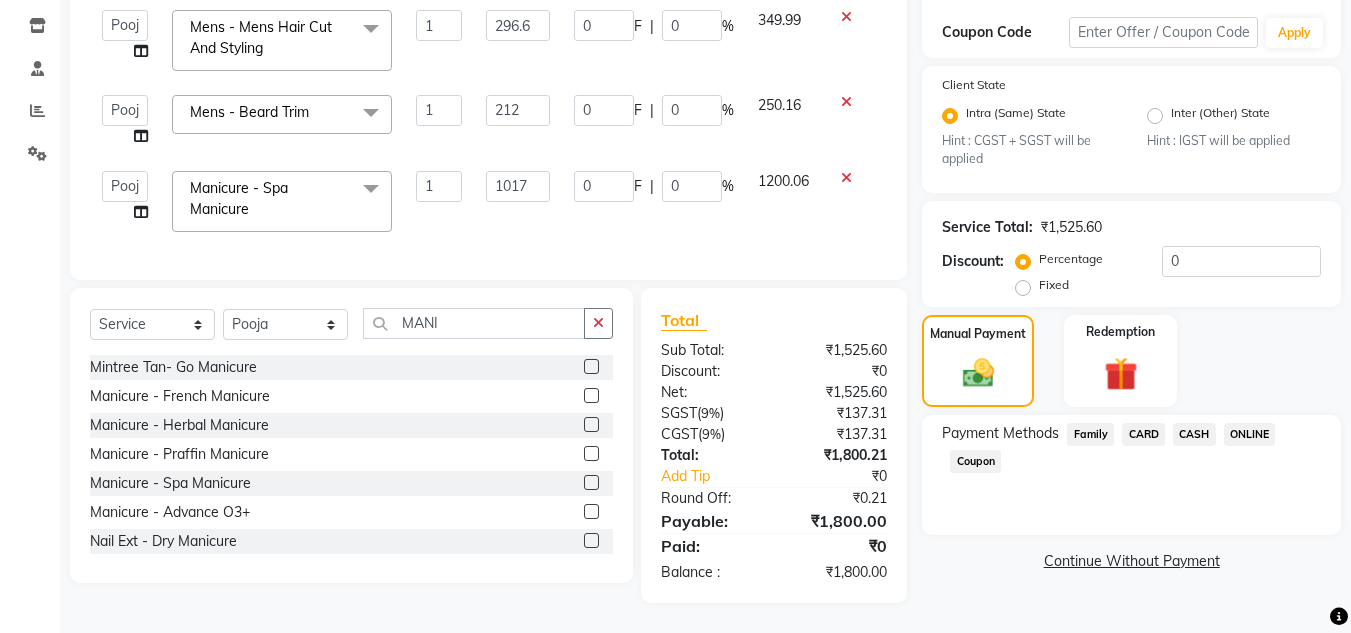 click on "ONLINE" 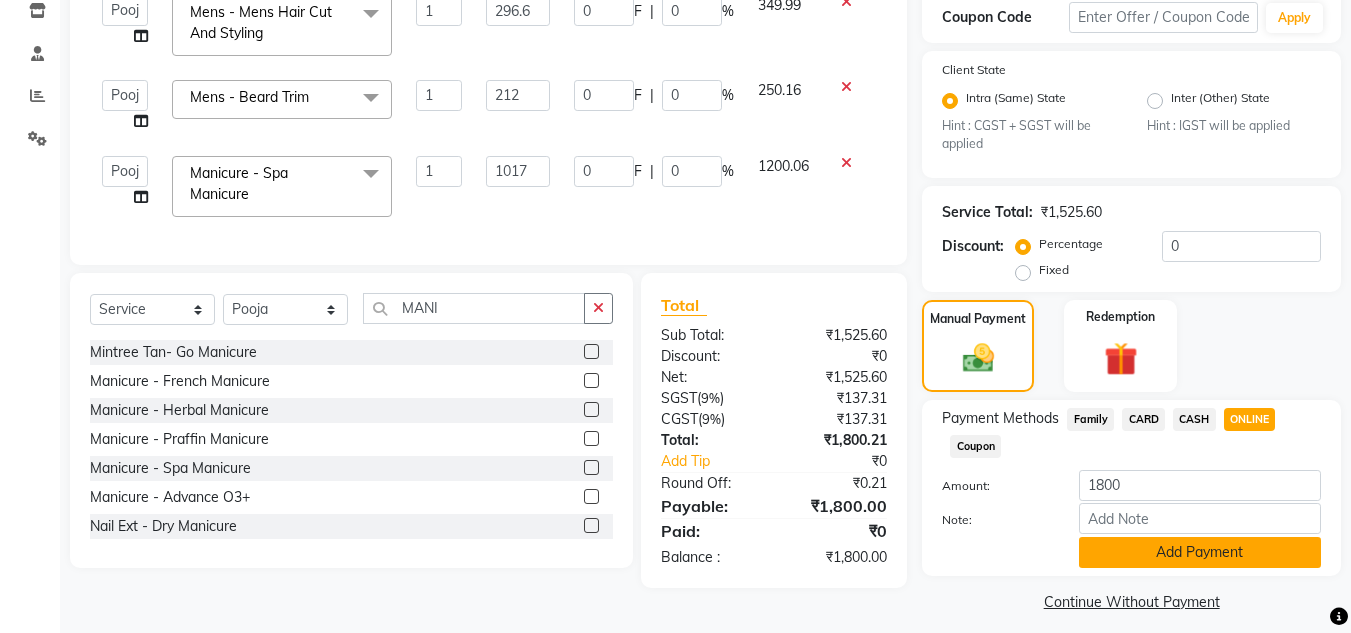 click on "Add Payment" 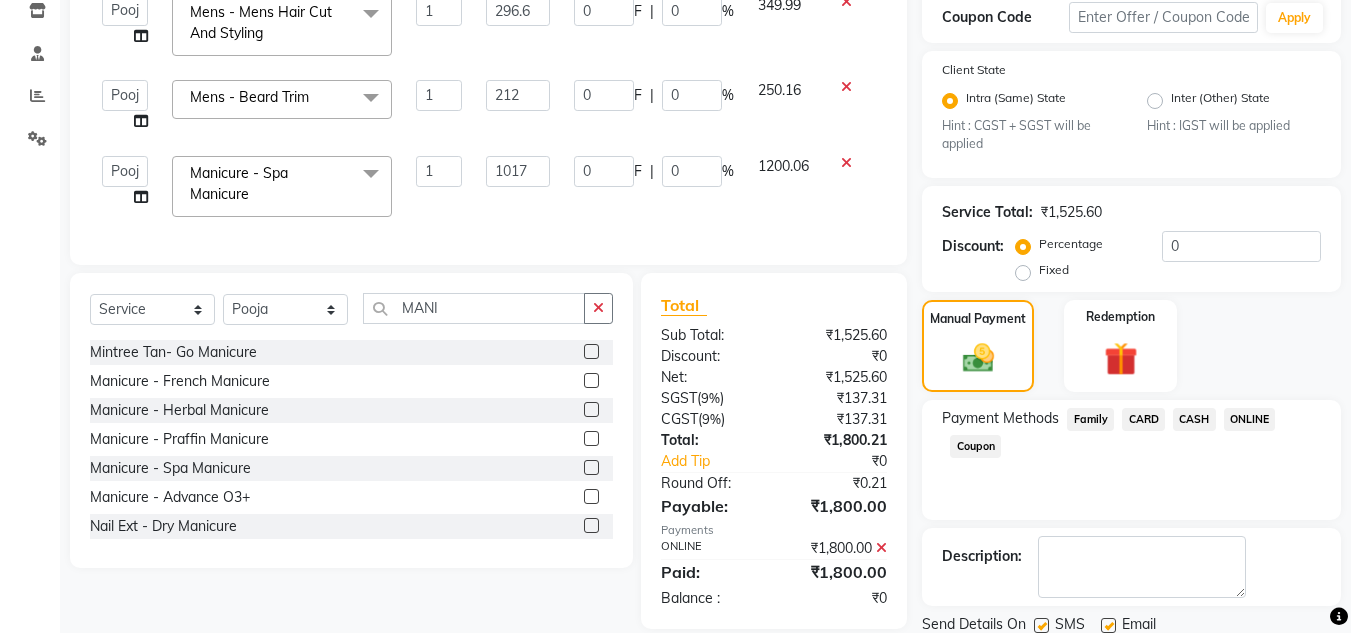 scroll, scrollTop: 418, scrollLeft: 0, axis: vertical 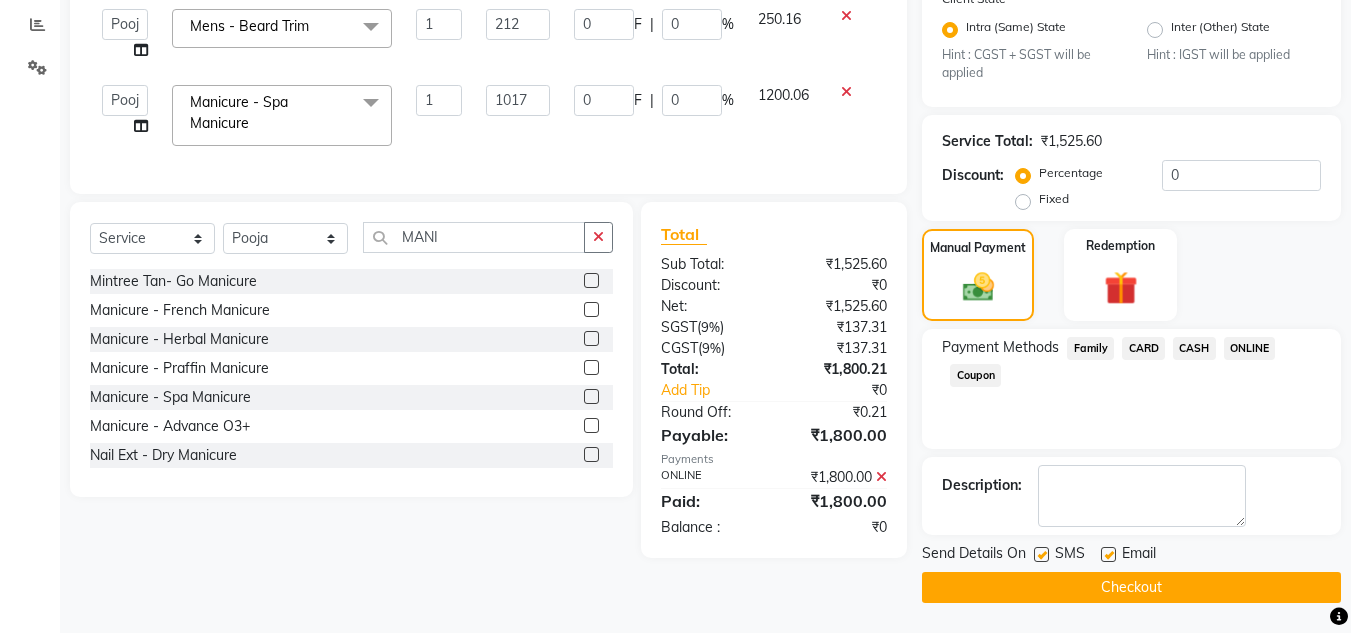 click on "Checkout" 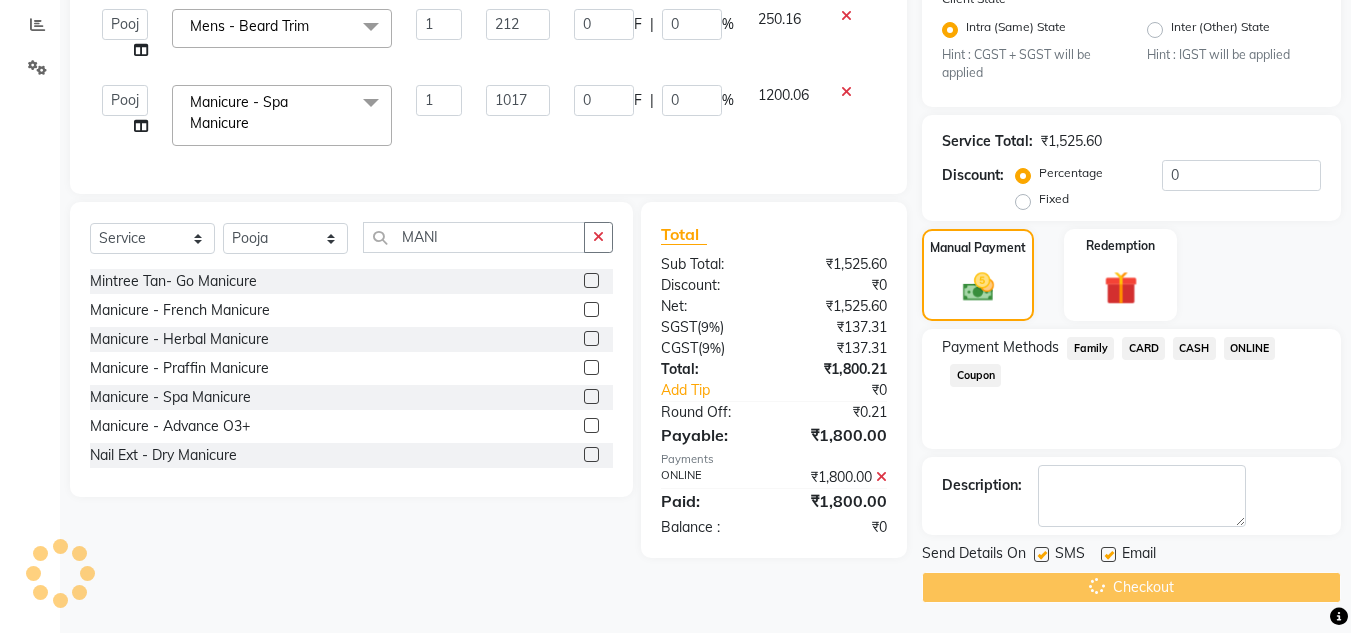 scroll, scrollTop: 0, scrollLeft: 0, axis: both 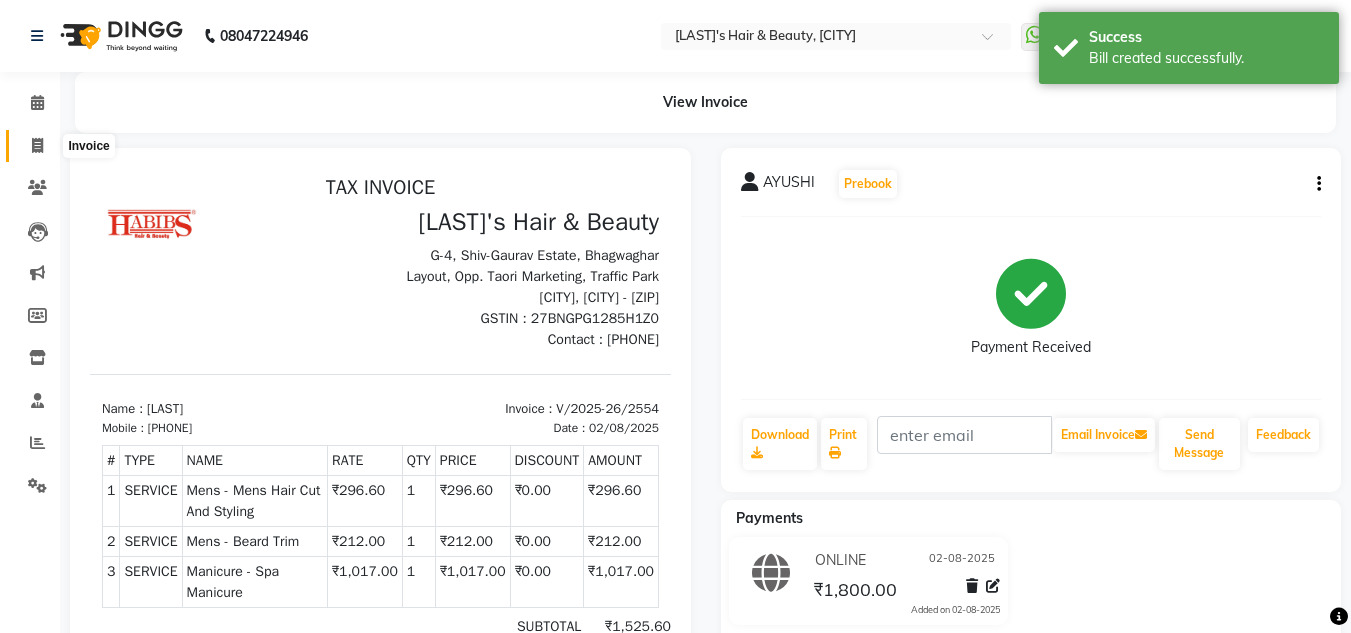 click 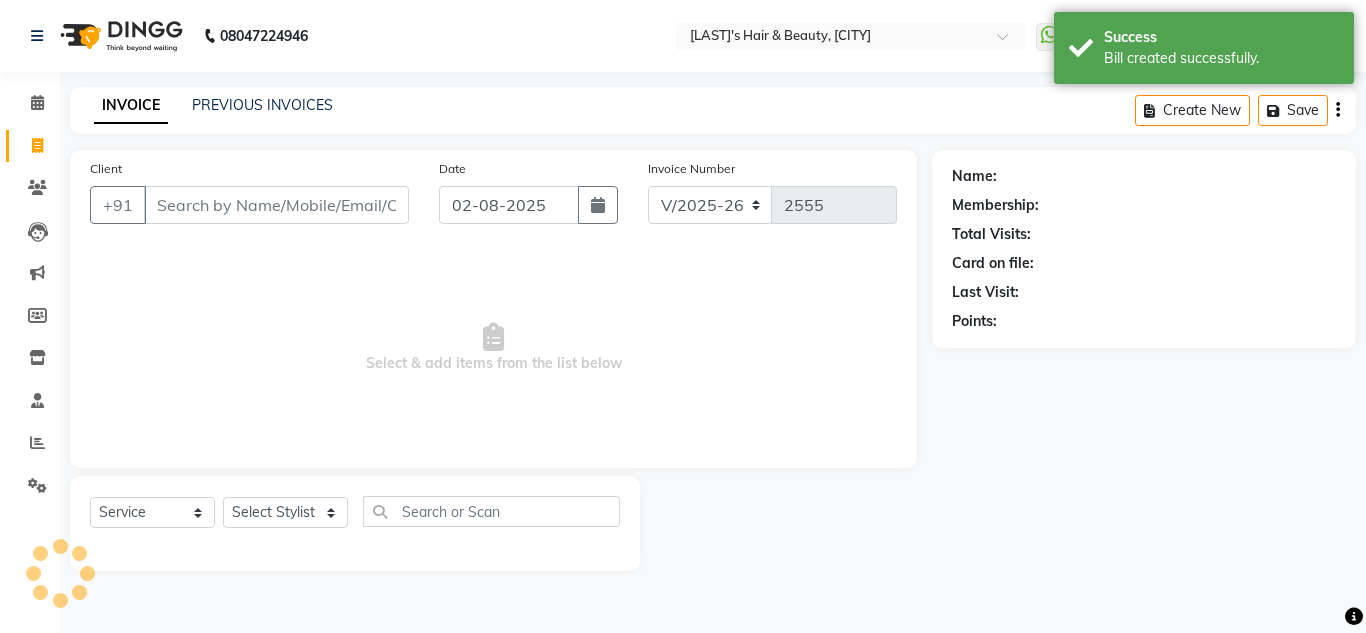click on "Client" at bounding box center [276, 205] 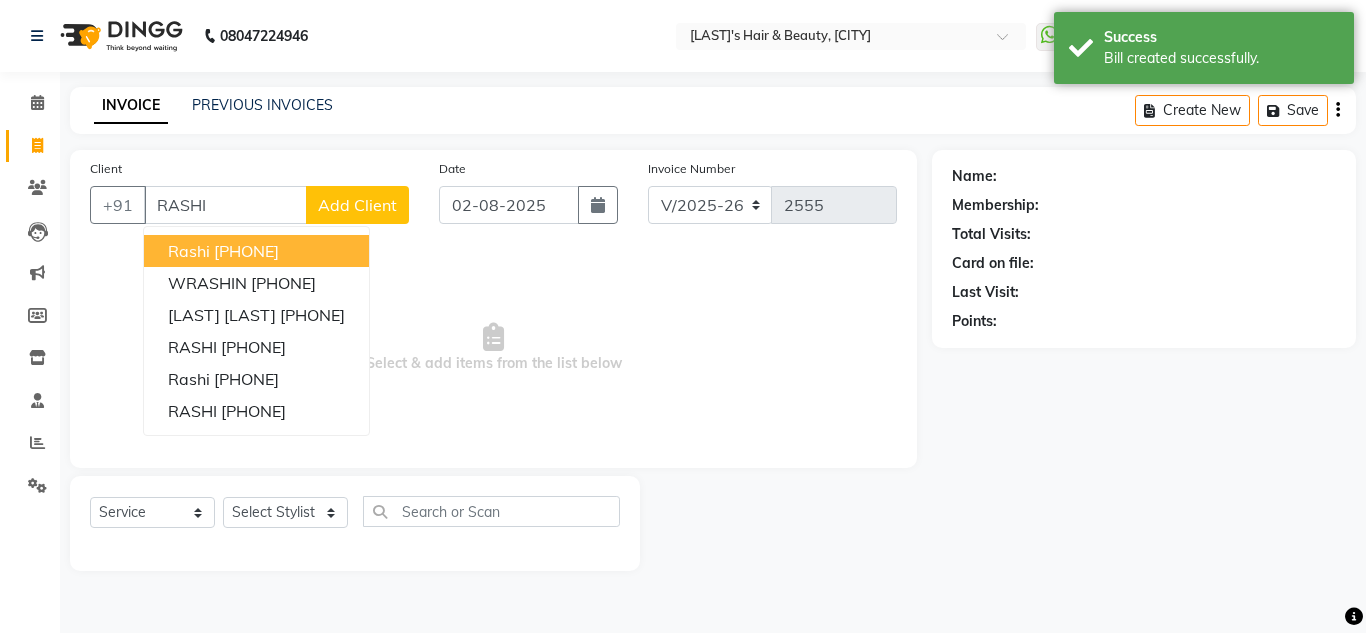 click on "[PHONE]" at bounding box center (246, 251) 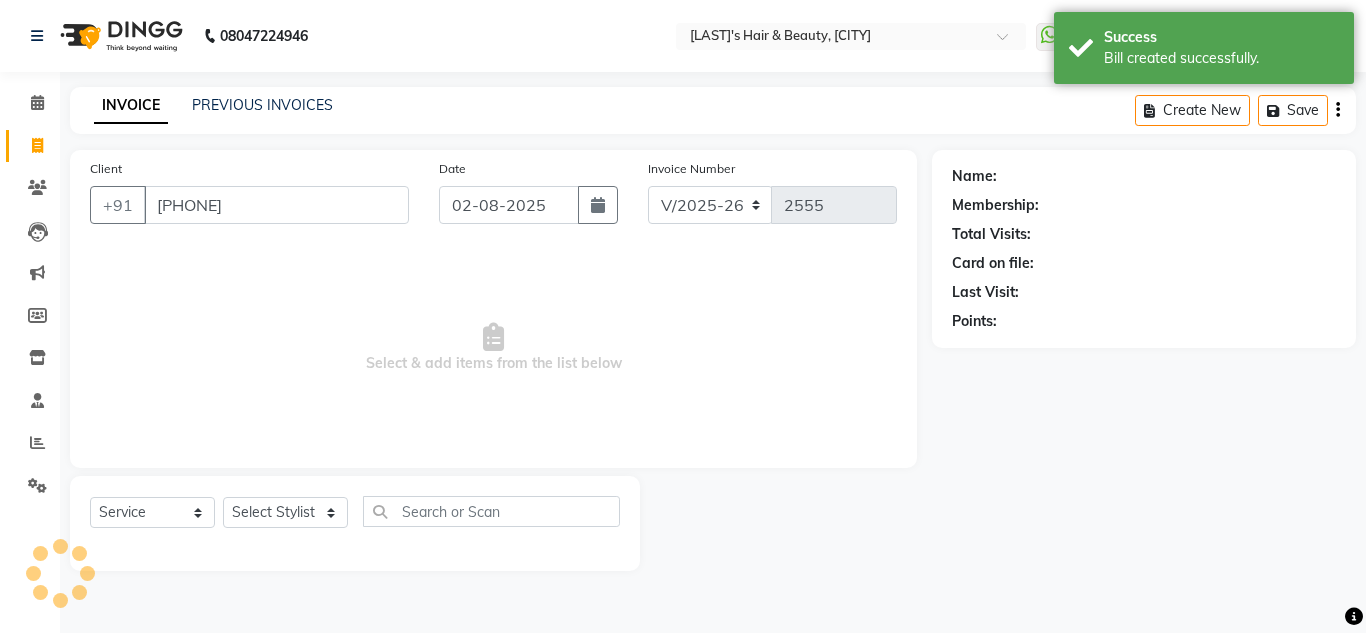 type on "[PHONE]" 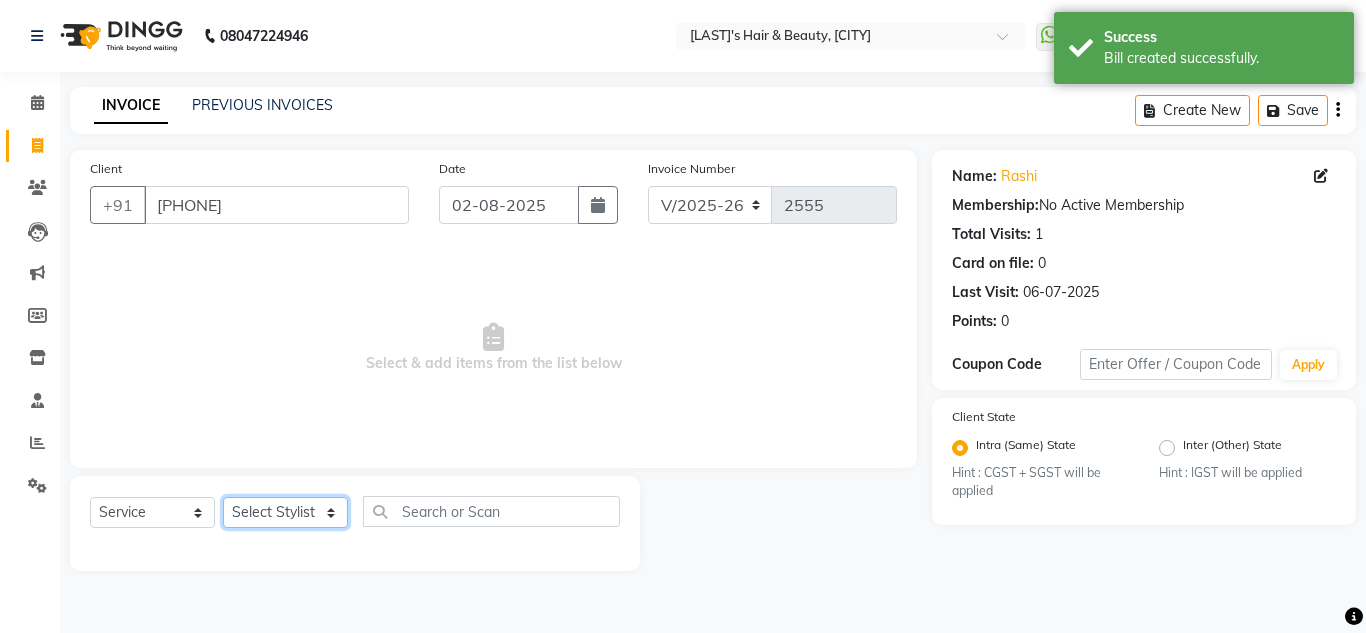click on "Select Stylist [FIRST] [LAST] [FIRST] [LAST] [FIRST] [LAST] [FIRST] [LAST] [FIRST] [LAST] [FIRST] [LAST] [FIRST] [LAST] [FIRST] [LAST] [FIRST] [LAST]" 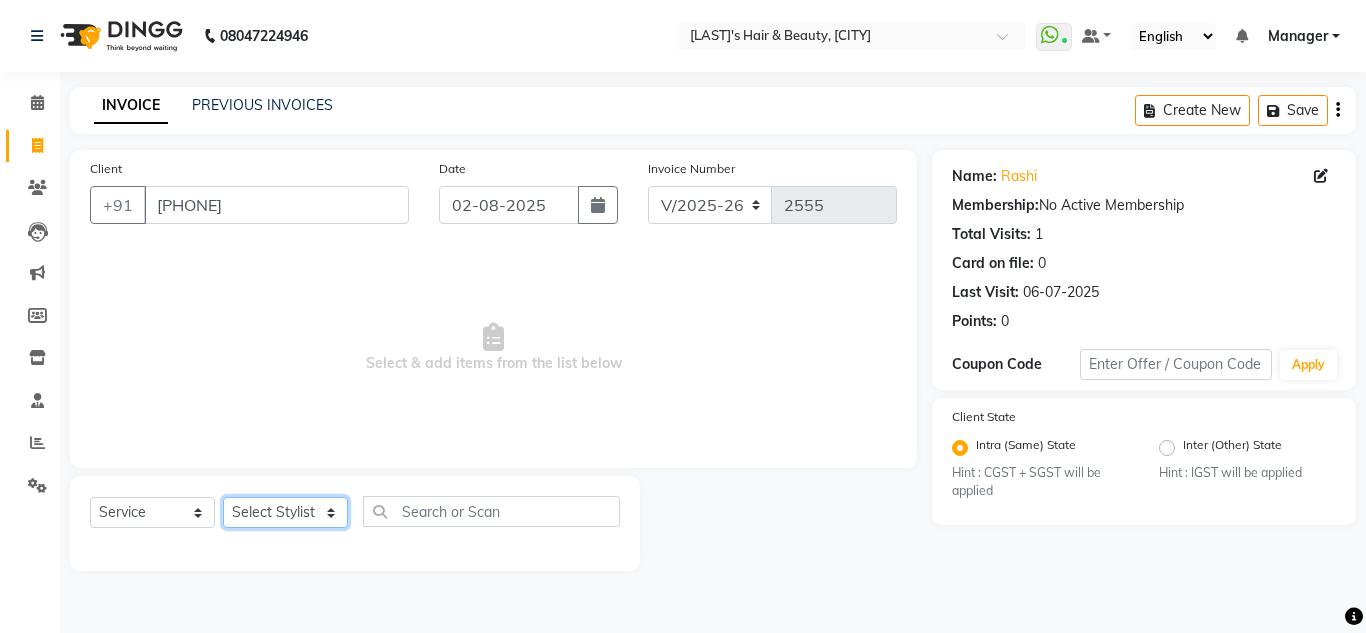 select on "46771" 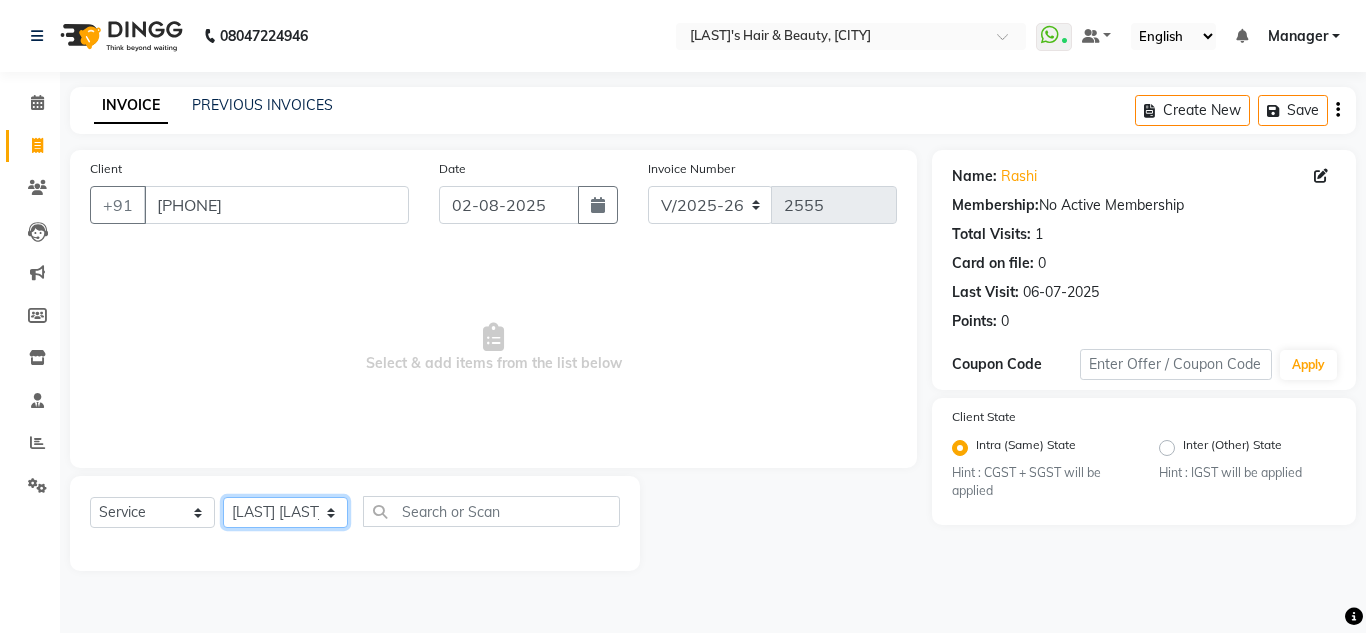 click on "Select Stylist [FIRST] [LAST] [FIRST] [LAST] [FIRST] [LAST] [FIRST] [LAST] [FIRST] [LAST] [FIRST] [LAST] [FIRST] [LAST] [FIRST] [LAST] [FIRST] [LAST]" 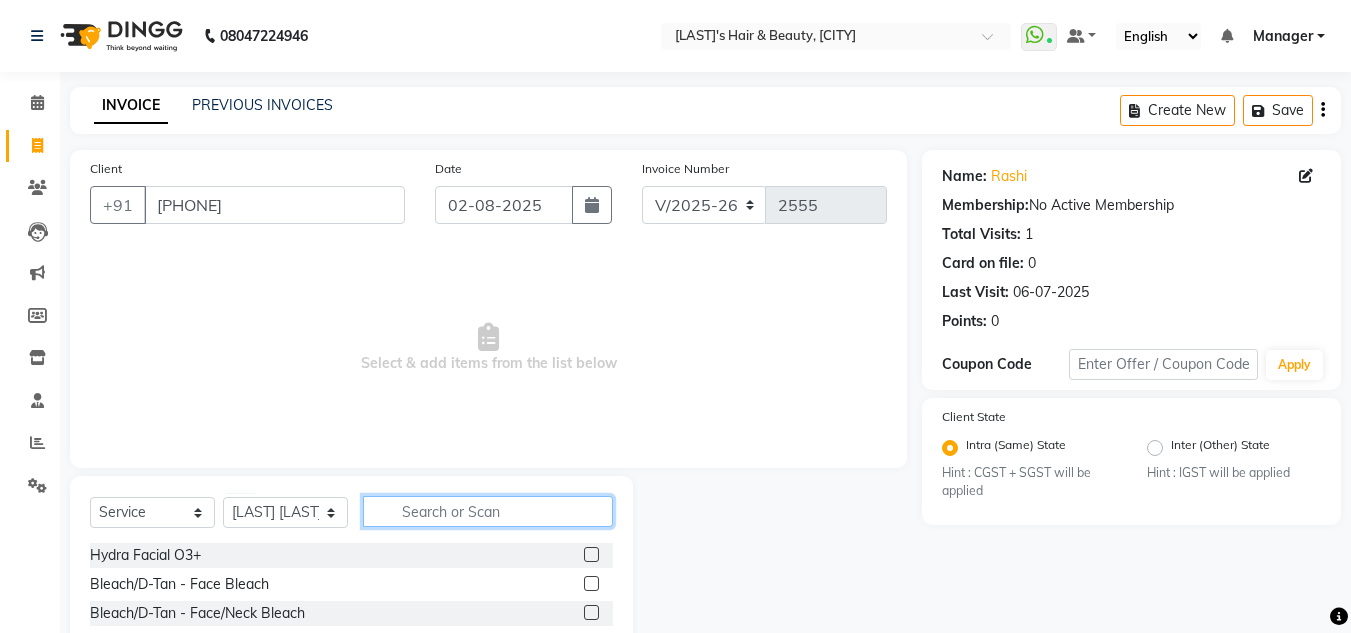 click 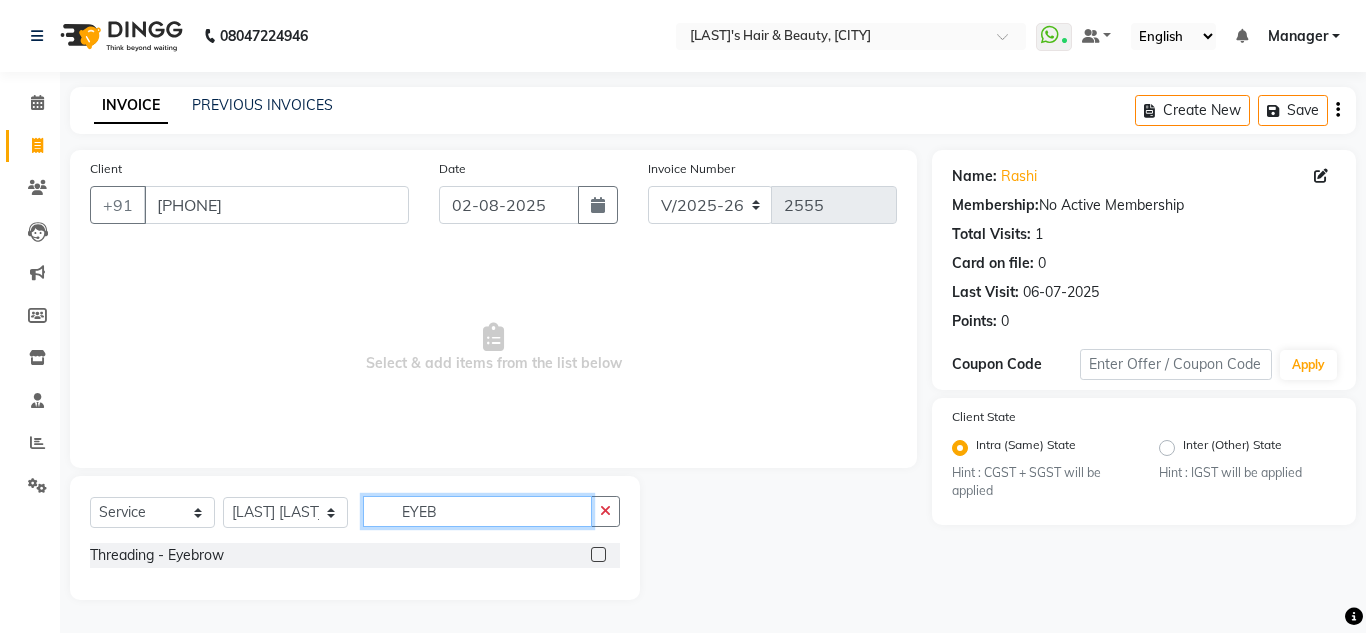 type on "EYEB" 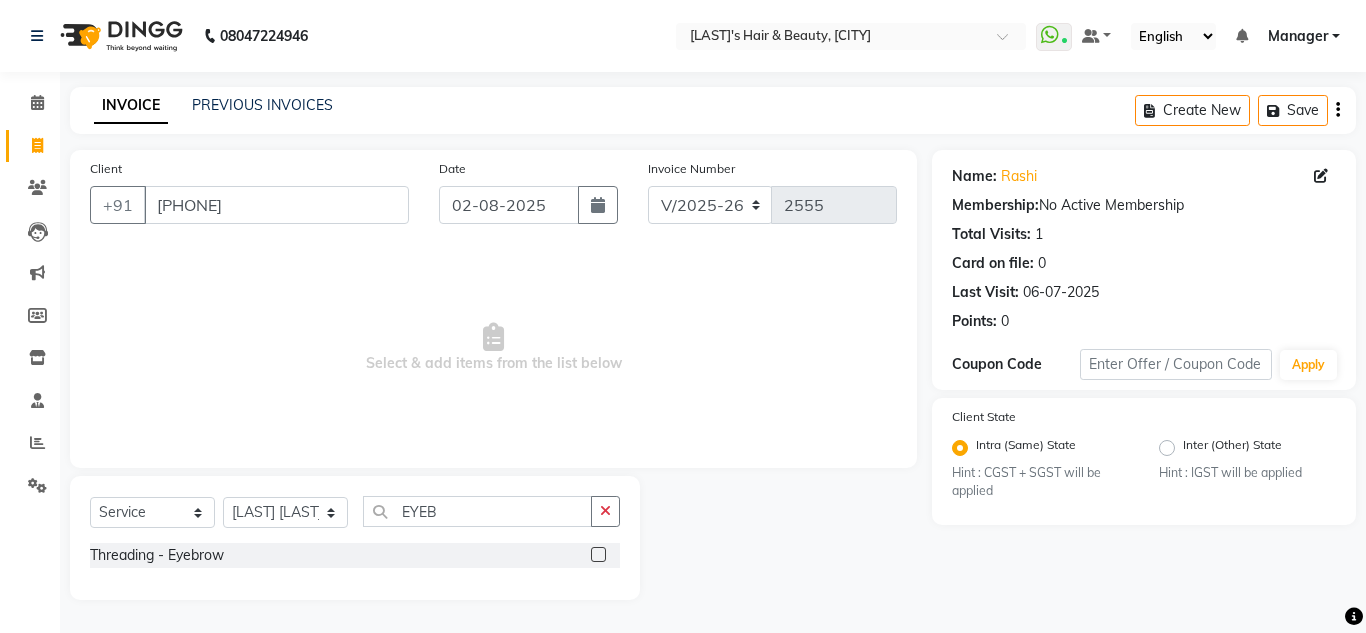 click 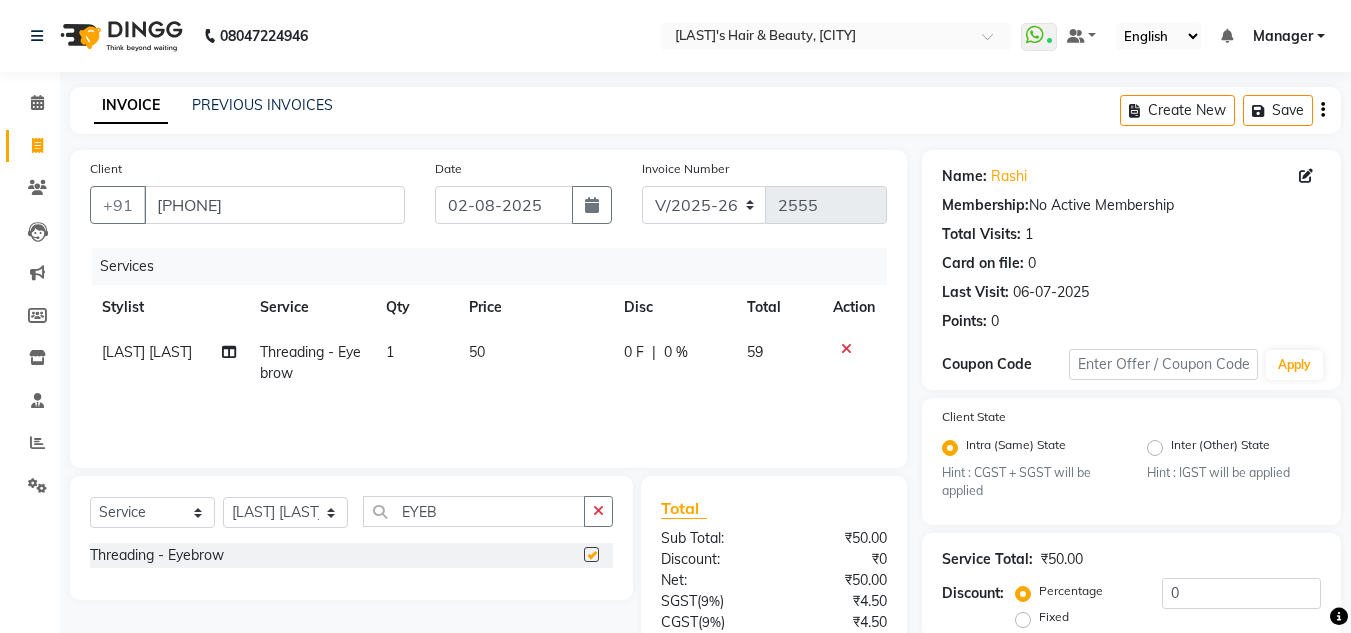 checkbox on "false" 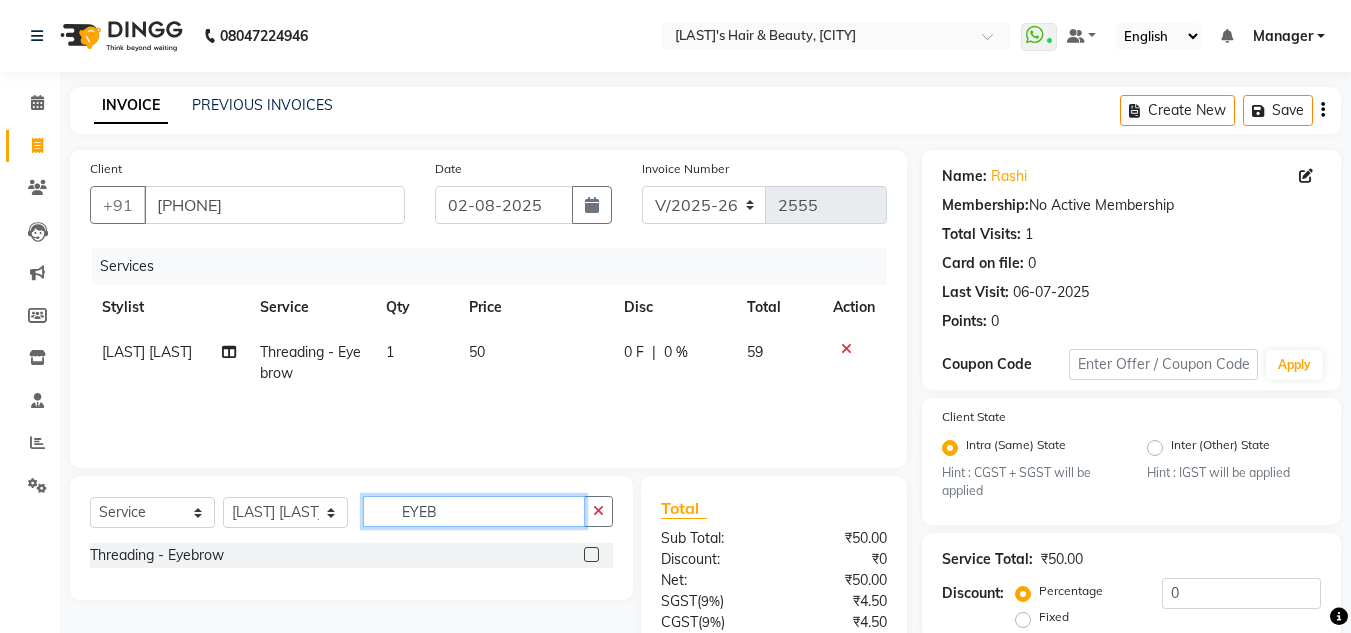 click on "EYEB" 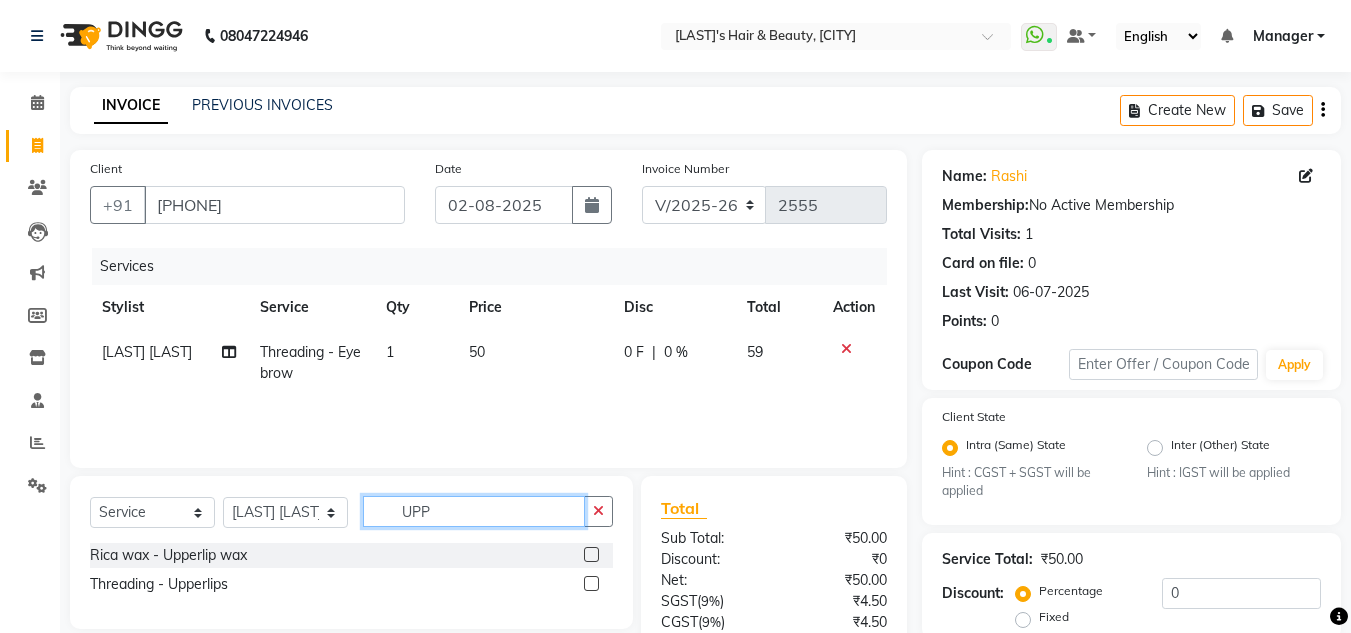 type on "UPP" 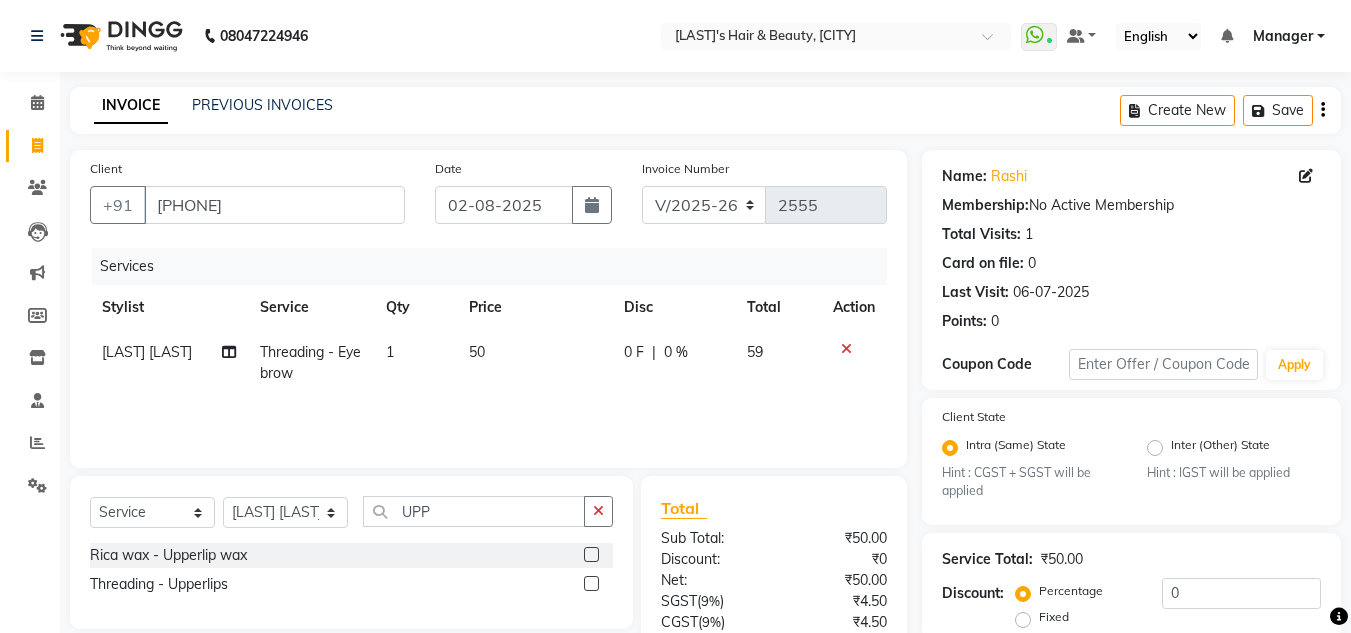 click 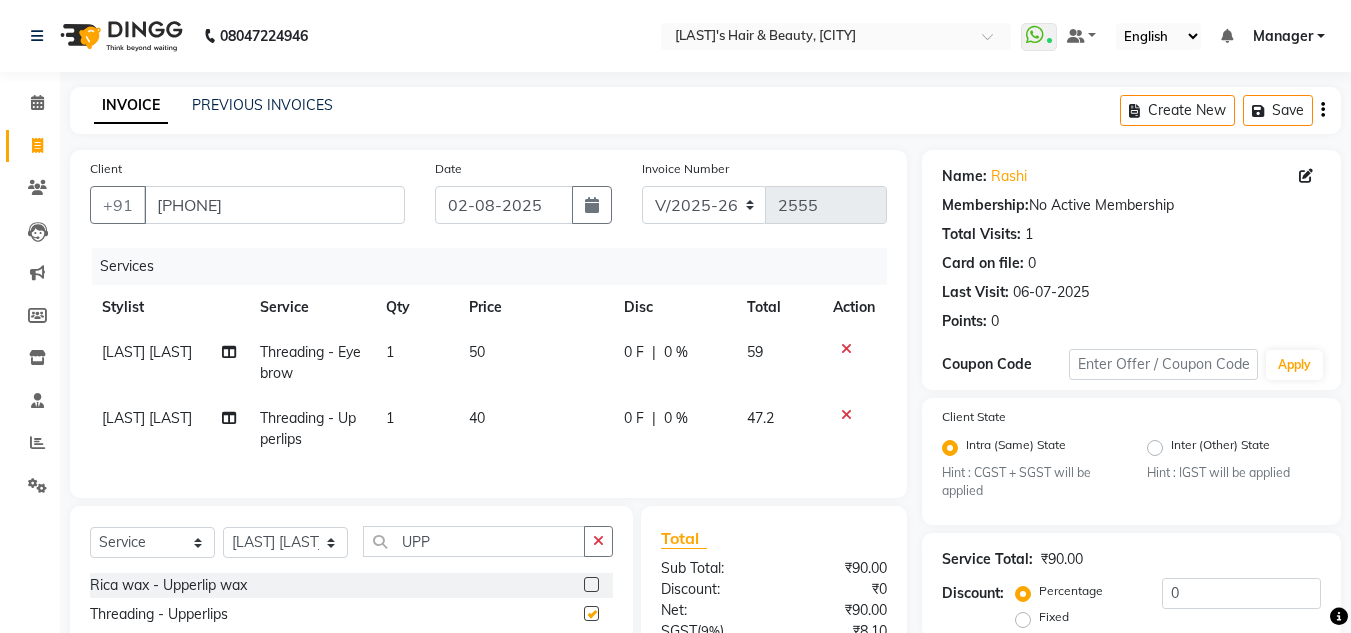checkbox on "false" 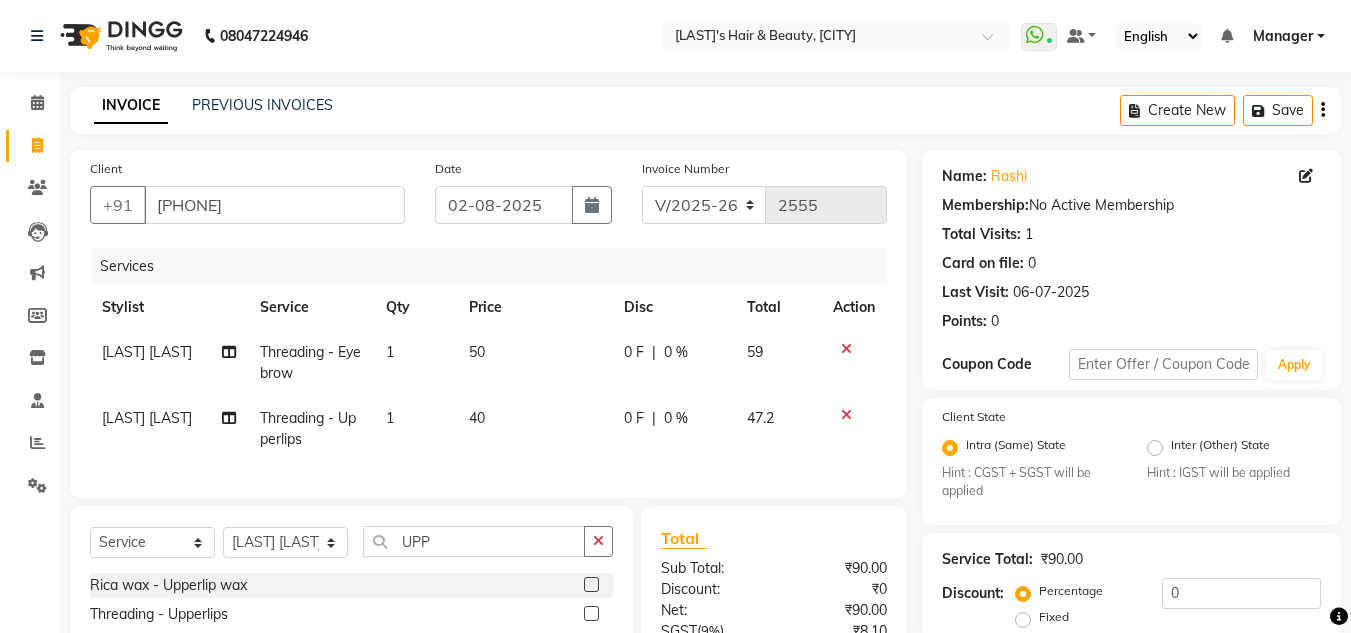 click on "40" 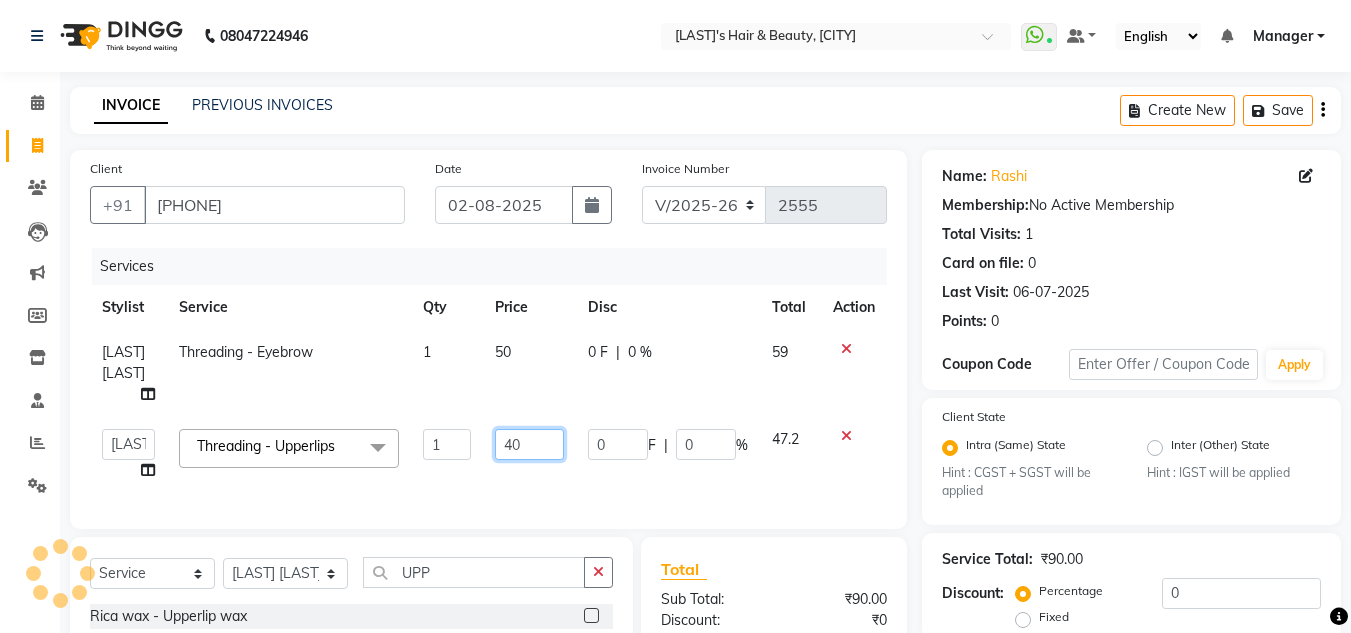 click on "40" 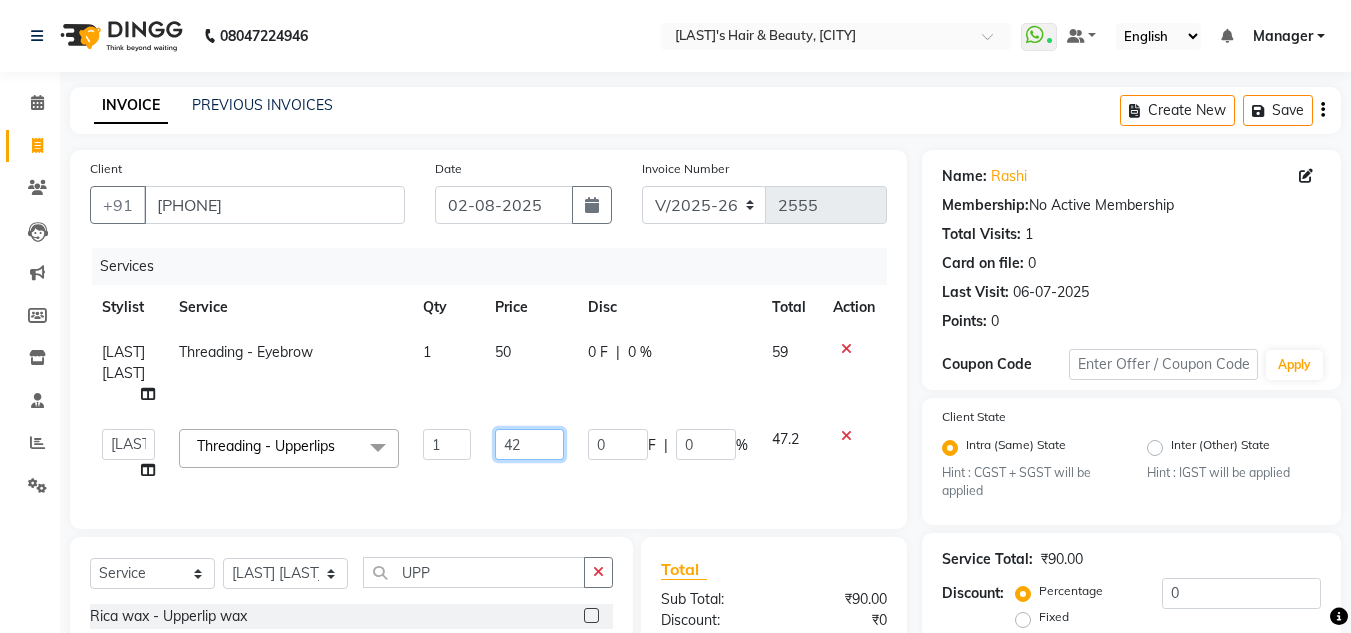 type on "42.5" 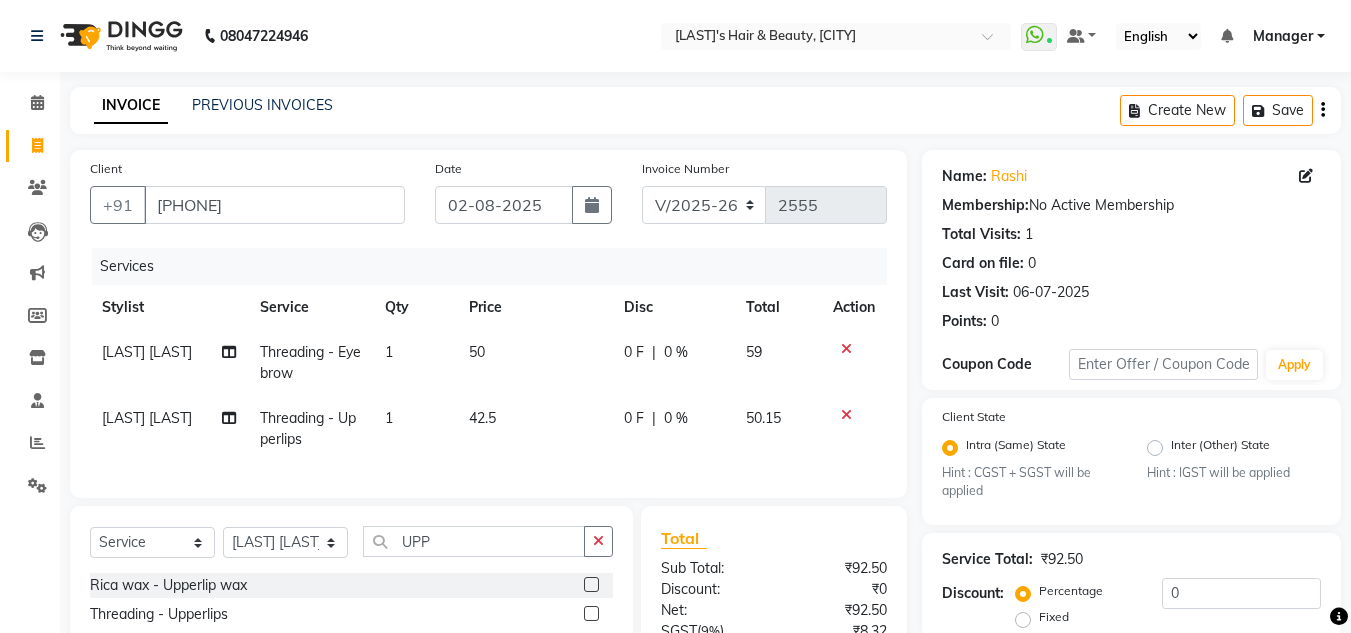 click on "50.15" 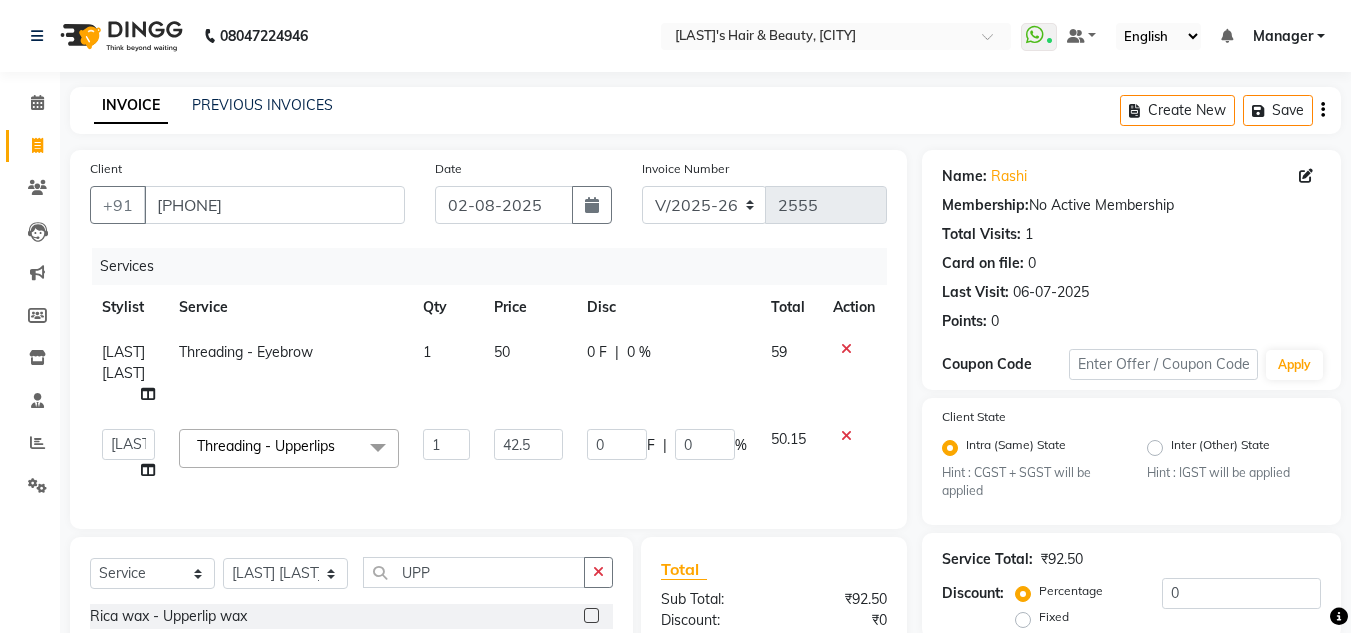 click on "50" 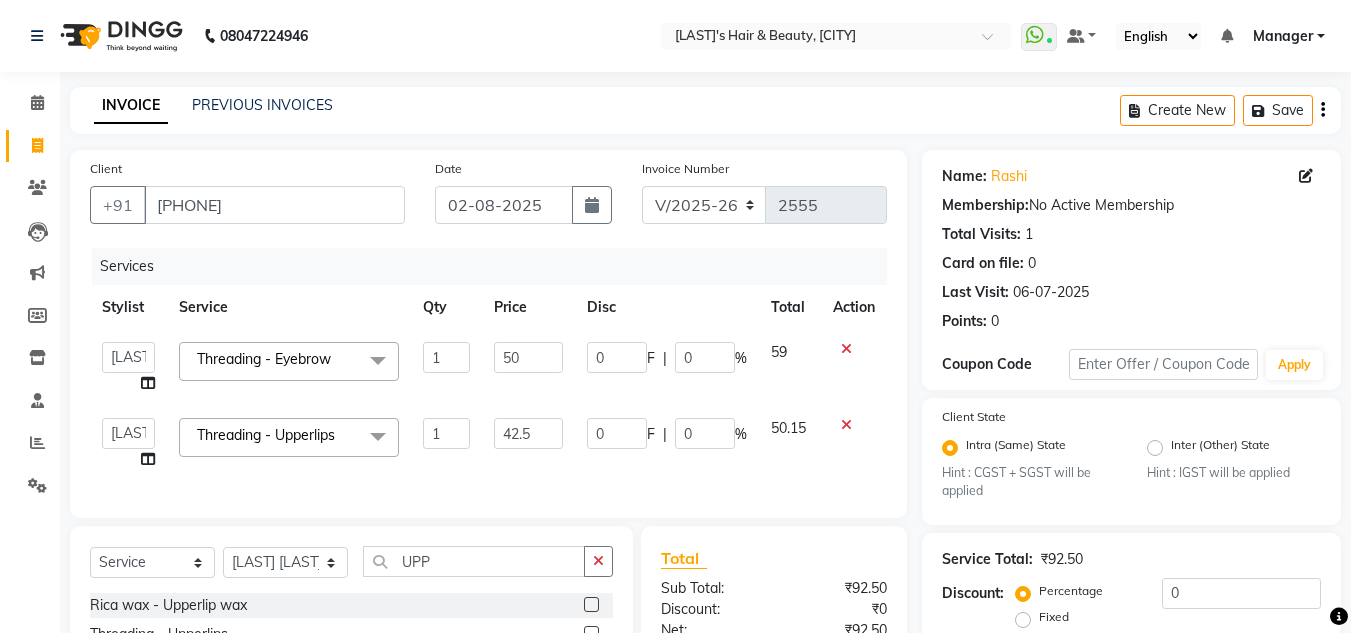 click on "50" 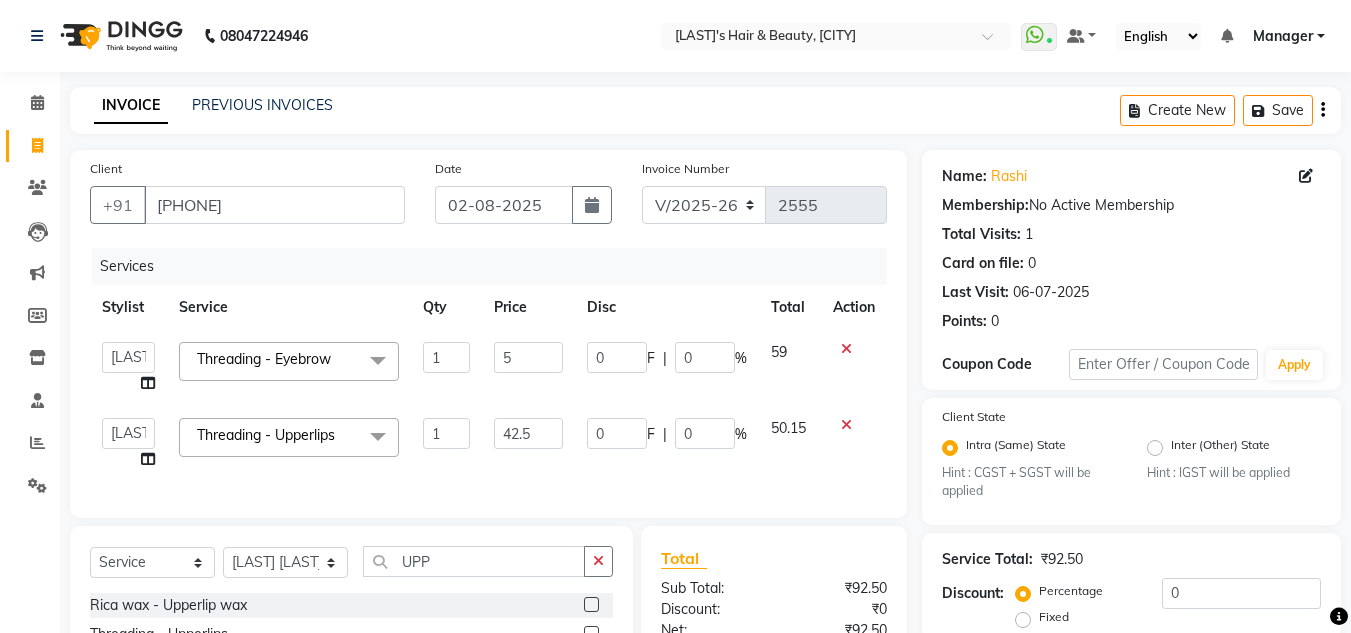 type on "51" 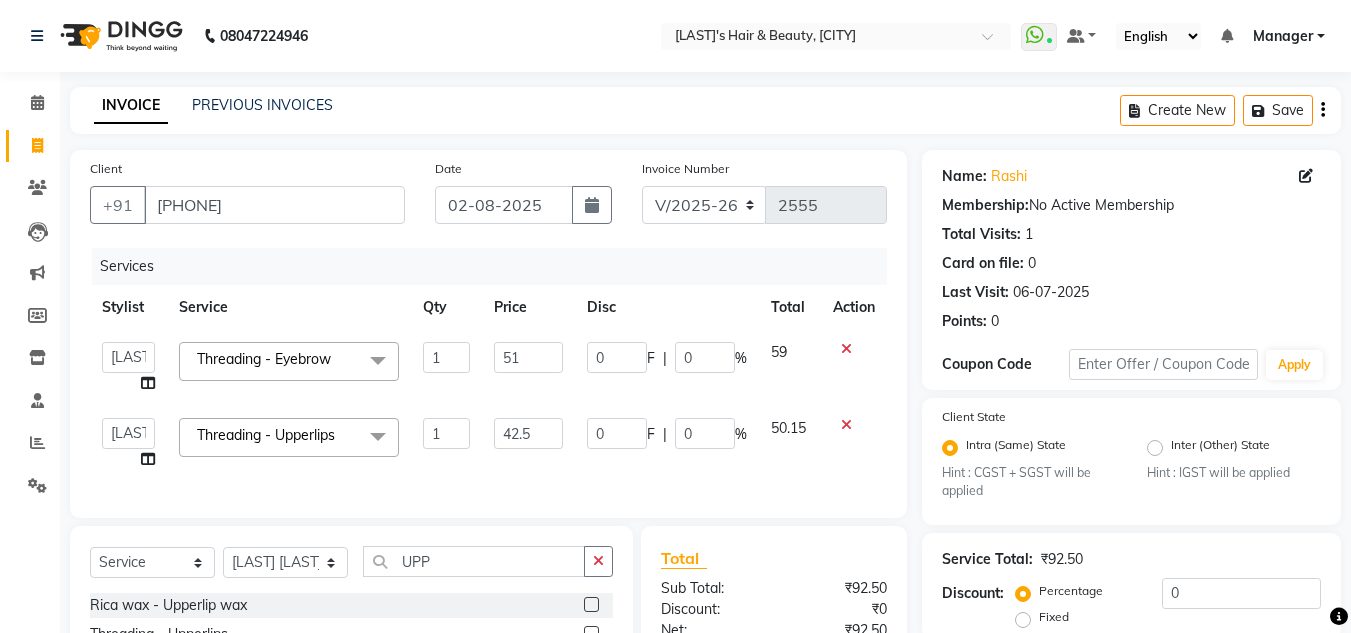 click on "59" 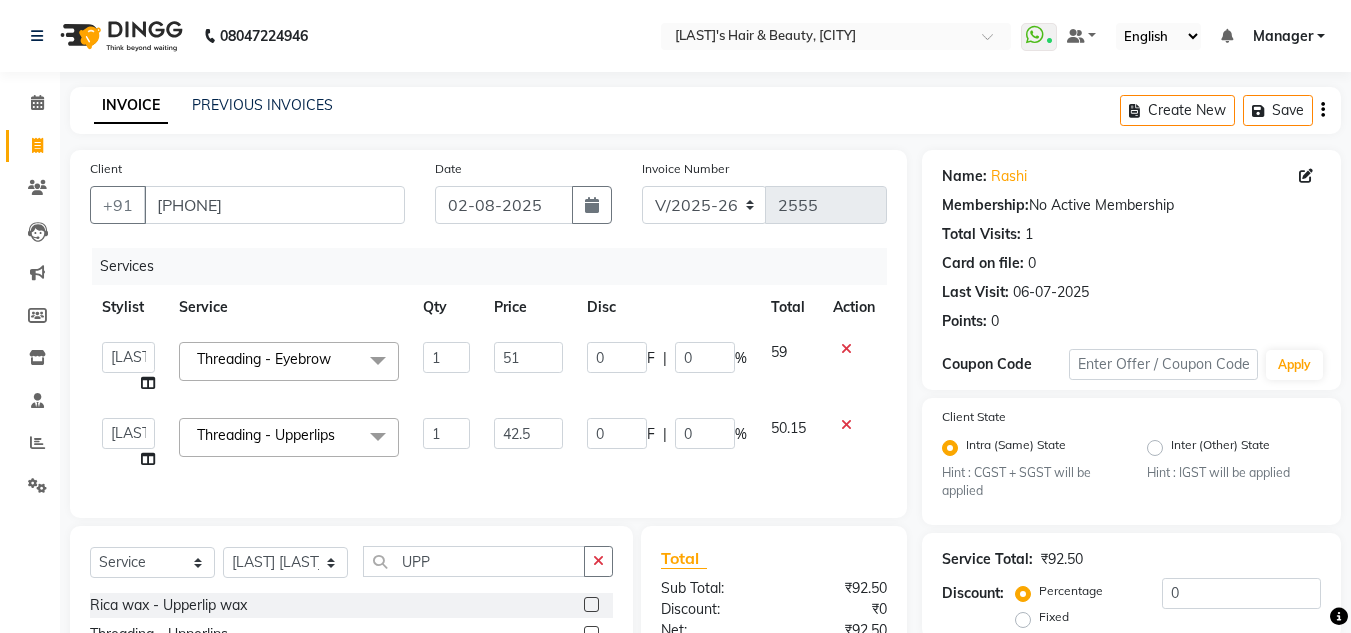select on "46771" 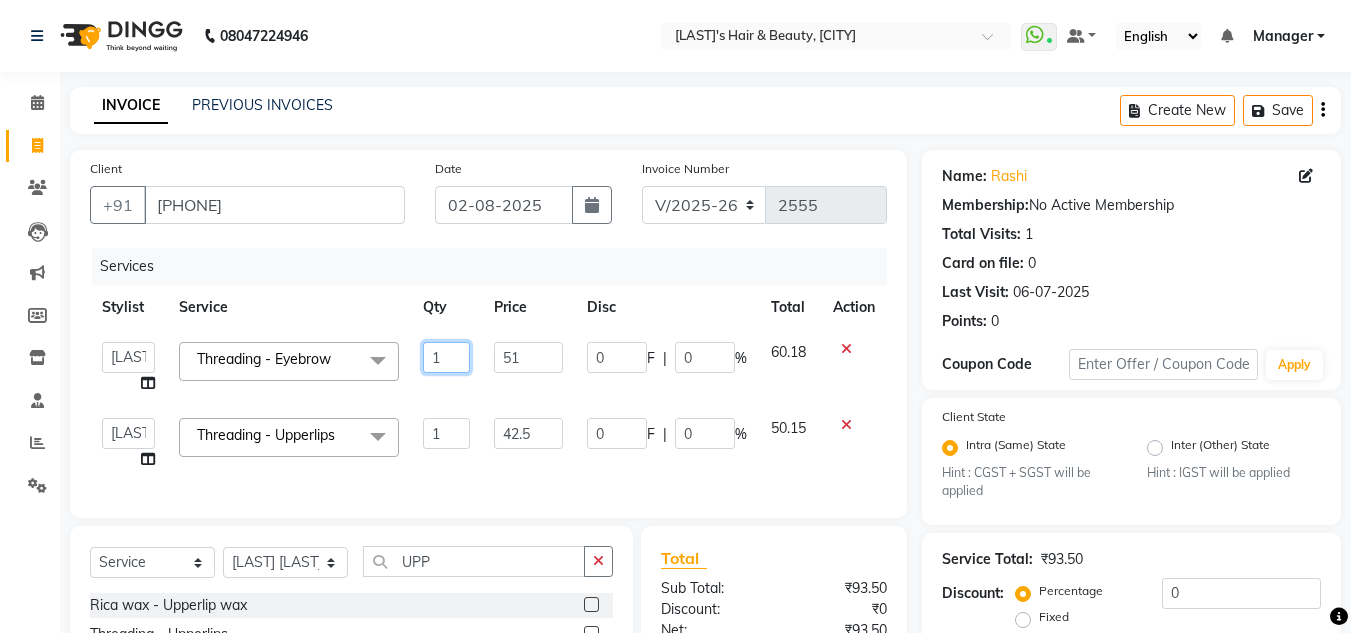 click on "1" 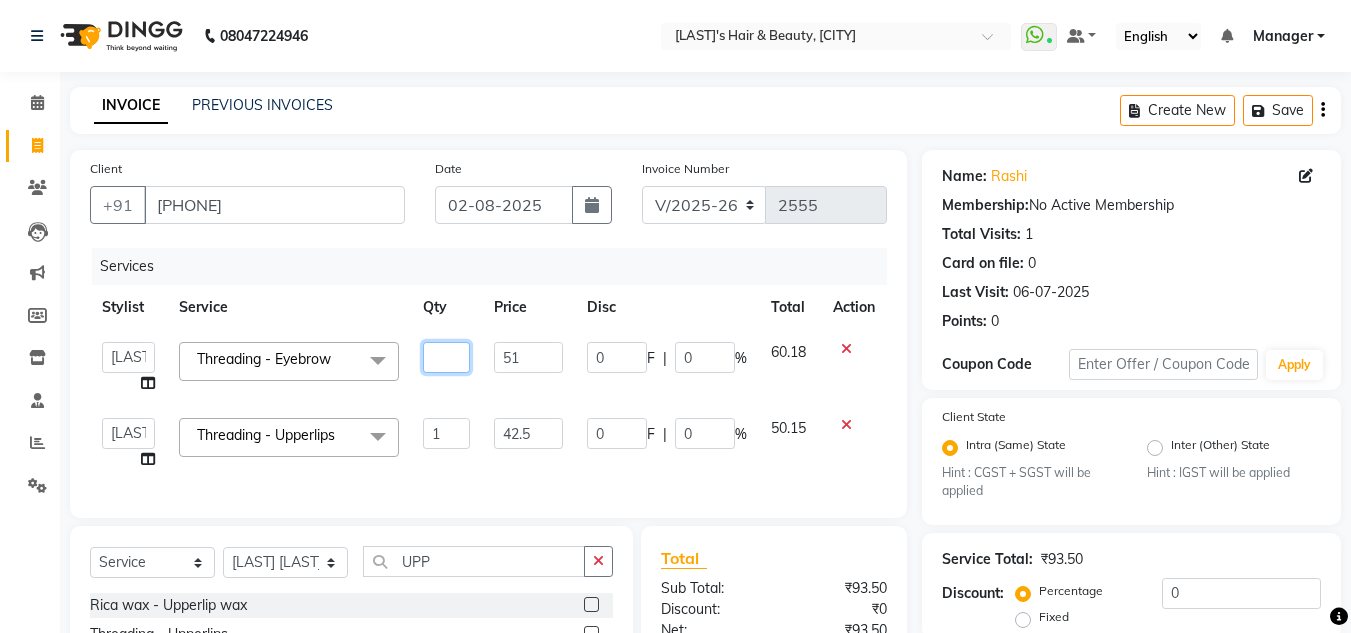 type on "2" 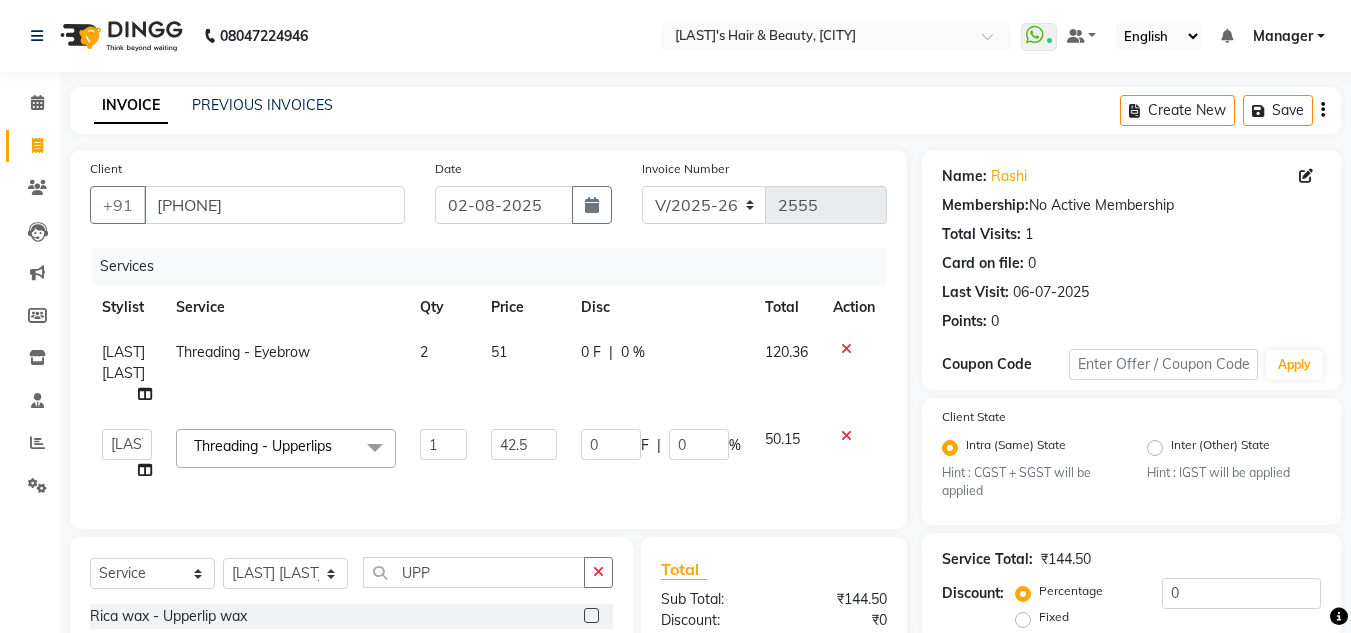 click on "120.36" 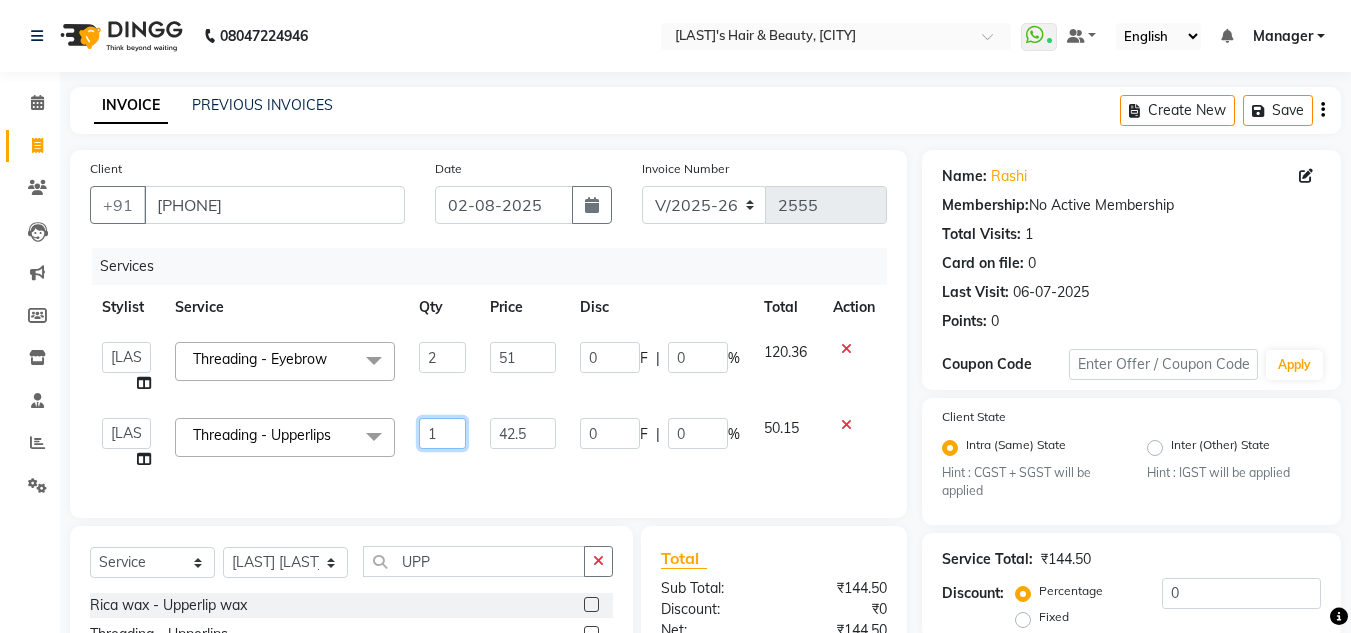 click on "1" 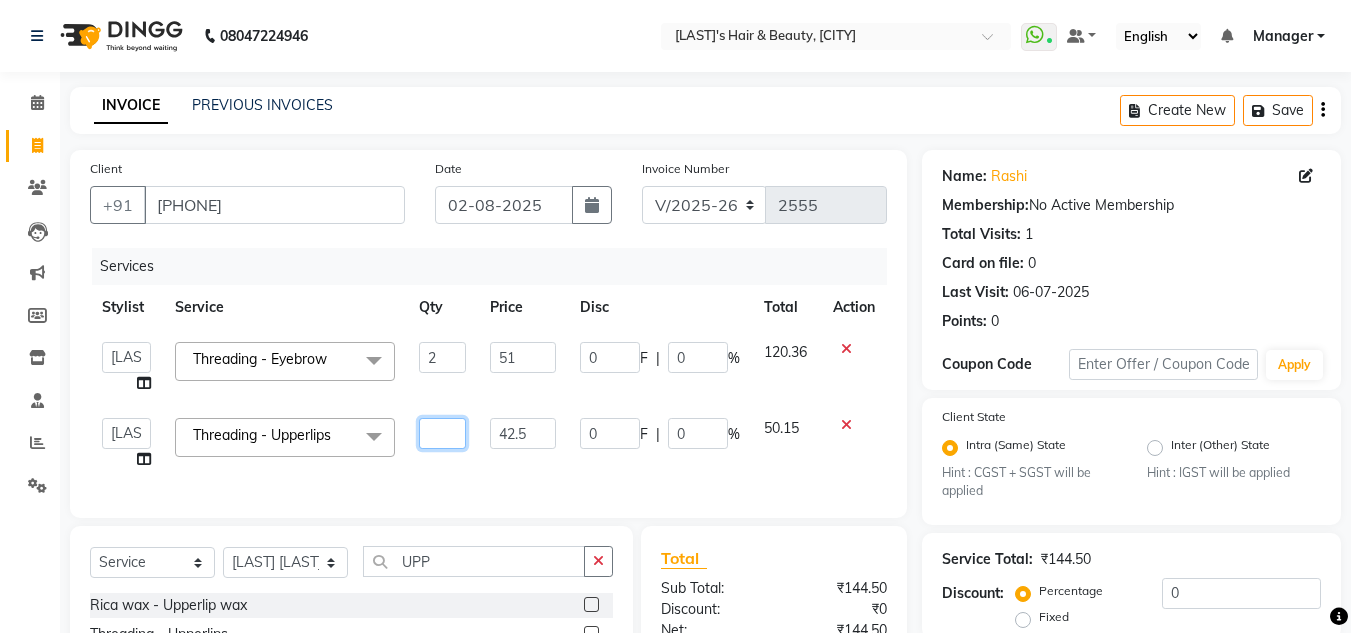 type on "2" 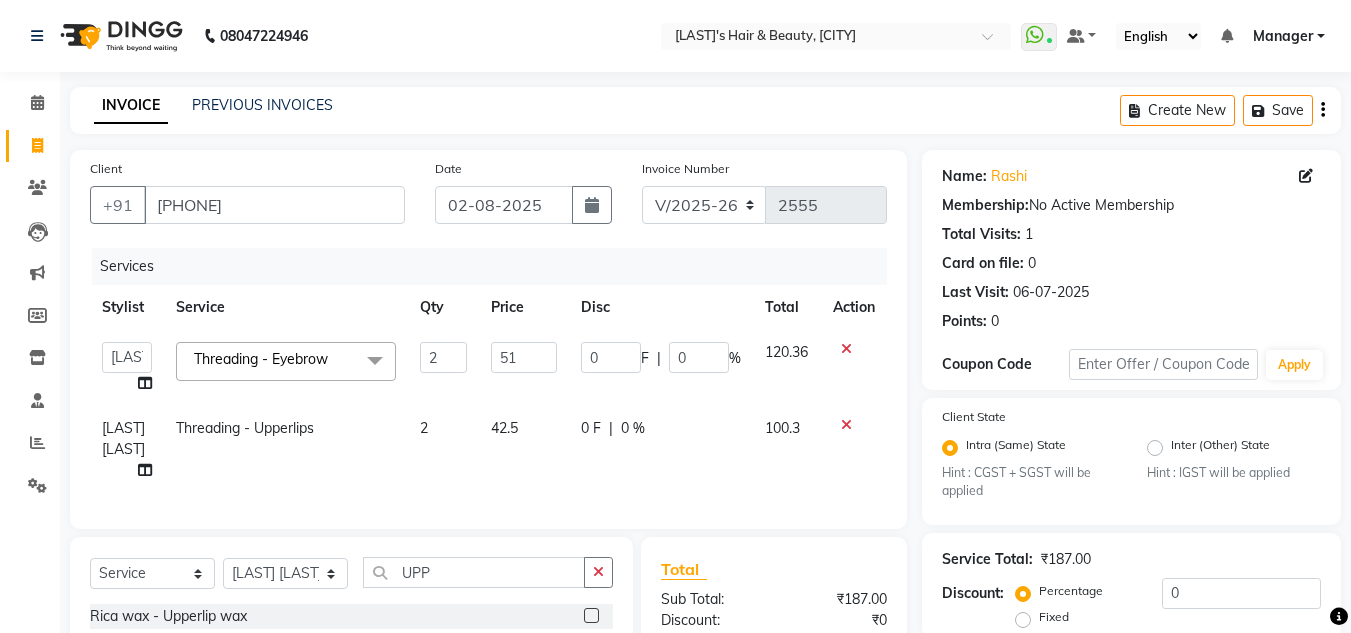 click on "100.3" 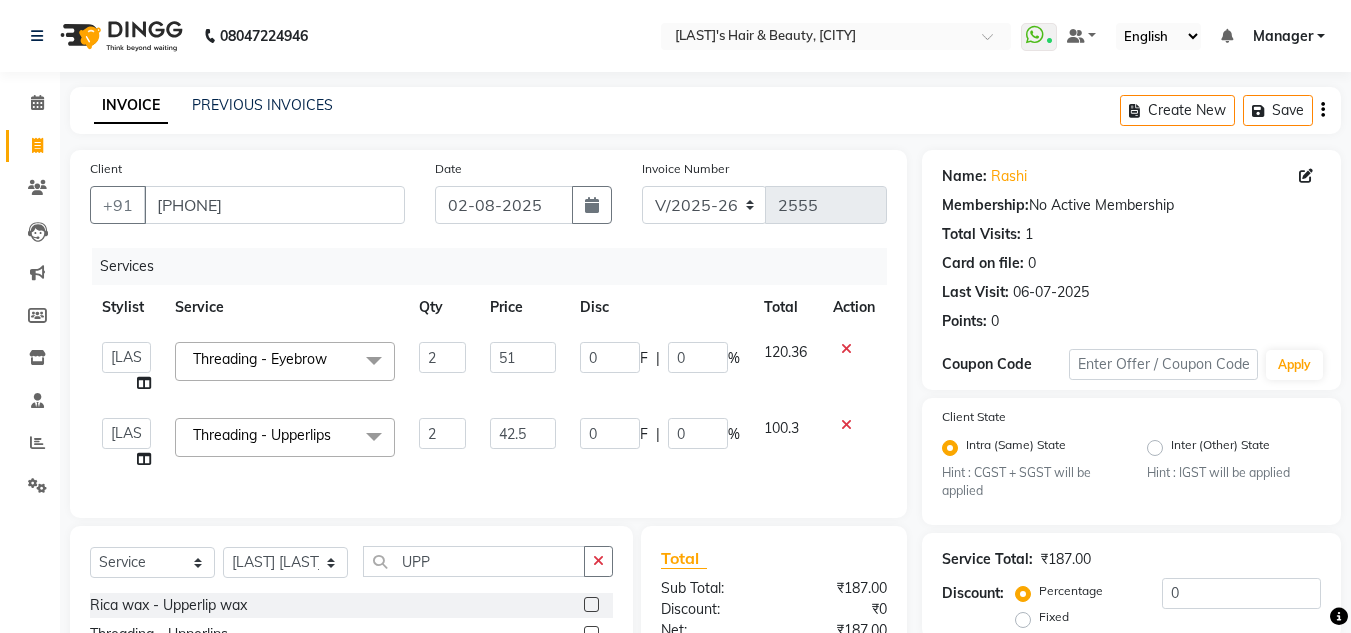 scroll, scrollTop: 253, scrollLeft: 0, axis: vertical 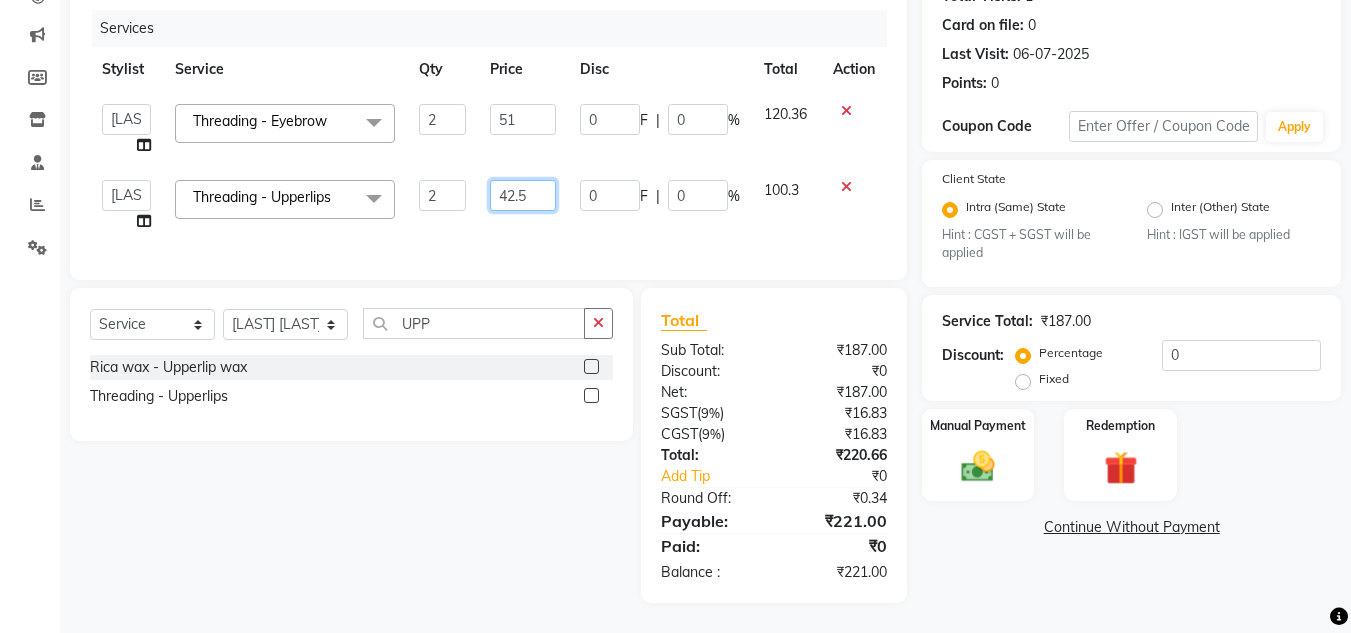 click on "42.5" 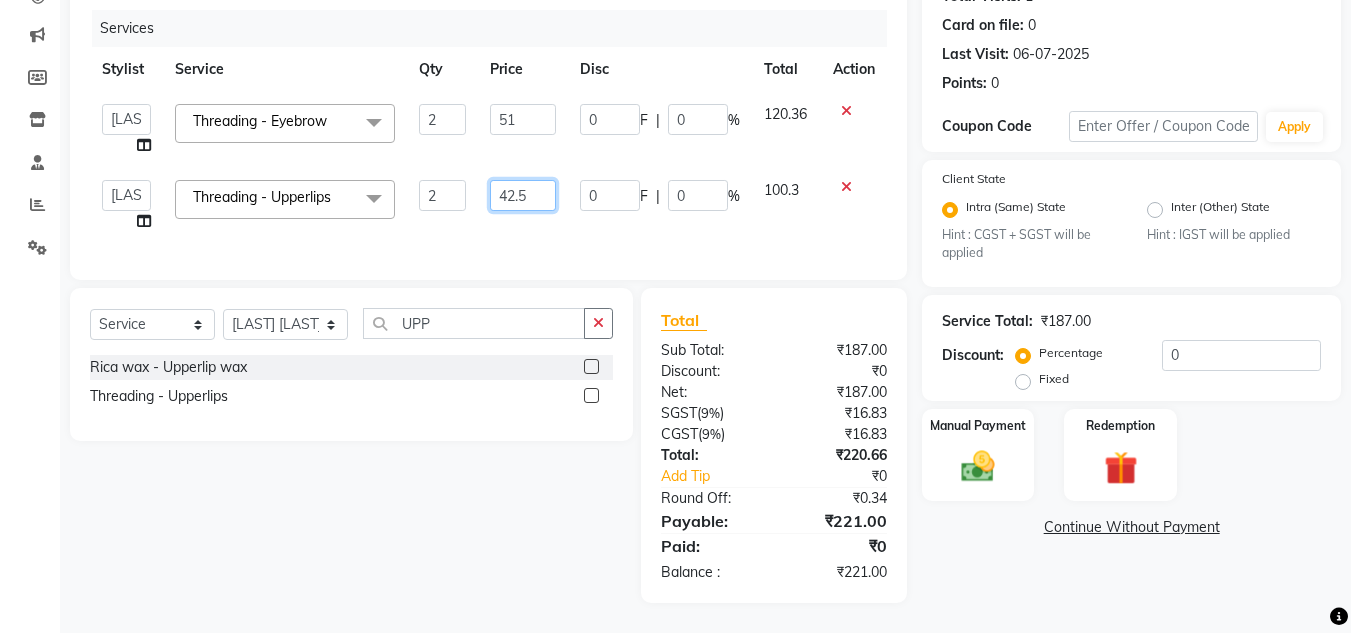 type on "42" 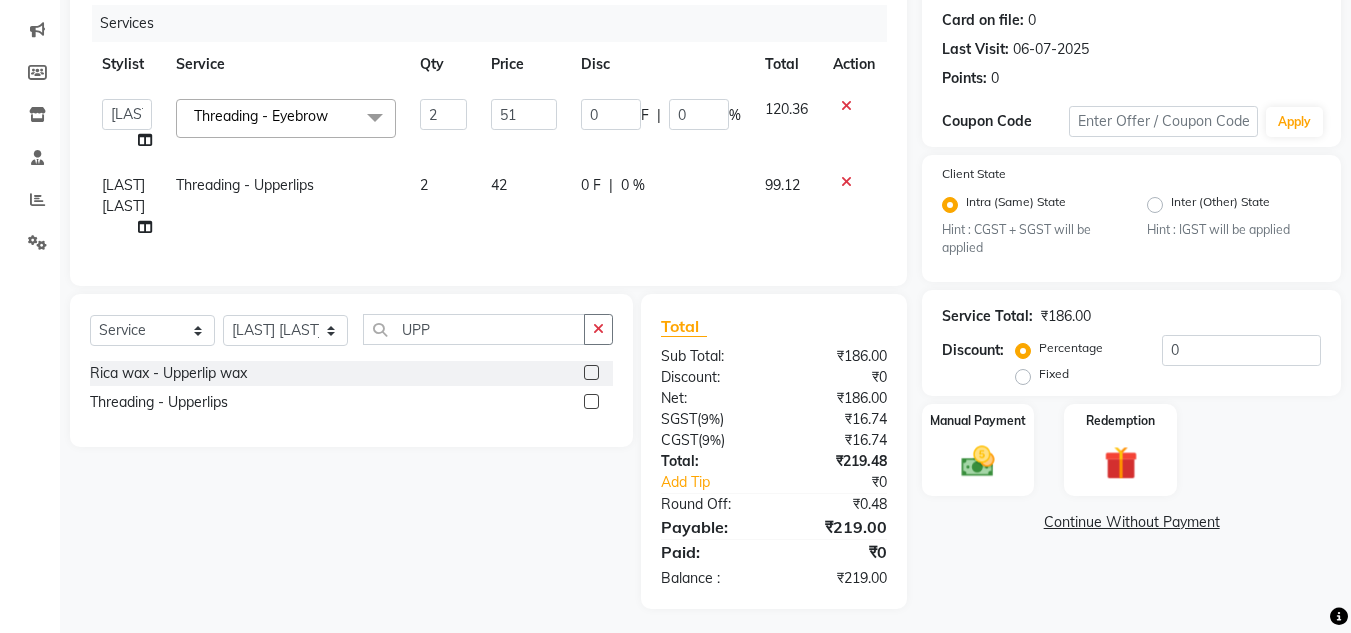 click on "99.12" 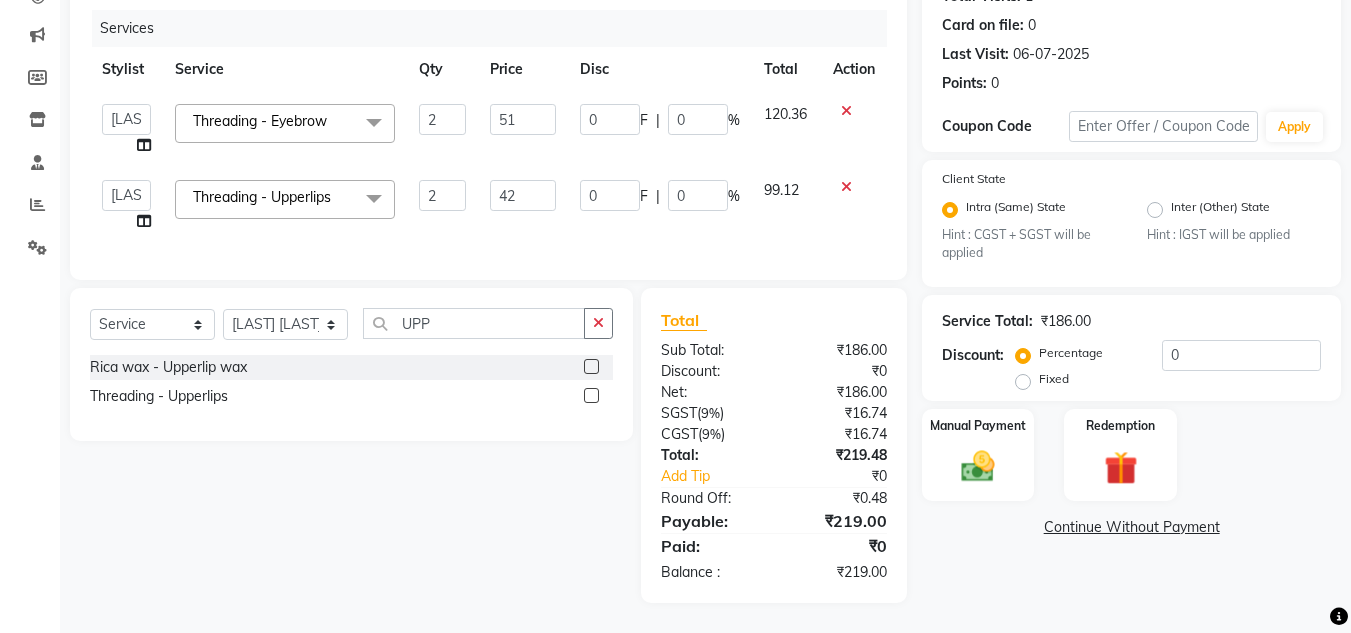 scroll, scrollTop: 253, scrollLeft: 0, axis: vertical 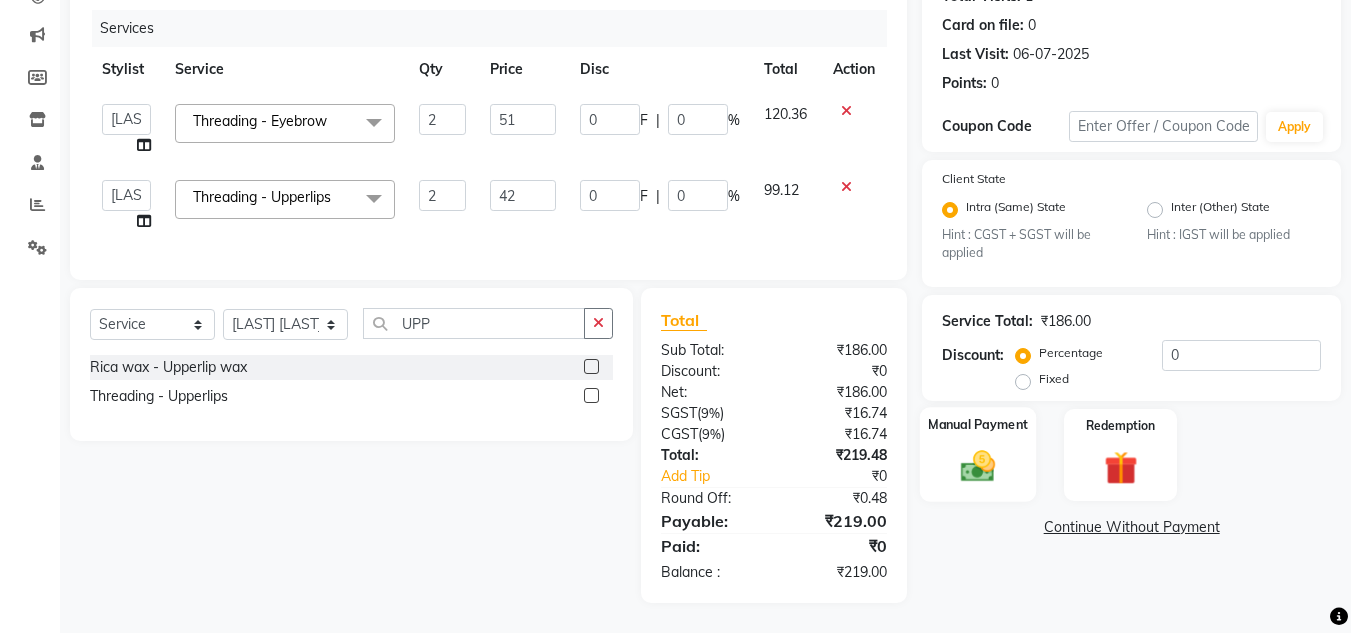 click 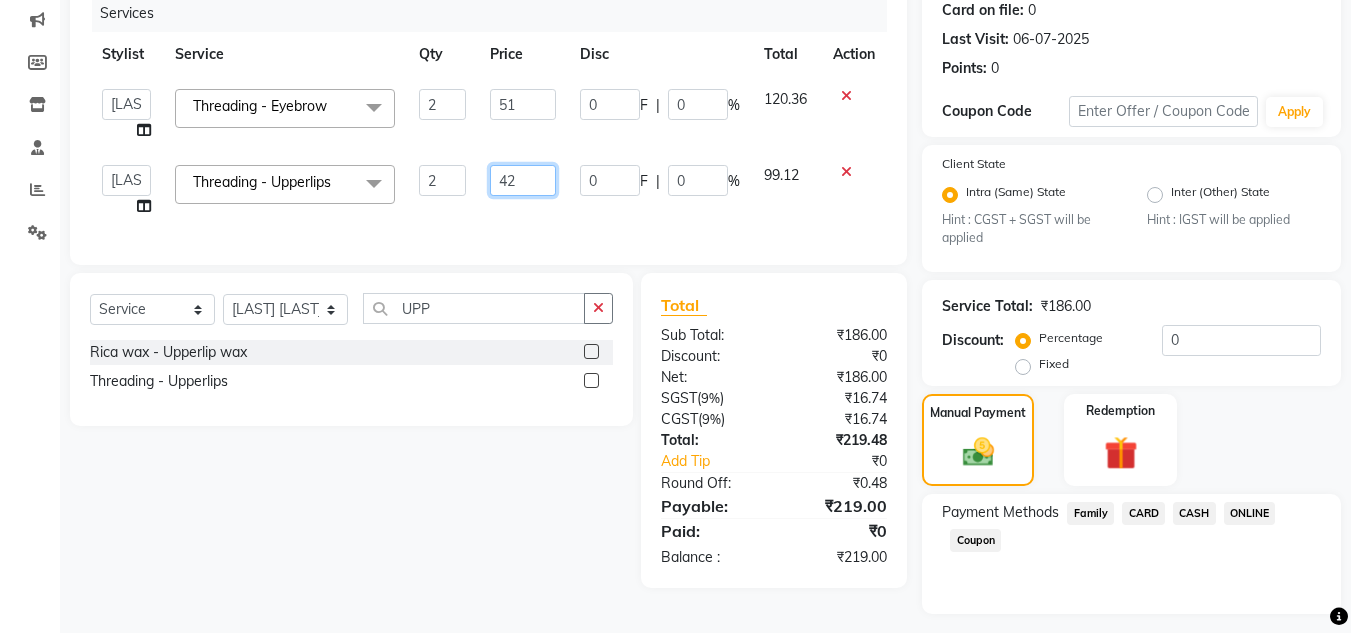 click on "42" 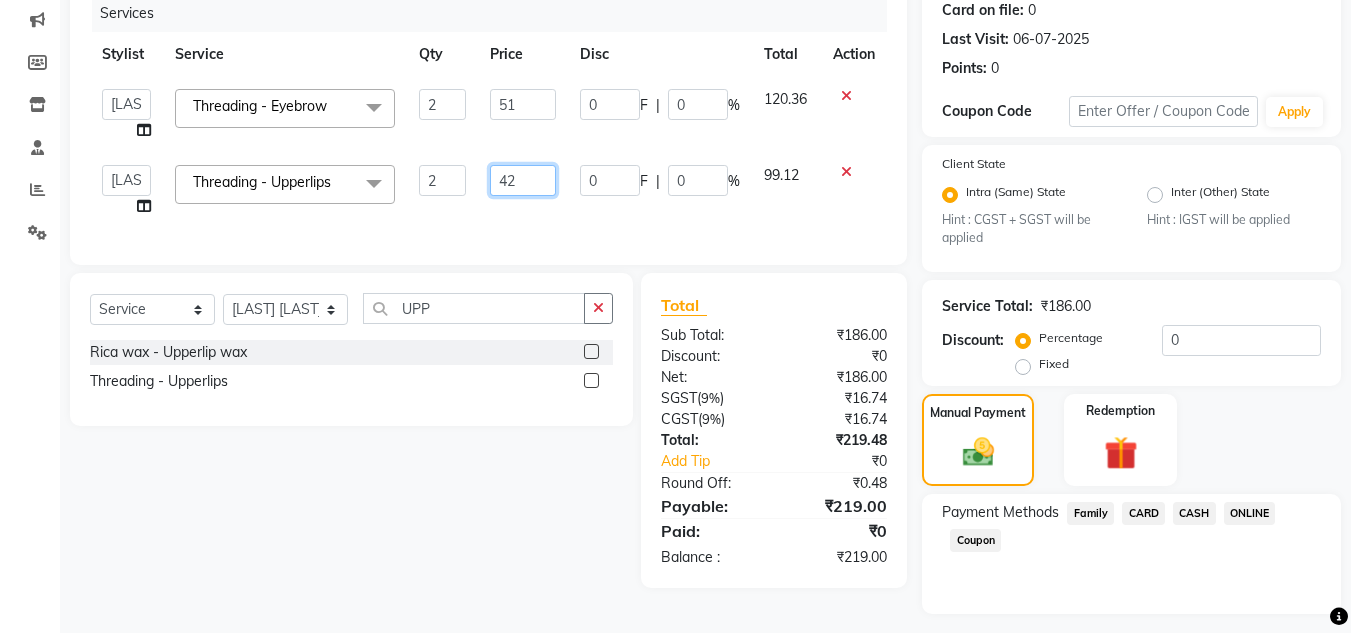 type on "42.5" 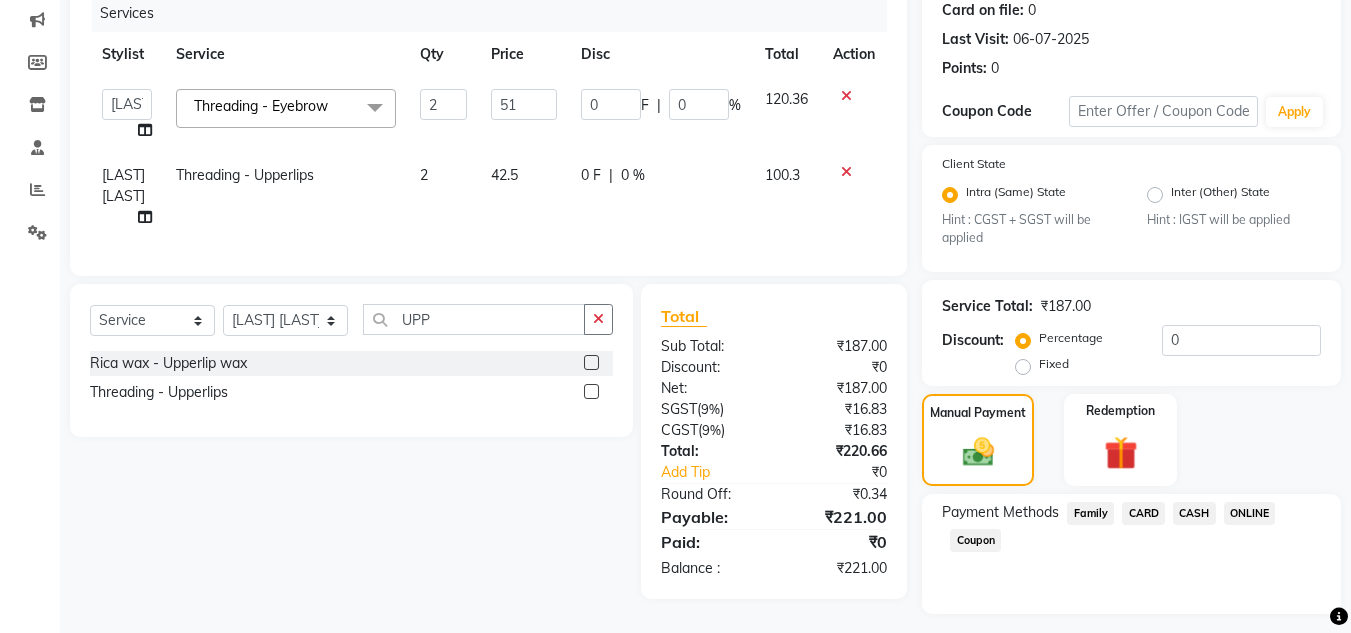 click on "100.3" 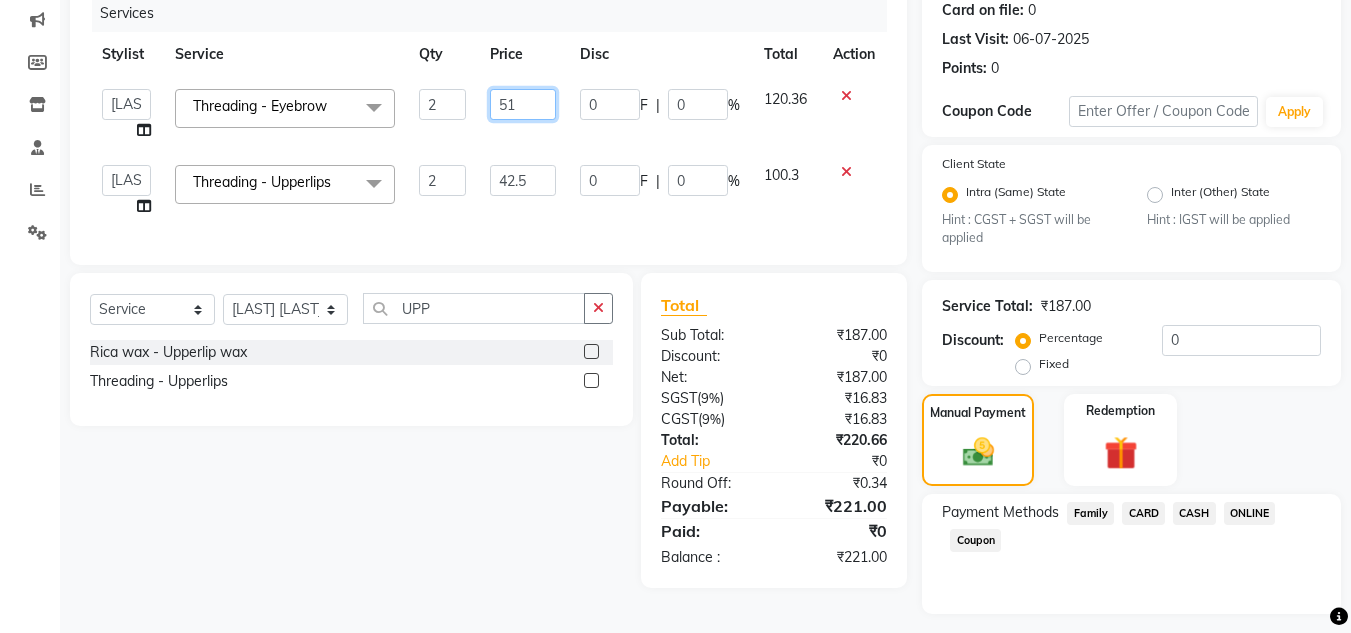 click on "51" 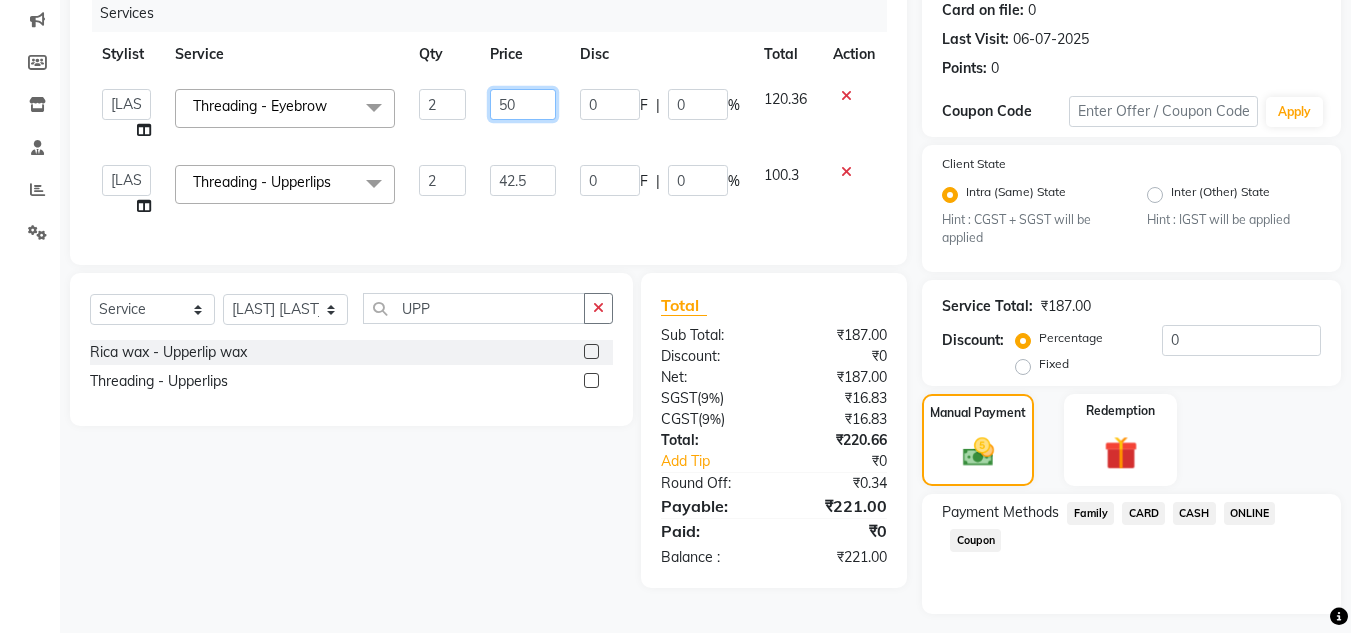 type on "50.5" 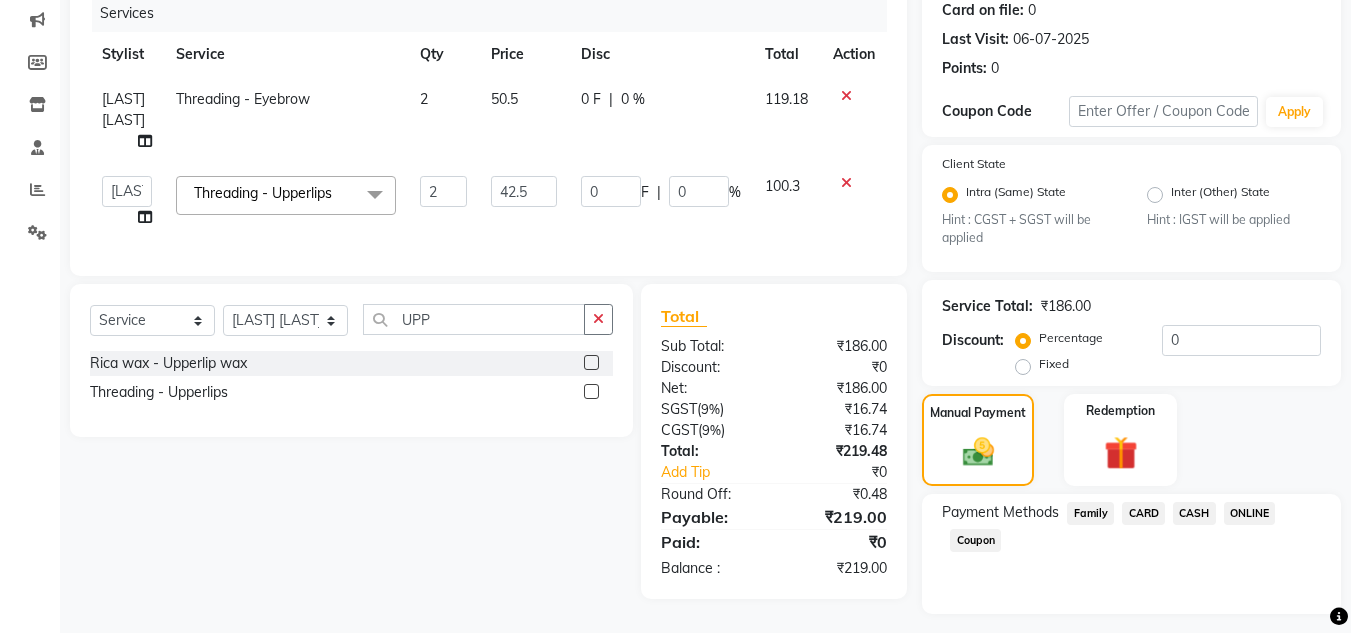 click on "119.18" 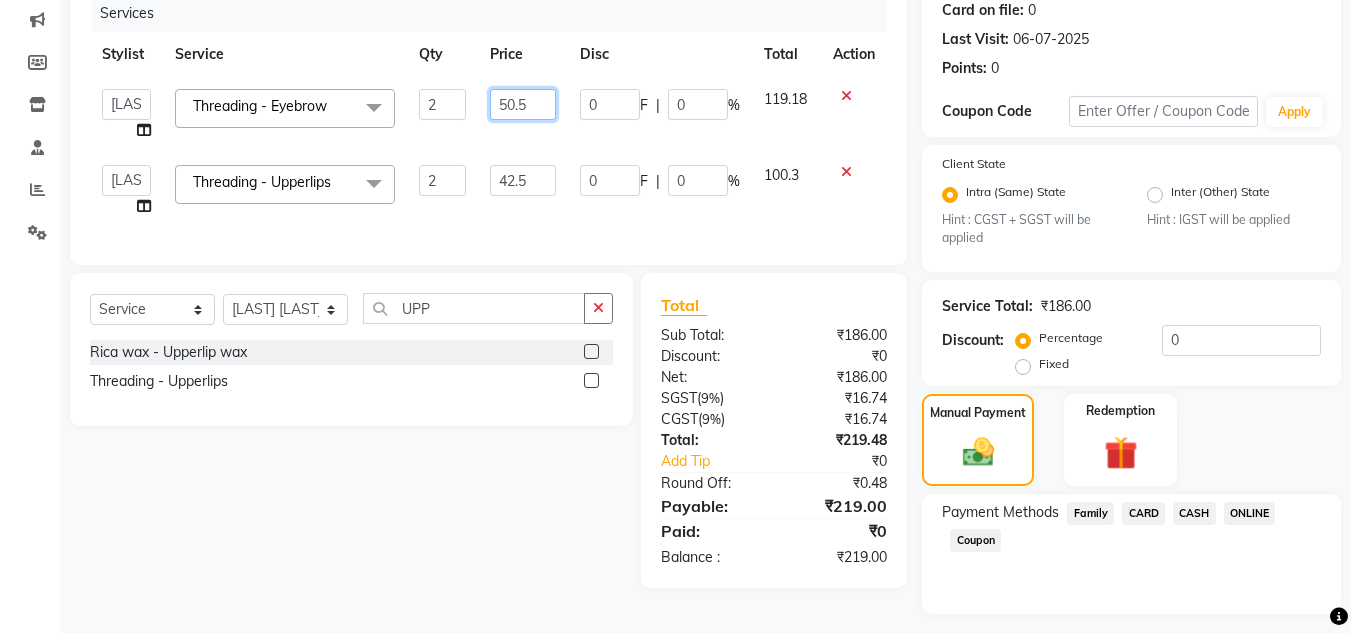 click on "50.5" 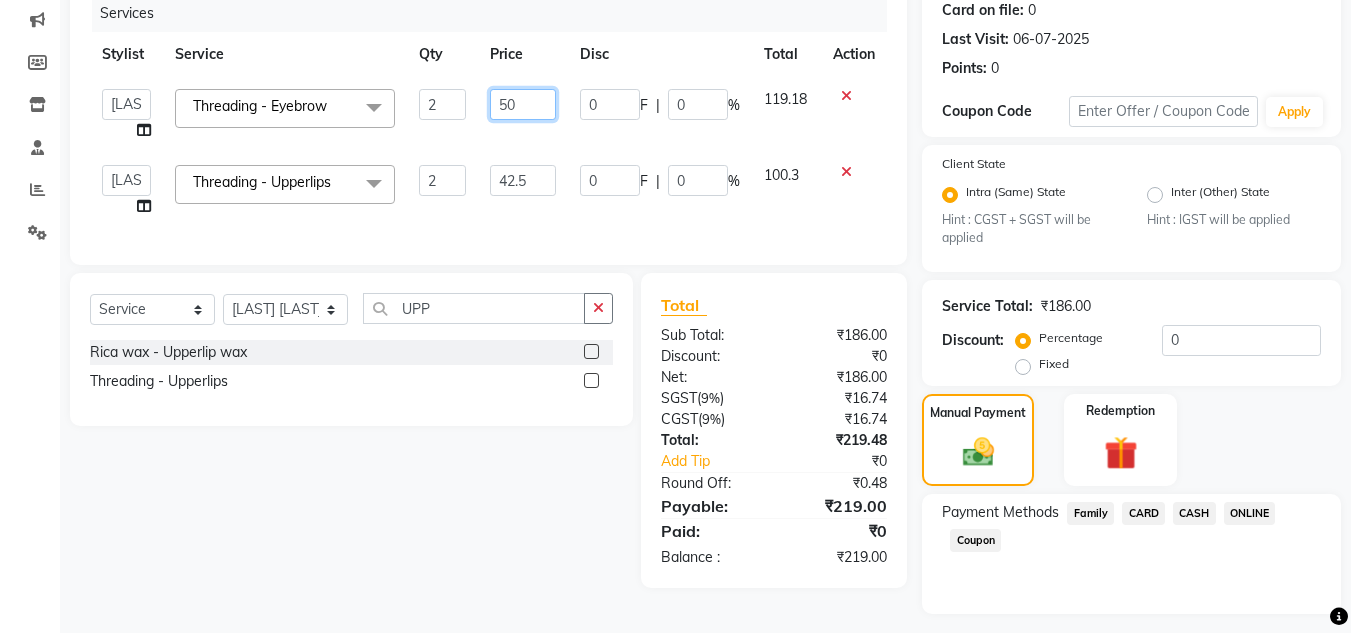 type on "50.9" 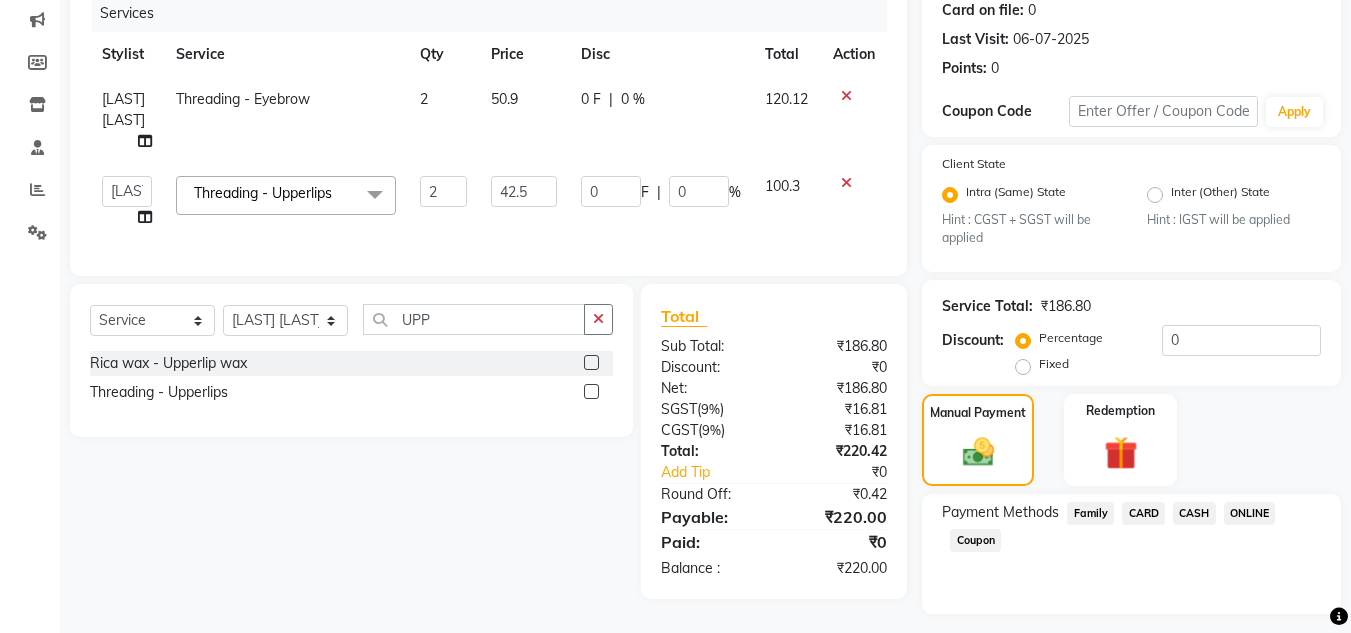 click on "120.12" 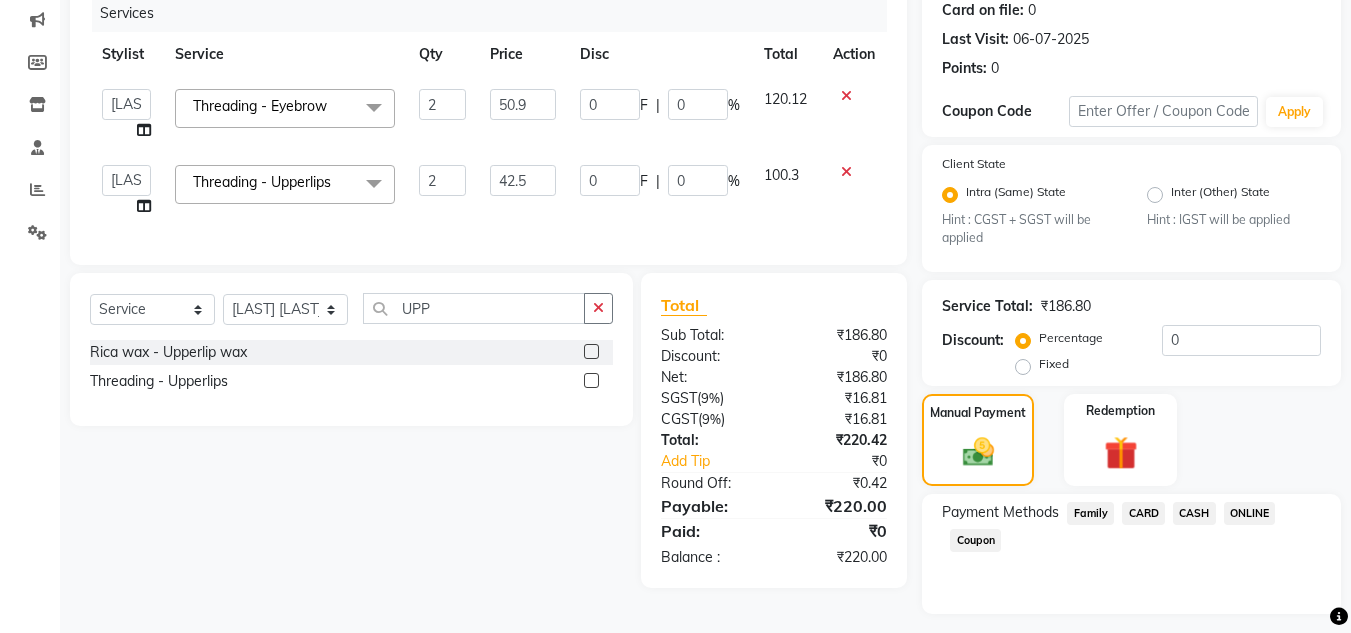 click on "CASH" 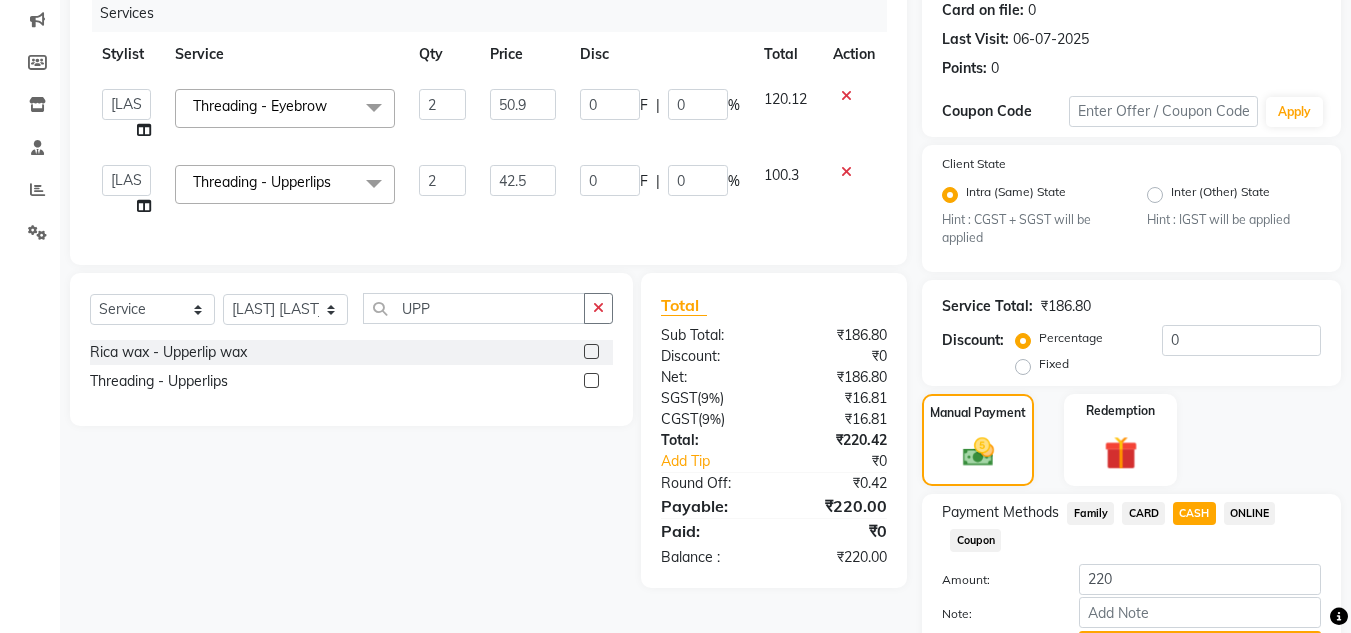 scroll, scrollTop: 361, scrollLeft: 0, axis: vertical 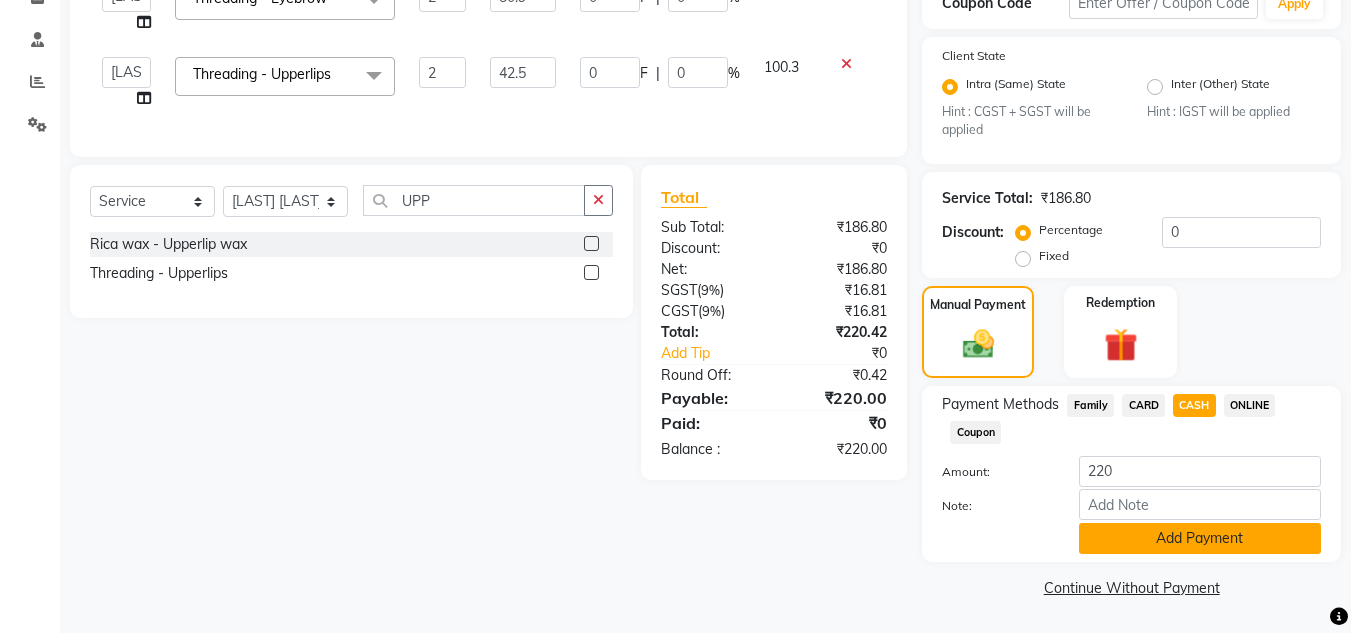 click on "Add Payment" 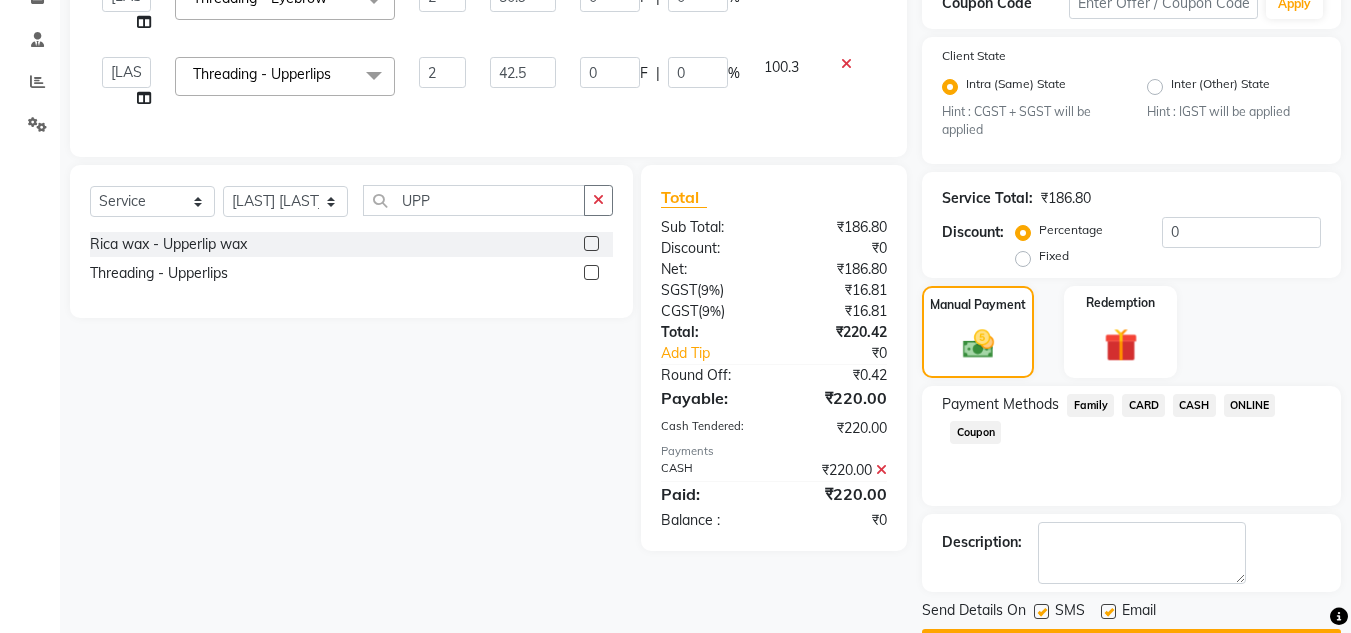 scroll, scrollTop: 418, scrollLeft: 0, axis: vertical 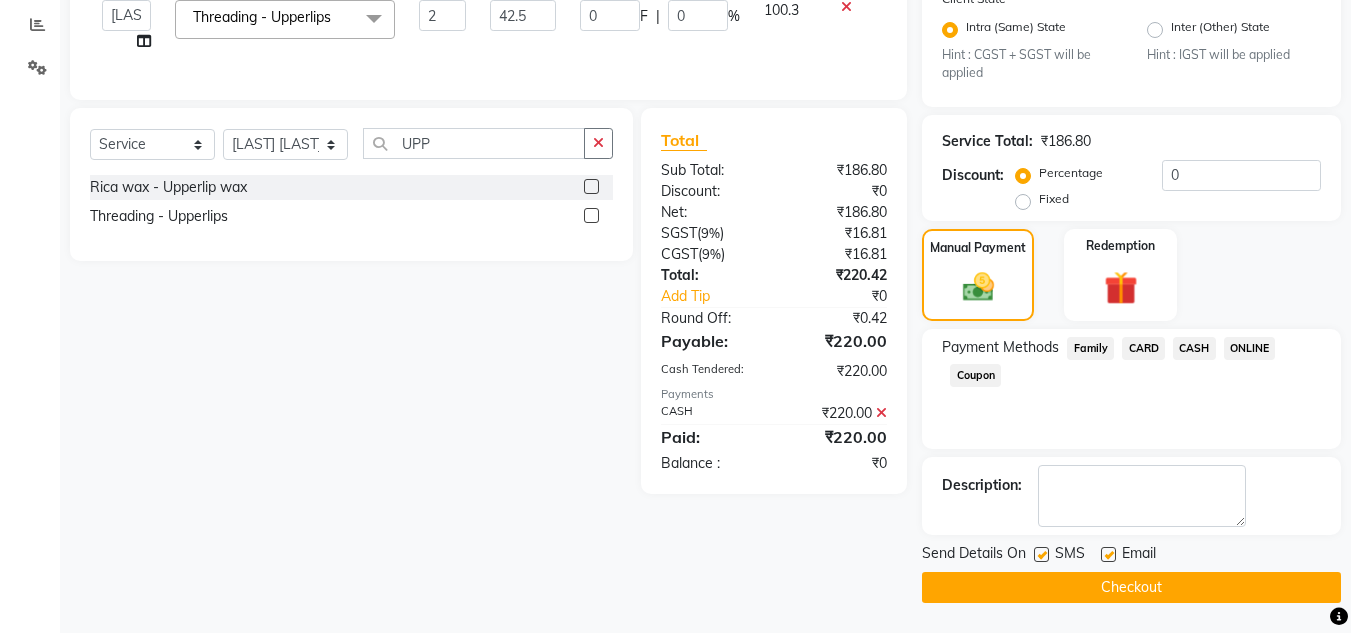 click on "Checkout" 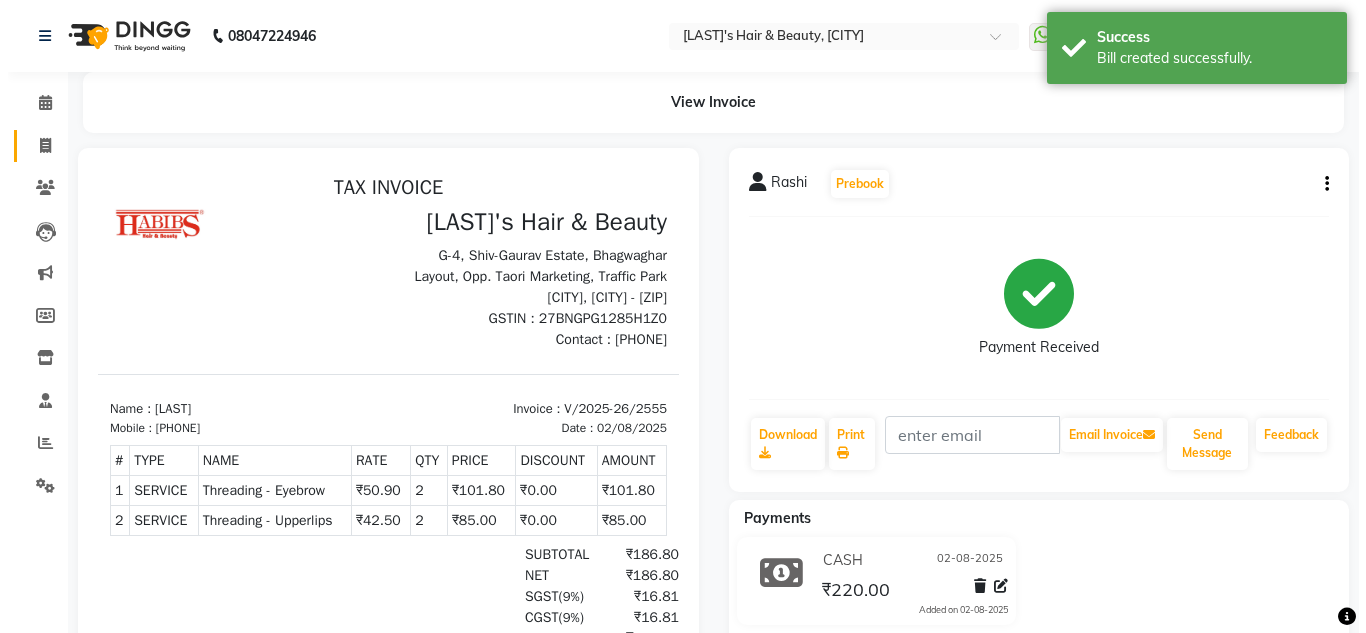 scroll, scrollTop: 0, scrollLeft: 0, axis: both 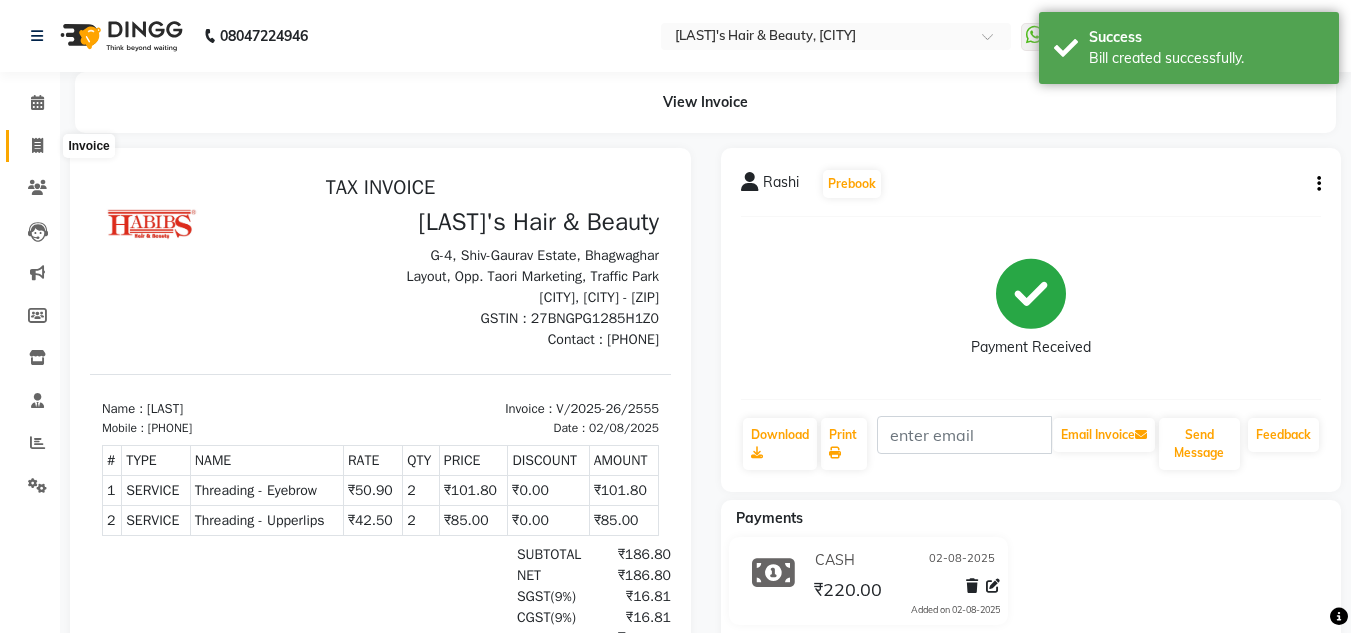 click 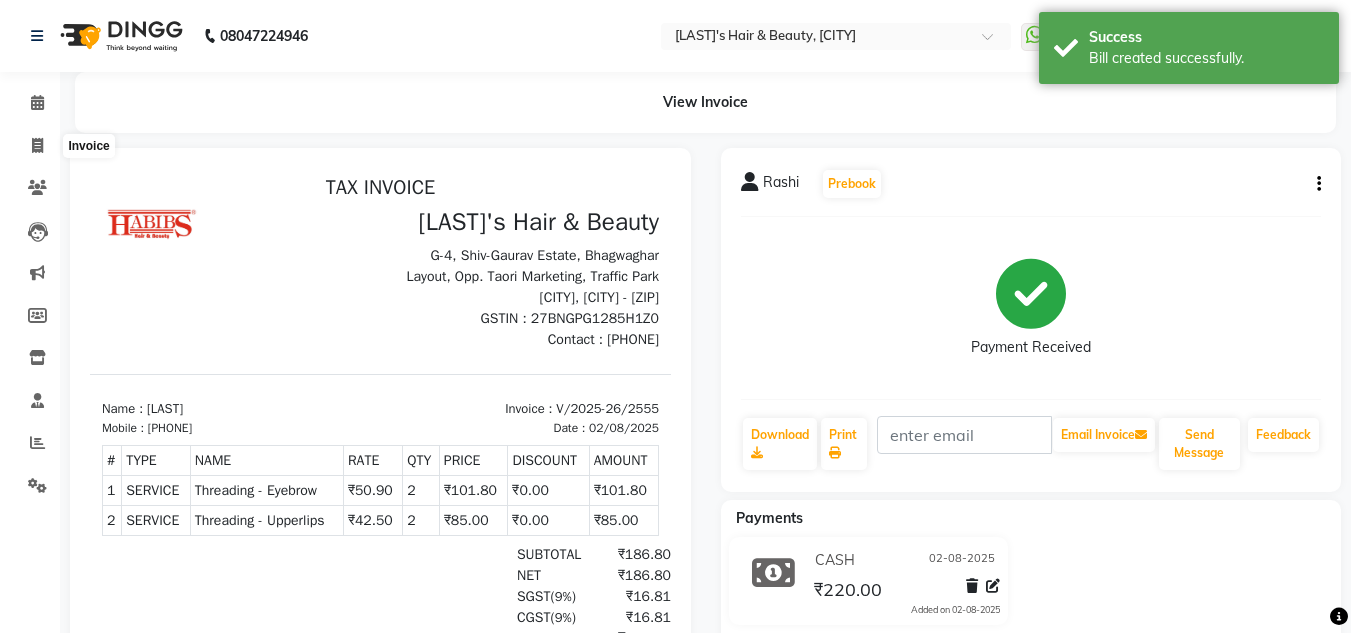 select on "4860" 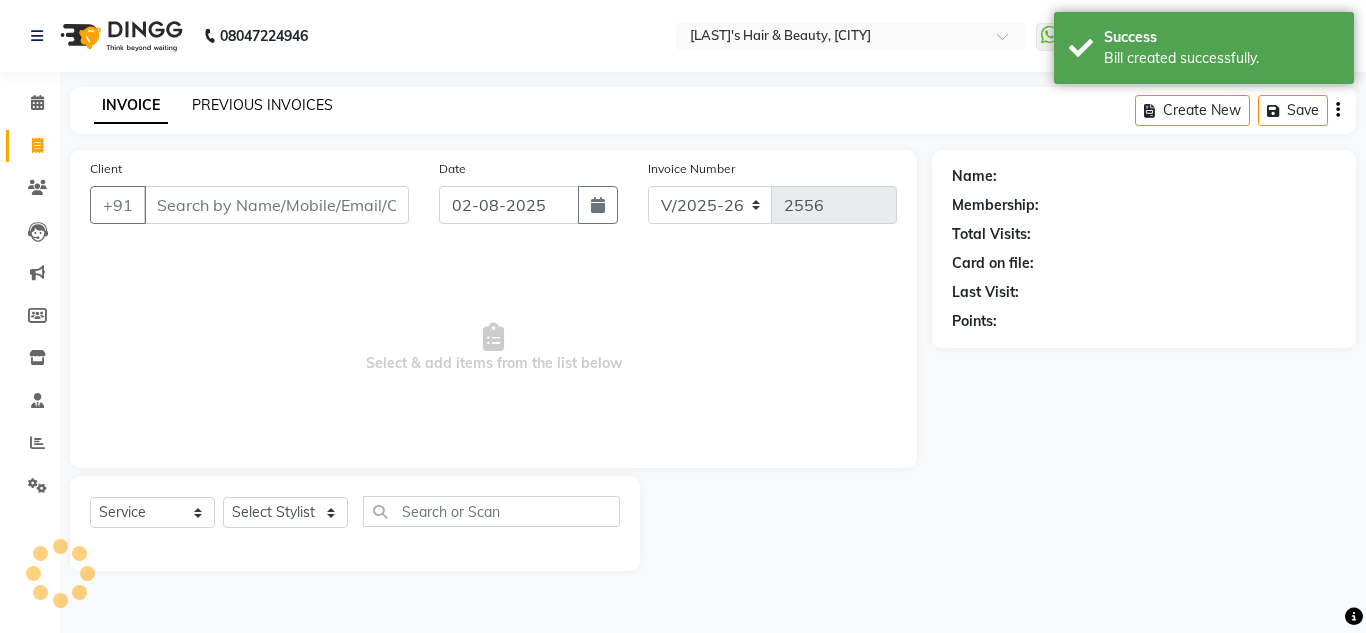 click on "PREVIOUS INVOICES" 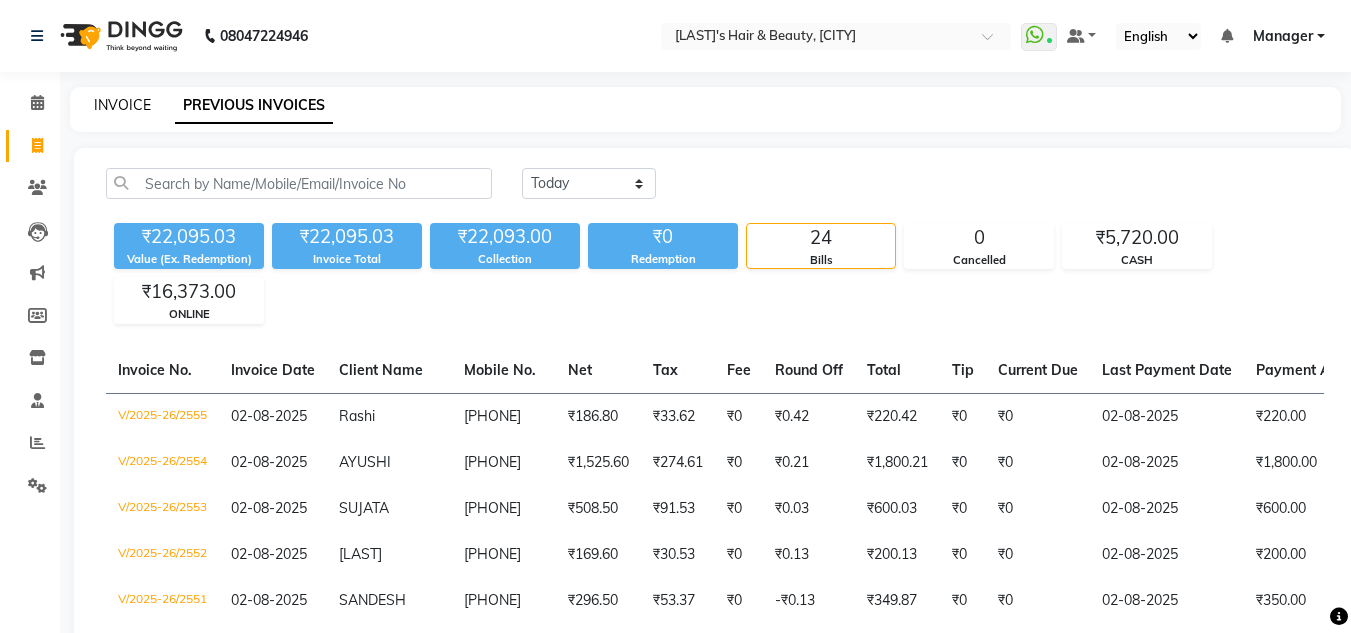 click on "INVOICE" 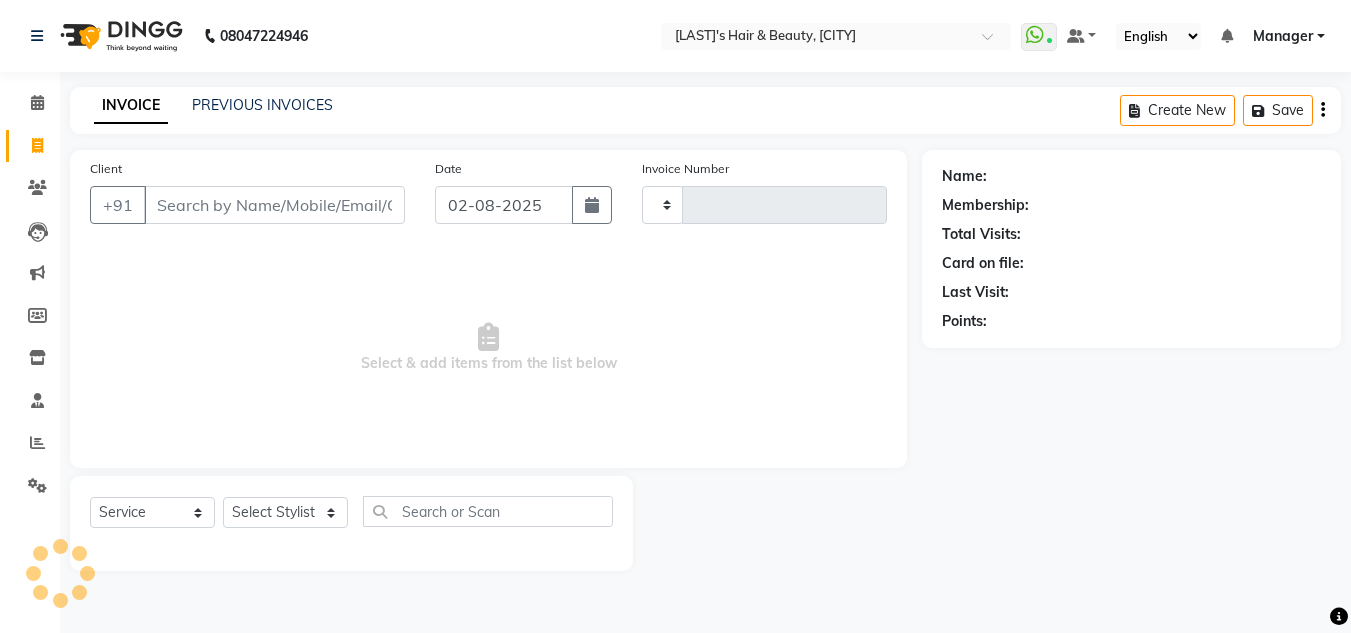type on "2556" 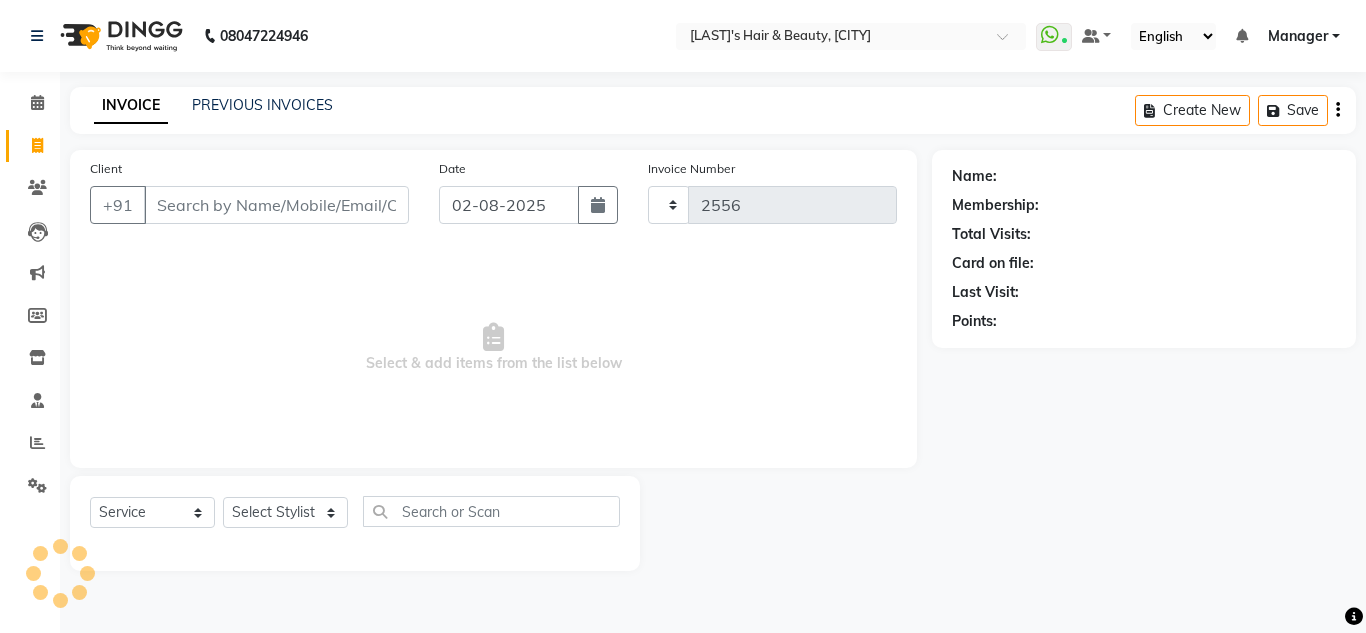 select on "4860" 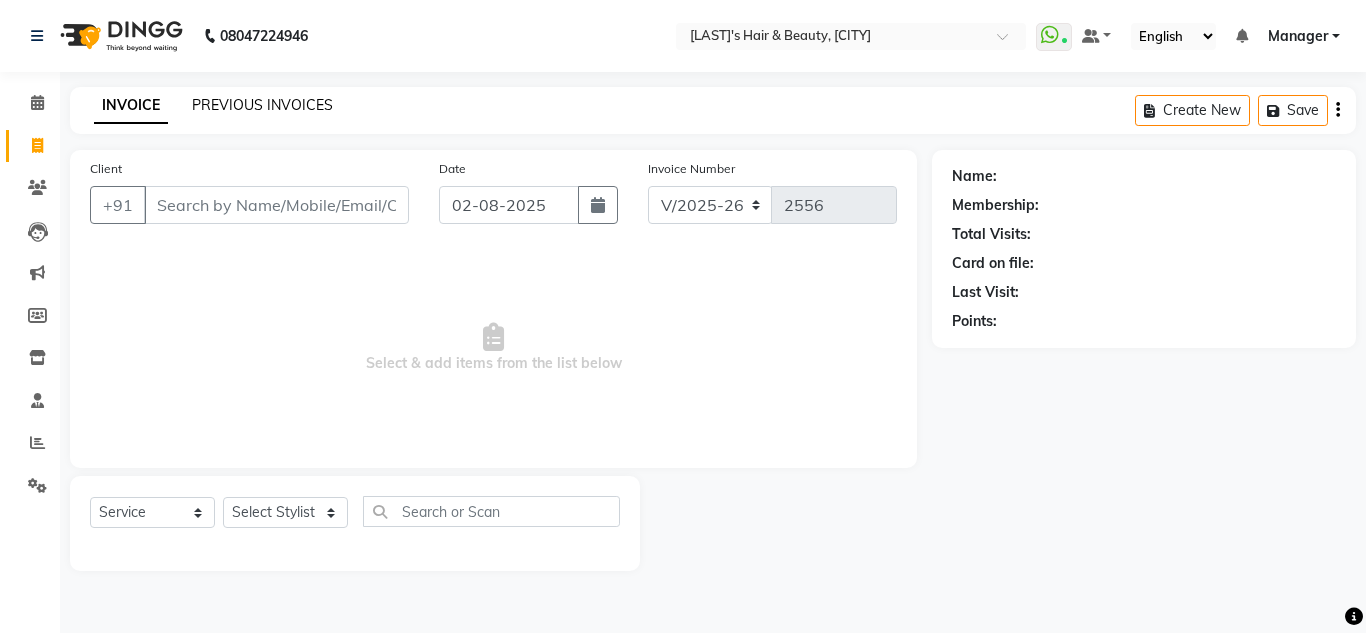 click on "PREVIOUS INVOICES" 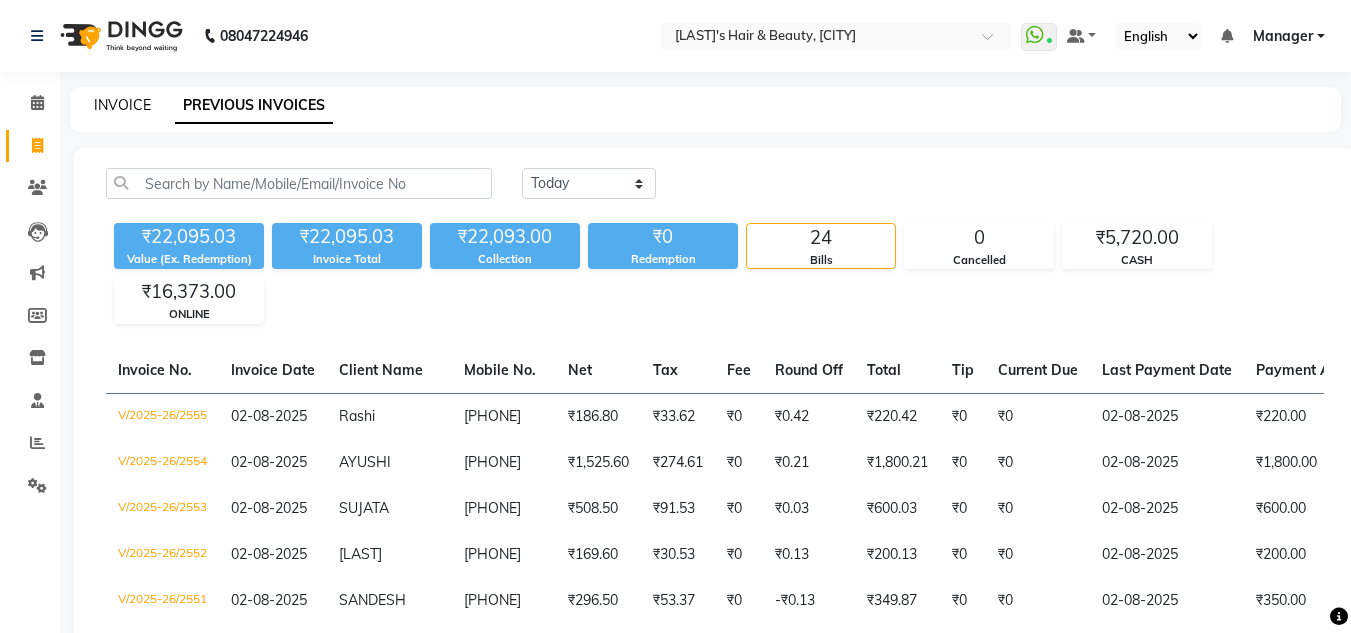 click on "INVOICE" 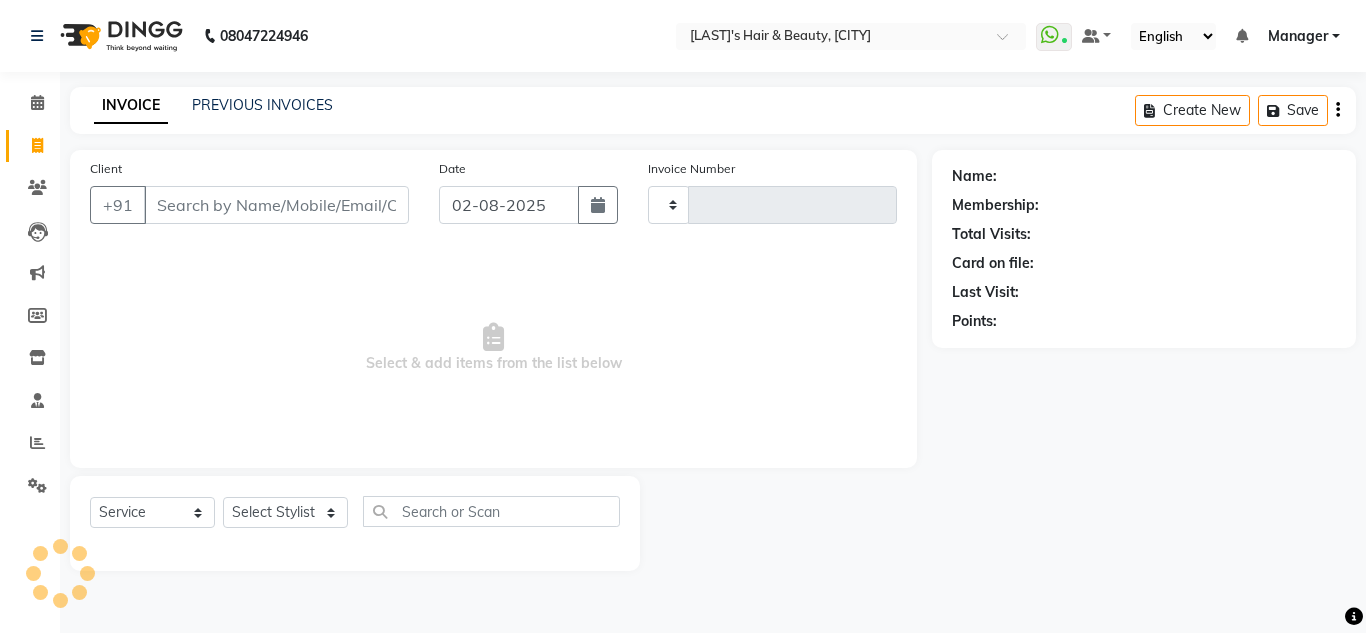 type on "2556" 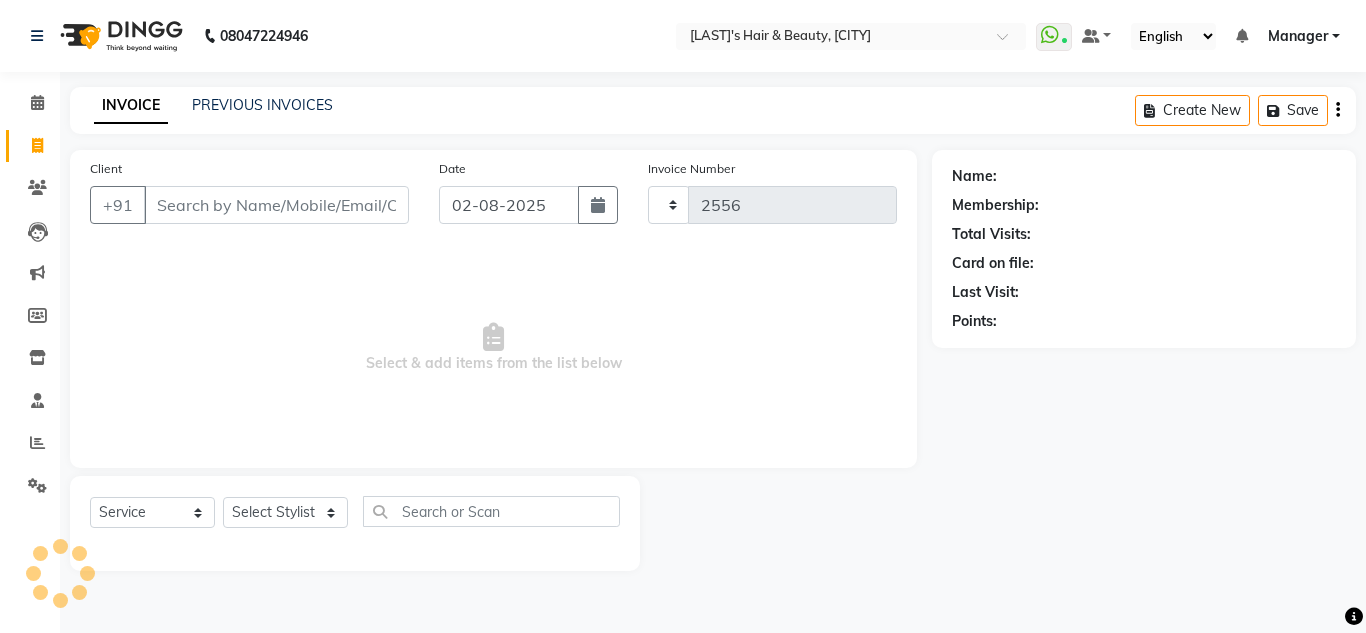 select on "4860" 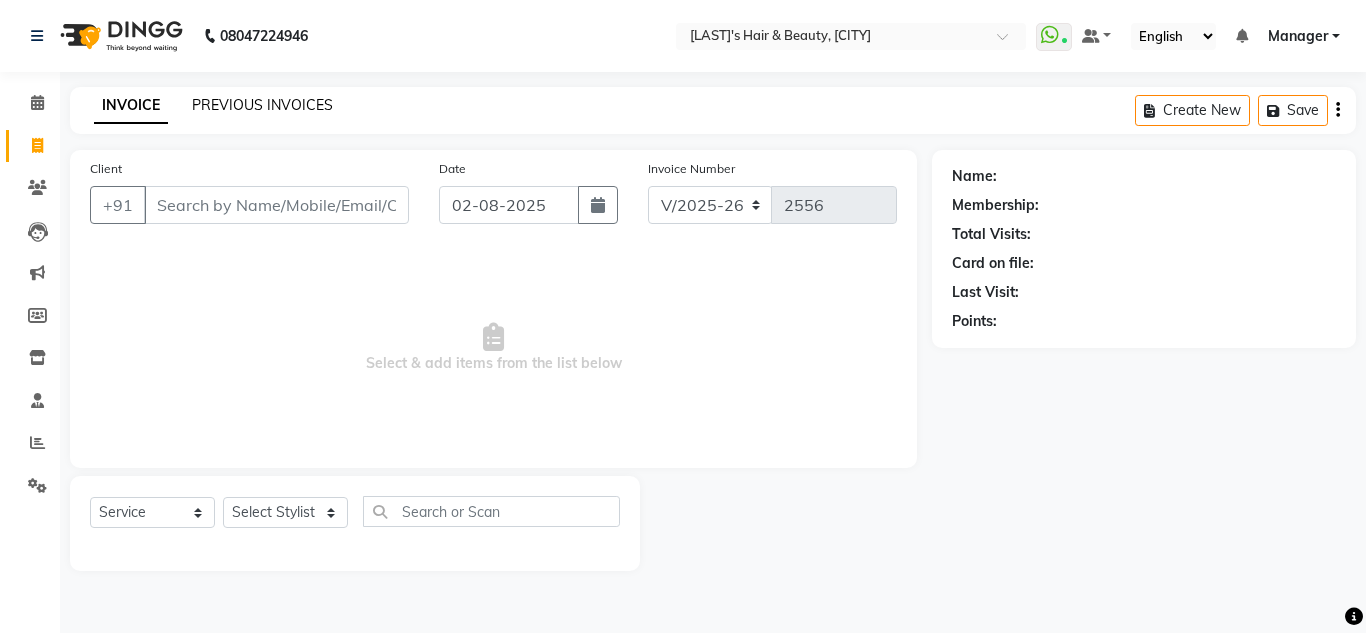 click on "PREVIOUS INVOICES" 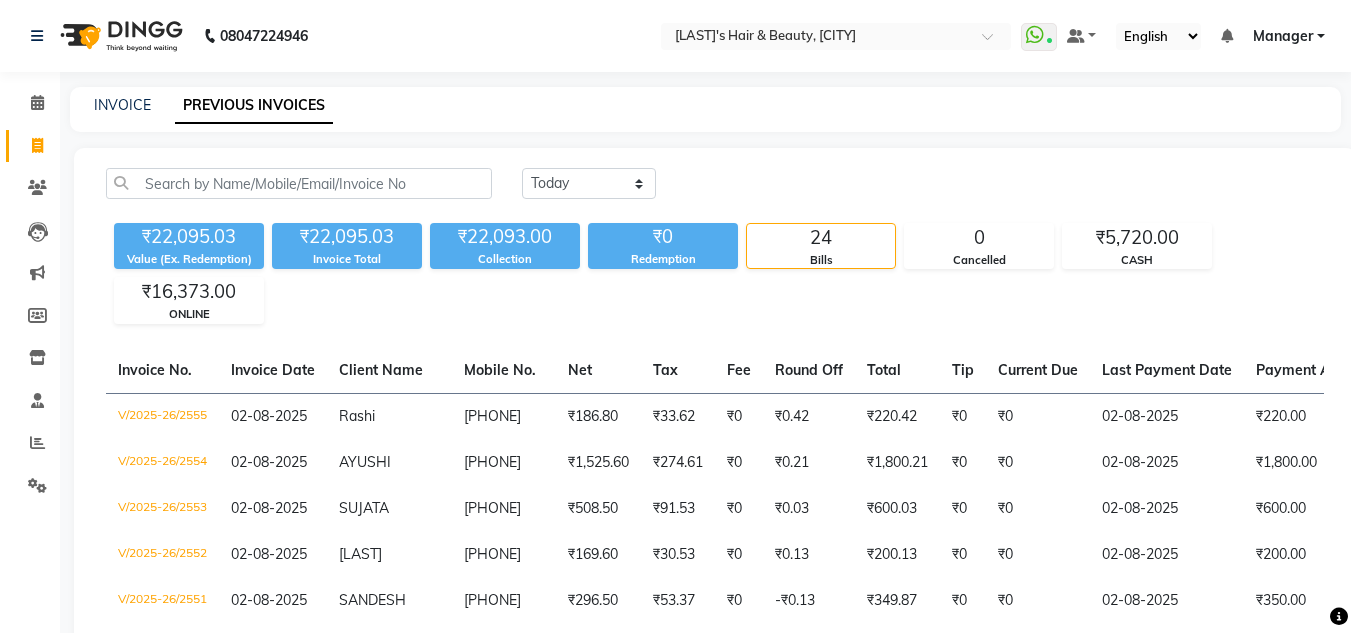 click on "INVOICE PREVIOUS INVOICES" 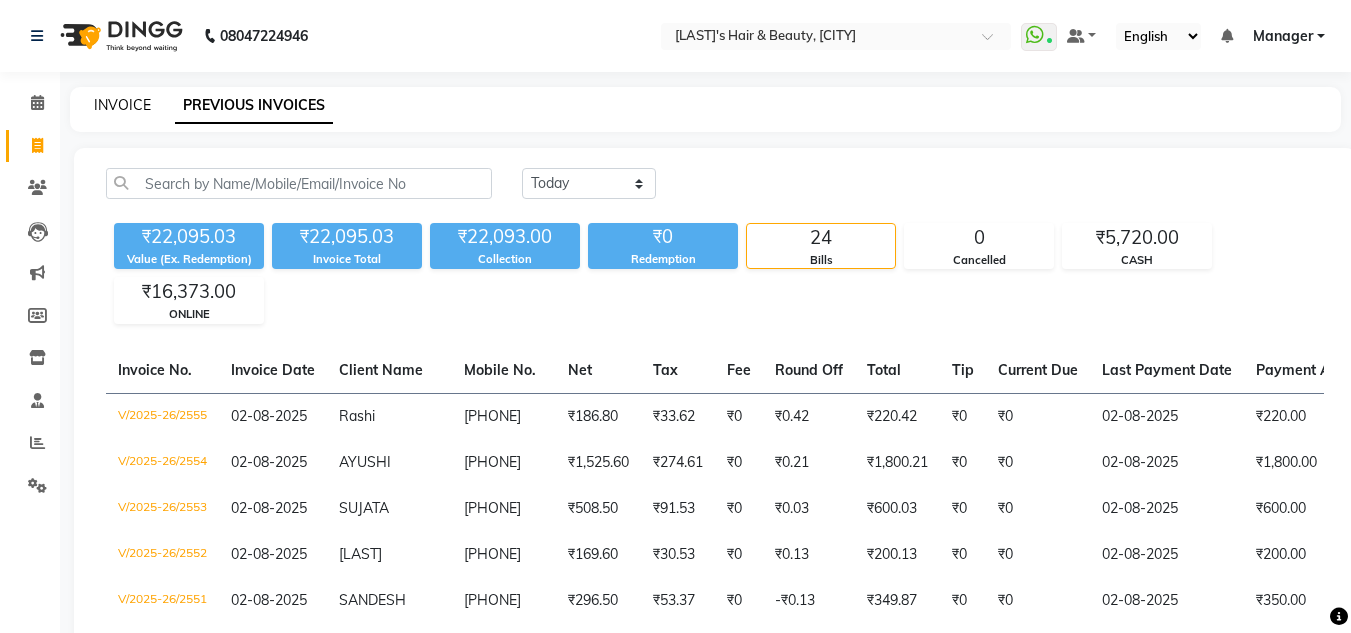click on "INVOICE" 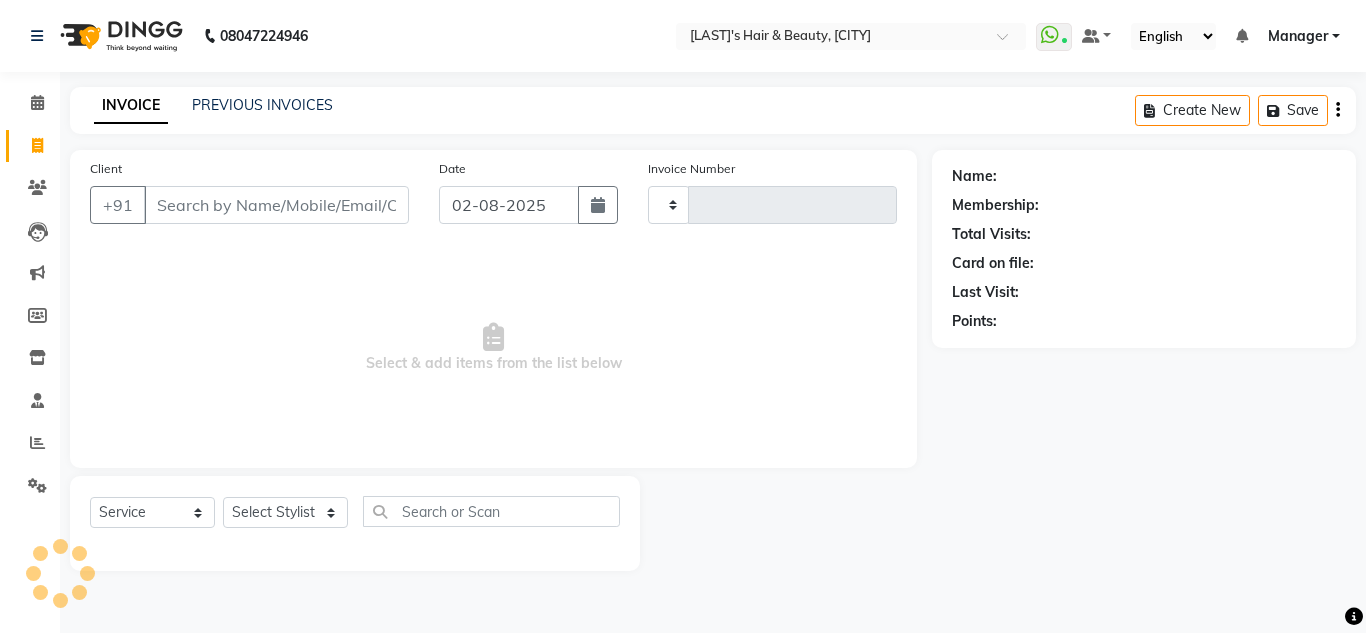 type on "2556" 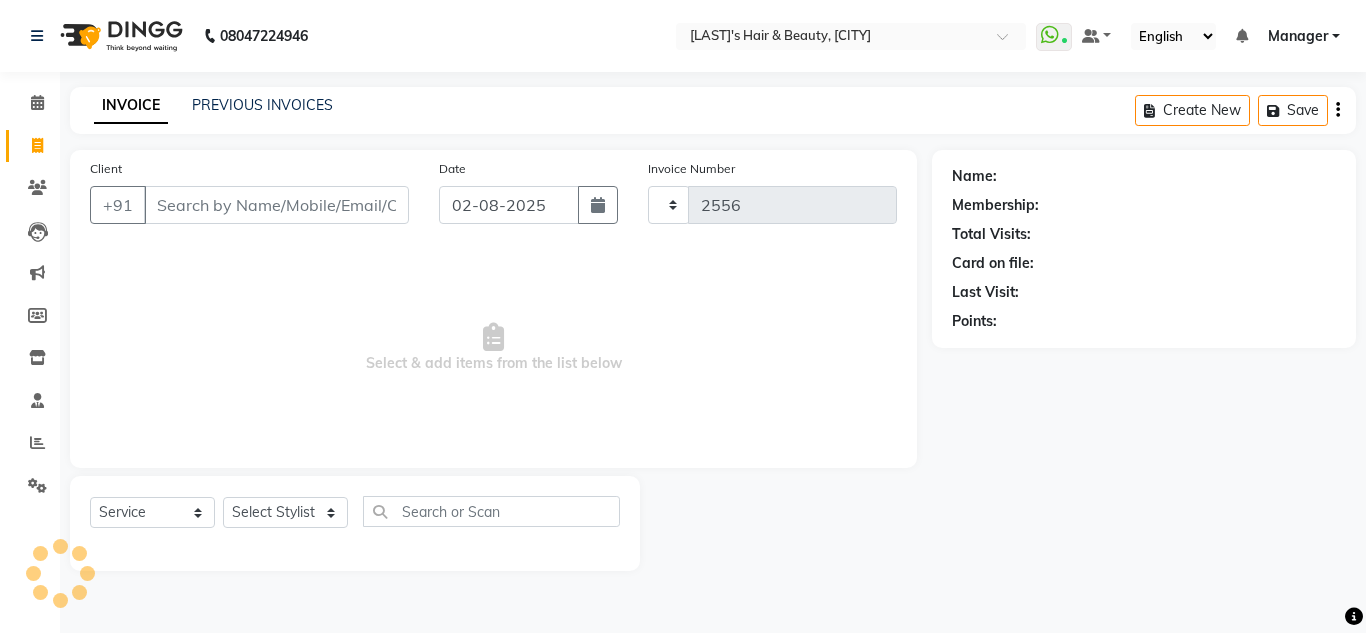select on "4860" 